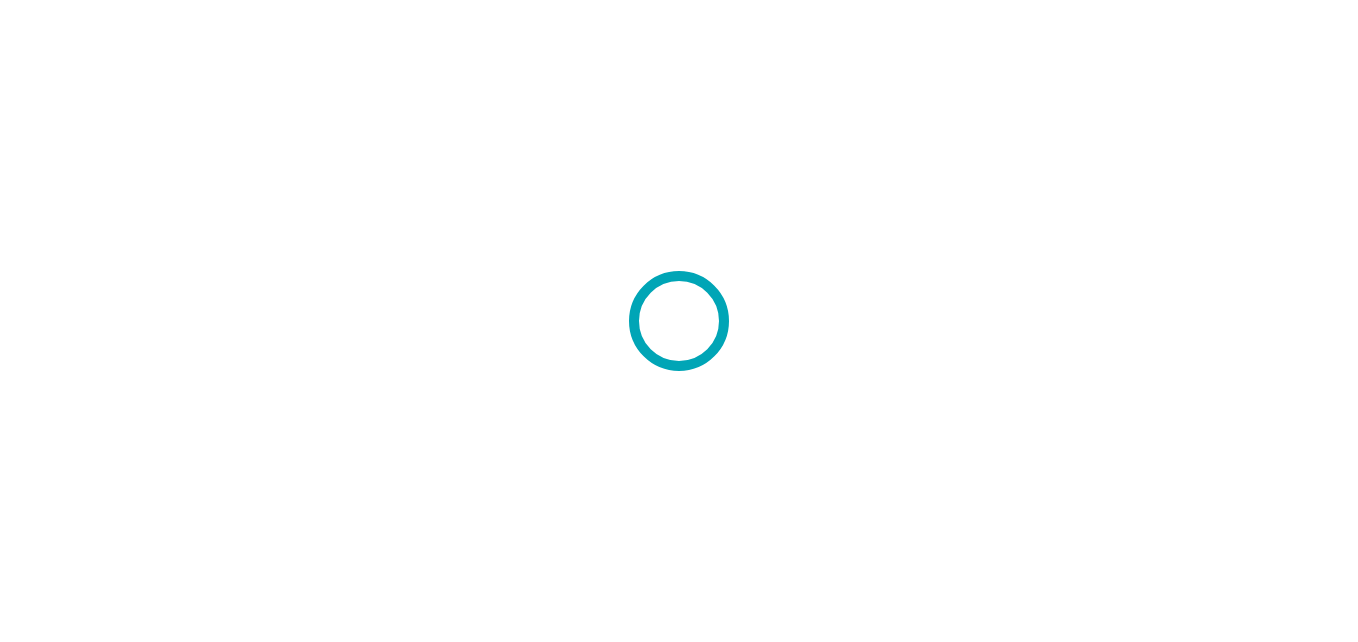 scroll, scrollTop: 0, scrollLeft: 0, axis: both 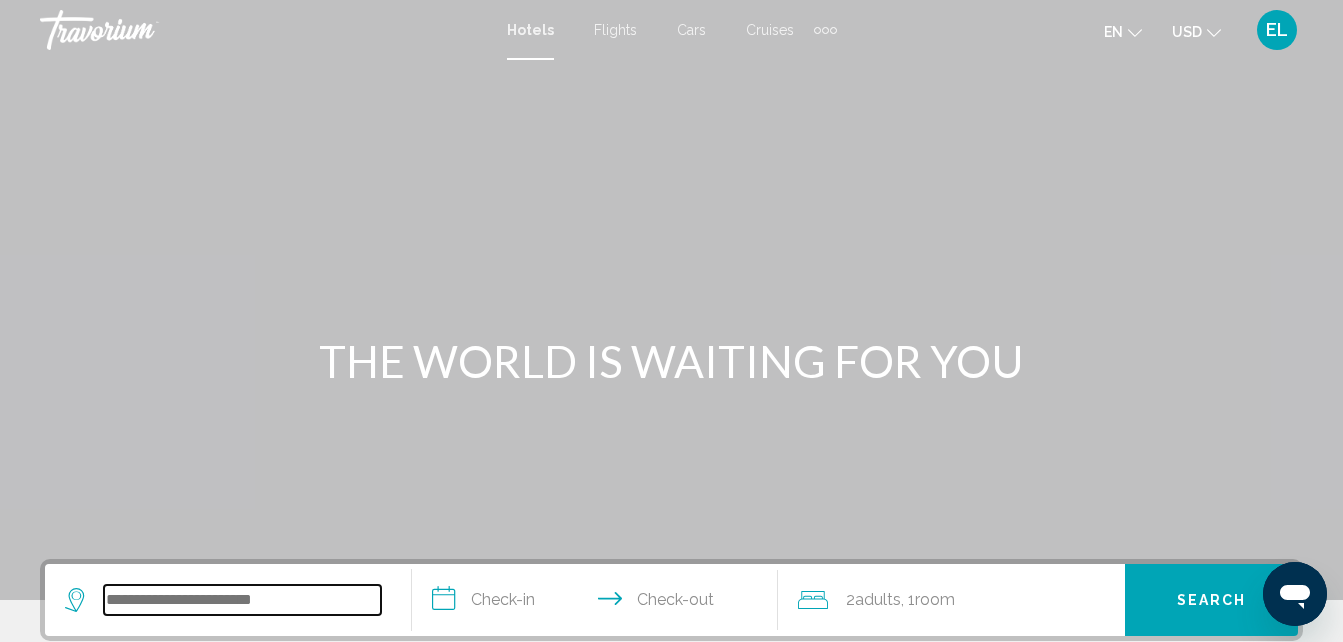click at bounding box center (242, 600) 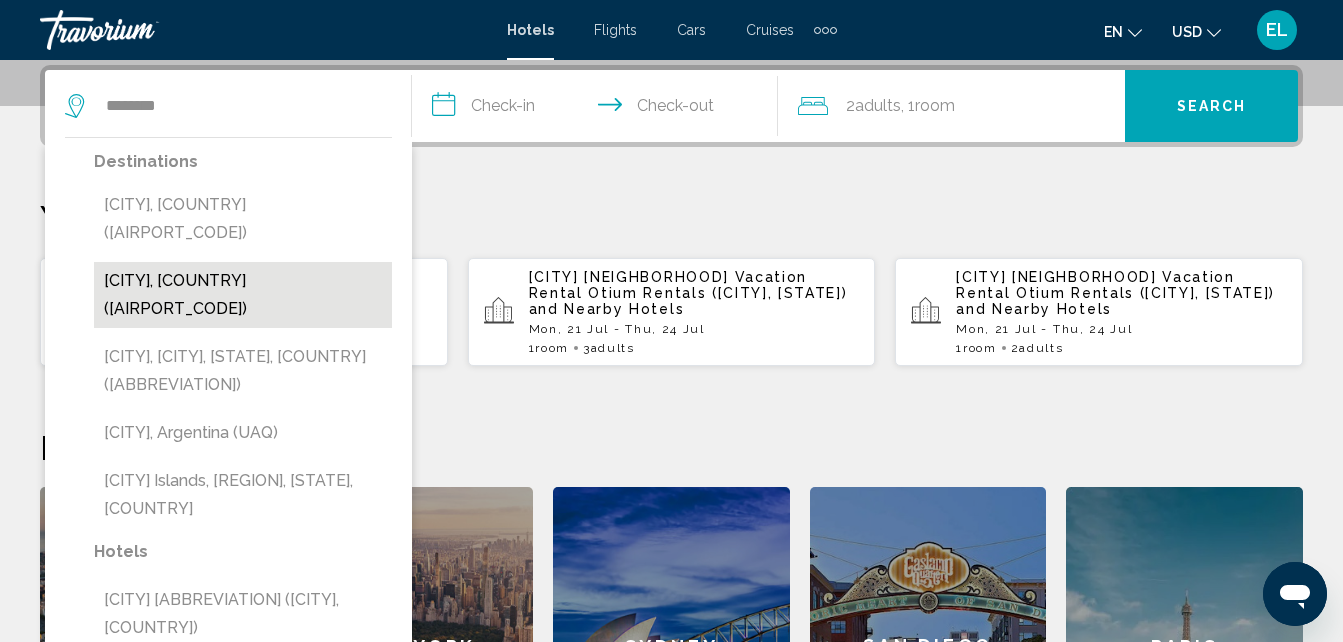 click on "[CITY], [COUNTRY] ([AIRPORT_CODE])" at bounding box center (243, 295) 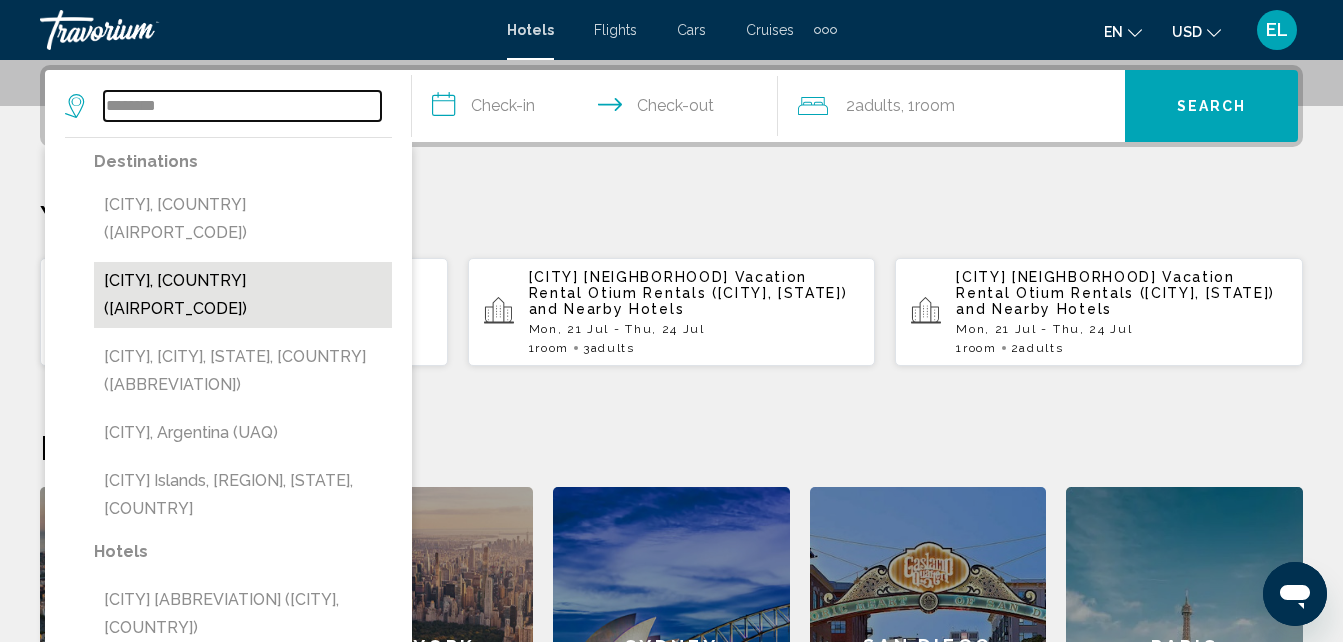 type on "**********" 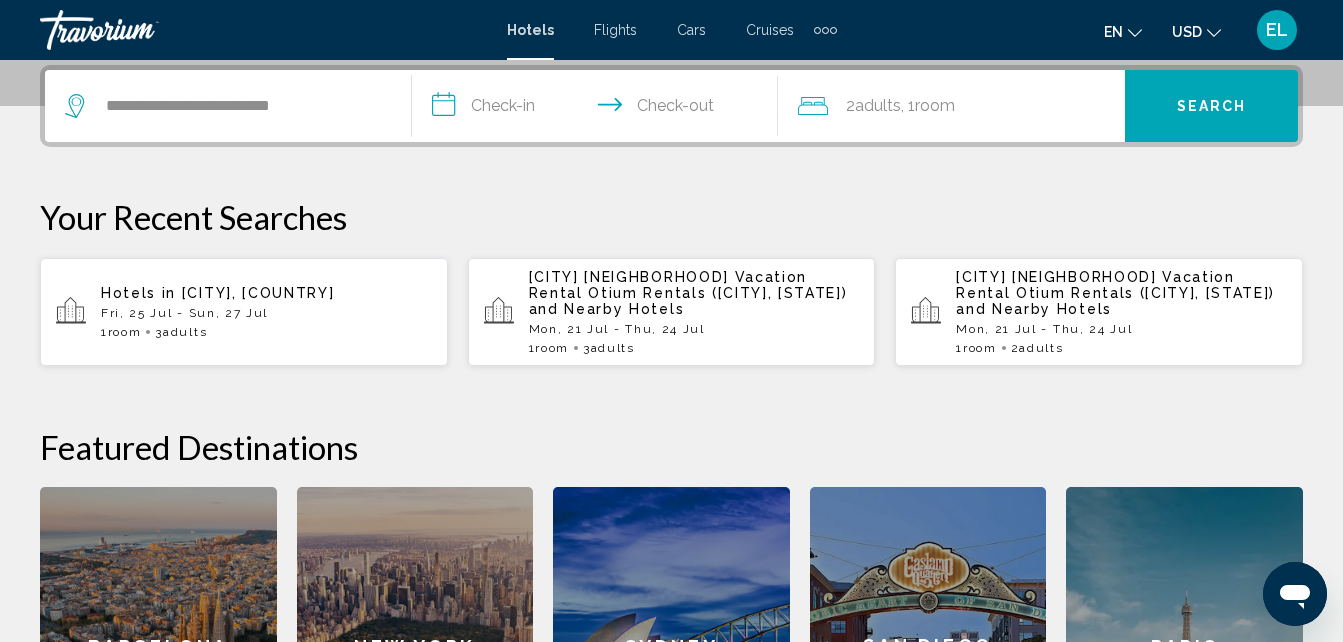 click on "**********" at bounding box center (599, 109) 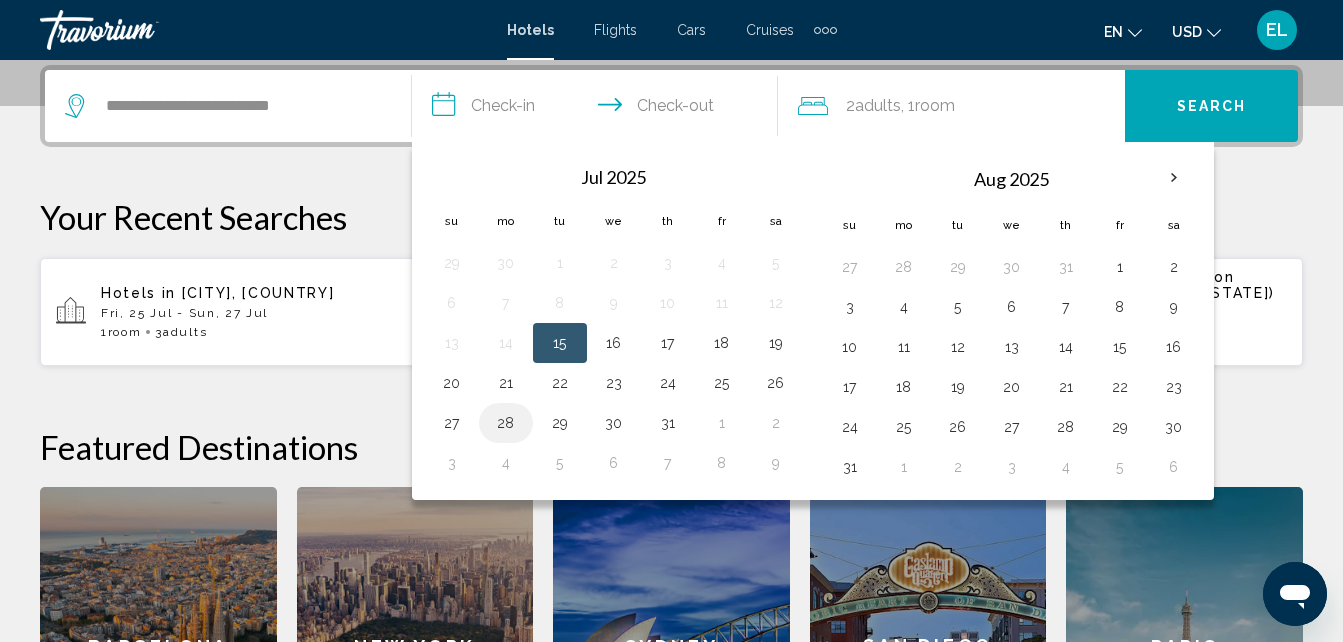 click on "28" at bounding box center (506, 423) 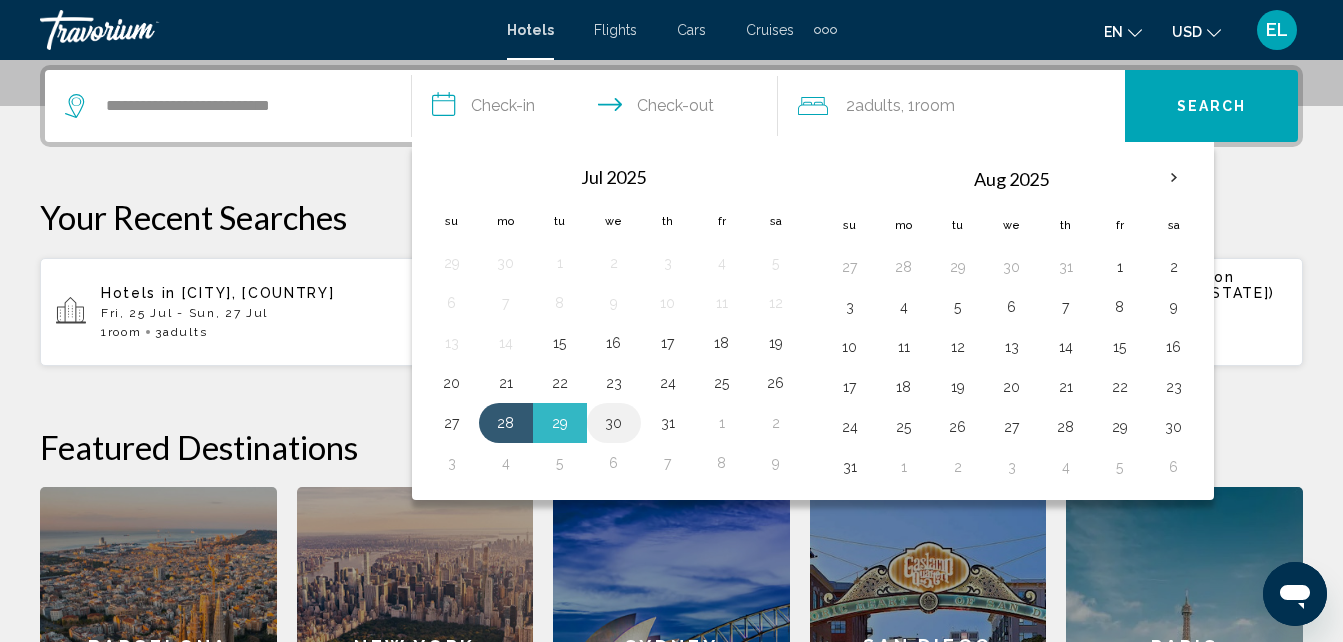 click on "30" at bounding box center [614, 423] 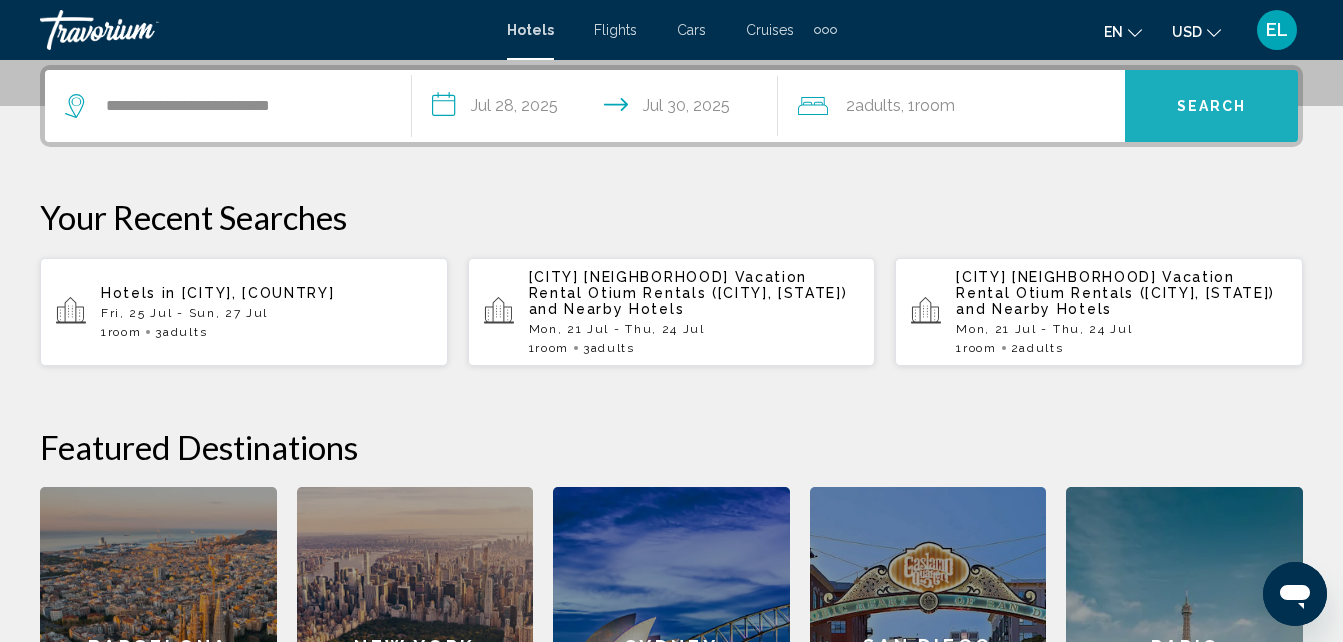 click on "Search" at bounding box center (1212, 107) 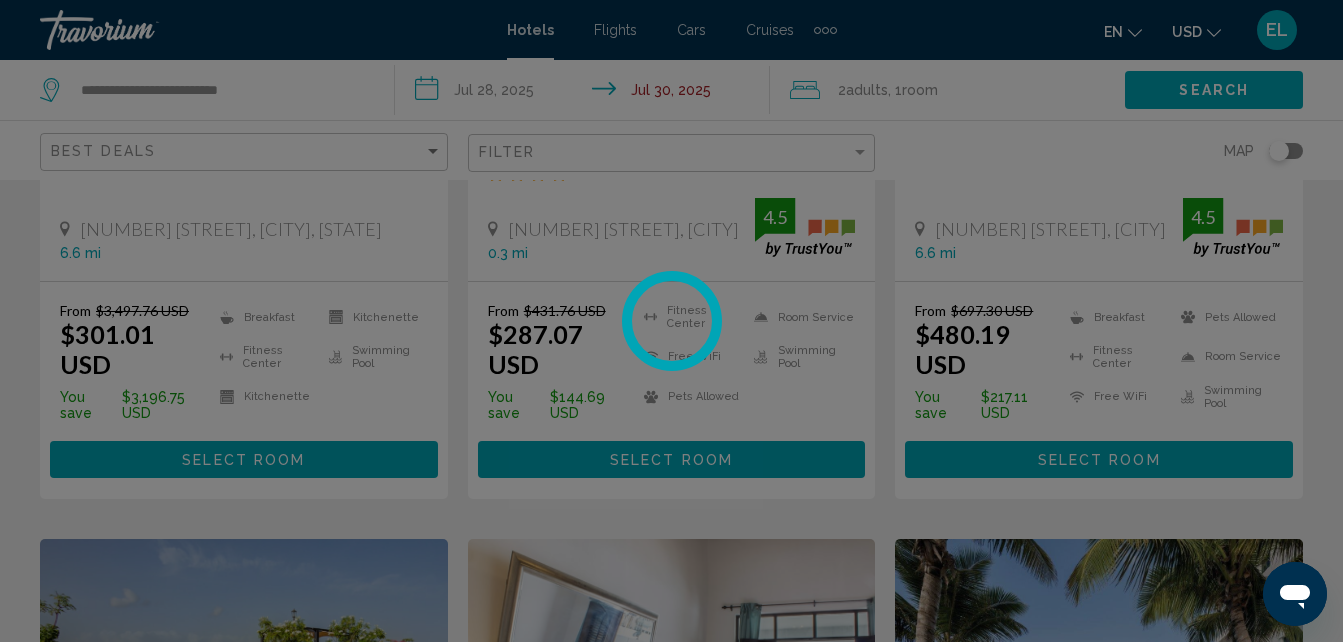 scroll, scrollTop: 0, scrollLeft: 0, axis: both 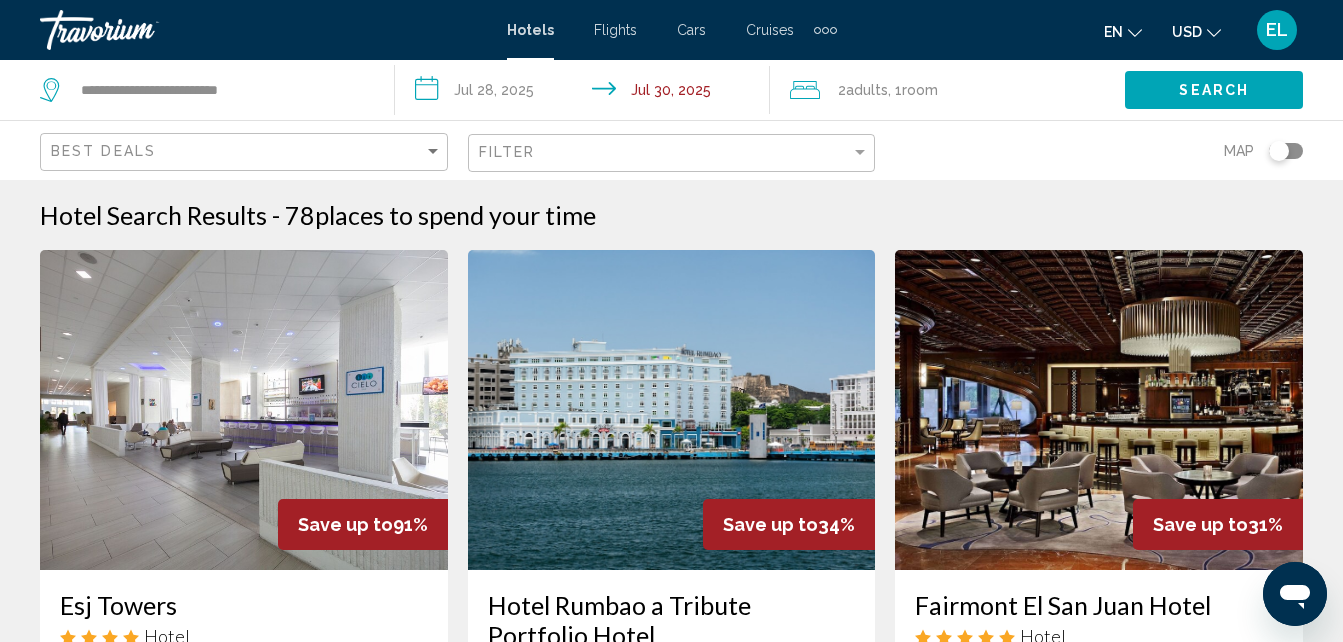 type 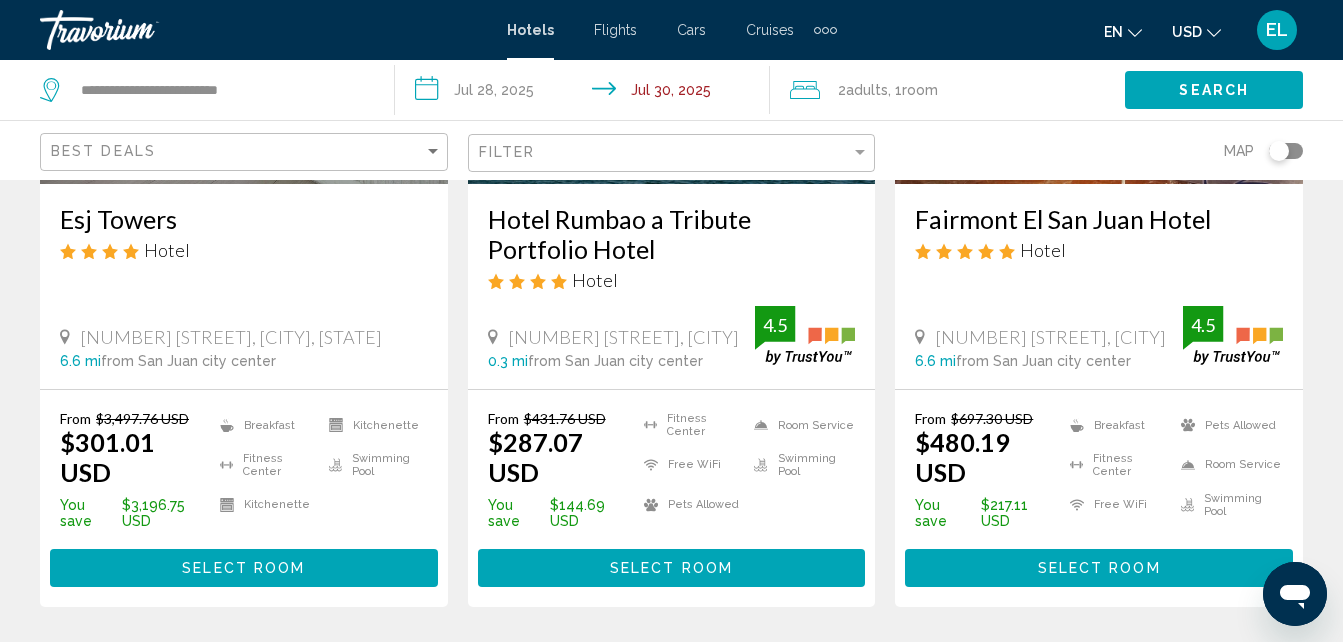 scroll, scrollTop: 404, scrollLeft: 0, axis: vertical 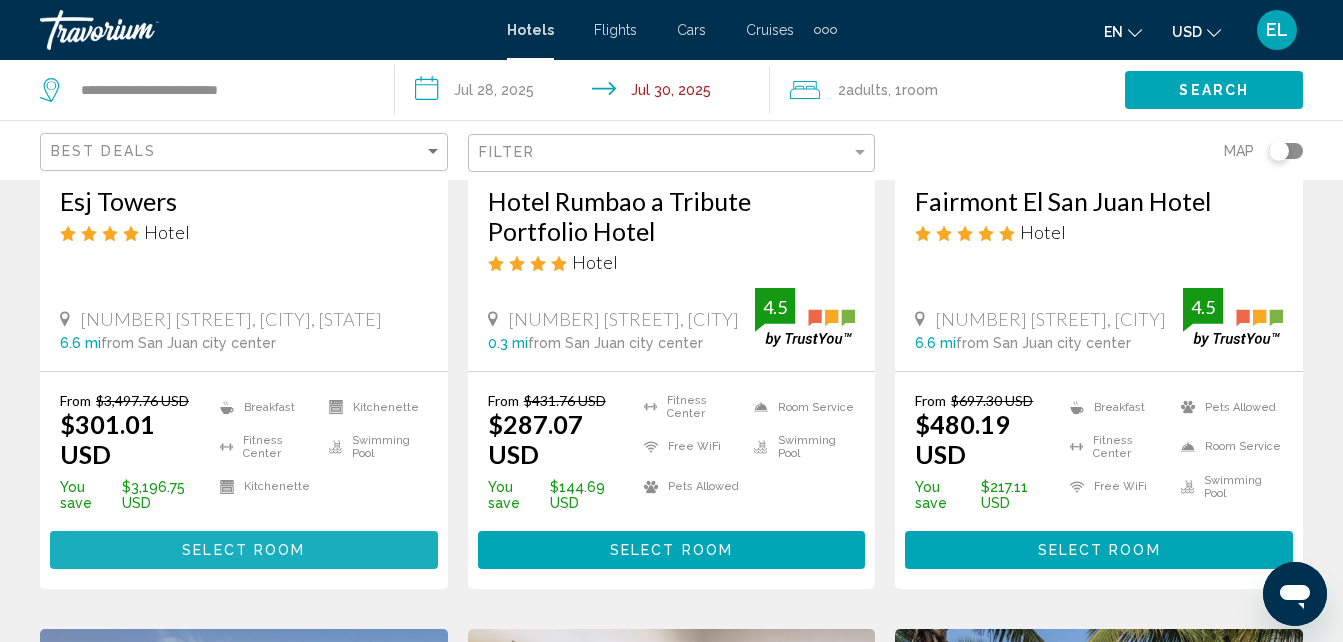 click on "Select Room" at bounding box center [243, 551] 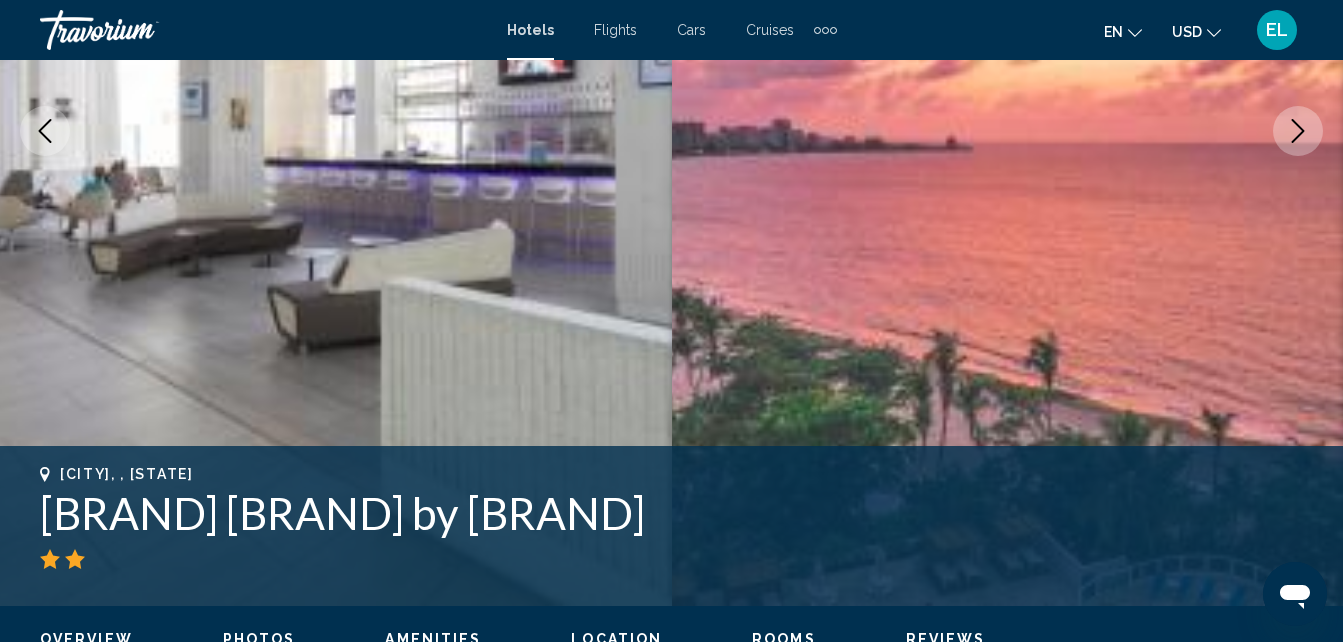 scroll, scrollTop: 214, scrollLeft: 0, axis: vertical 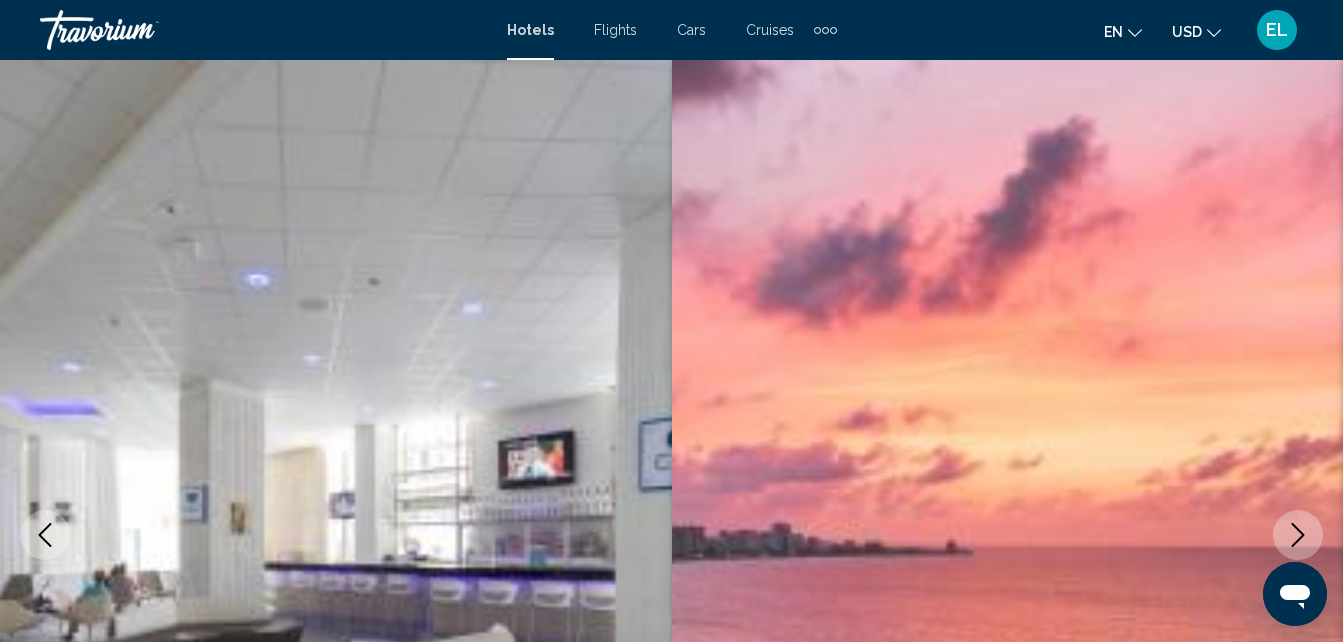 click on "Hotels" at bounding box center [530, 30] 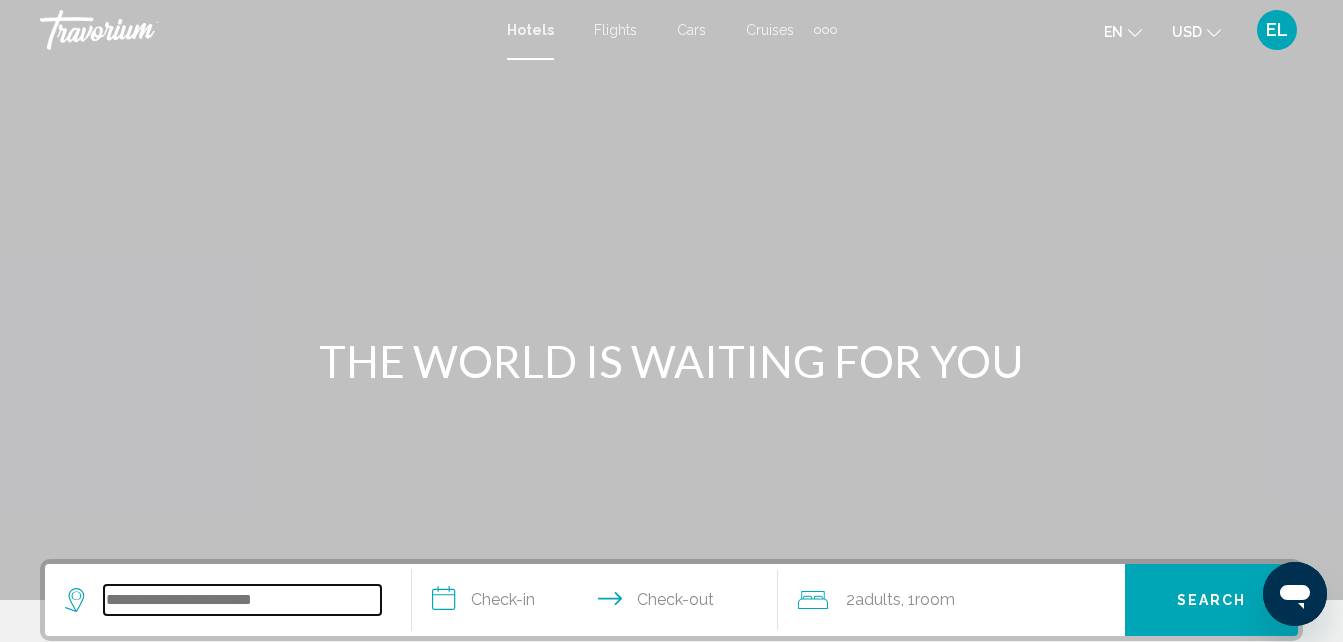 click at bounding box center (242, 600) 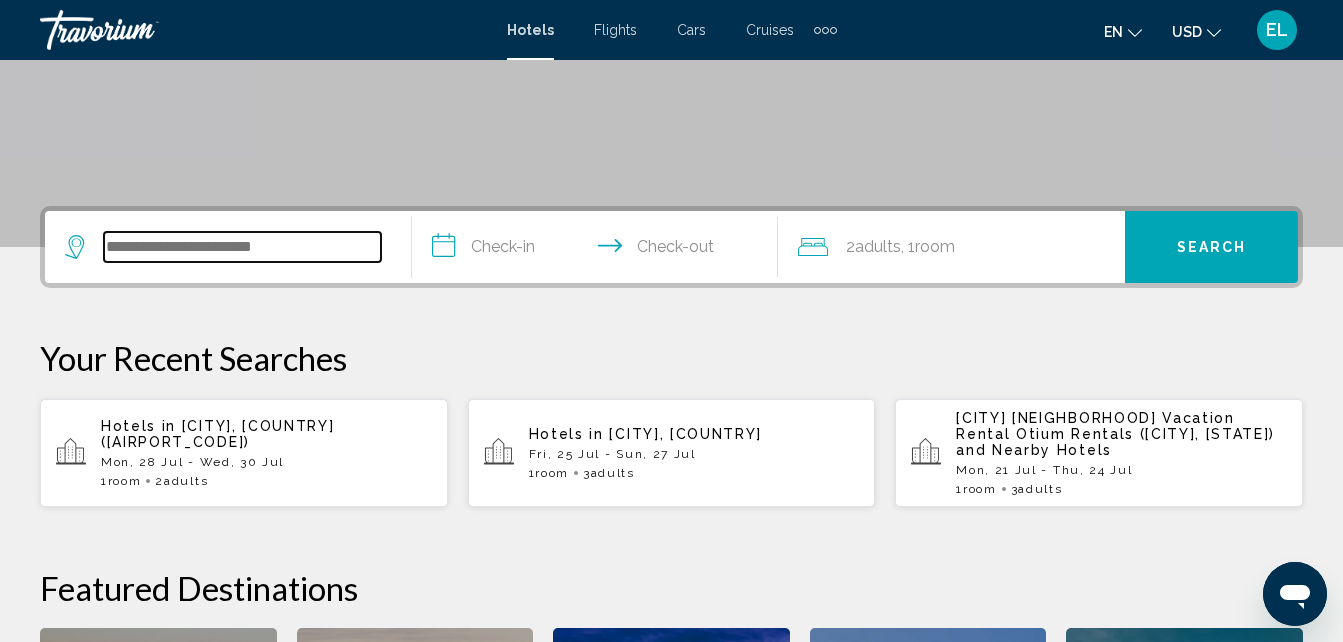 scroll, scrollTop: 494, scrollLeft: 0, axis: vertical 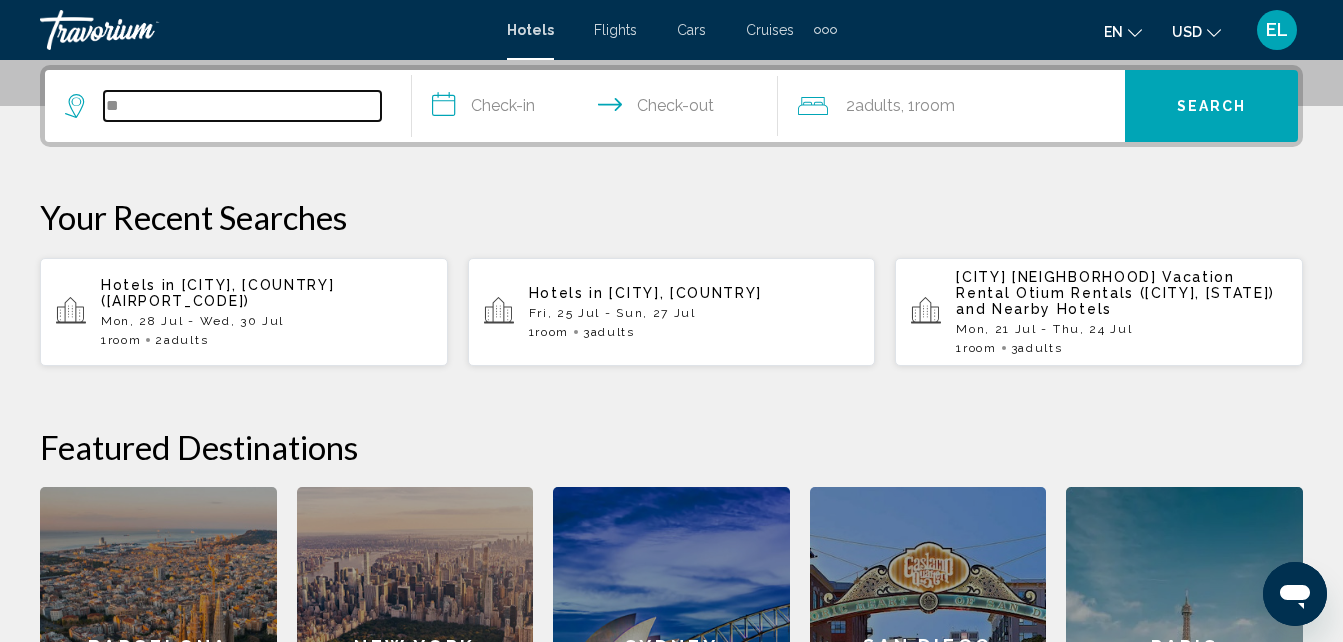 type on "*" 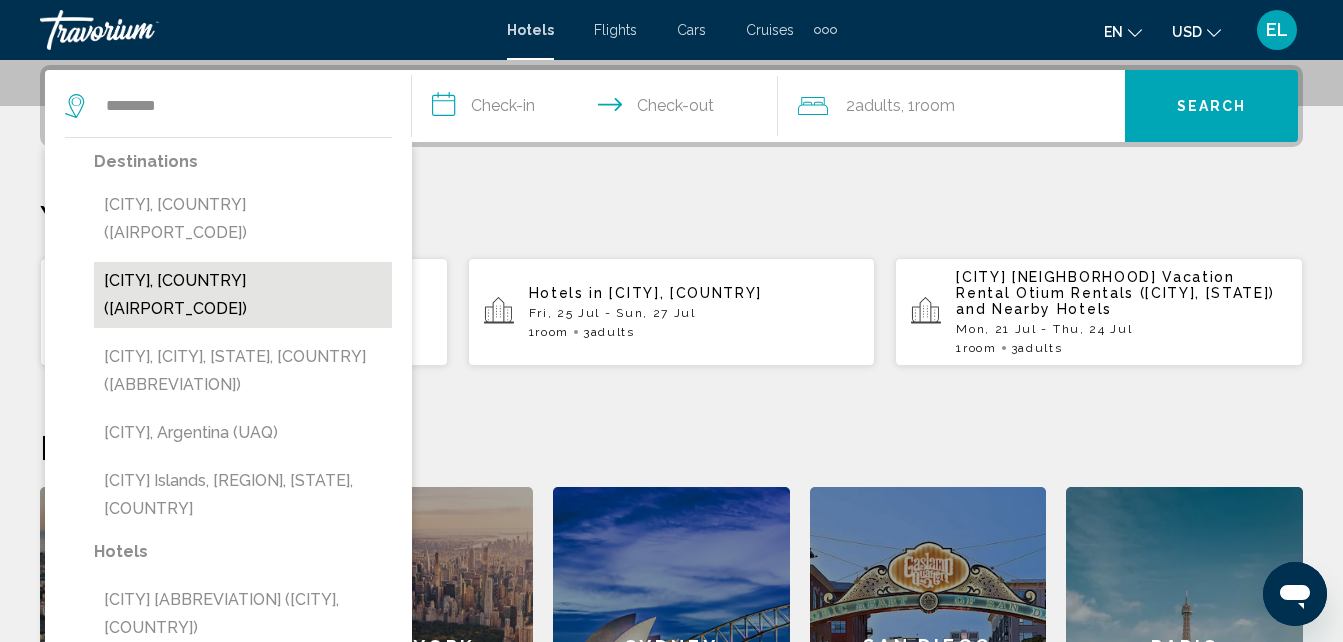 click on "[CITY], [COUNTRY] ([AIRPORT_CODE])" at bounding box center (243, 295) 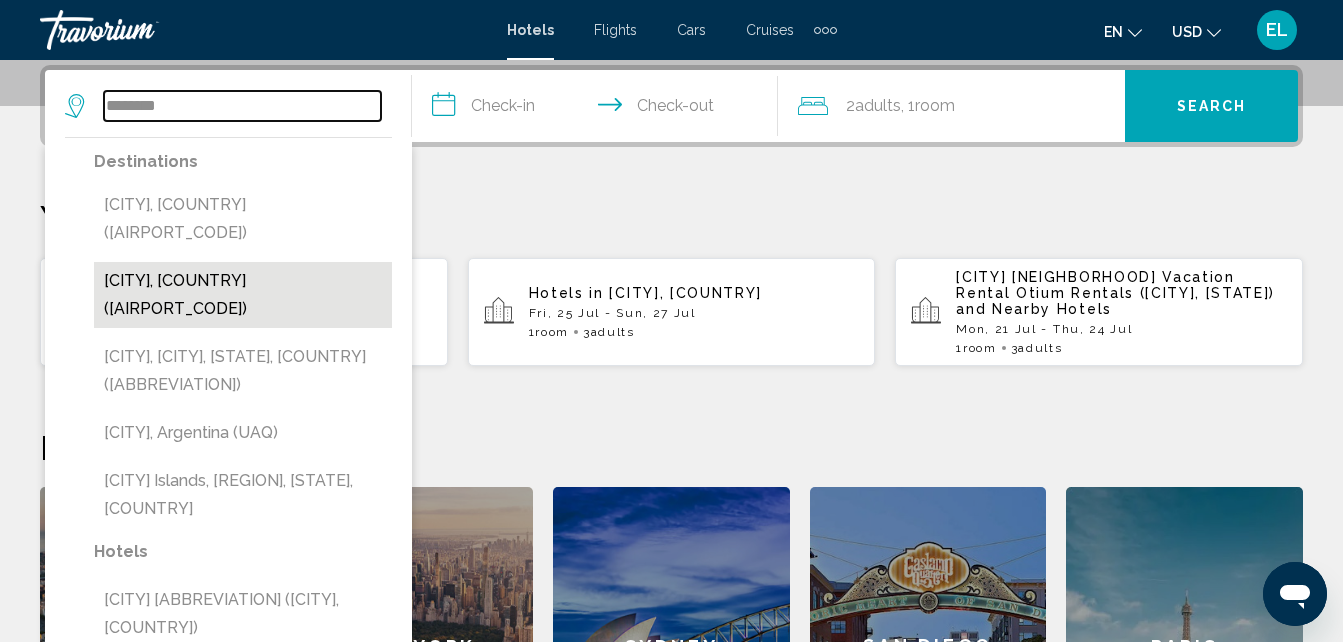 type on "**********" 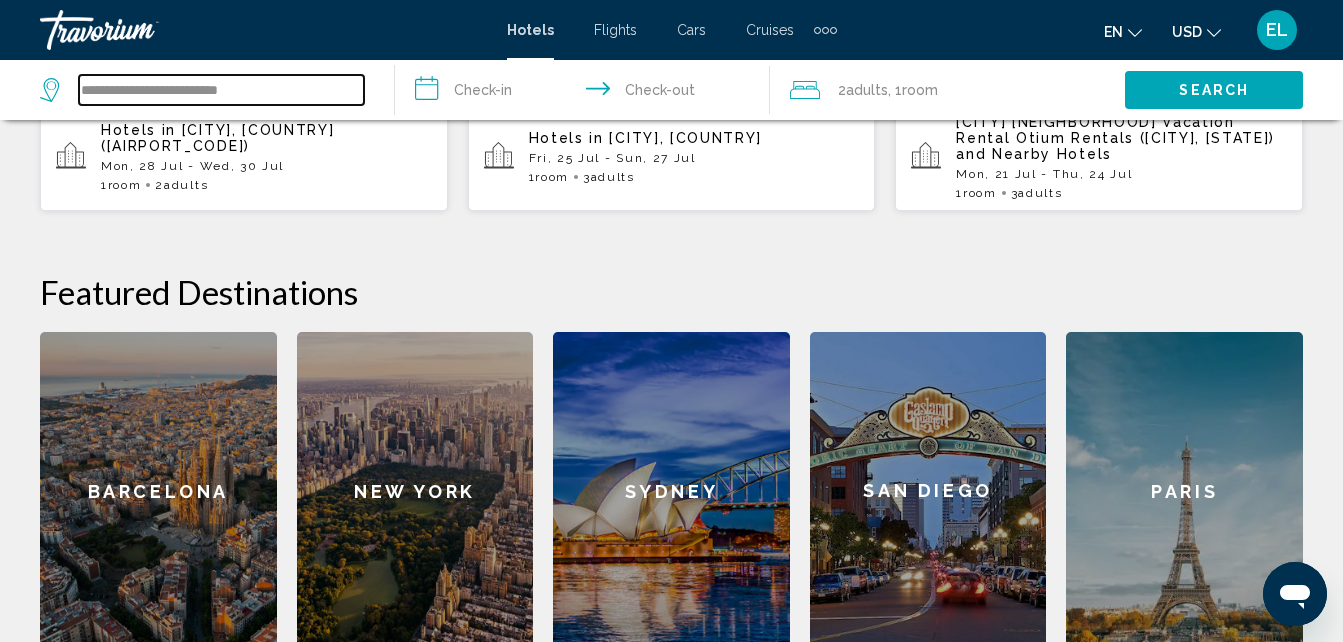 scroll, scrollTop: 475, scrollLeft: 0, axis: vertical 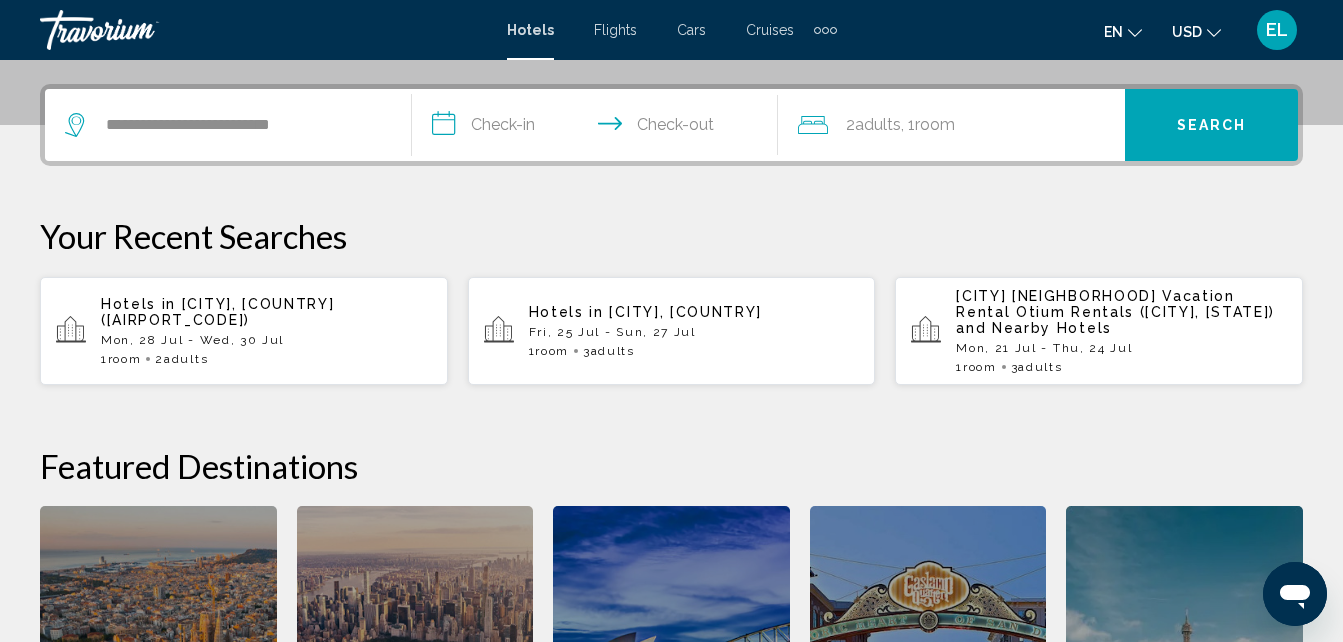click on "Mon, 28 Jul - Wed, 30 Jul" at bounding box center (266, 340) 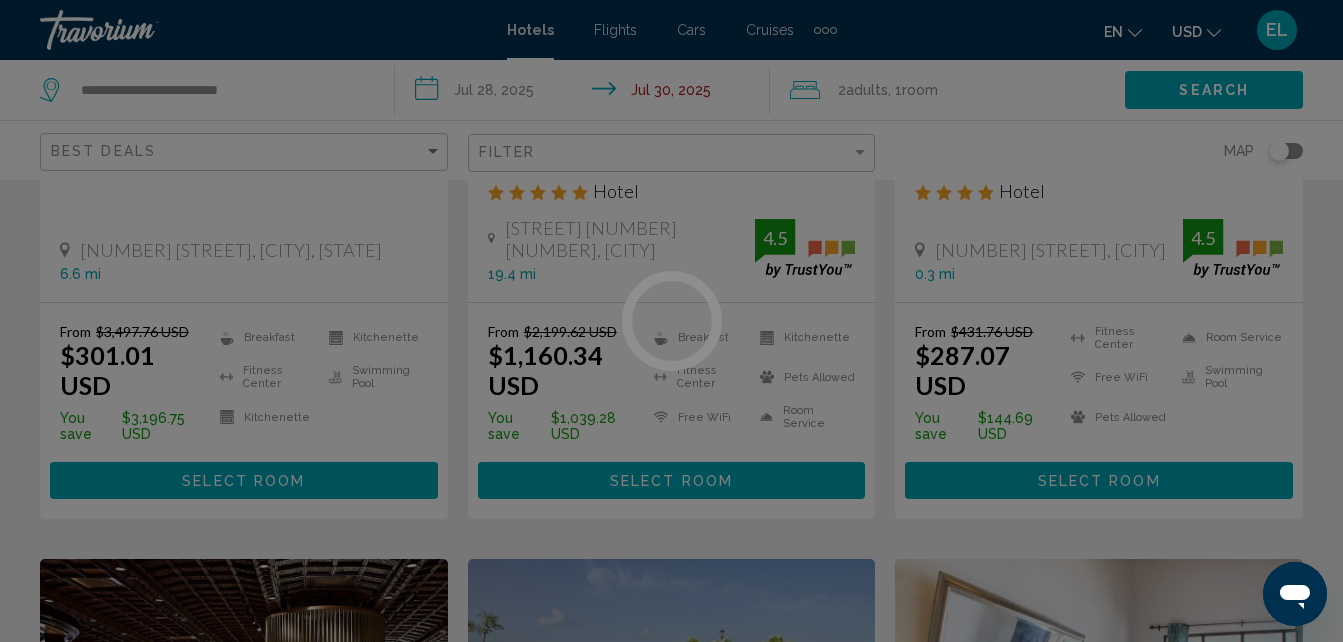 scroll, scrollTop: 0, scrollLeft: 0, axis: both 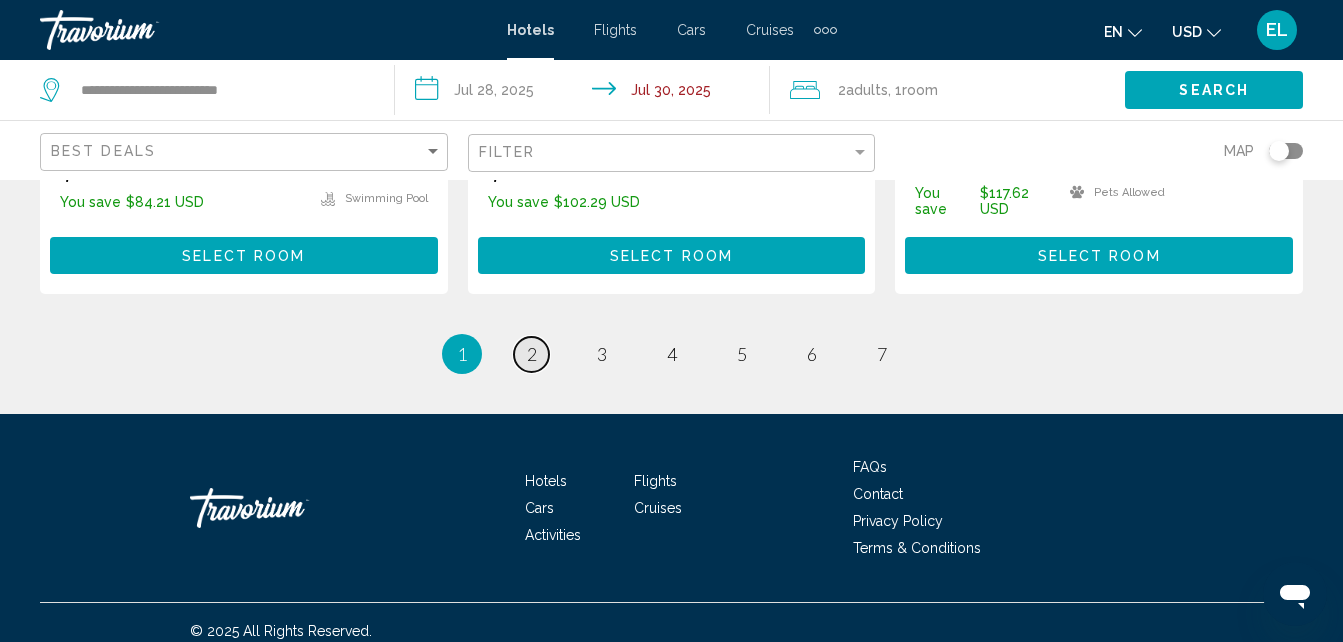 click on "2" at bounding box center [532, 354] 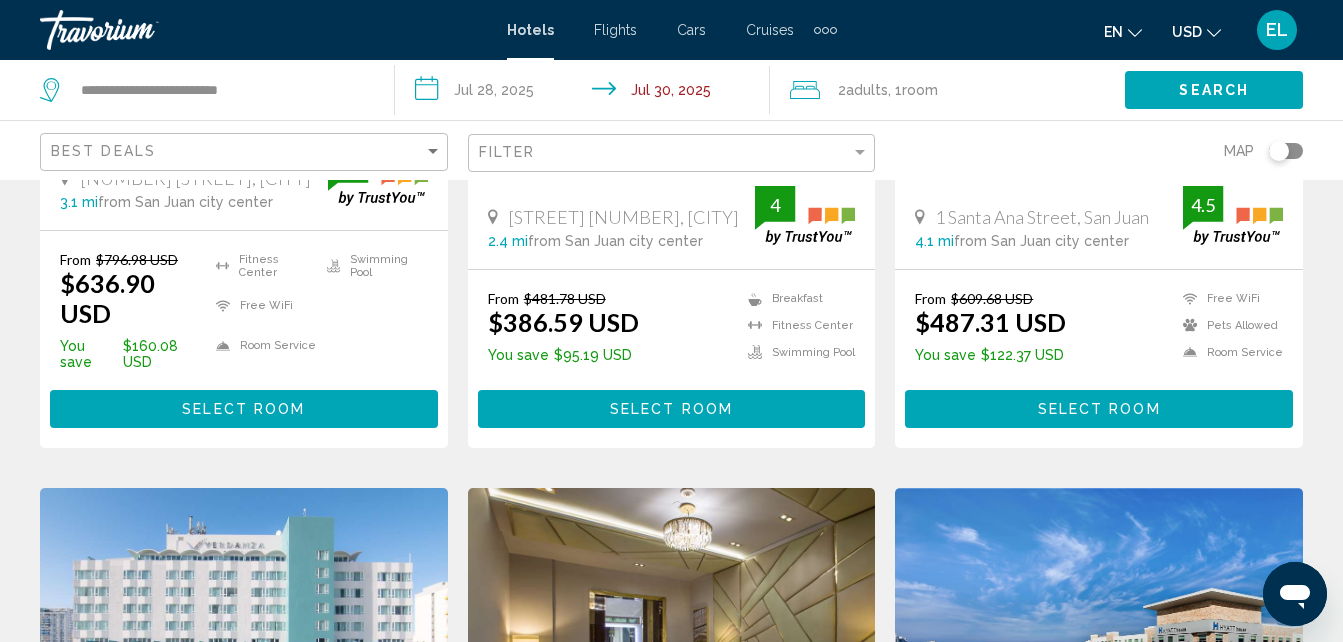scroll, scrollTop: 0, scrollLeft: 0, axis: both 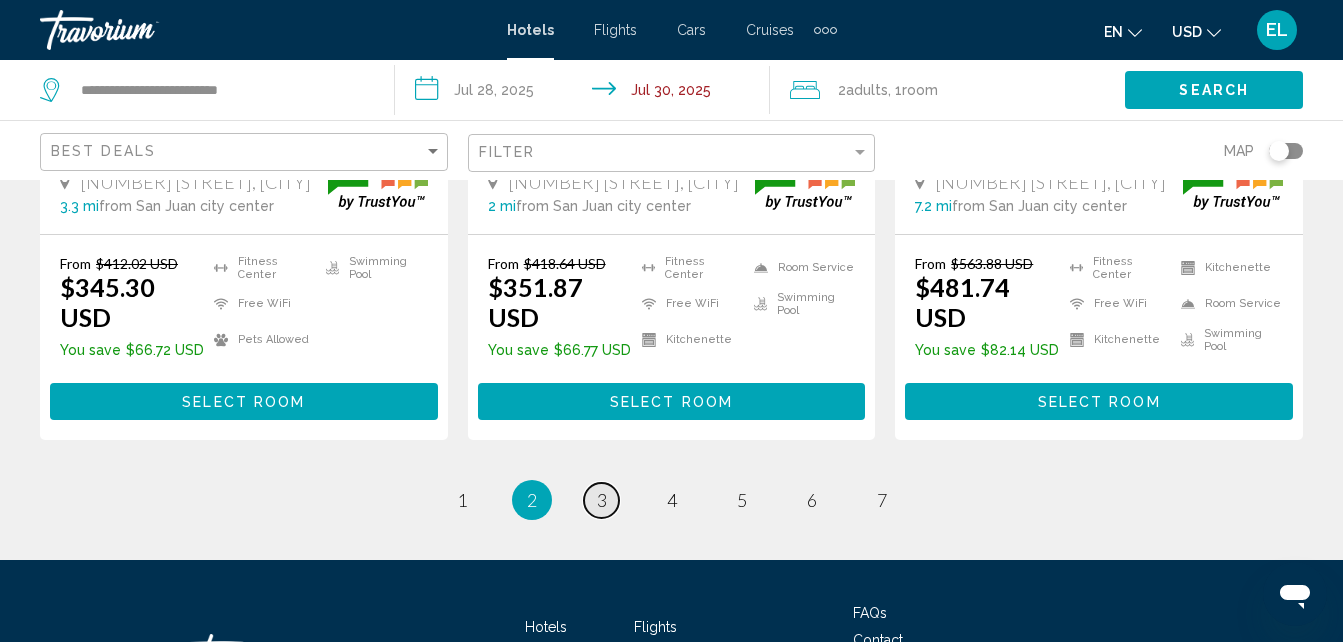 click on "3" at bounding box center [602, 500] 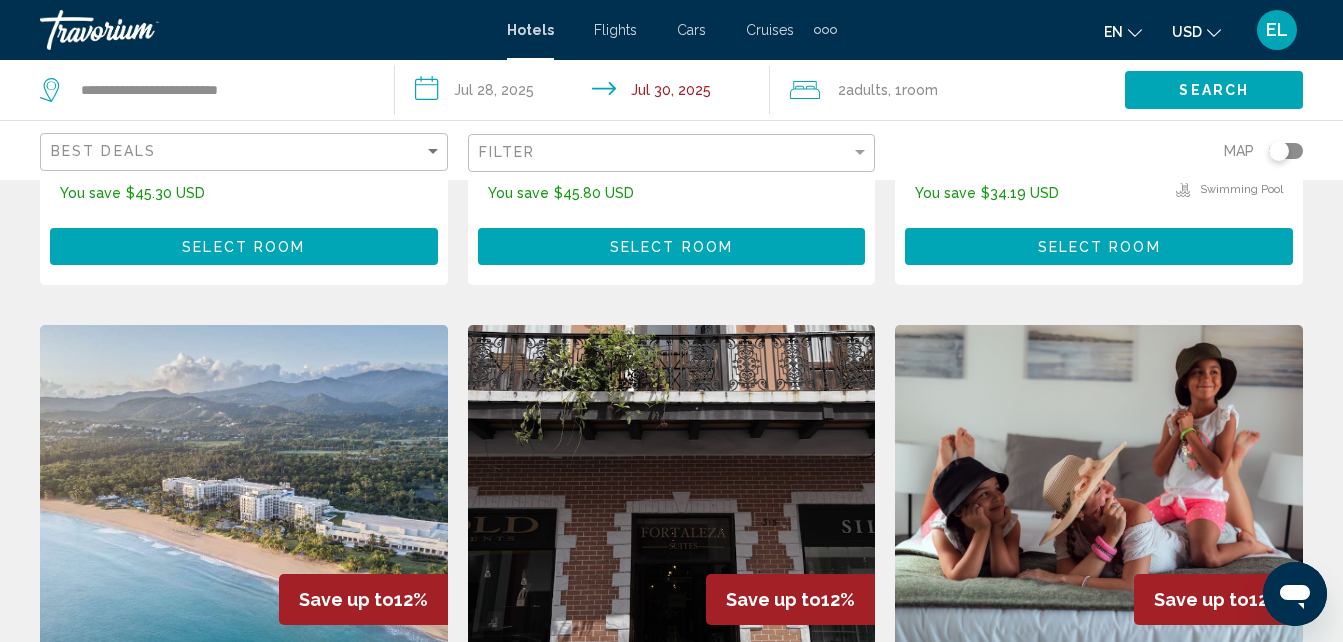 scroll, scrollTop: 0, scrollLeft: 0, axis: both 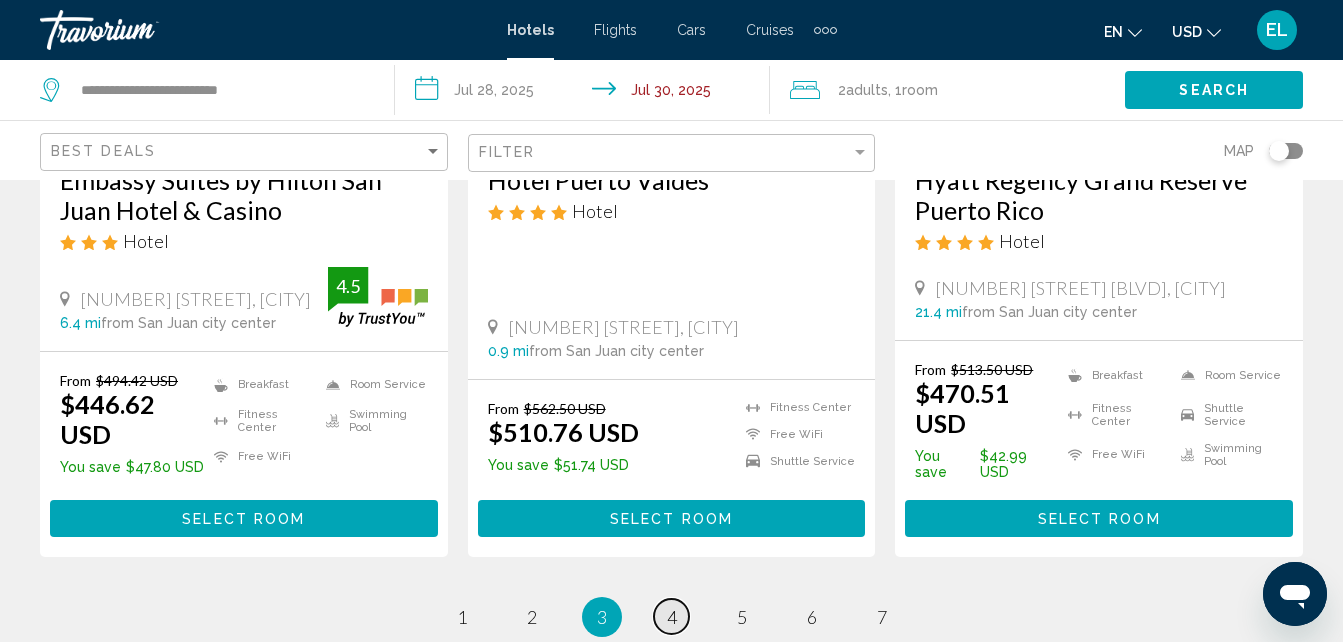 click on "page  4" at bounding box center [671, 616] 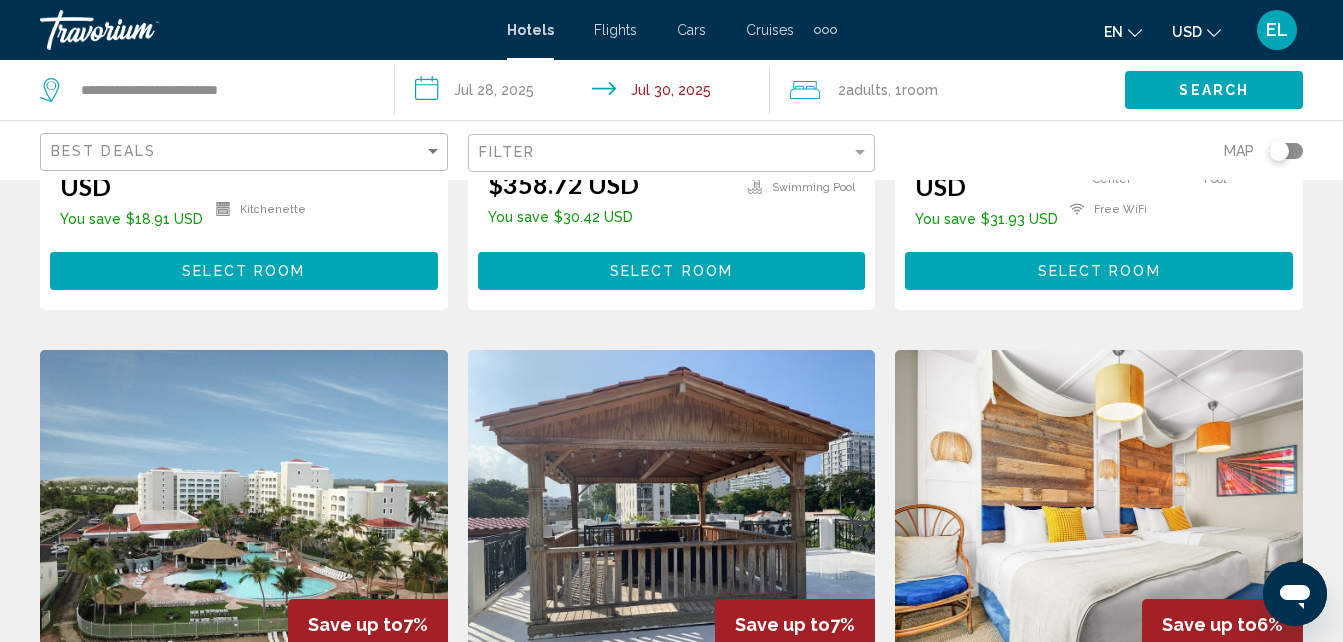 scroll, scrollTop: 0, scrollLeft: 0, axis: both 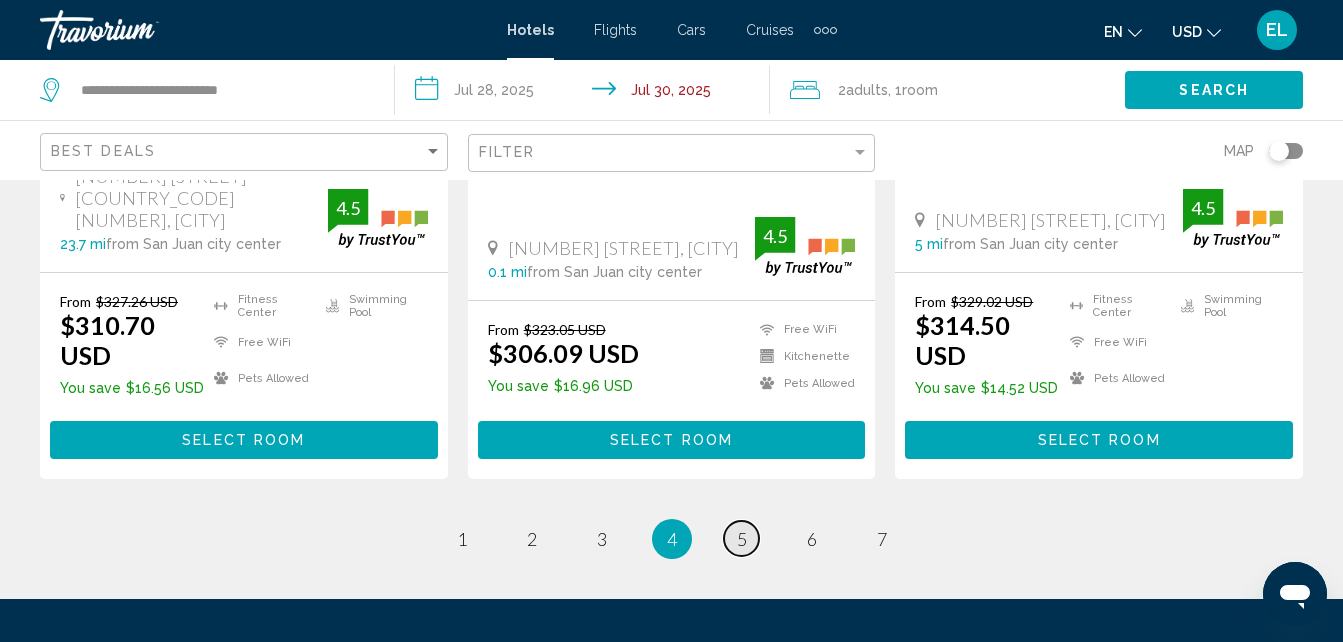 click on "5" at bounding box center [742, 539] 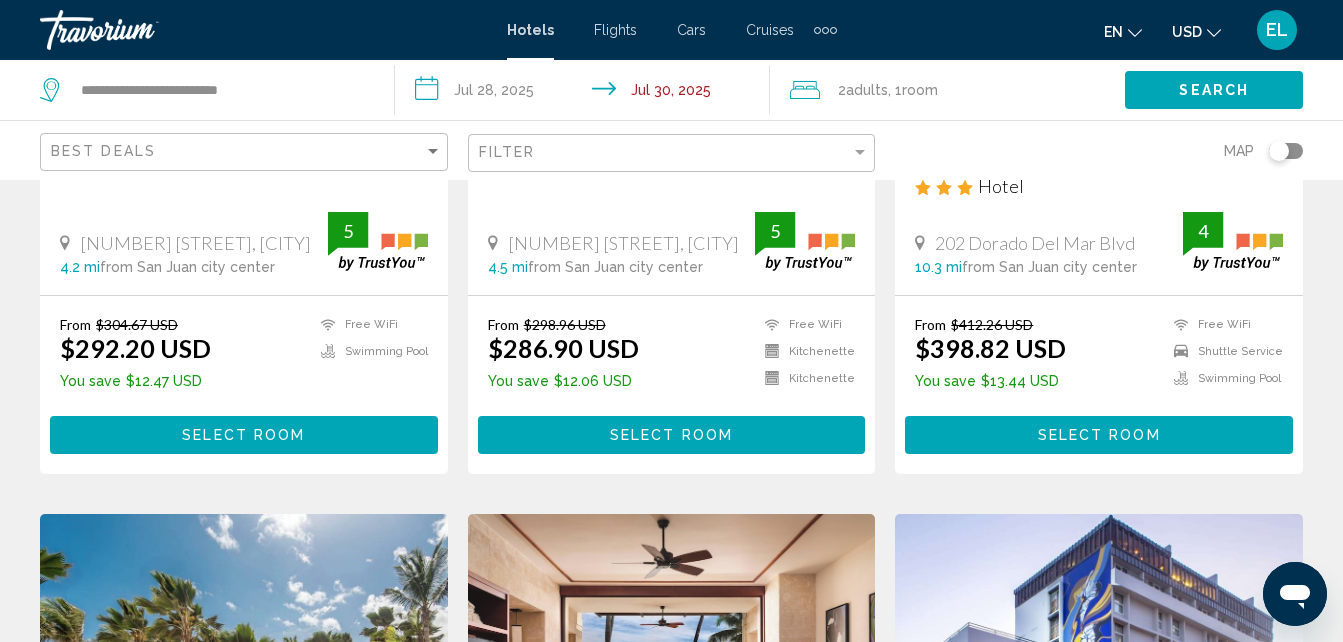 scroll, scrollTop: 0, scrollLeft: 0, axis: both 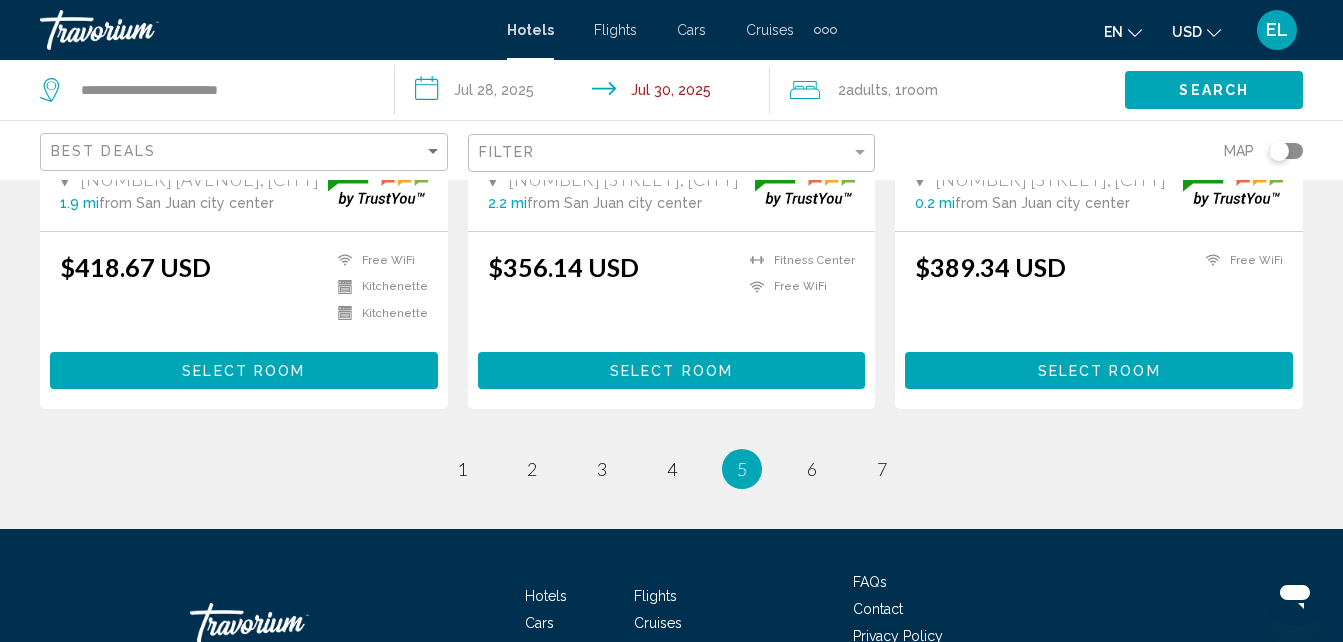 drag, startPoint x: 1352, startPoint y: 117, endPoint x: 2, endPoint y: 24, distance: 1353.1996 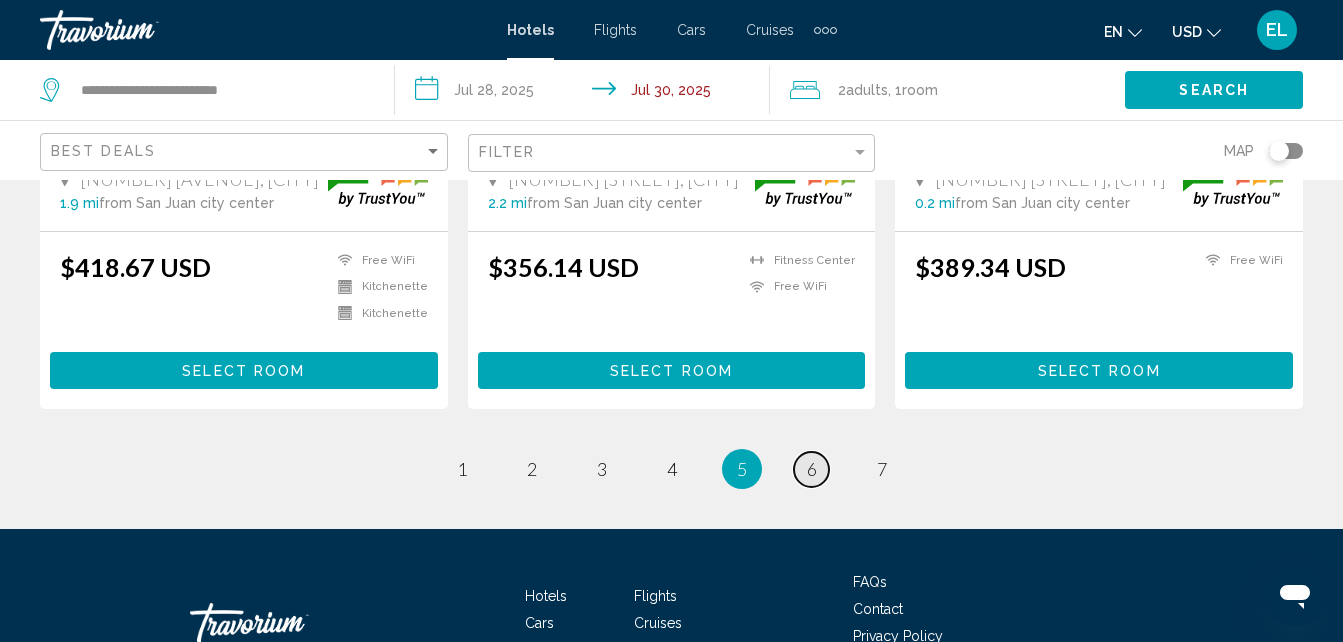 click on "6" at bounding box center (812, 469) 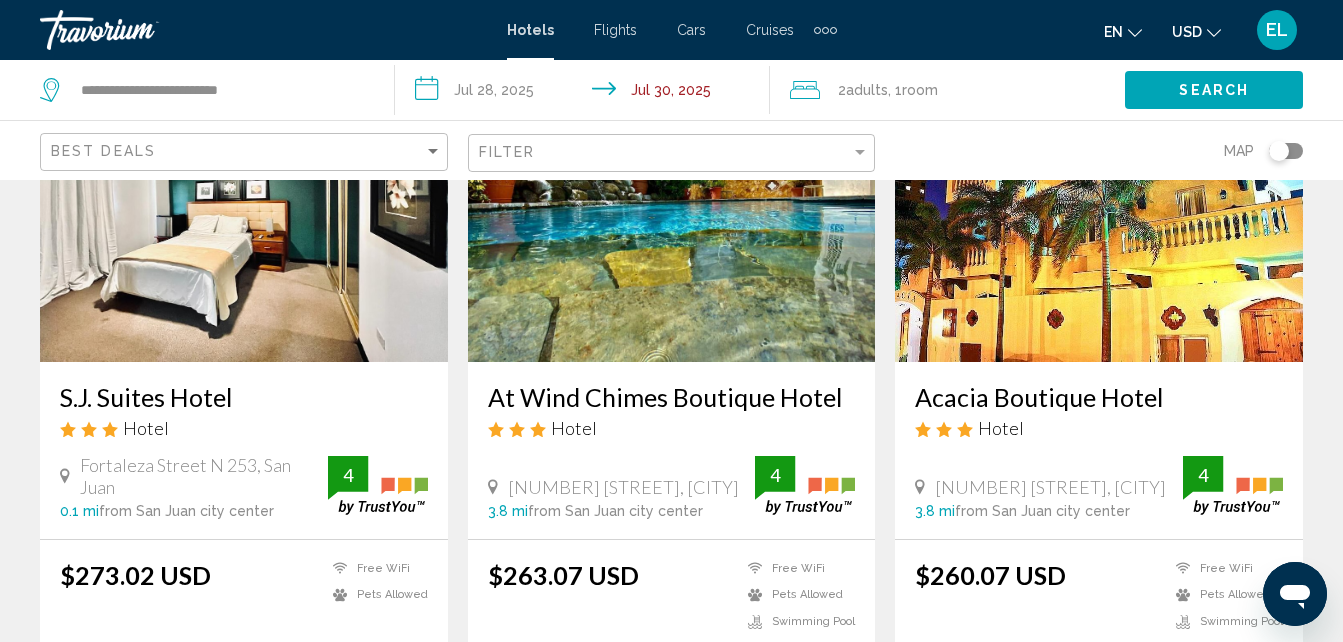 scroll, scrollTop: 0, scrollLeft: 0, axis: both 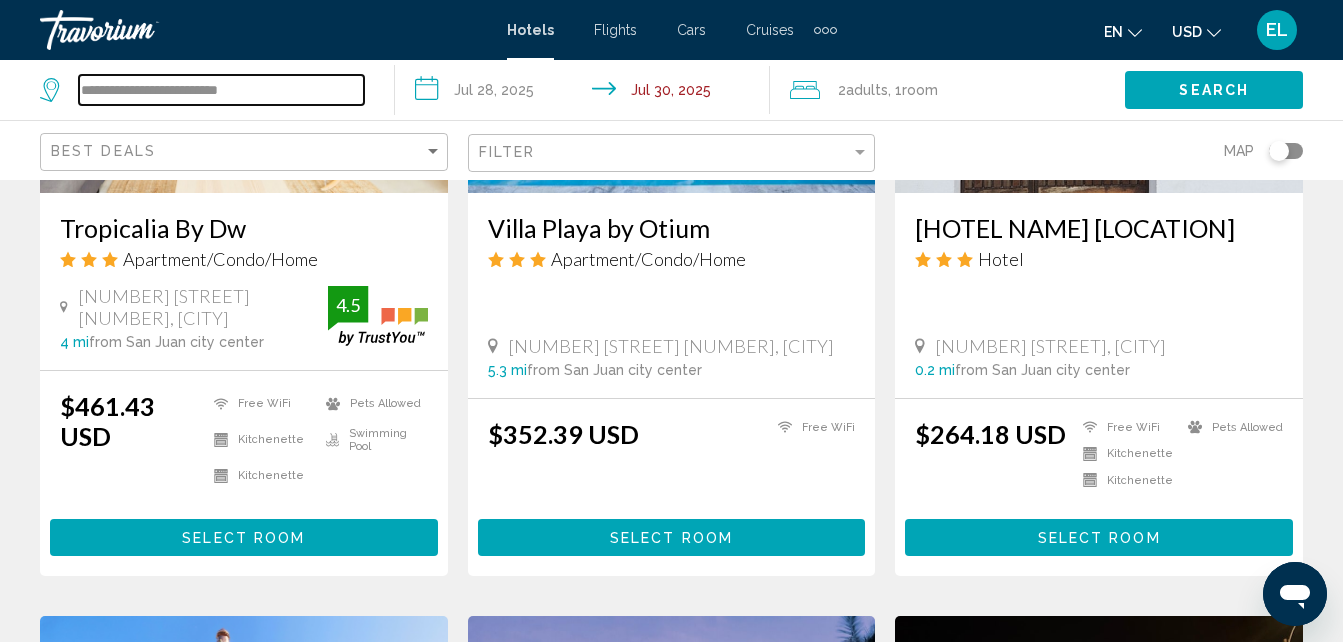 click on "**********" at bounding box center [221, 90] 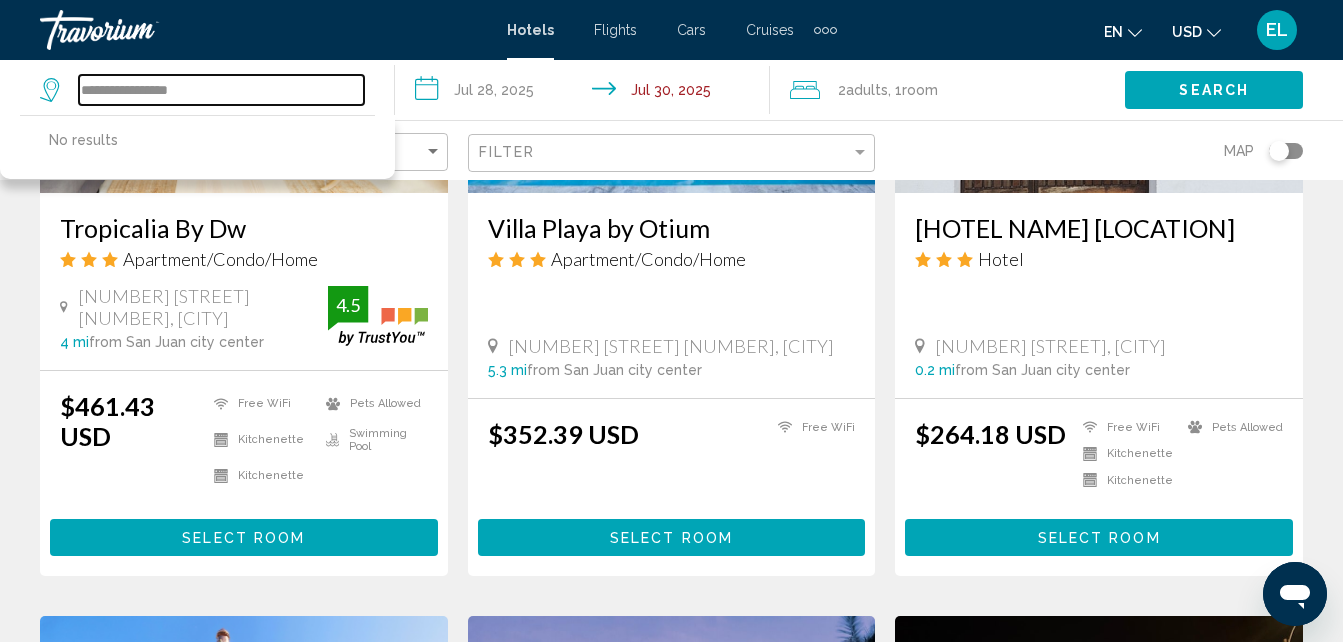 type on "**********" 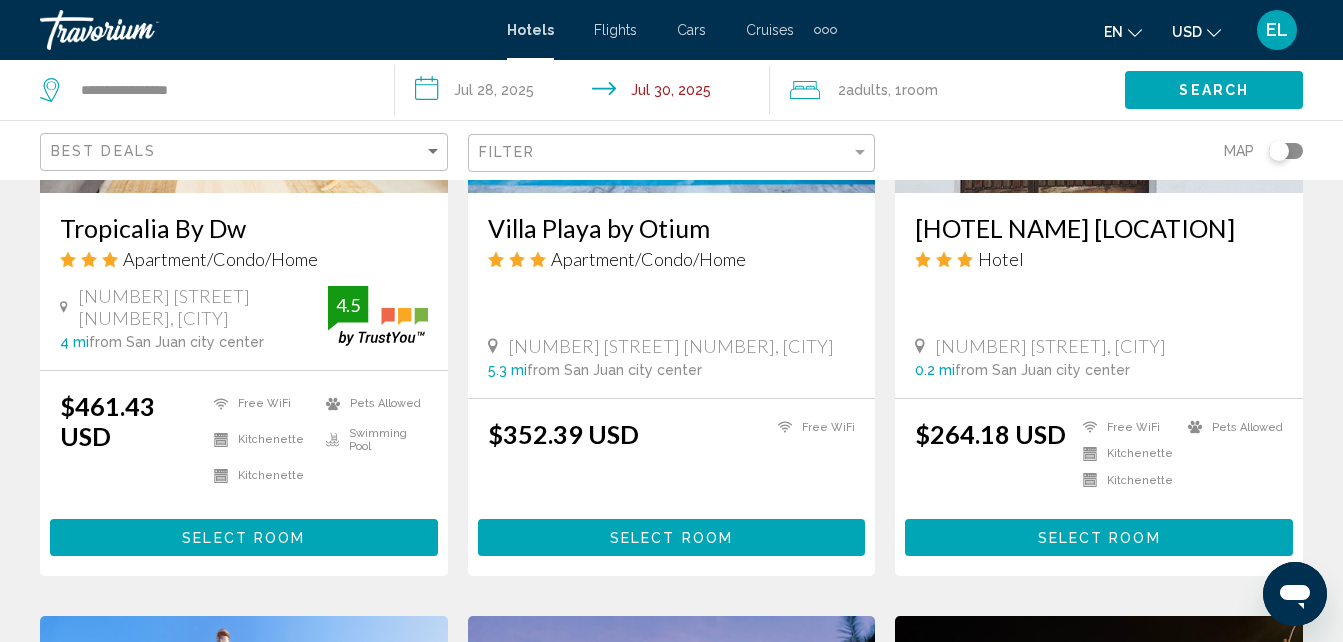 click on "**********" at bounding box center [586, 93] 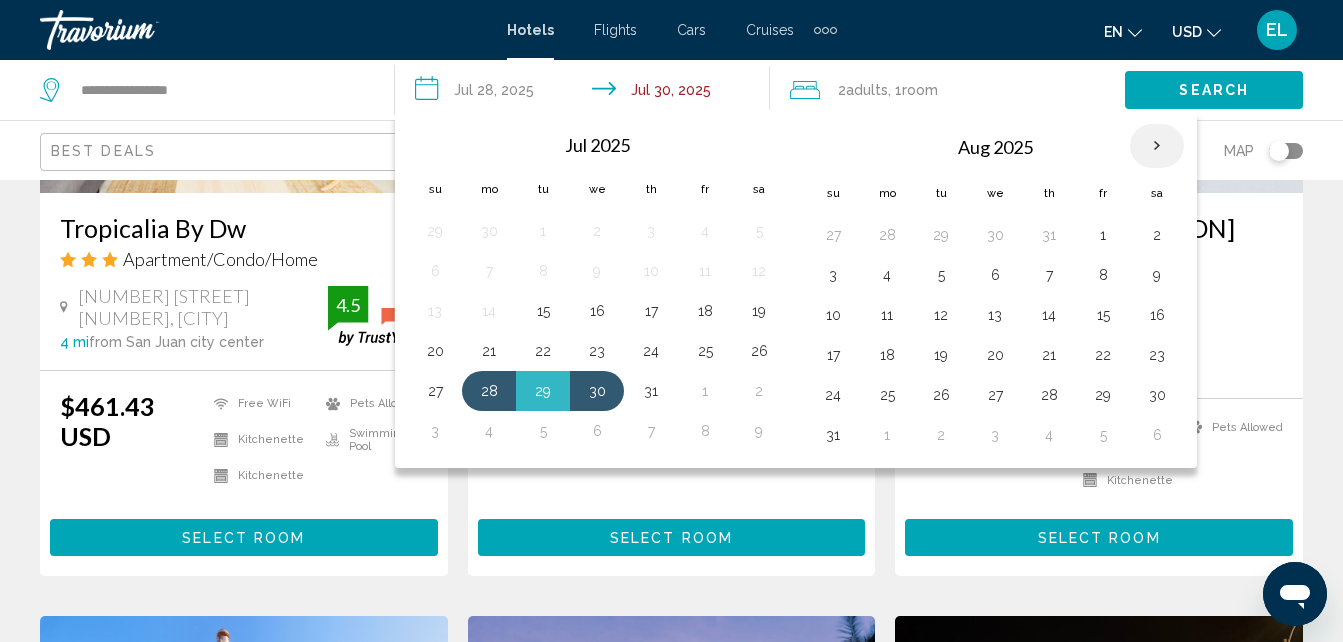 click at bounding box center [1157, 146] 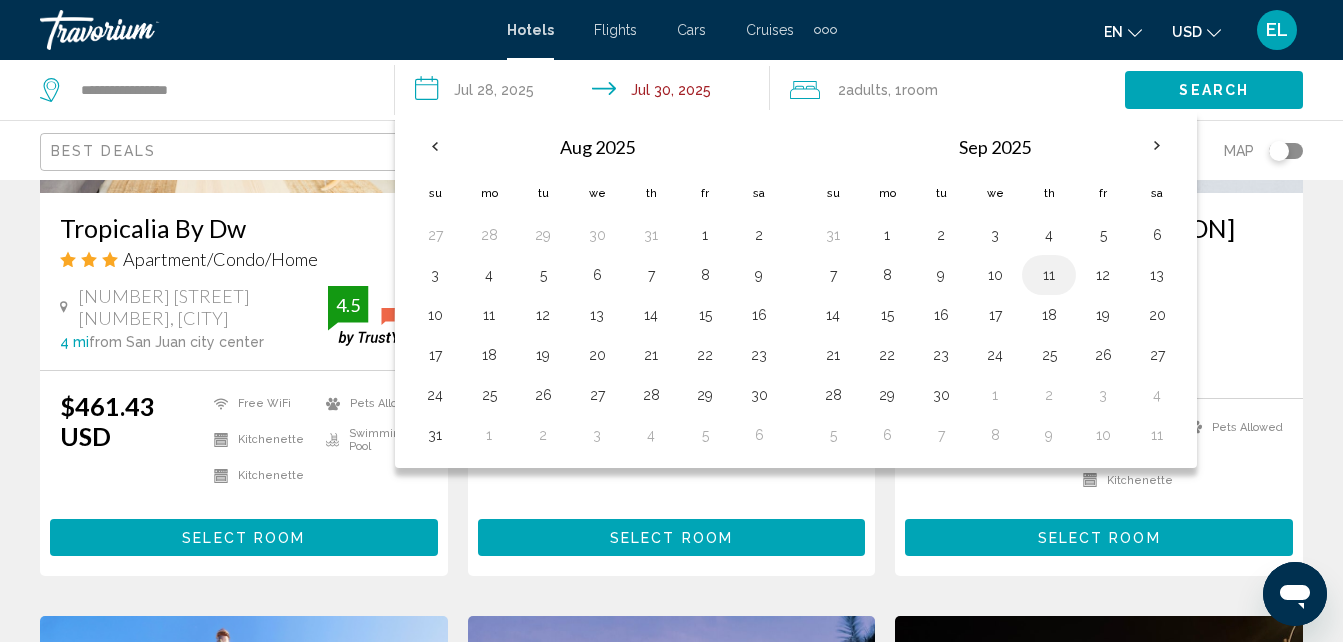 click on "11" at bounding box center [1049, 275] 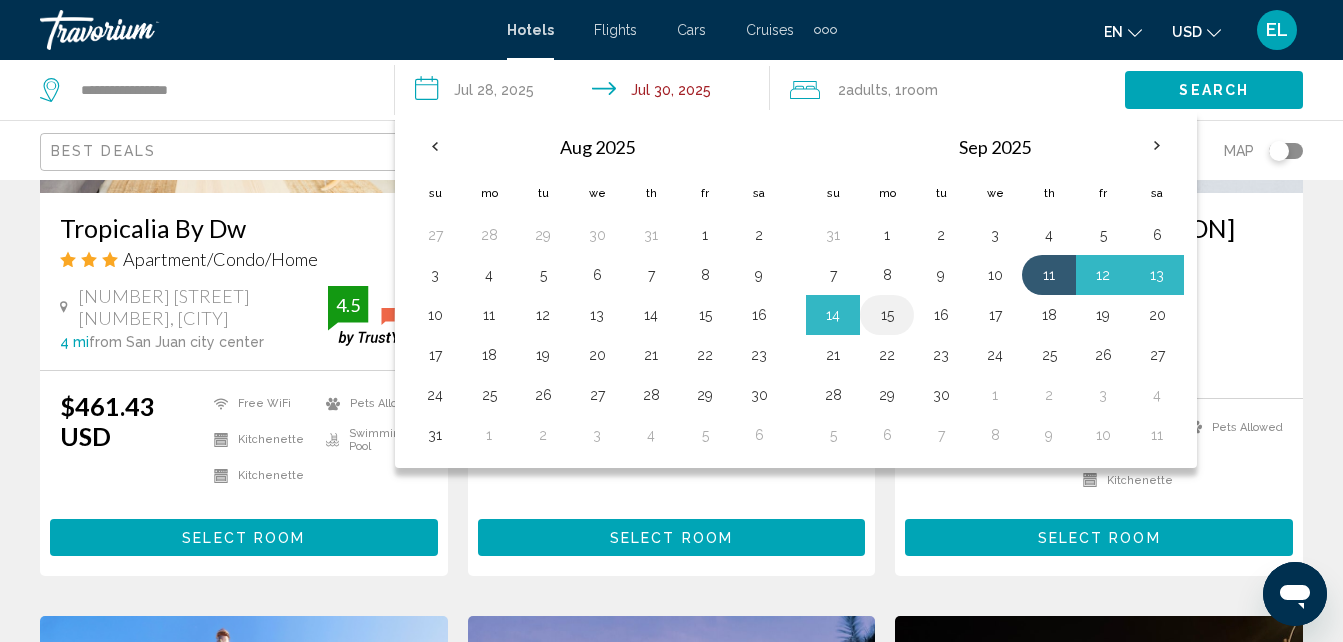 click on "15" at bounding box center [887, 315] 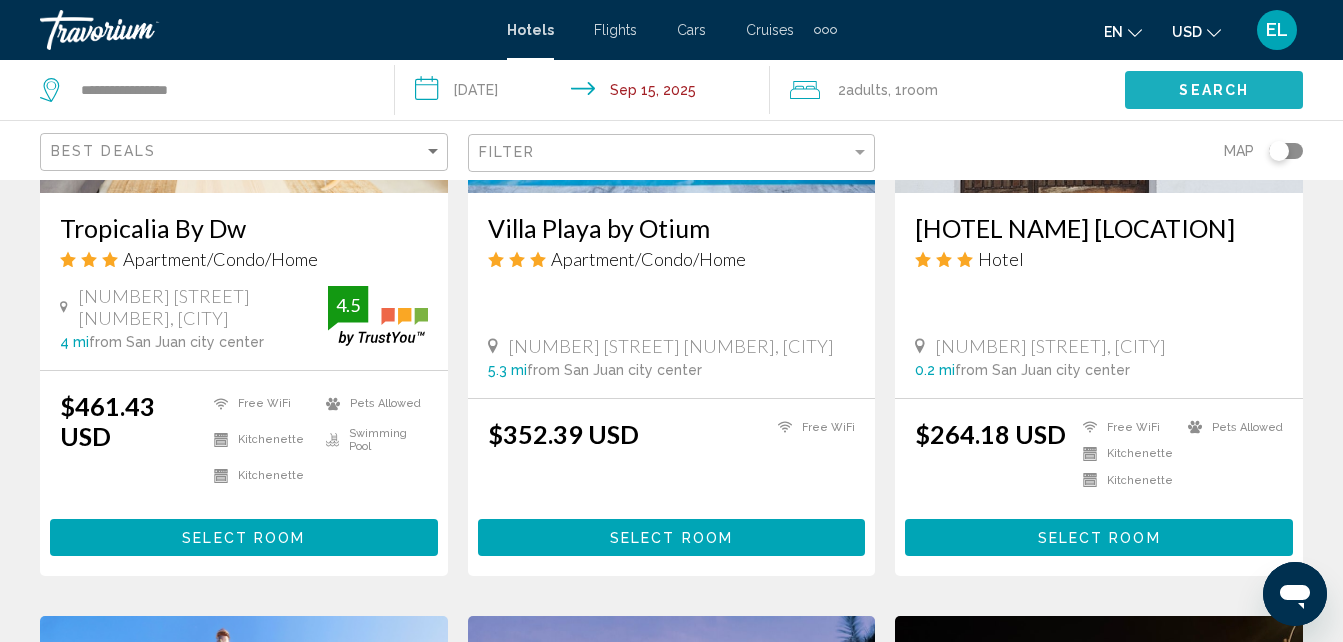 click on "Search" 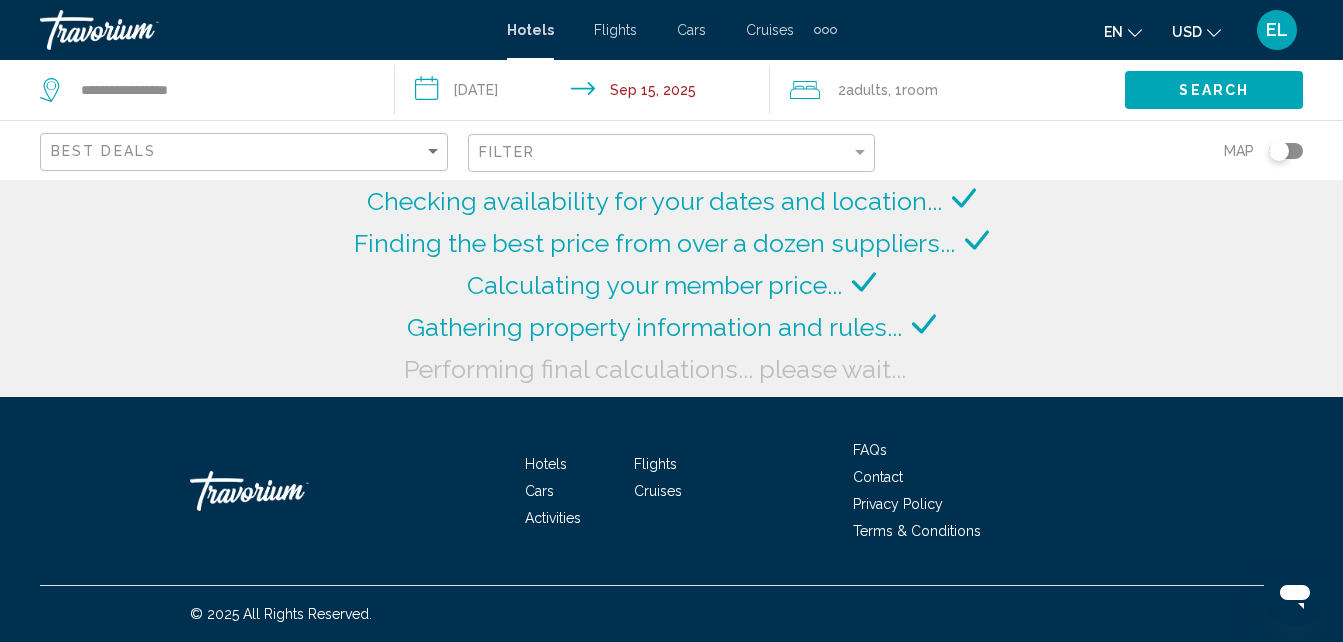 scroll, scrollTop: 0, scrollLeft: 0, axis: both 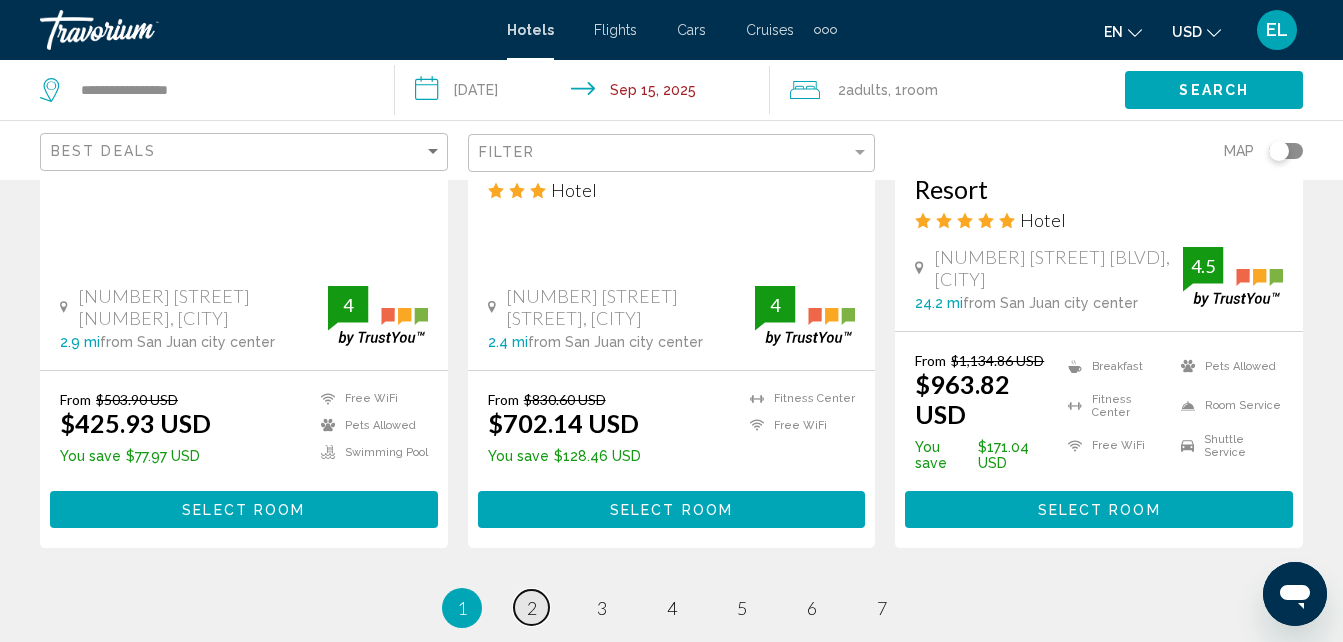 click on "2" at bounding box center (532, 608) 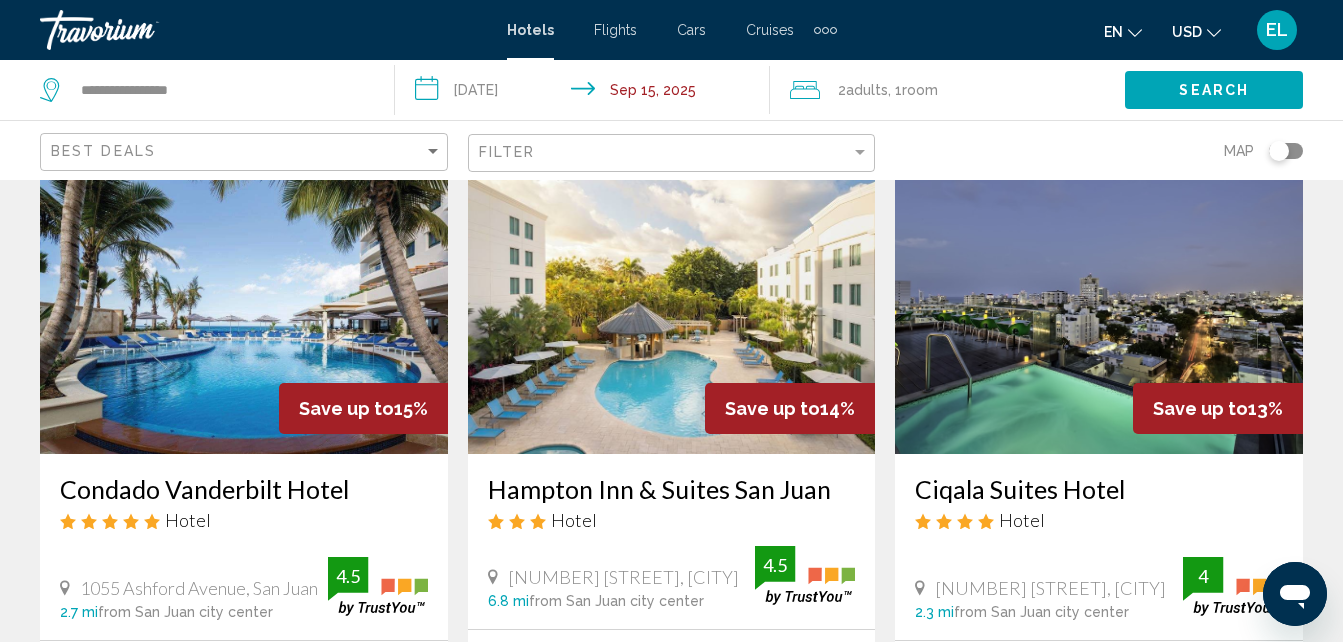 scroll, scrollTop: 0, scrollLeft: 0, axis: both 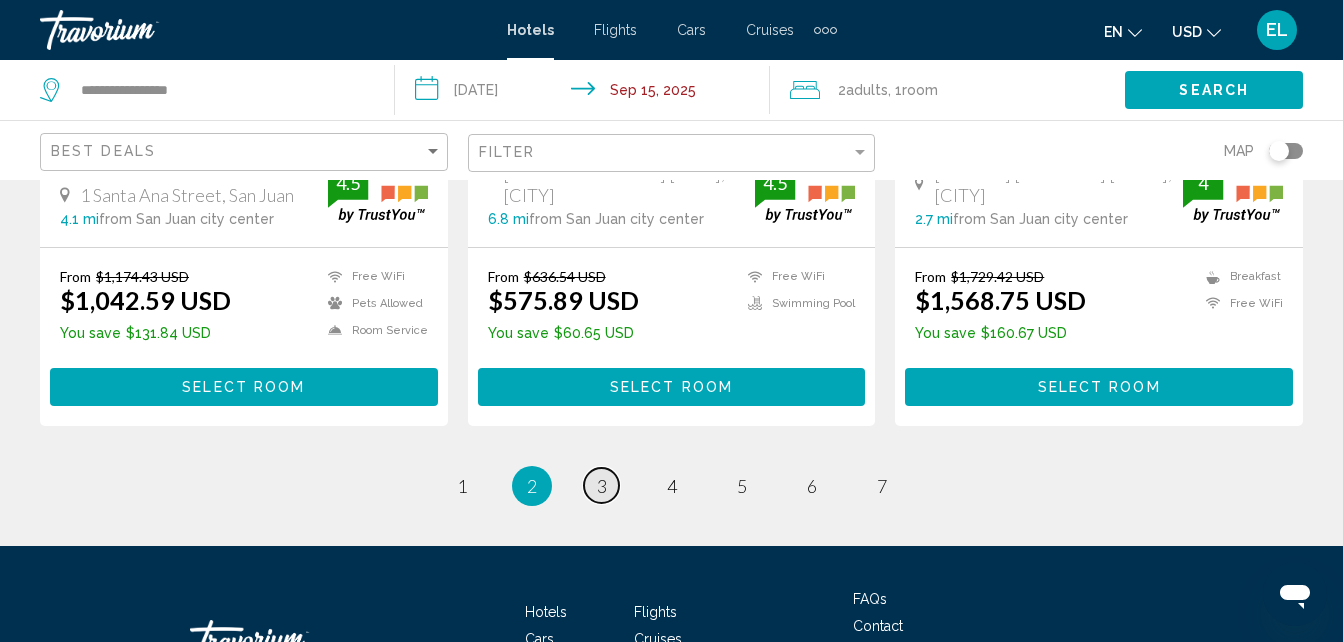 click on "3" at bounding box center [602, 486] 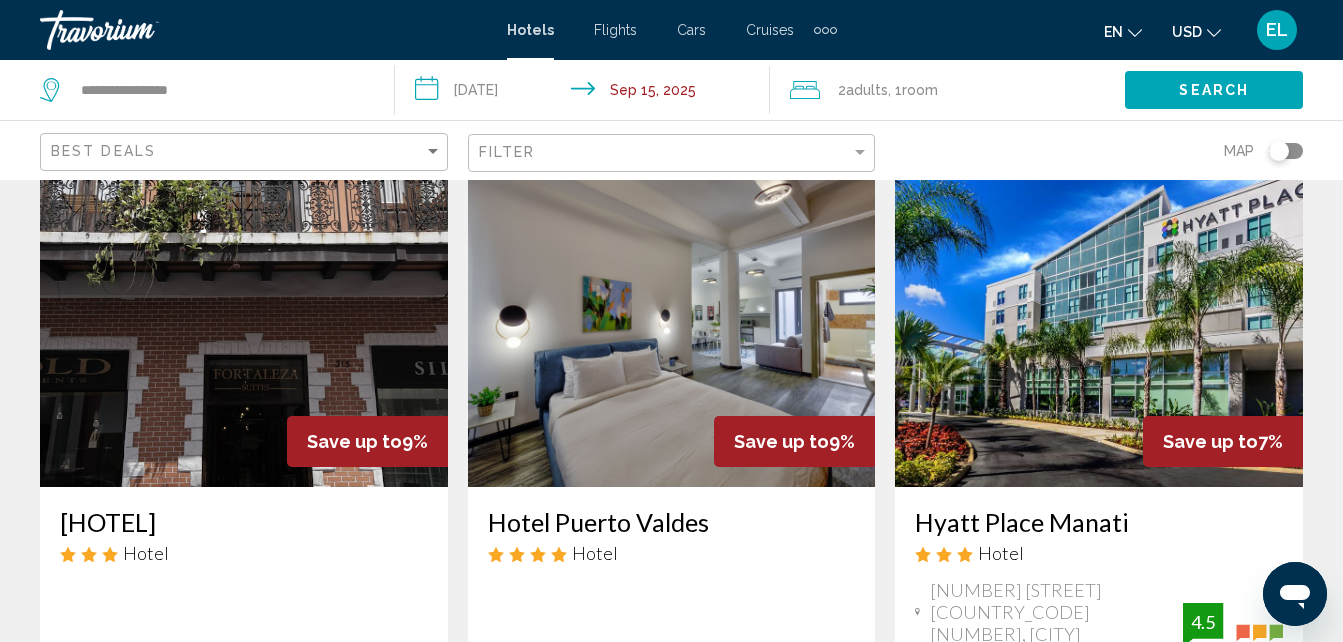 scroll, scrollTop: 0, scrollLeft: 0, axis: both 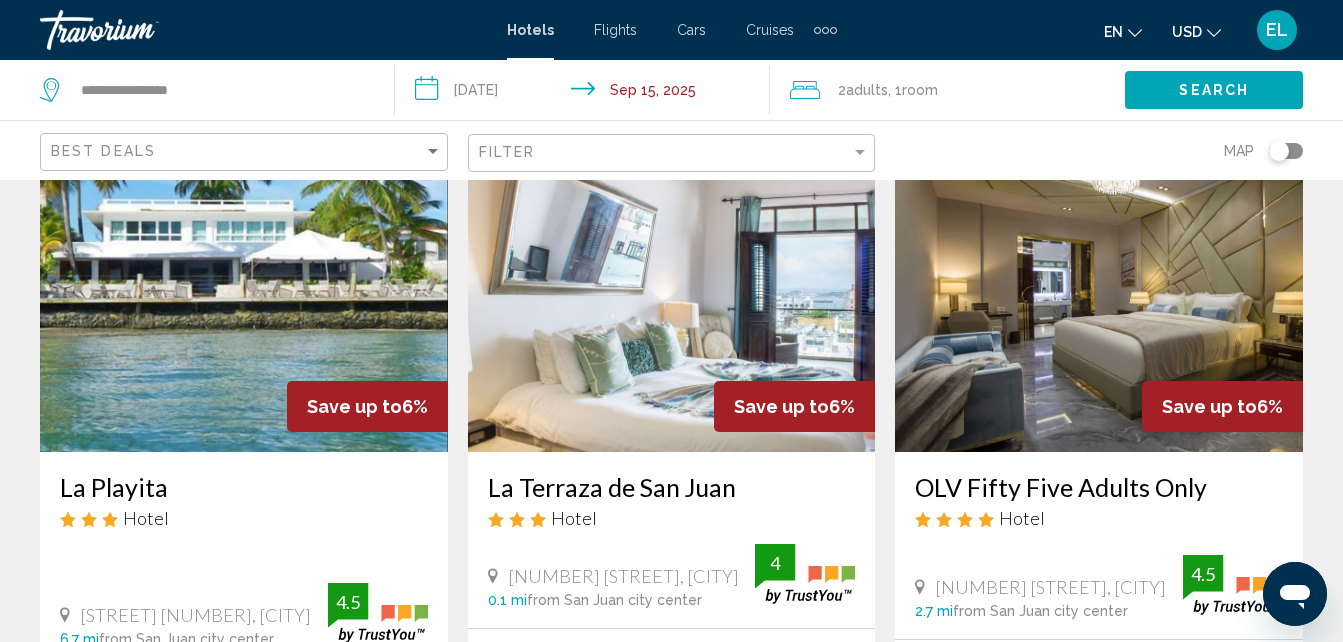 click at bounding box center (1099, 292) 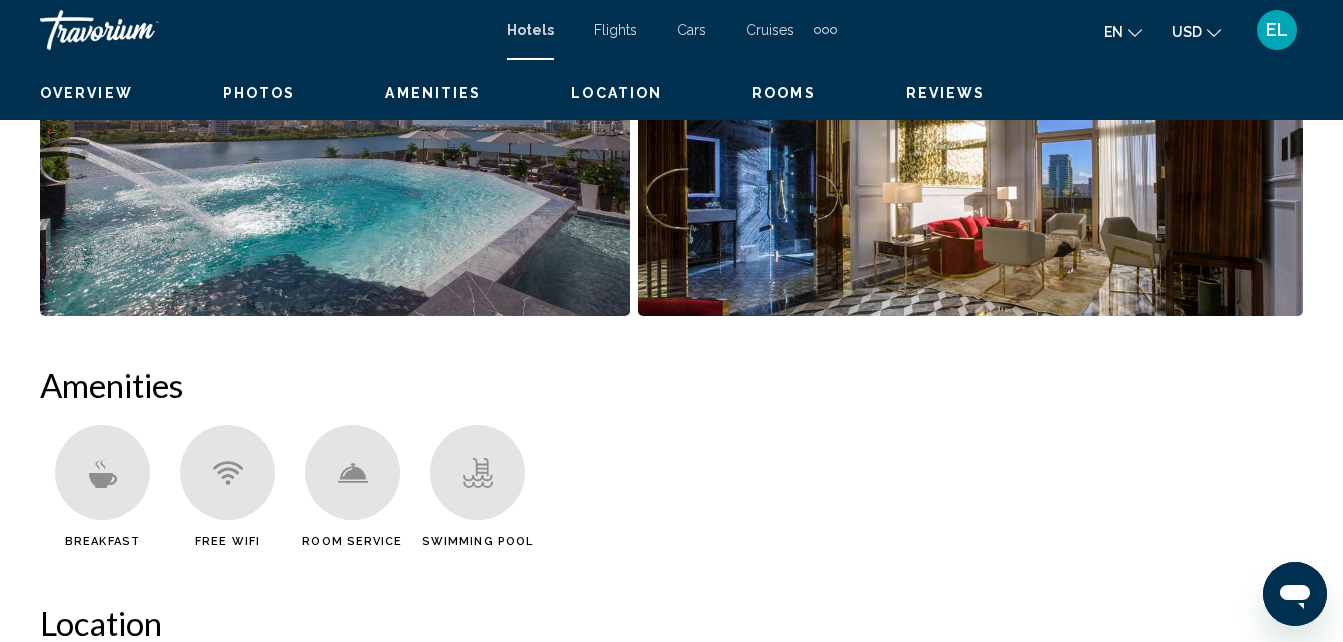 scroll, scrollTop: 214, scrollLeft: 0, axis: vertical 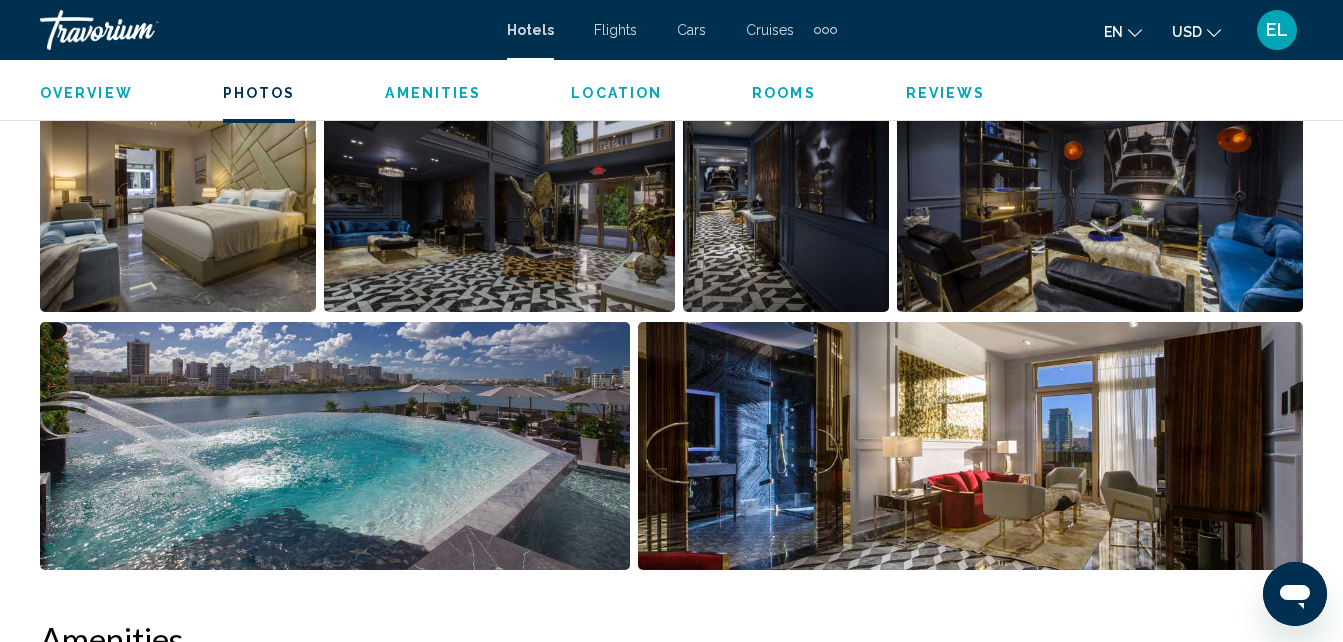click at bounding box center (335, 446) 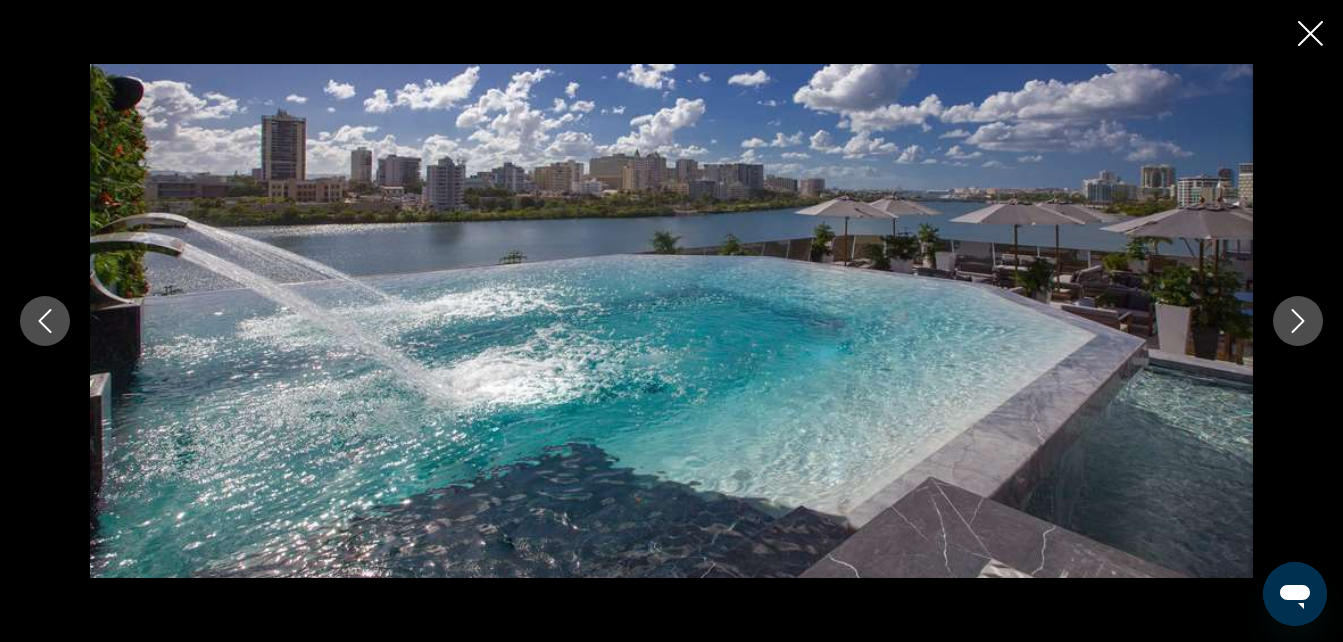 click 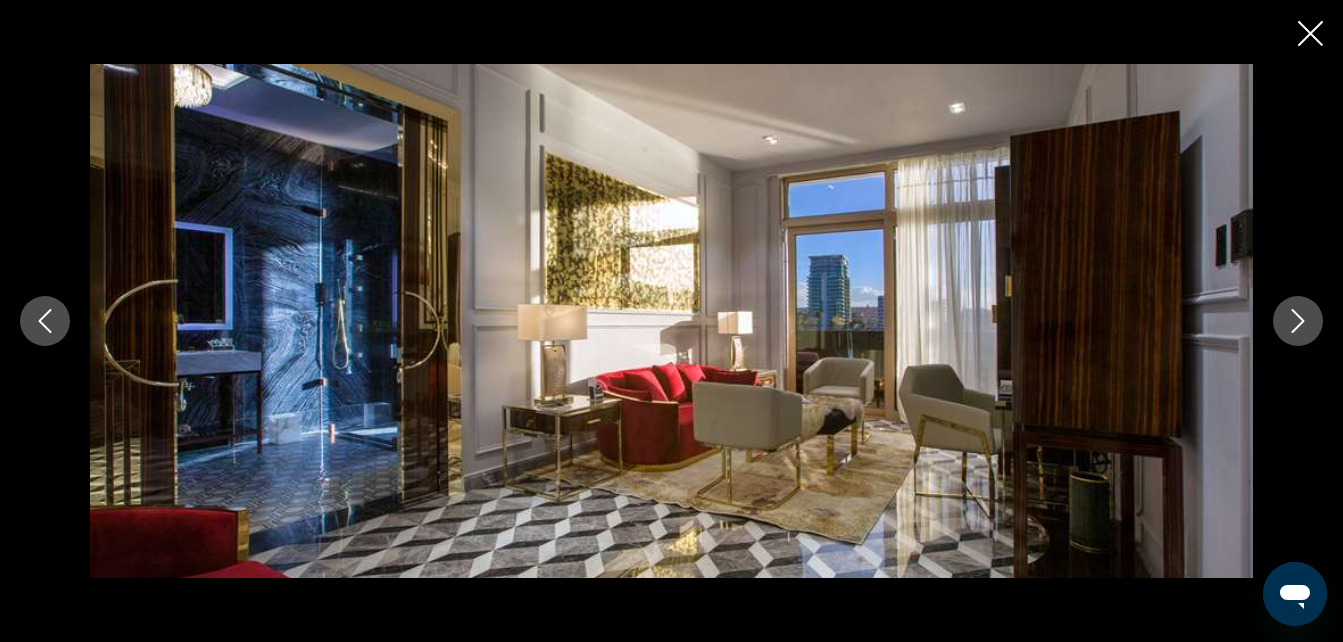 click 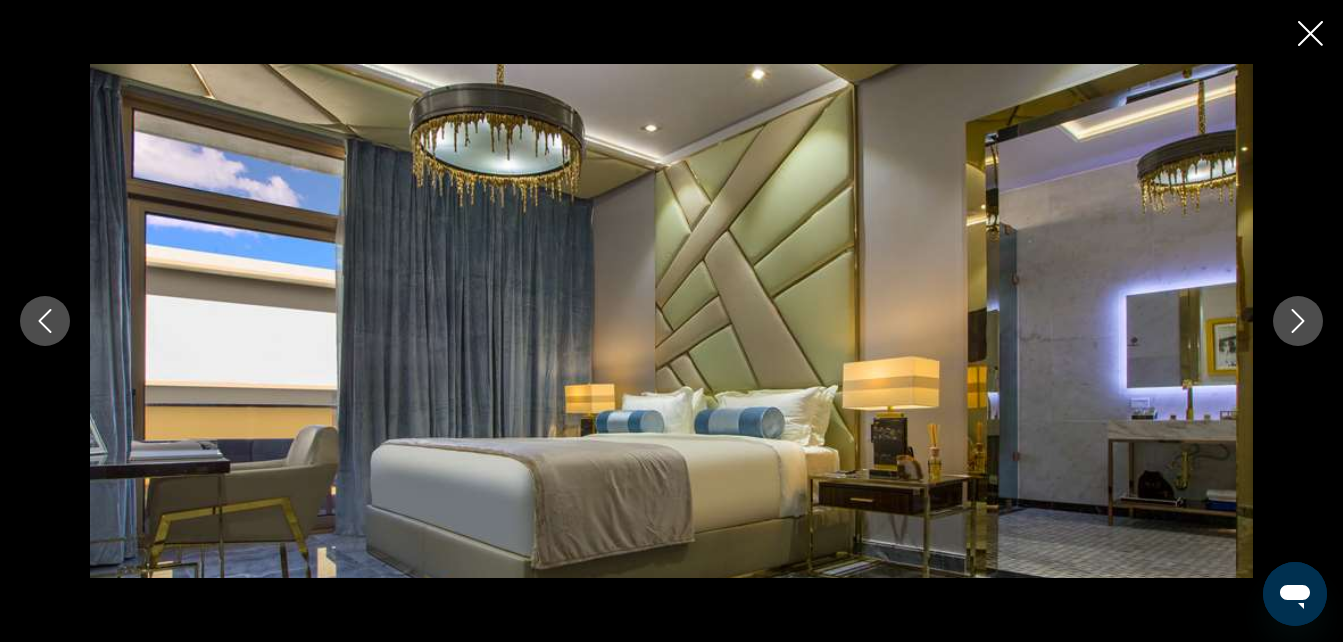 click 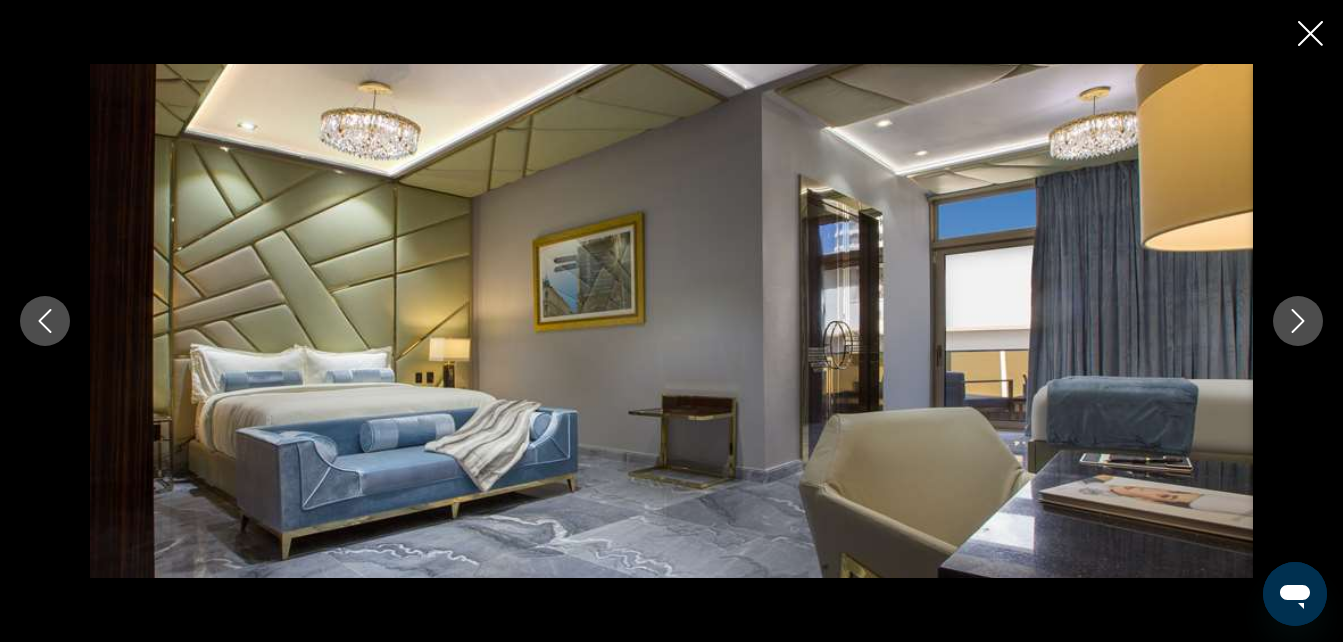 click 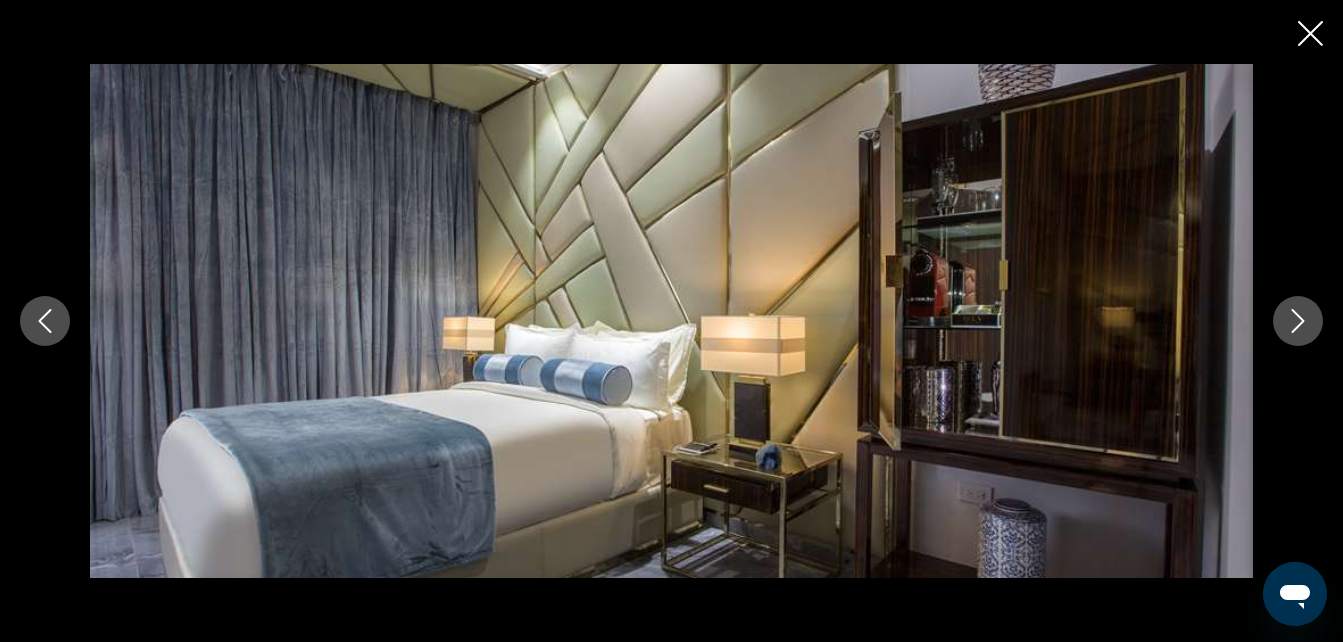 click 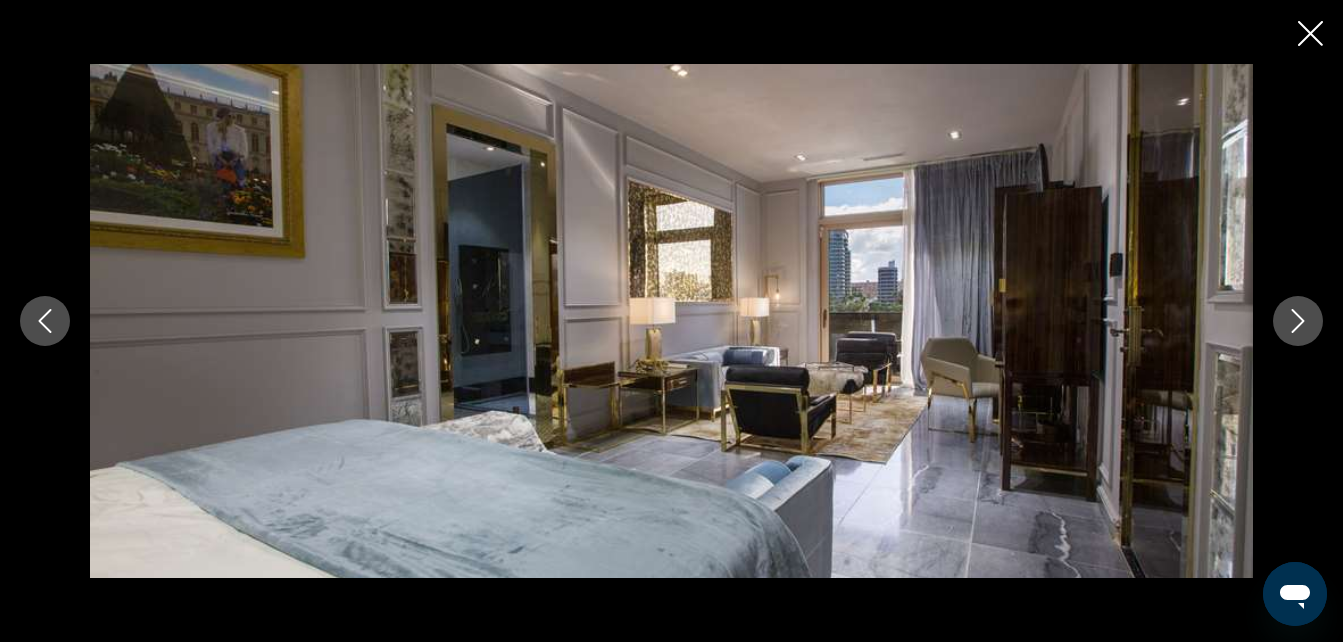 click 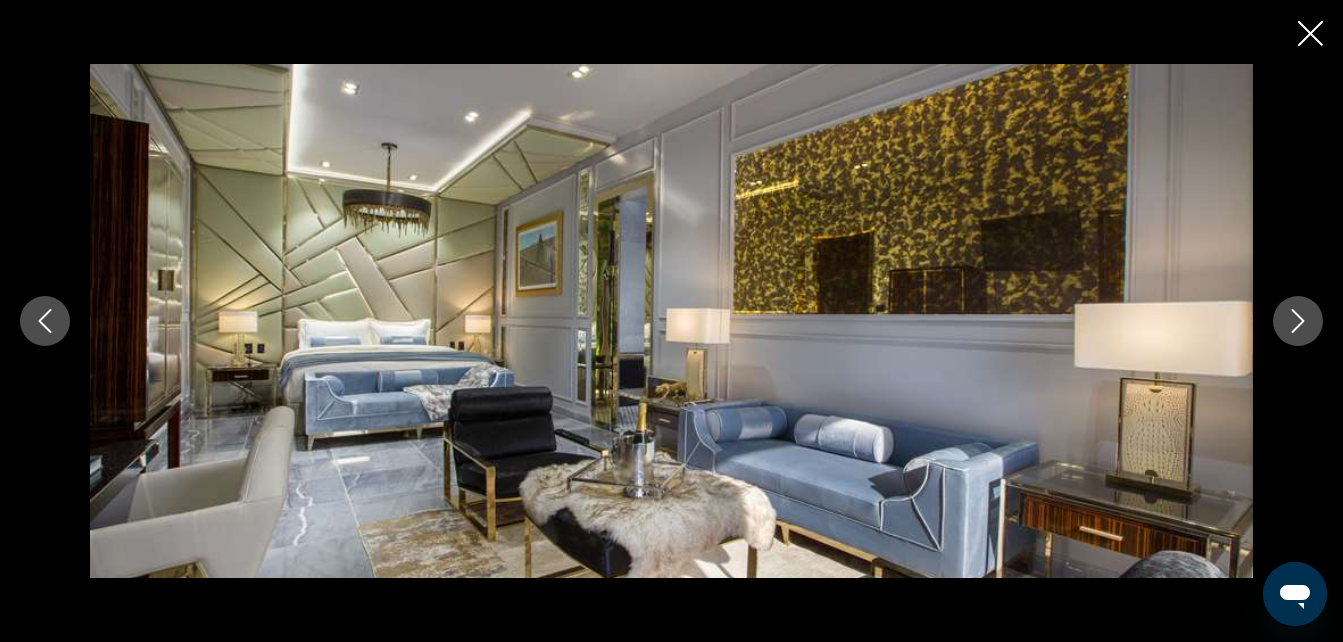 click 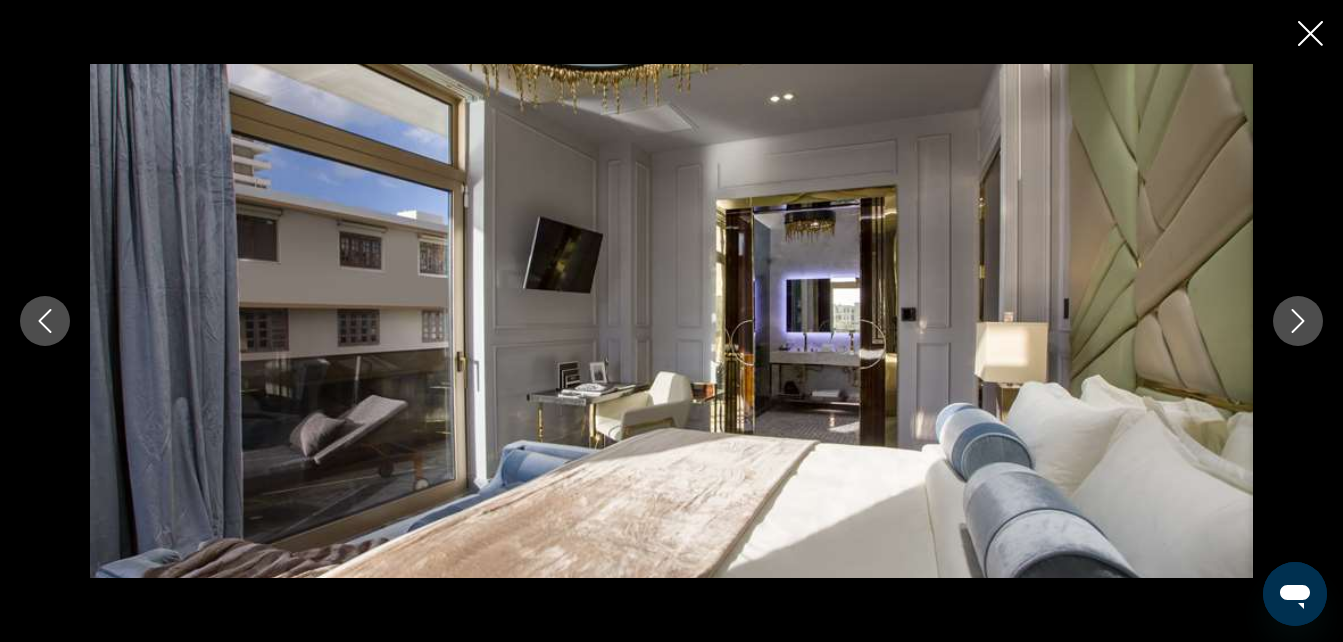 click 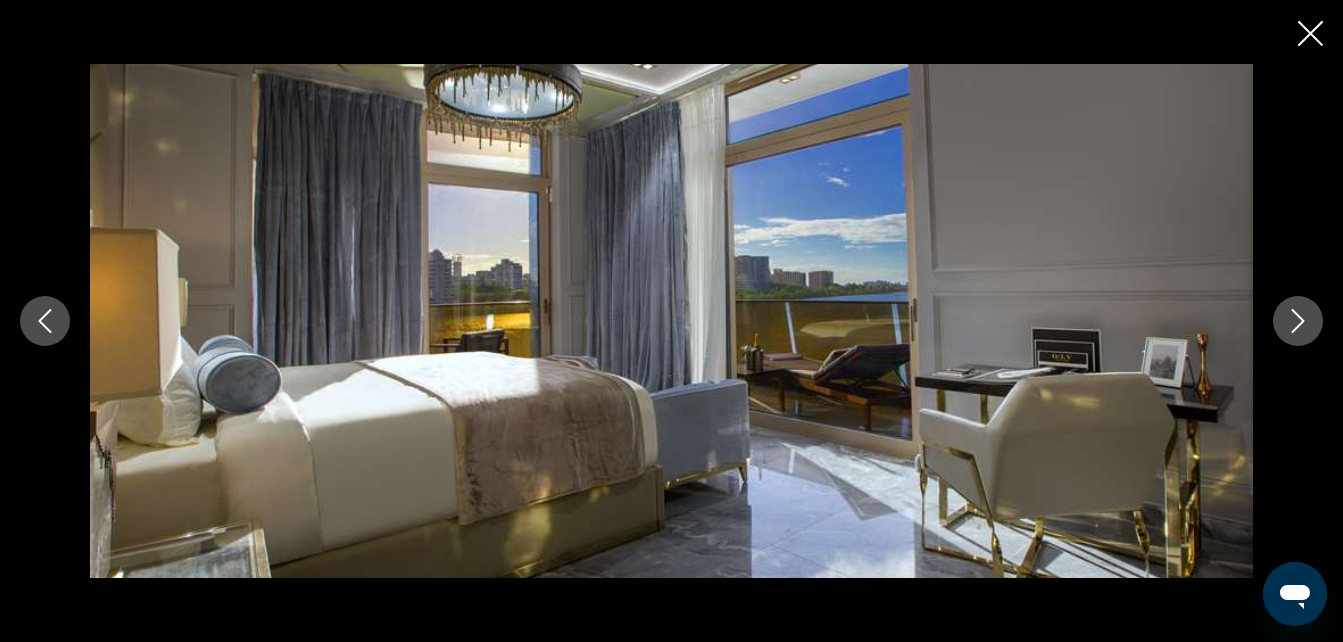 click at bounding box center (671, 321) 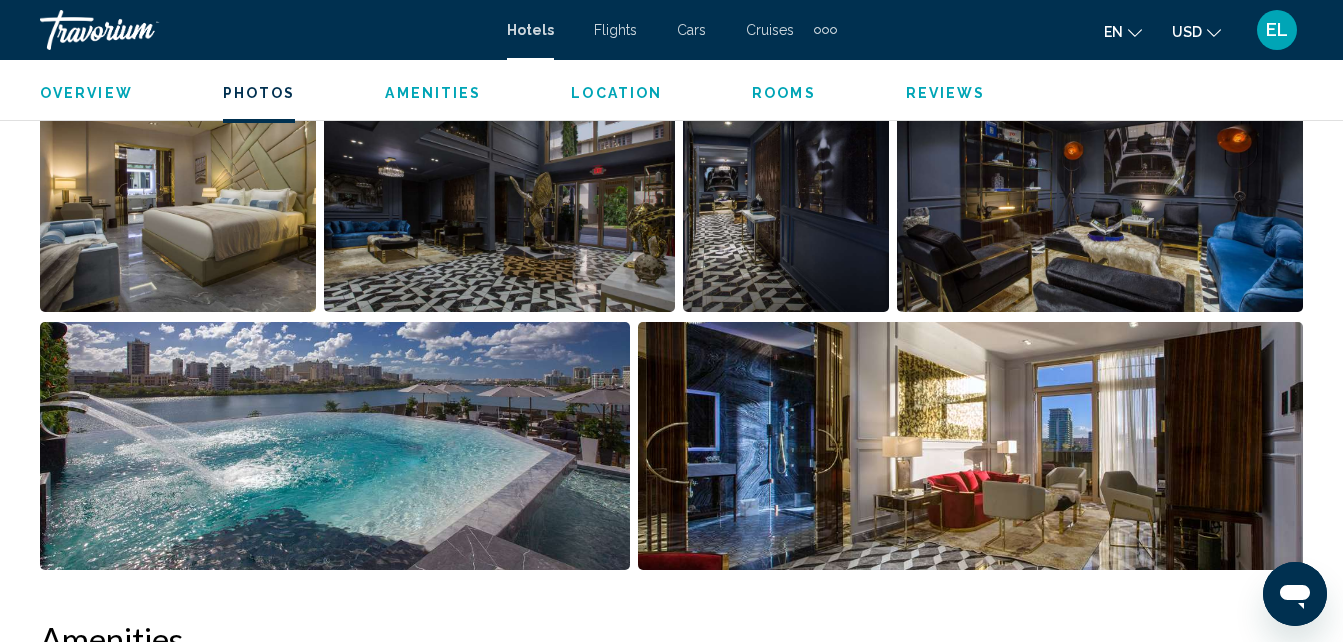 click on "Location" at bounding box center (616, 93) 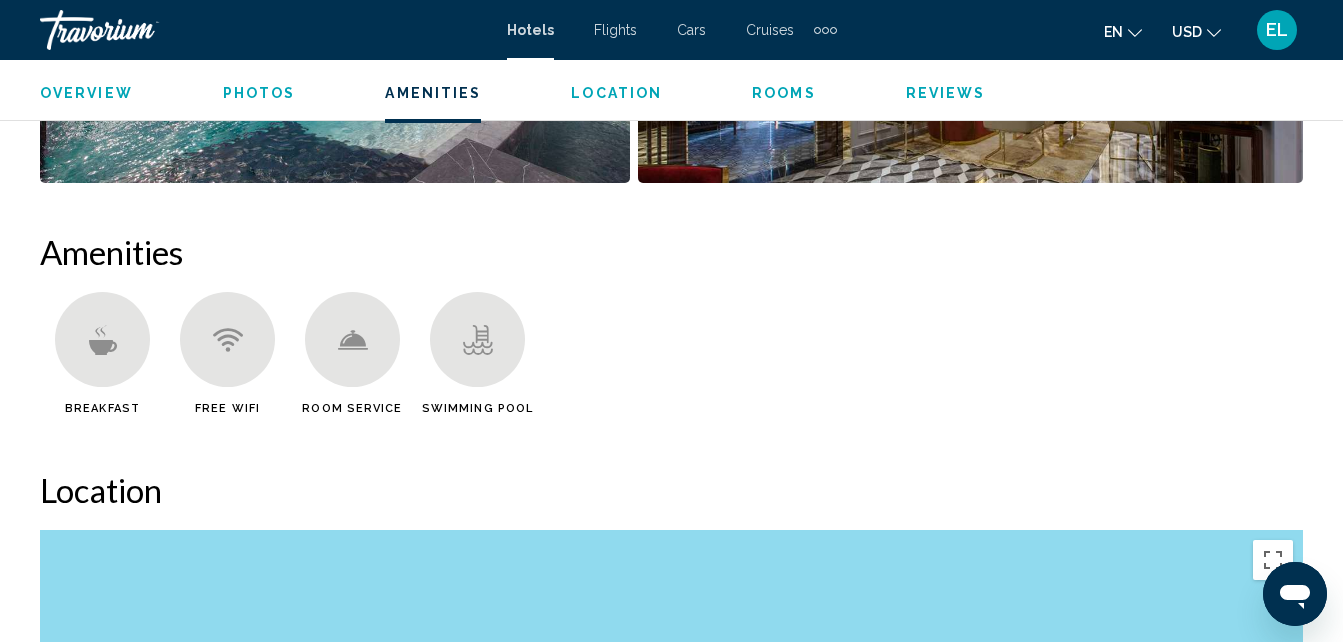 scroll, scrollTop: 2122, scrollLeft: 0, axis: vertical 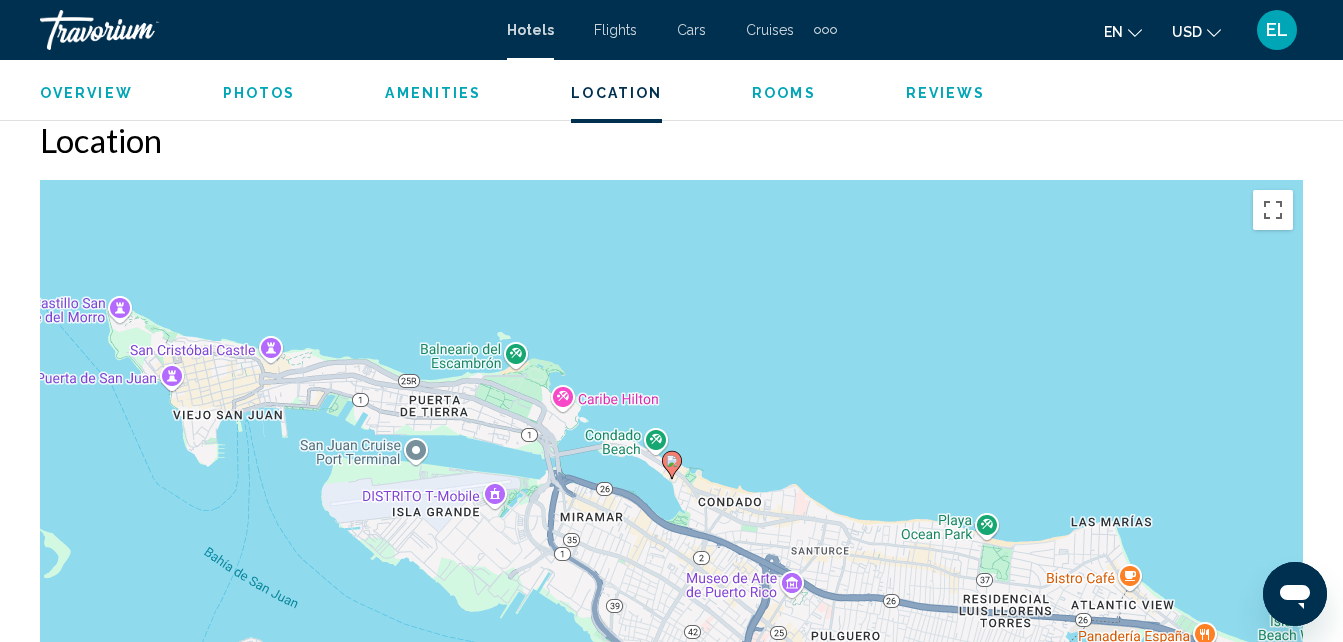 click on "Photos" at bounding box center [259, 93] 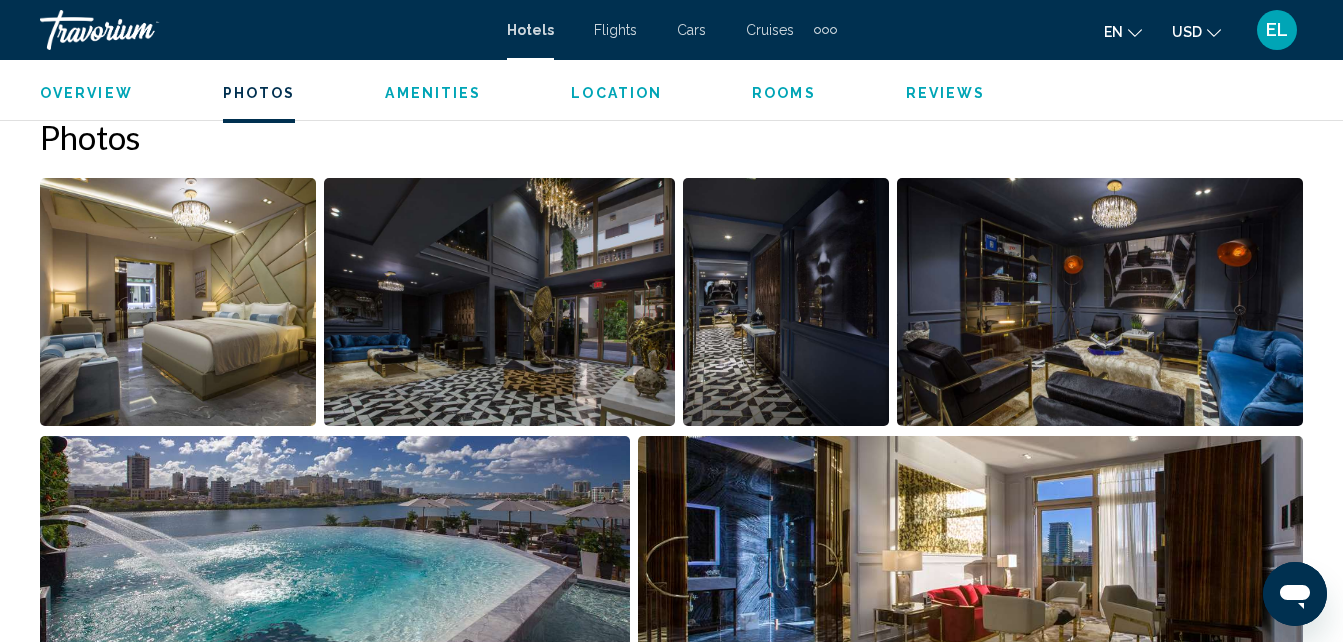 scroll, scrollTop: 1268, scrollLeft: 0, axis: vertical 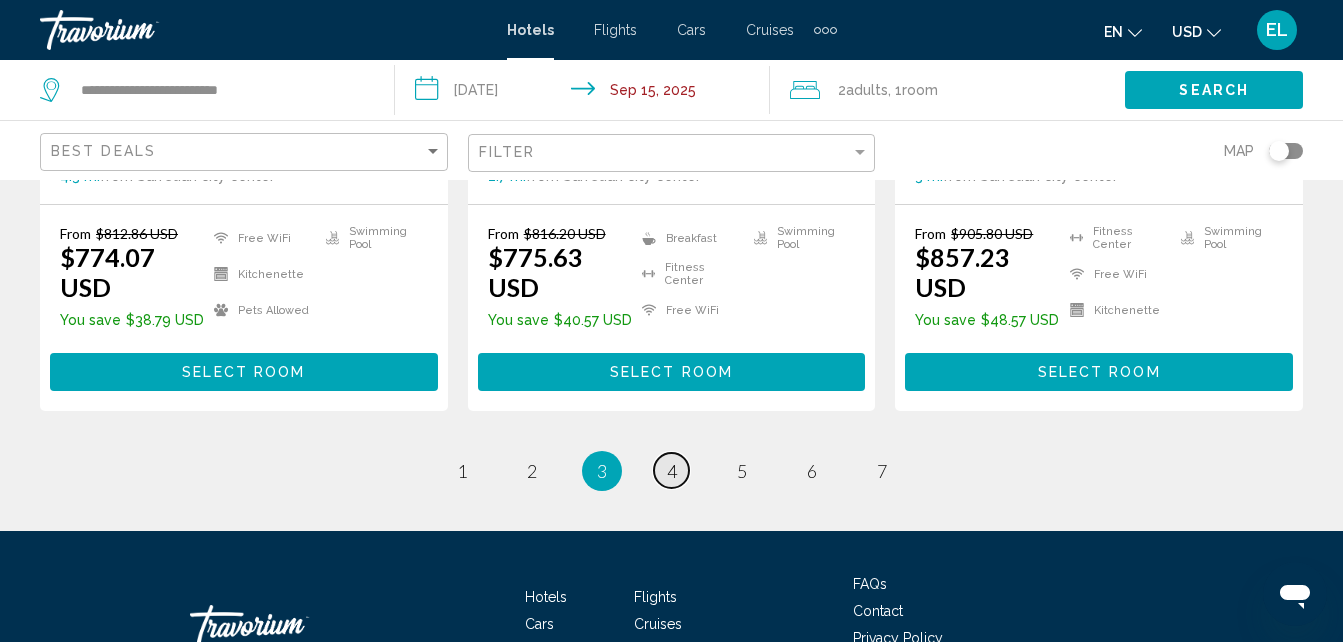 click on "page  4" at bounding box center (671, 470) 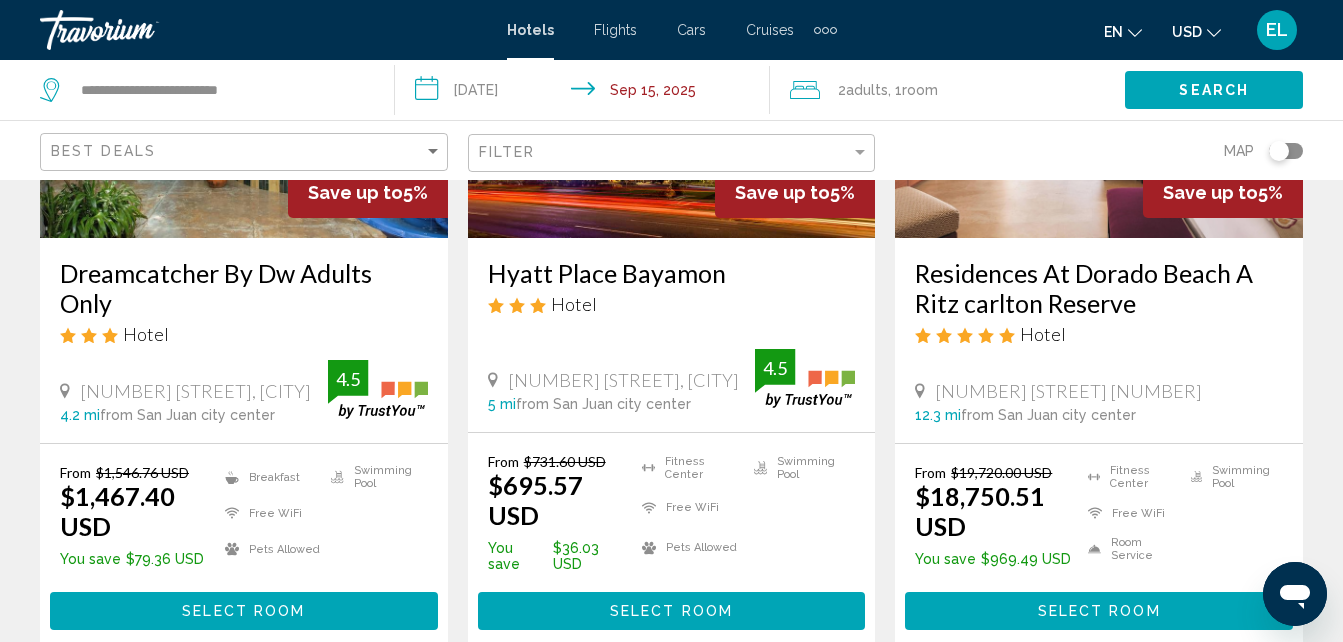 scroll, scrollTop: 0, scrollLeft: 0, axis: both 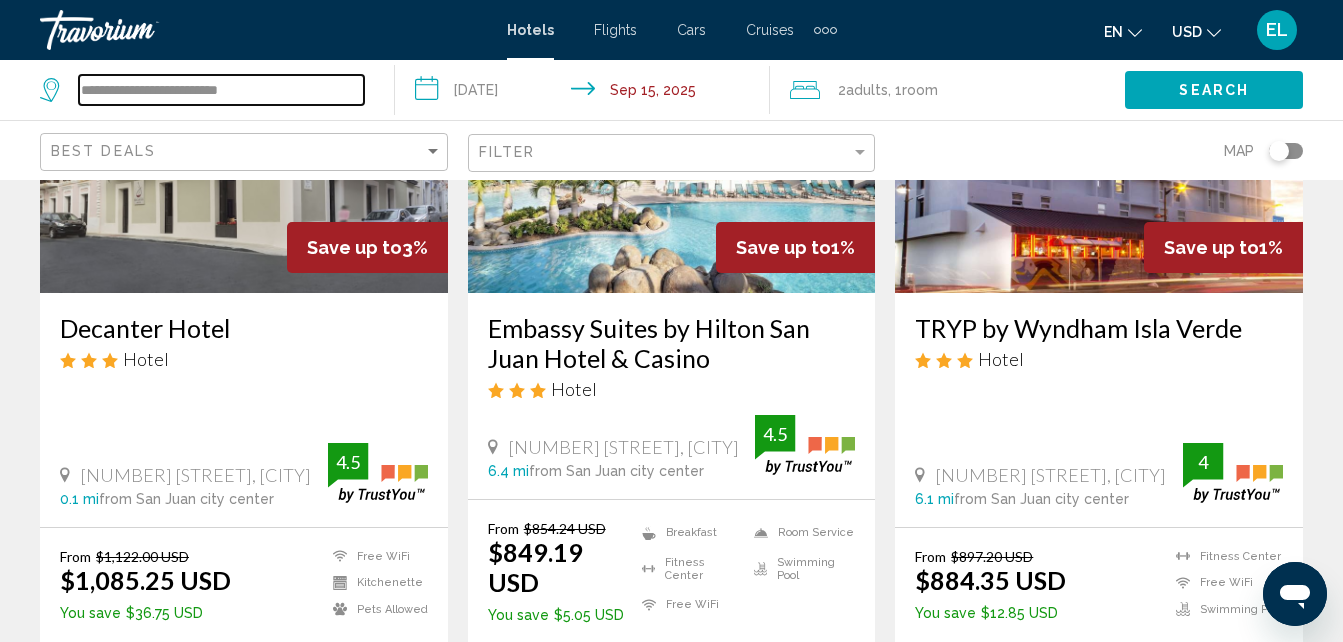 click on "**********" at bounding box center [221, 90] 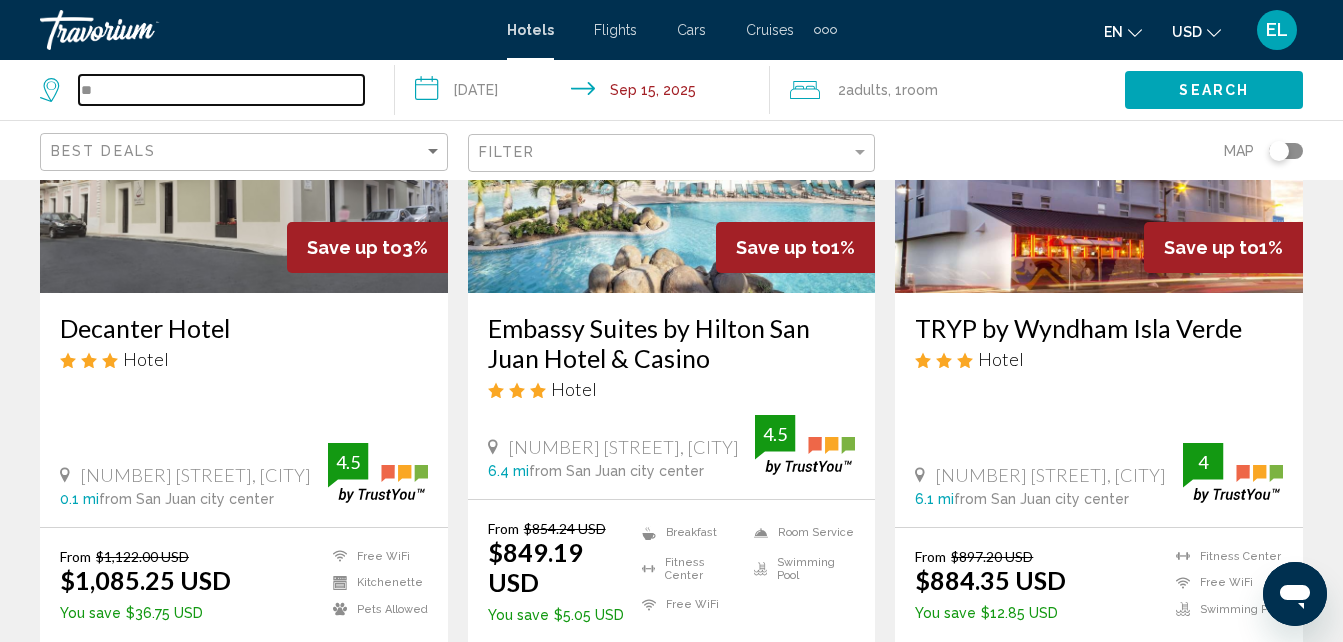 type on "*" 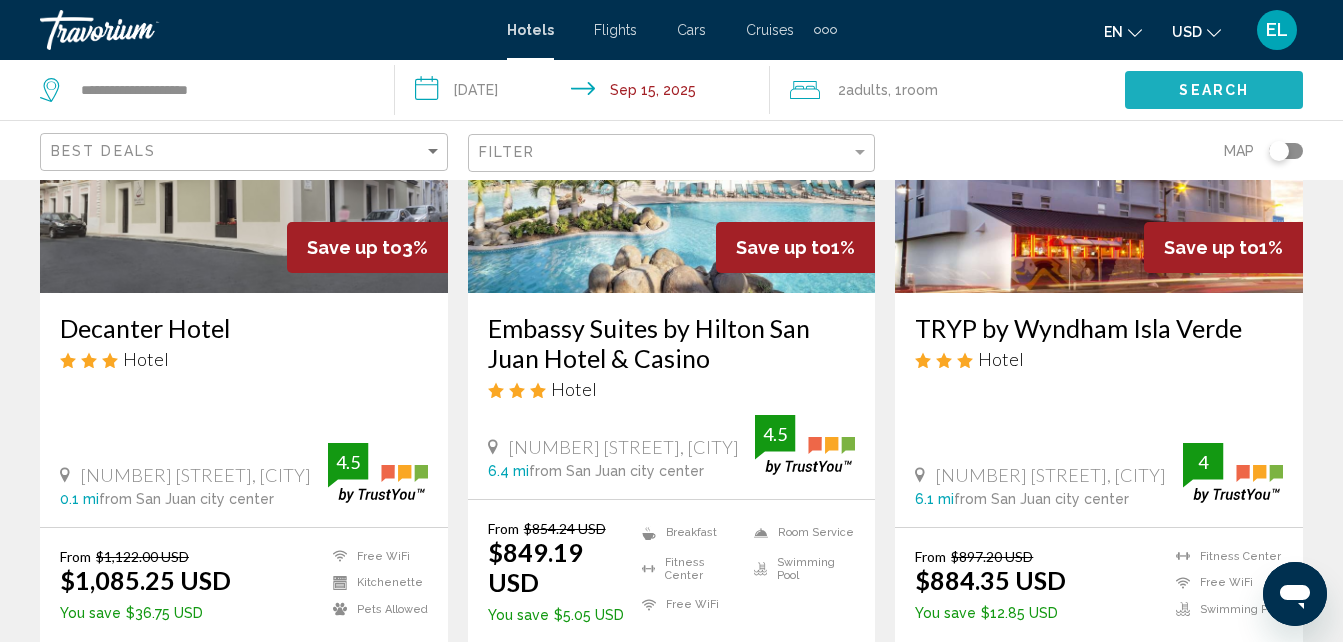 click on "Search" 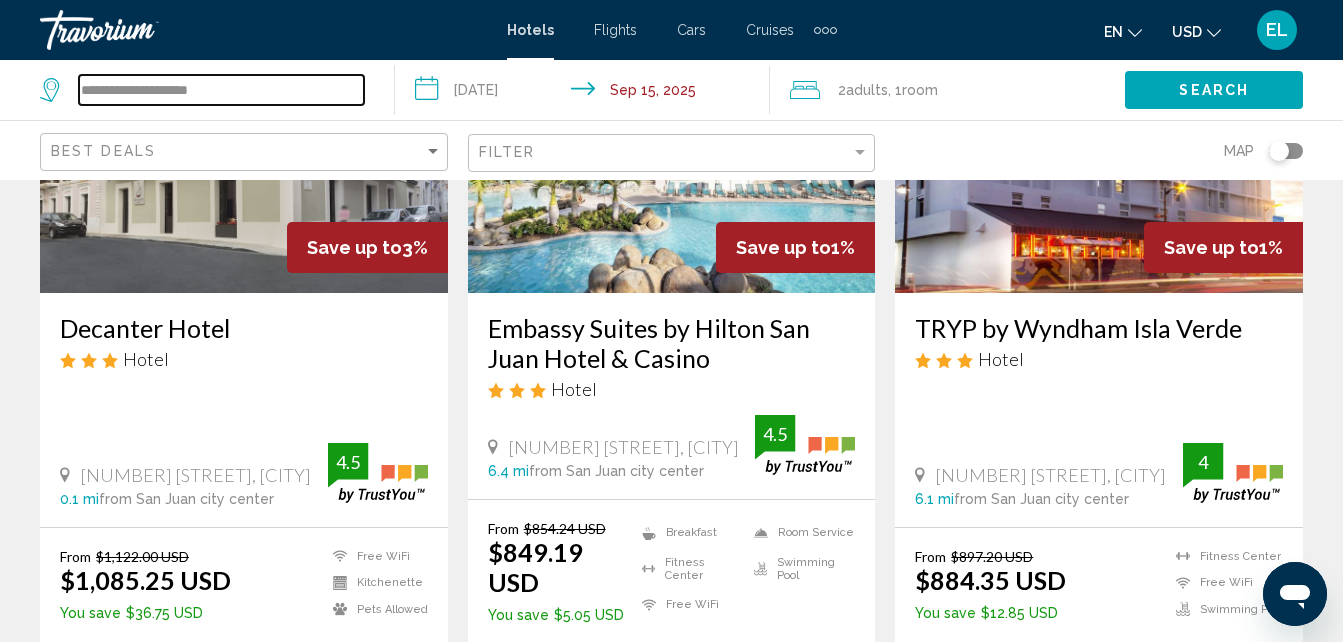 click on "**********" at bounding box center (221, 90) 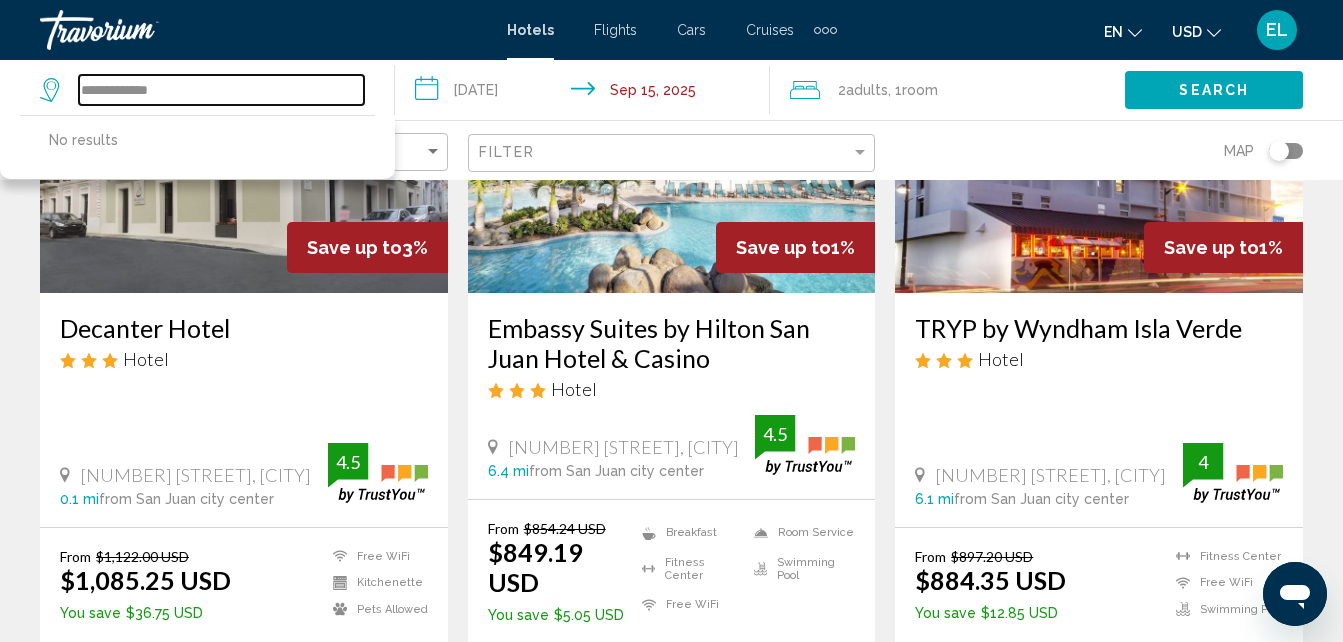 type on "**********" 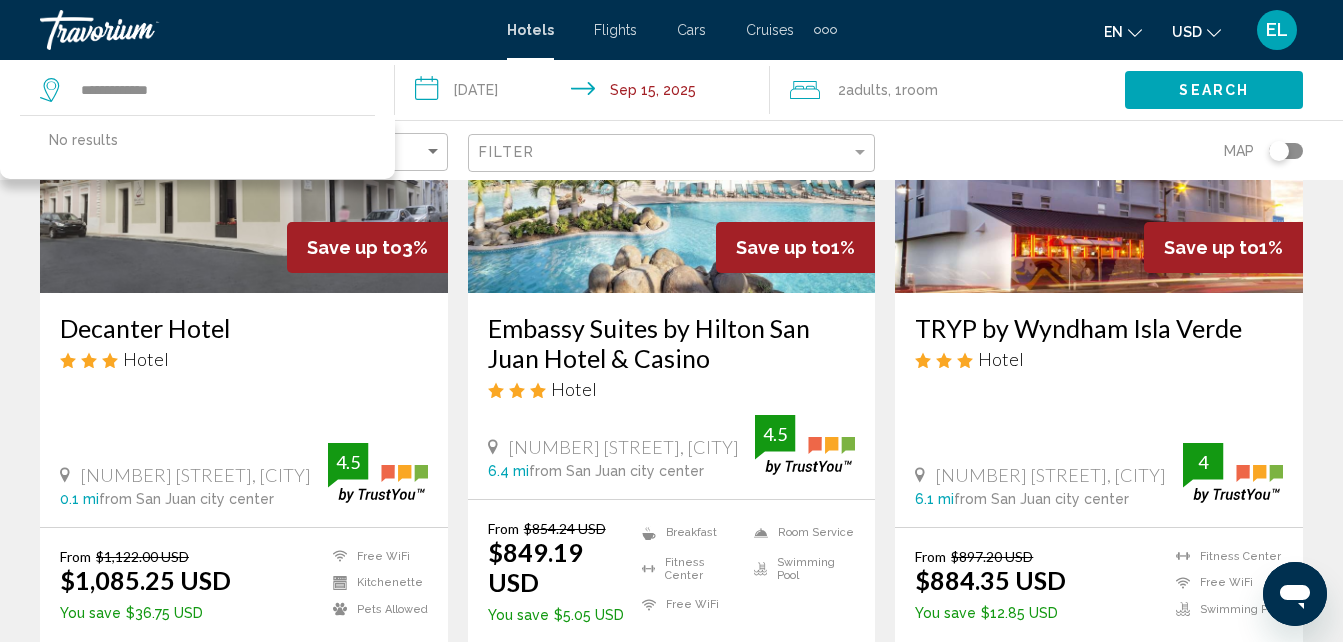 click on "Search" 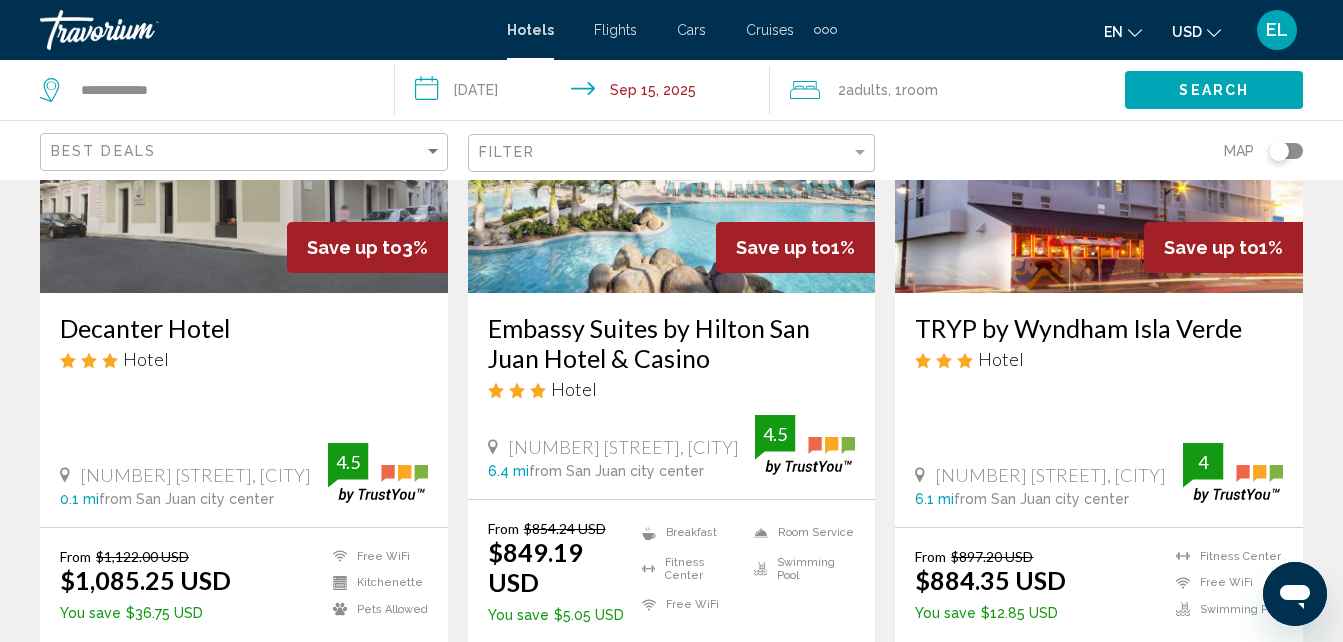 click on "Search" 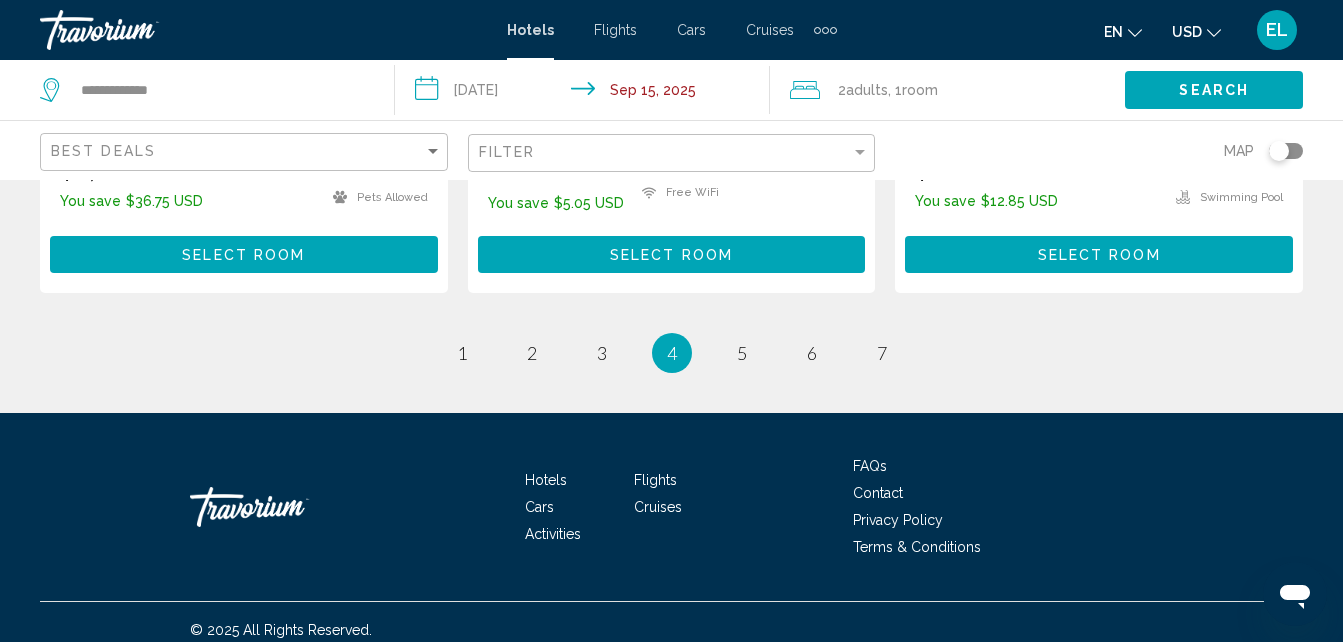 scroll, scrollTop: 3022, scrollLeft: 0, axis: vertical 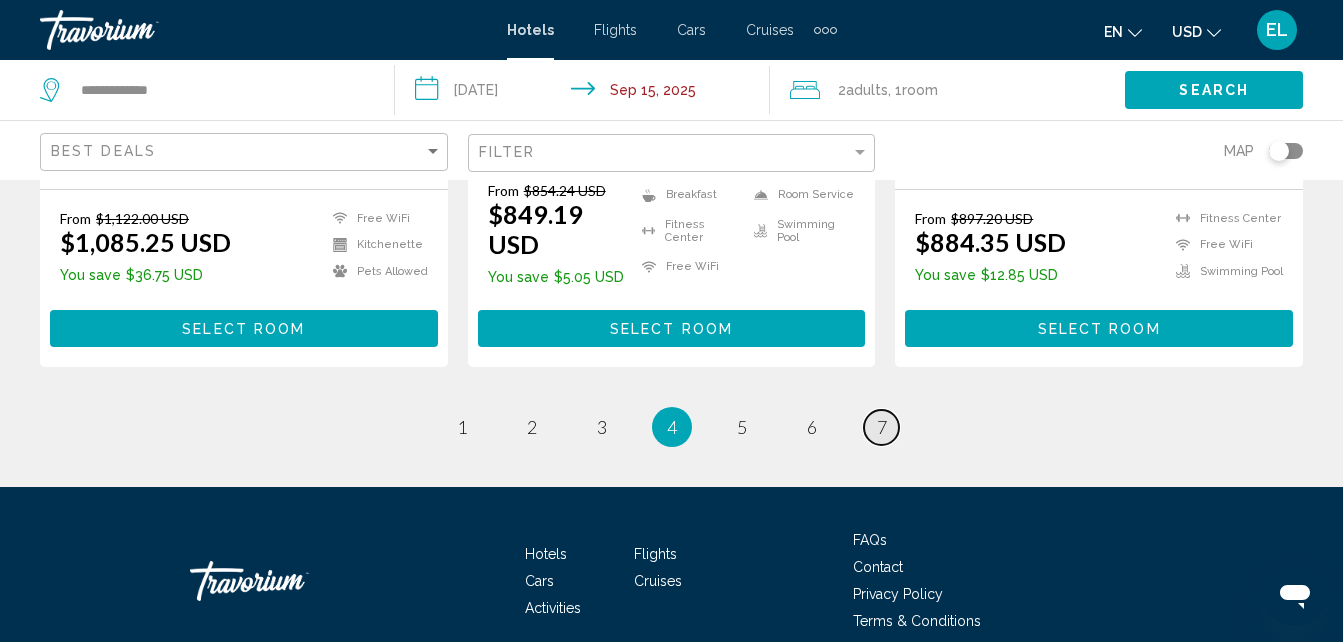 click on "7" at bounding box center (882, 427) 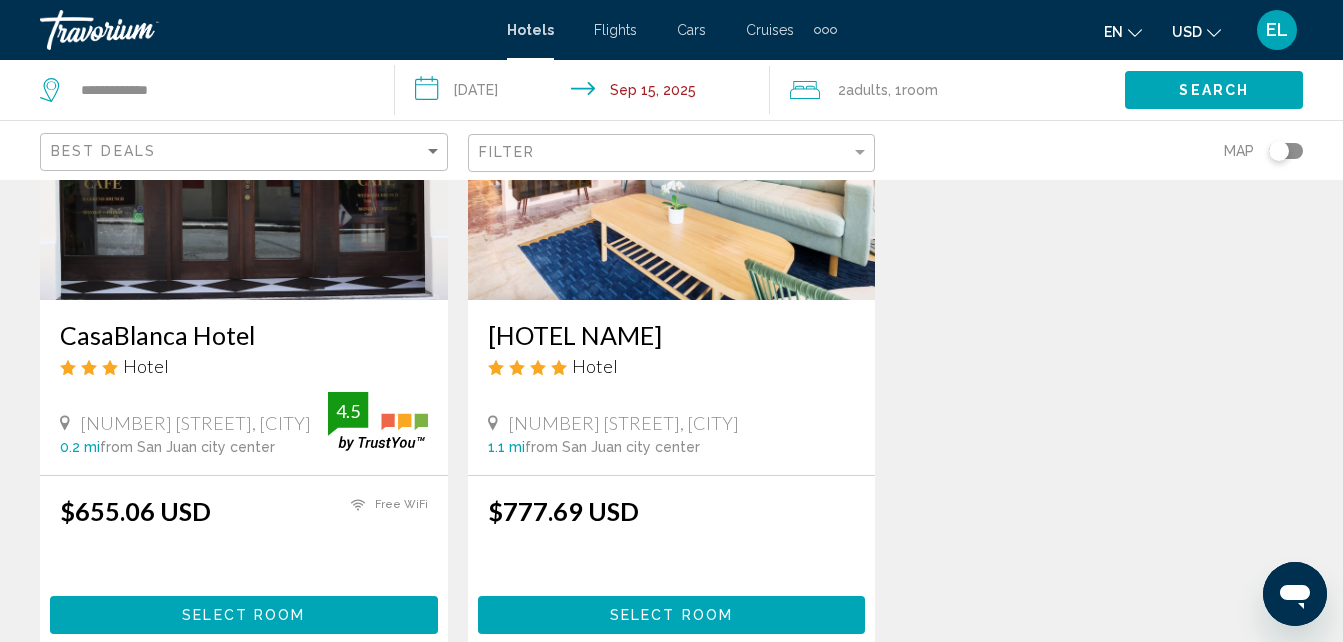 scroll, scrollTop: 0, scrollLeft: 0, axis: both 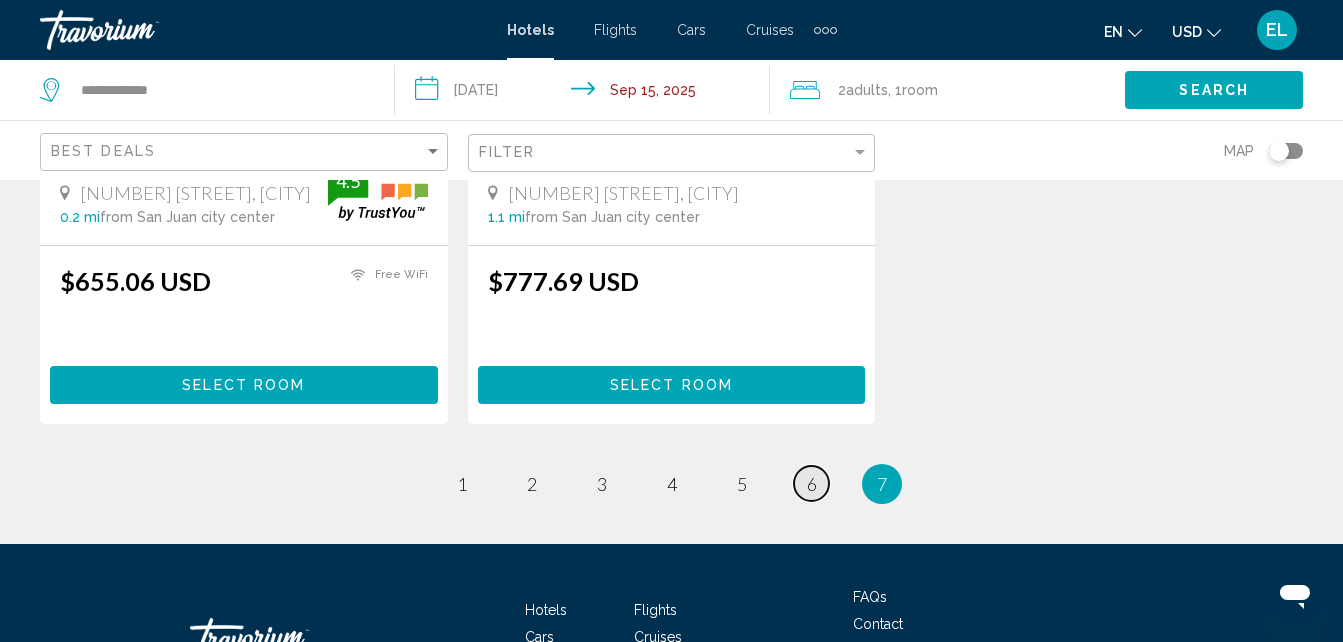 click on "page  6" at bounding box center (811, 483) 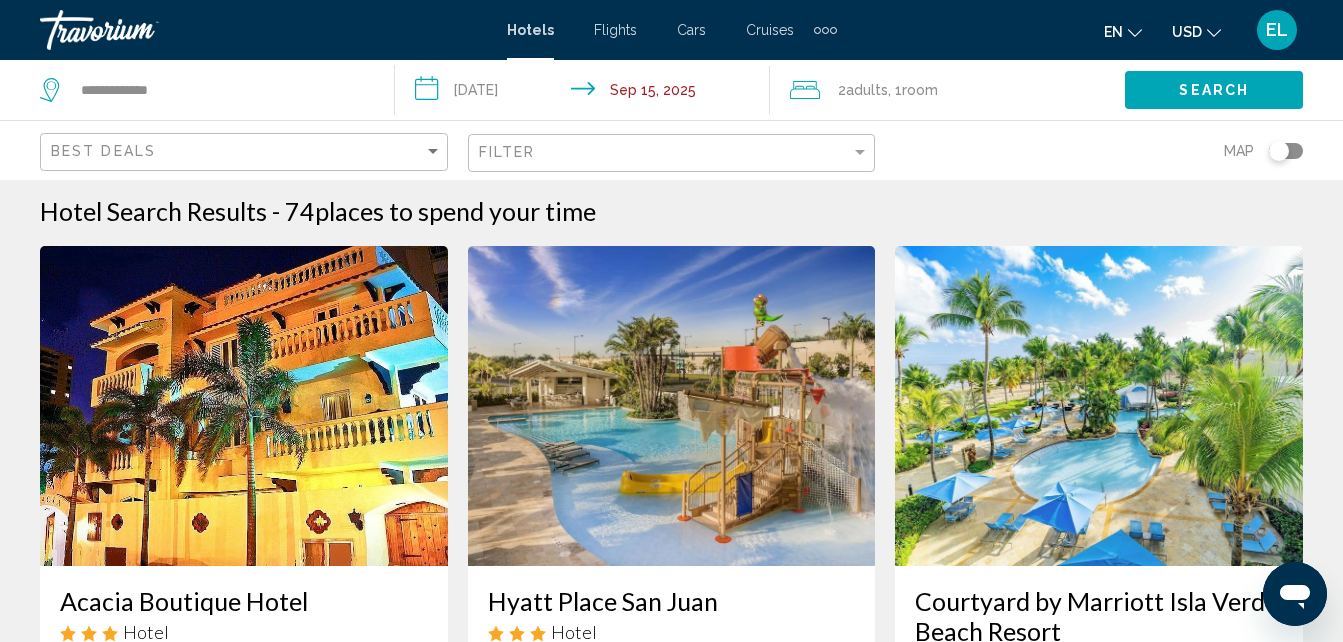 scroll, scrollTop: 0, scrollLeft: 0, axis: both 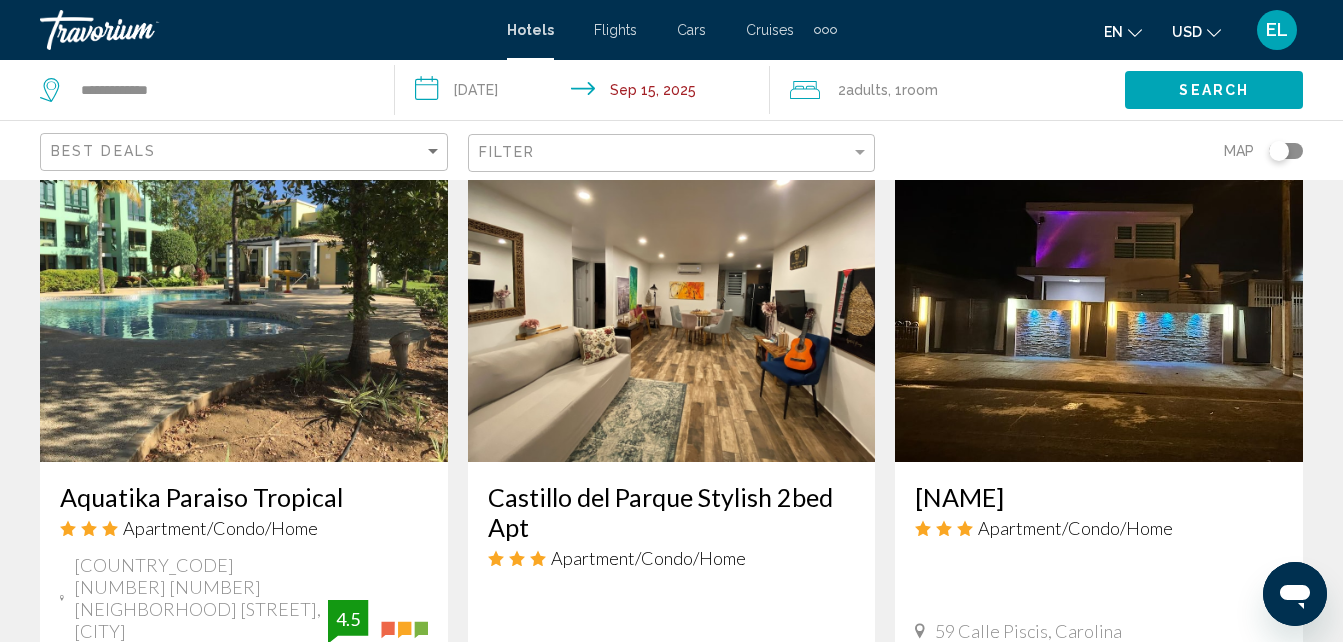 click at bounding box center (244, 302) 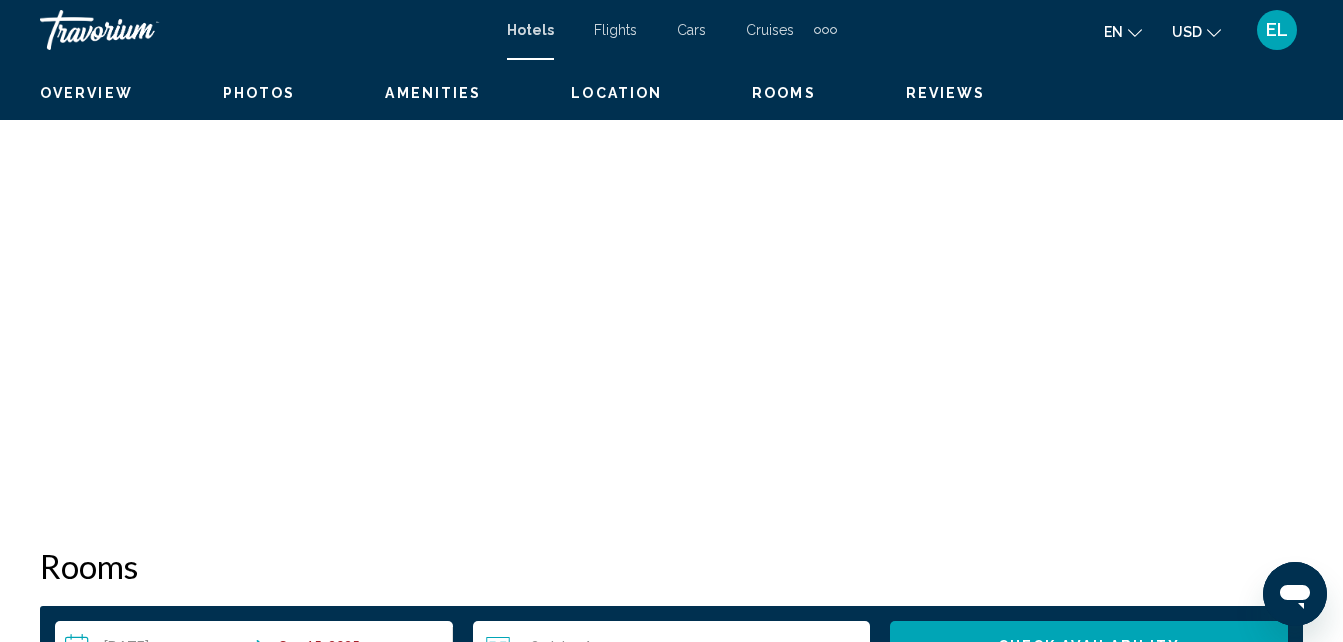 scroll, scrollTop: 214, scrollLeft: 0, axis: vertical 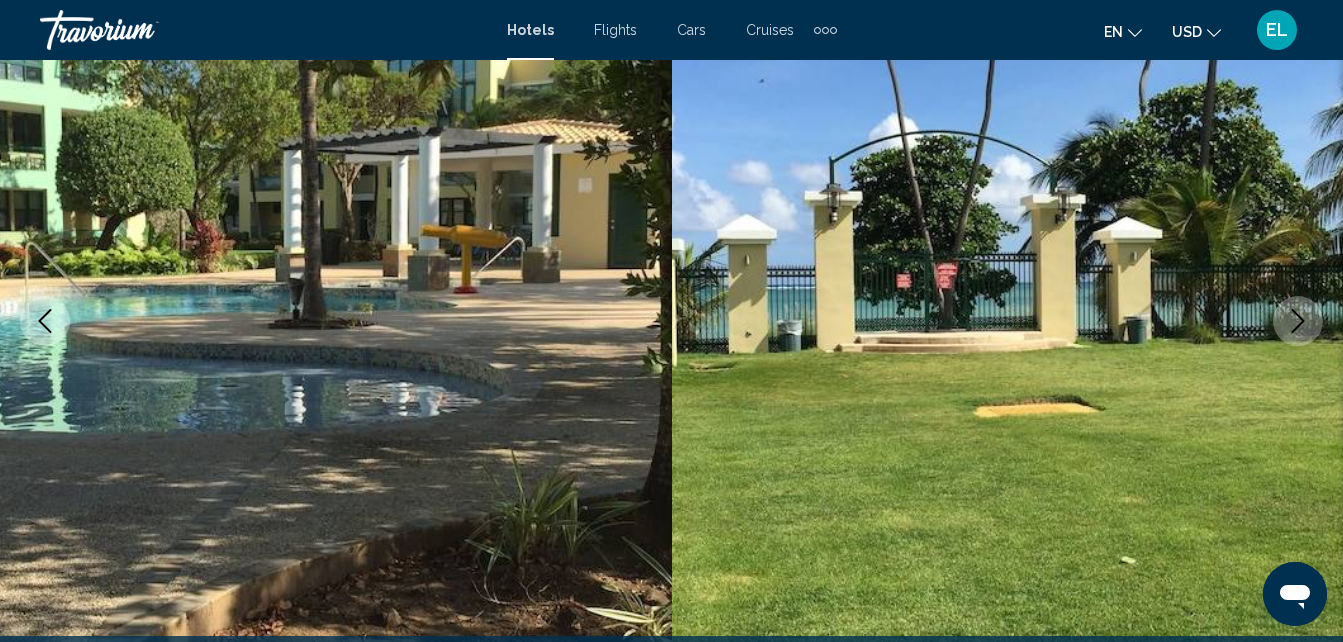 click 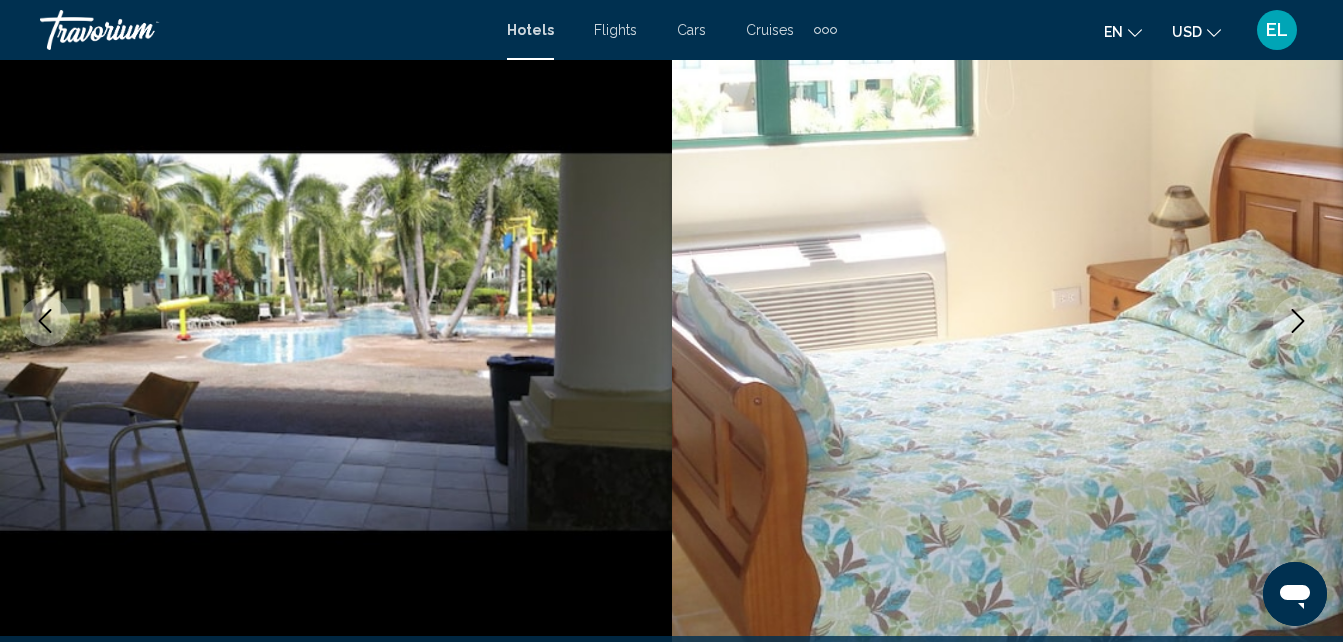 click 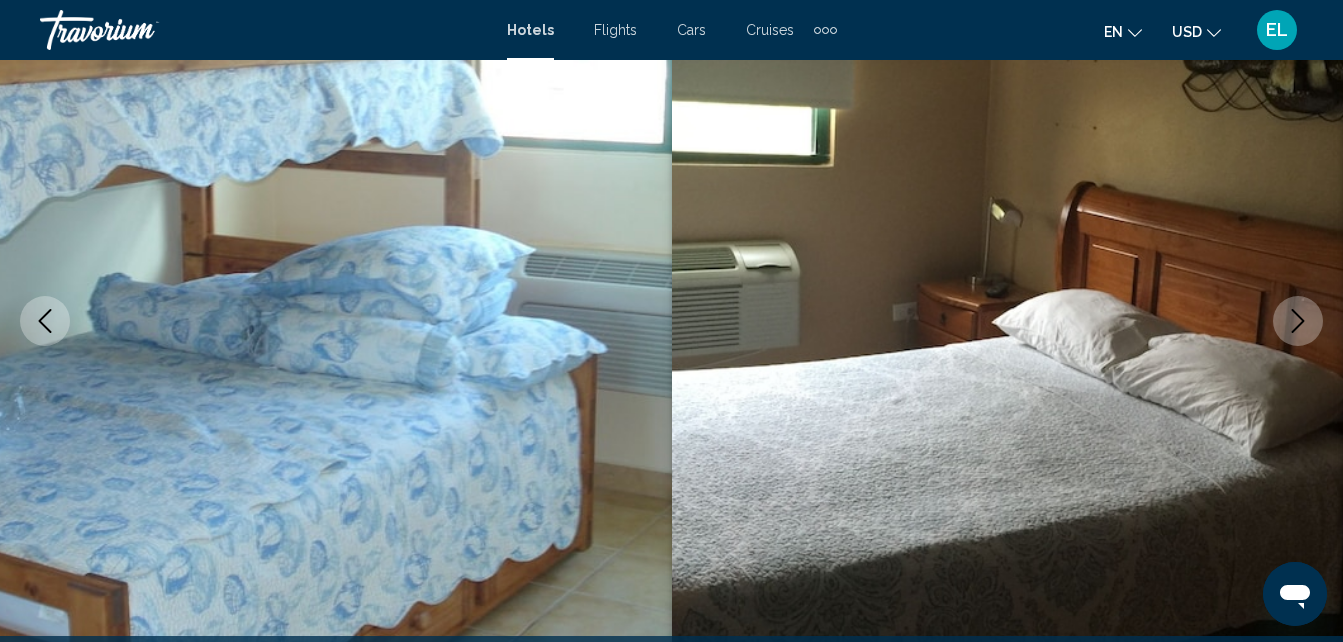 click 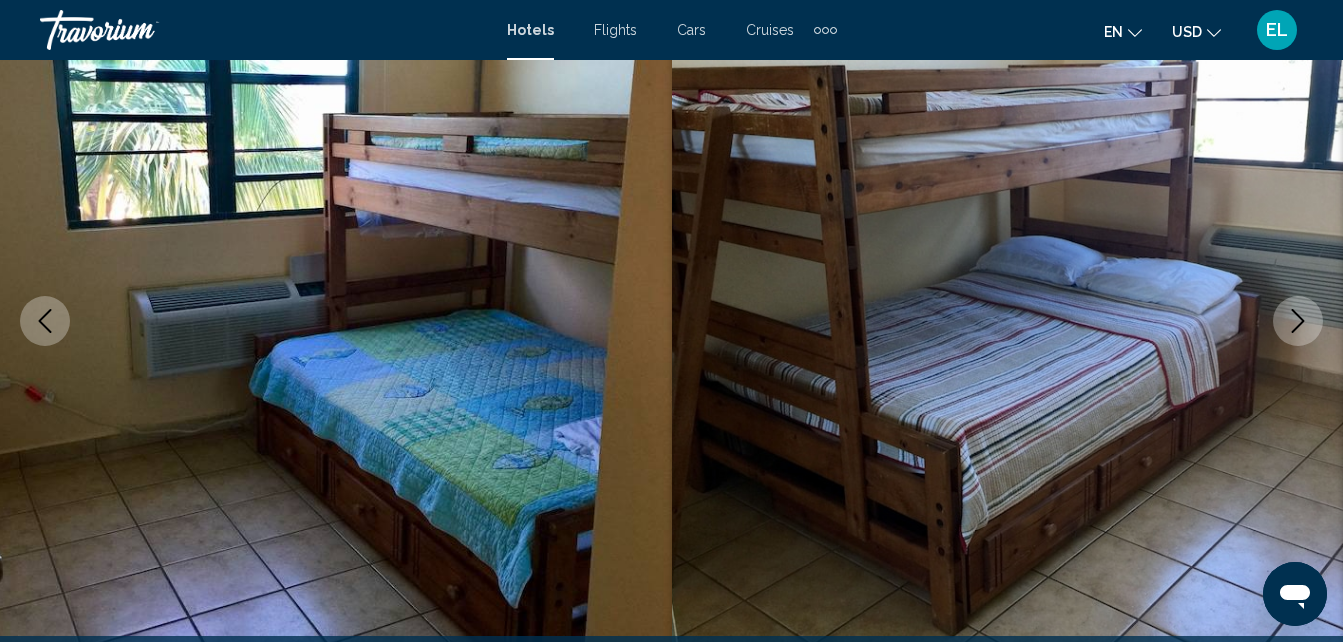 click 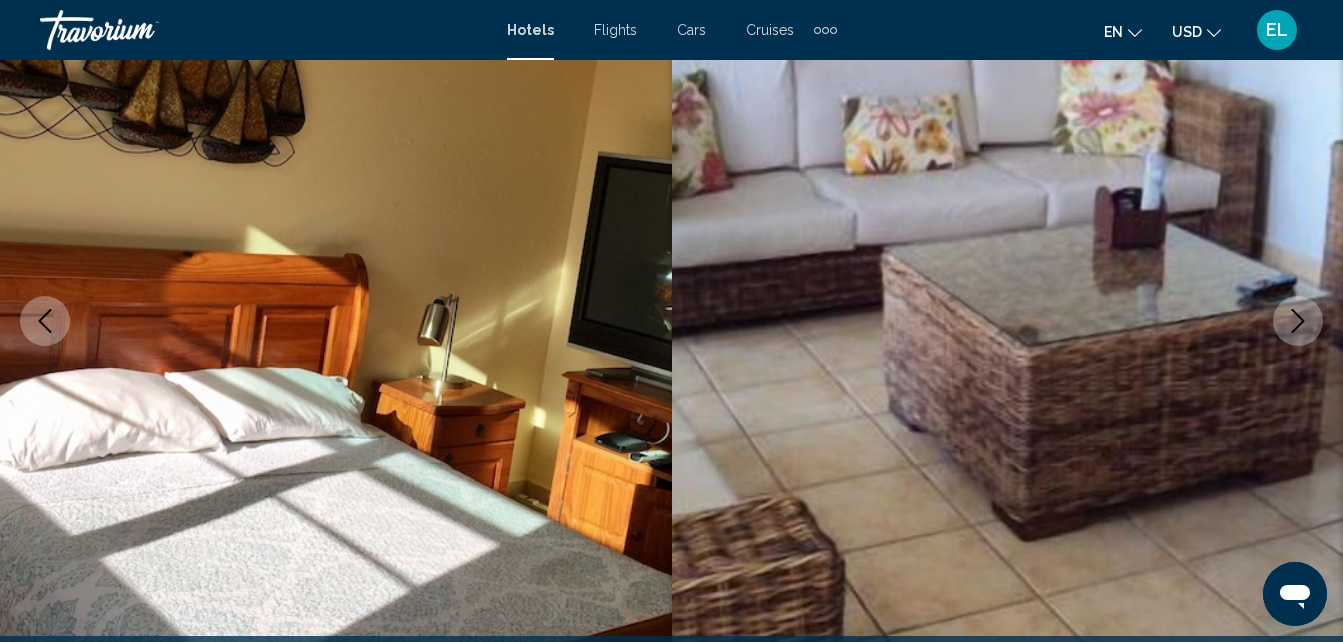 click 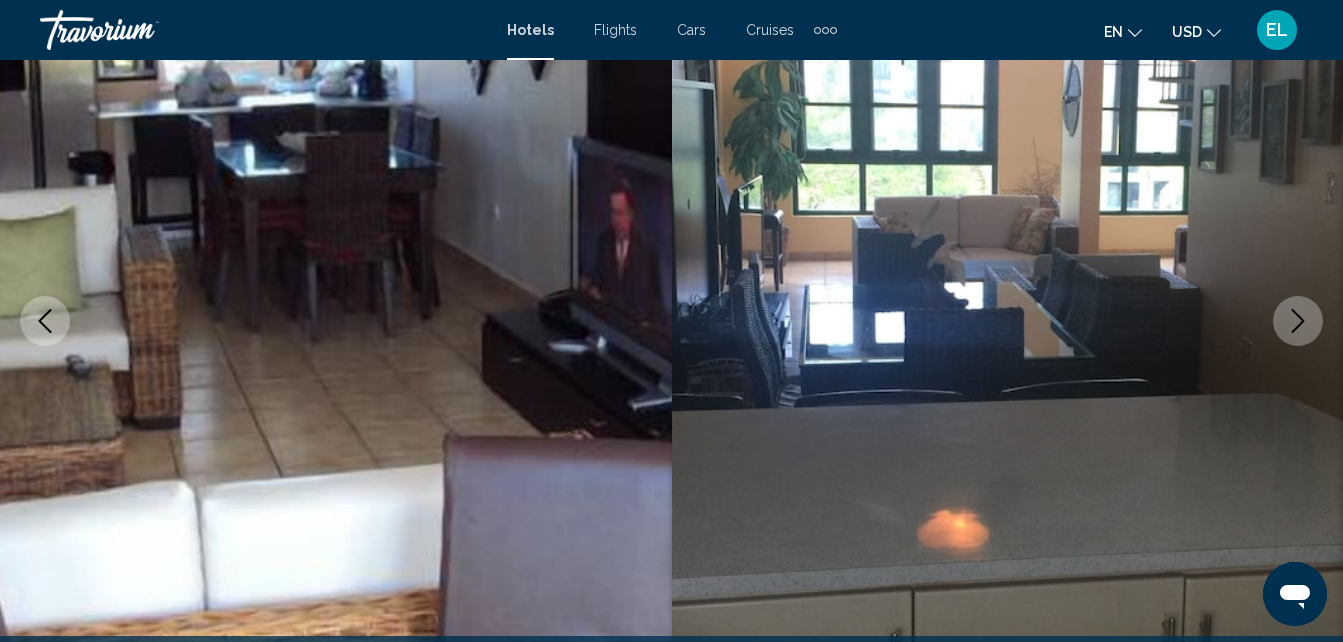 click 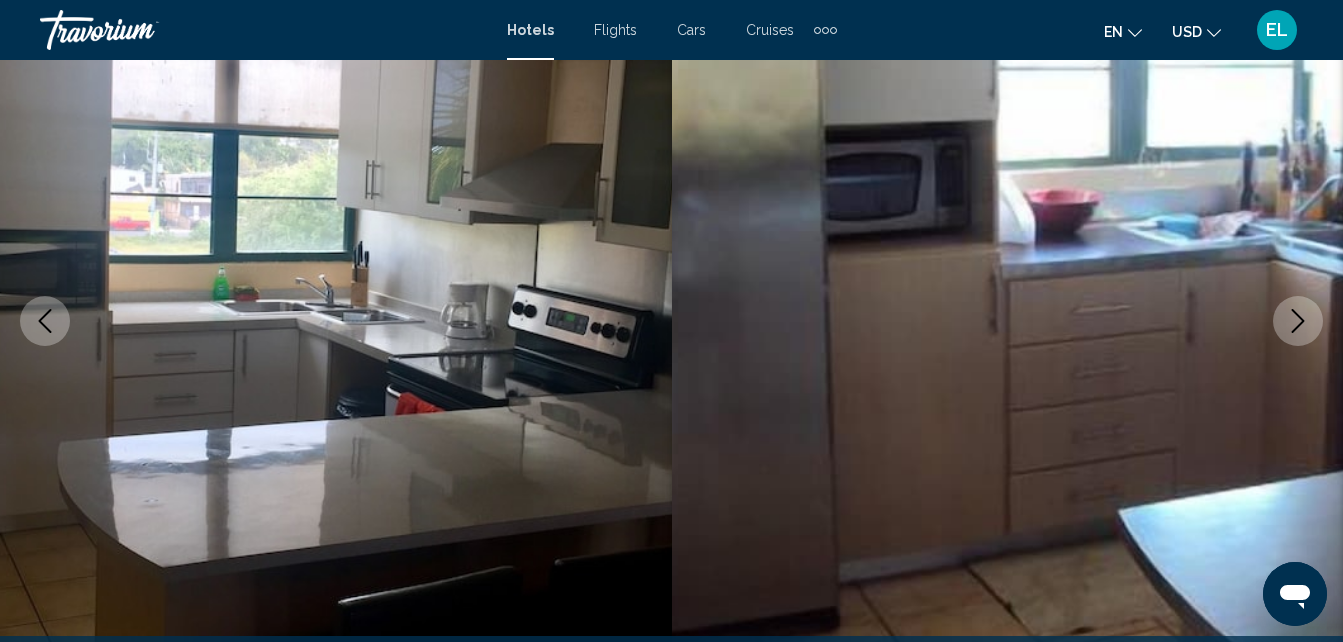 click 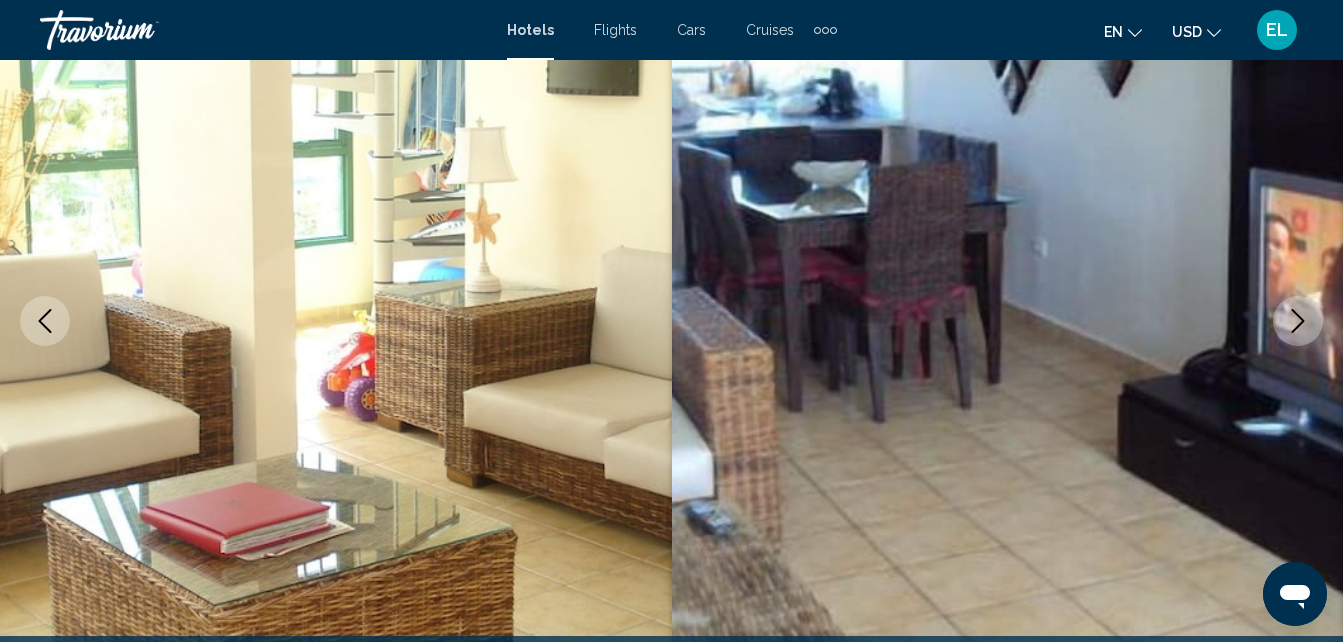 click 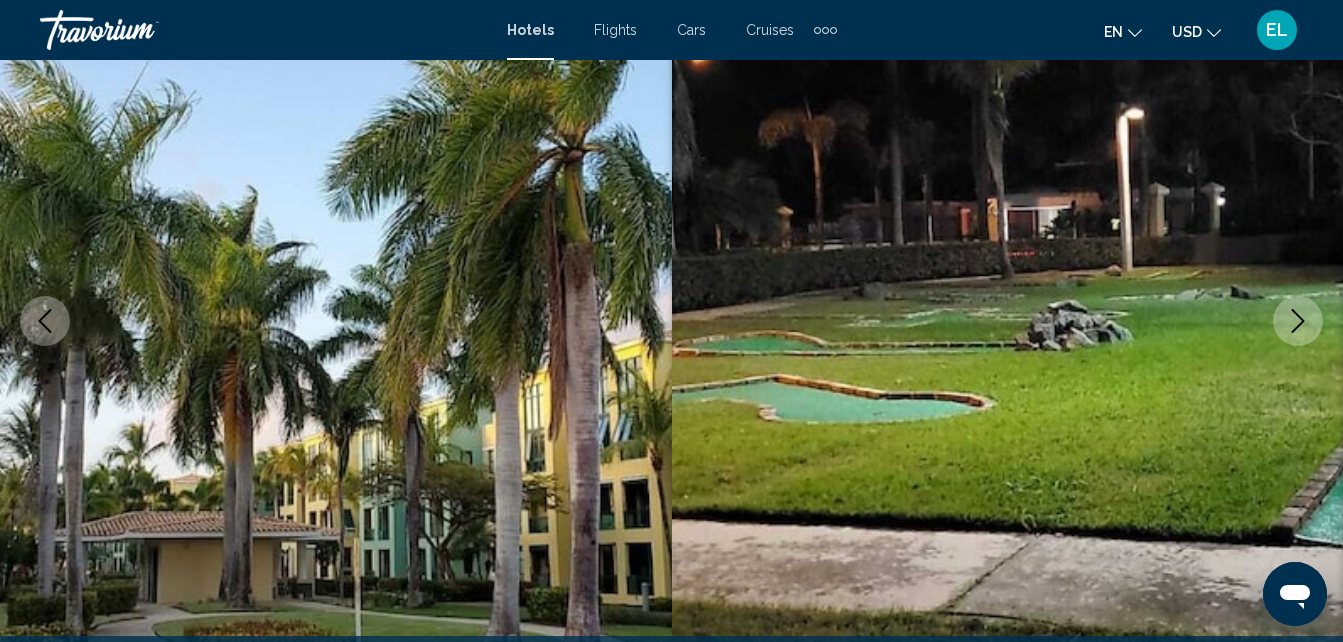click 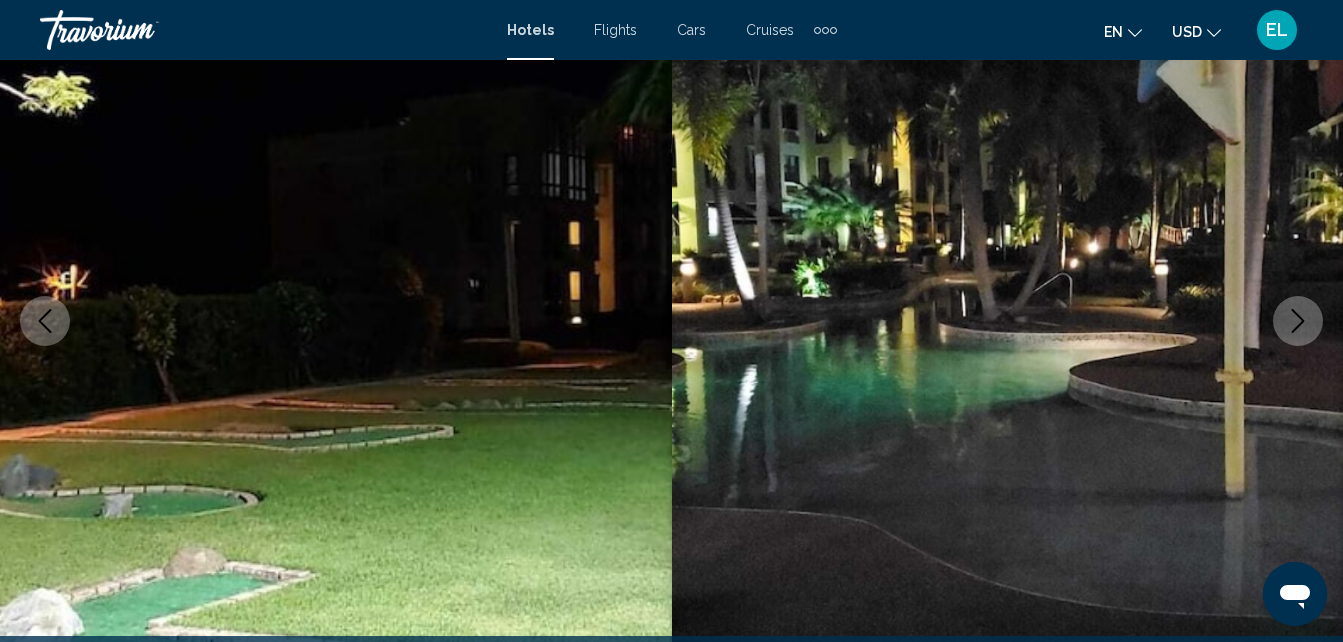 click 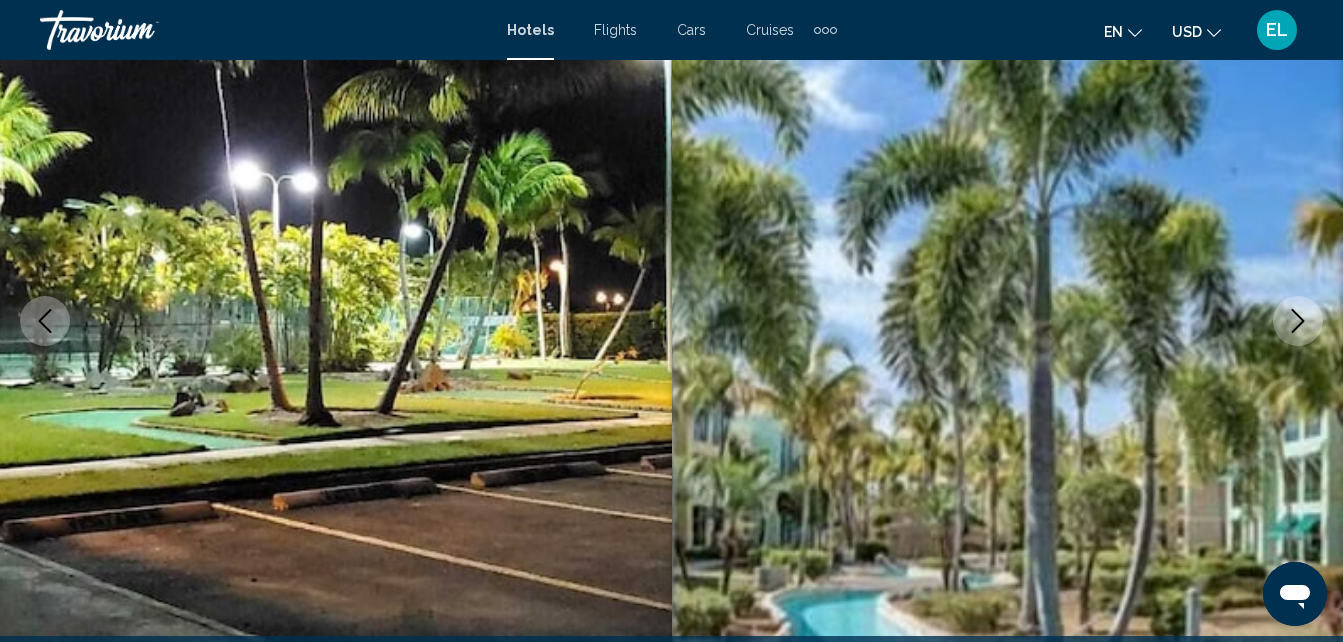 click 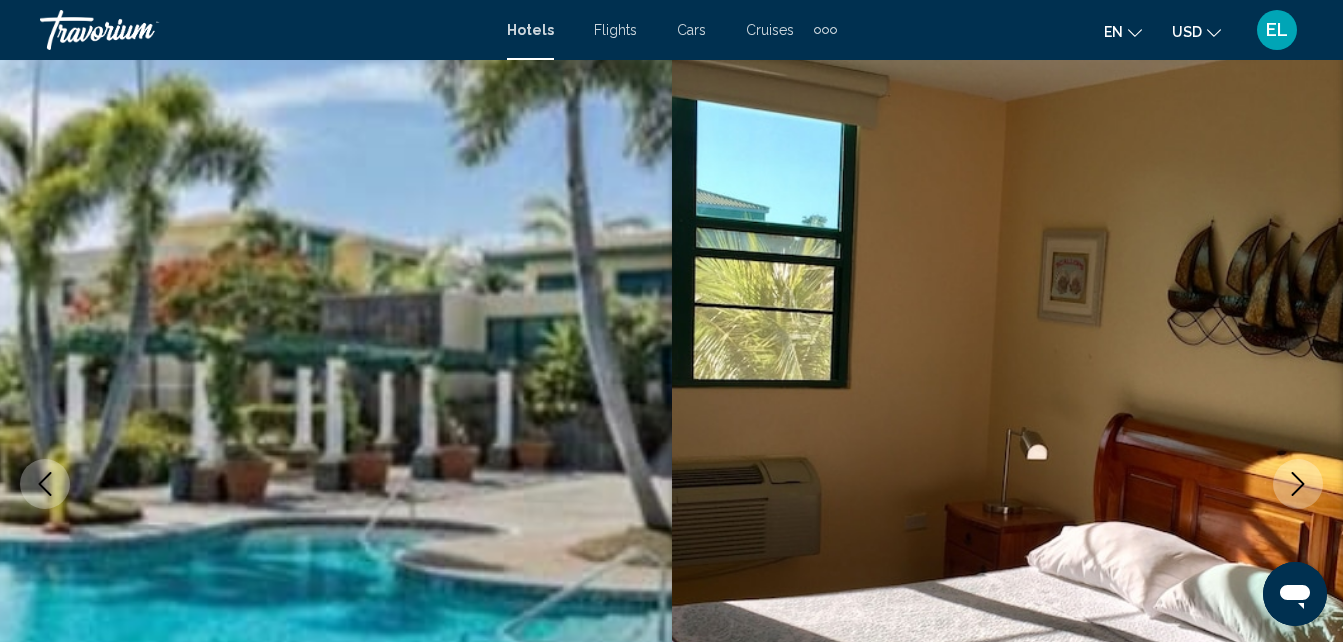 scroll, scrollTop: 0, scrollLeft: 0, axis: both 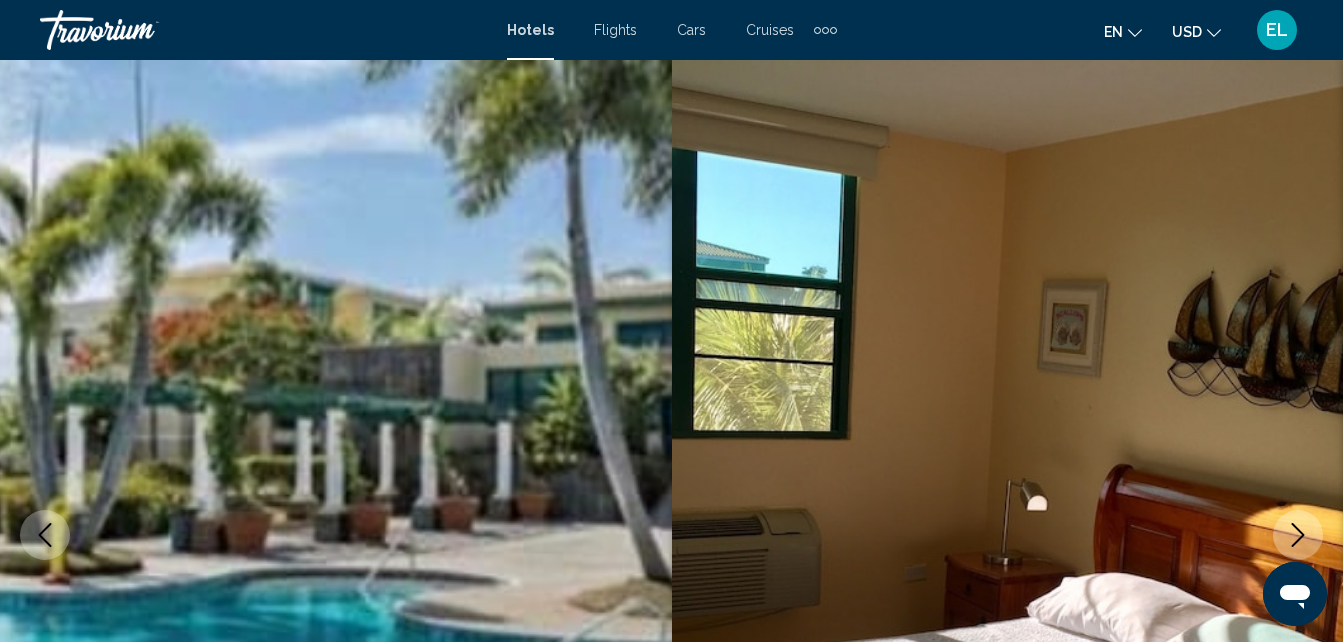 click 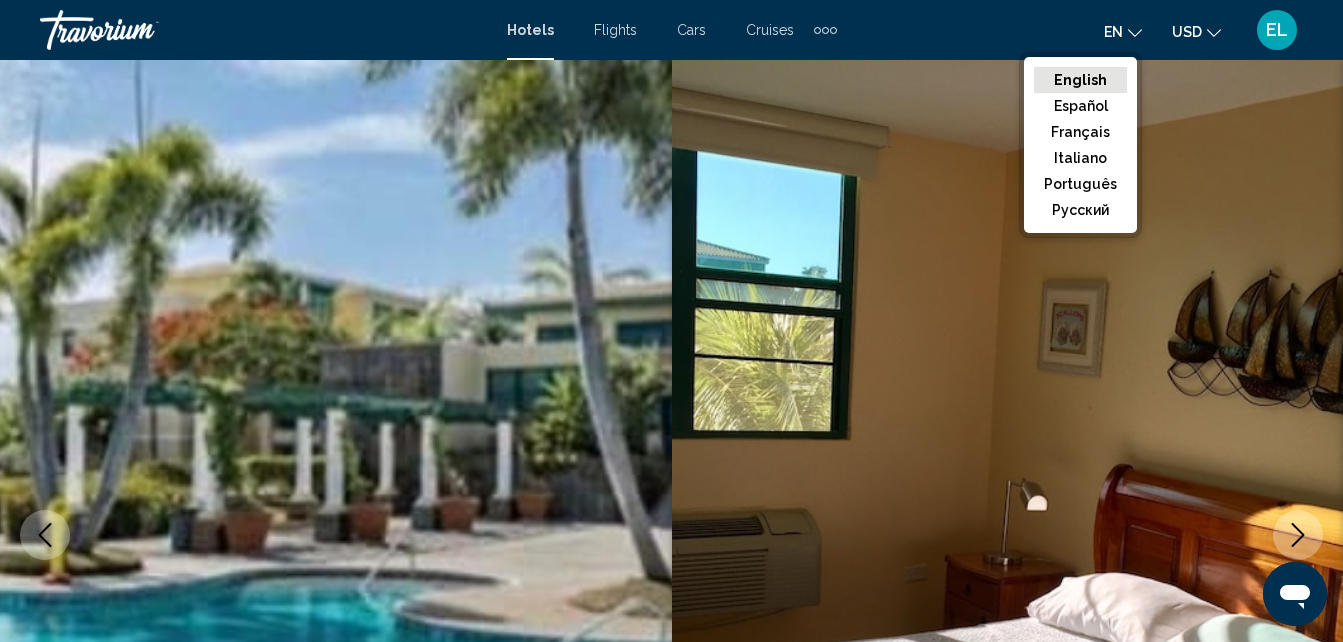 click 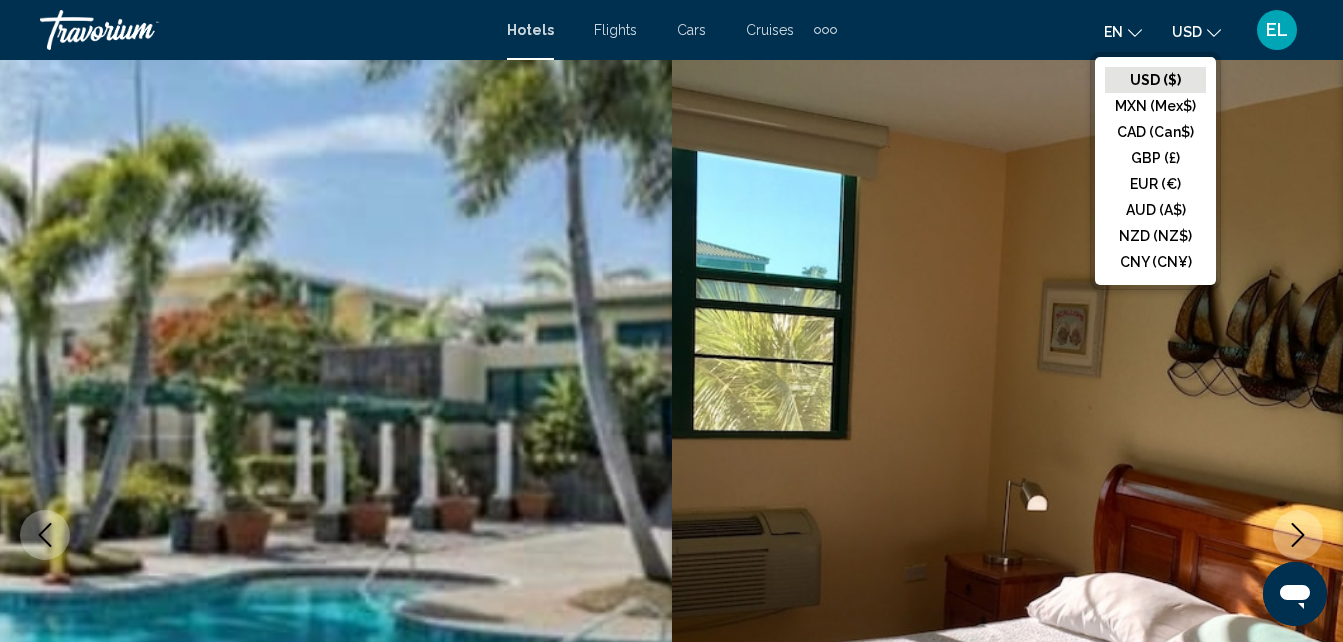 click at bounding box center (1008, 535) 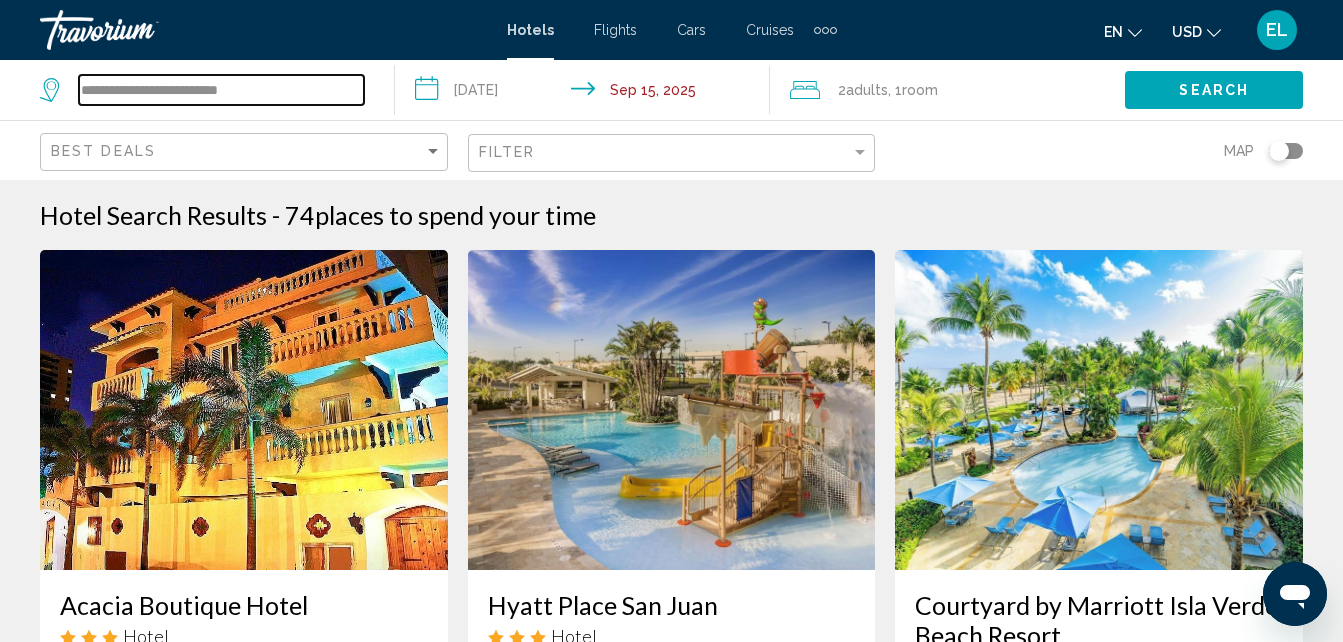 click on "**********" at bounding box center [221, 90] 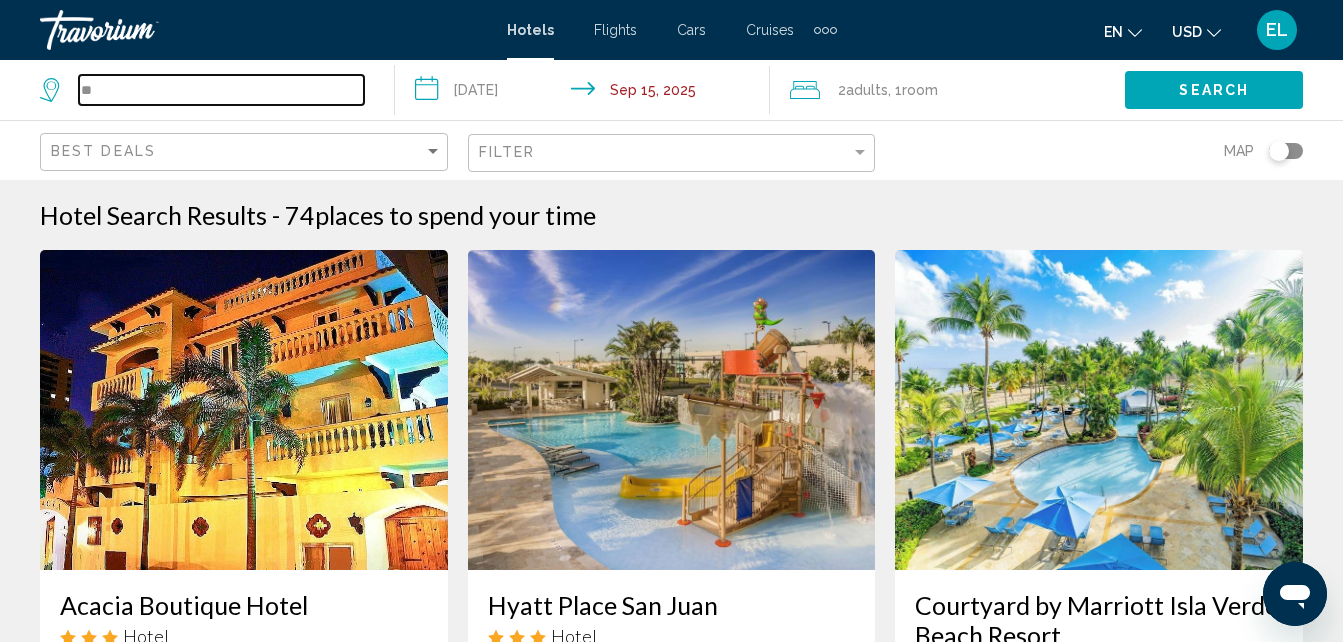 type on "*" 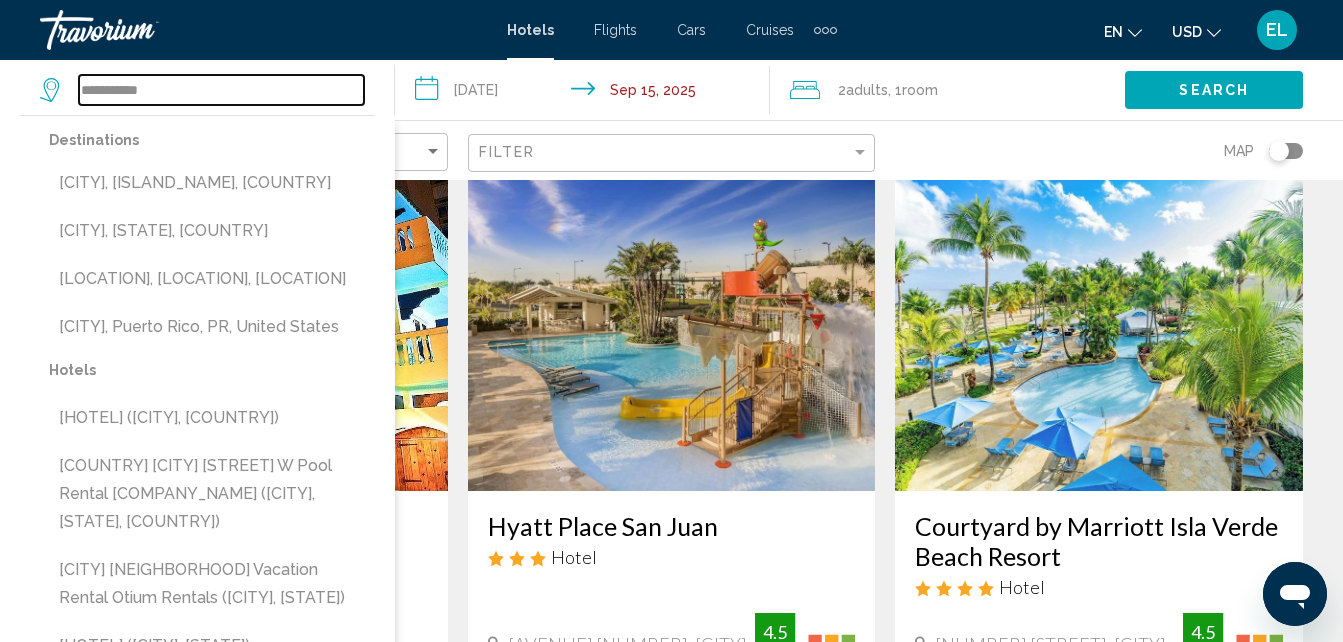 scroll, scrollTop: 0, scrollLeft: 0, axis: both 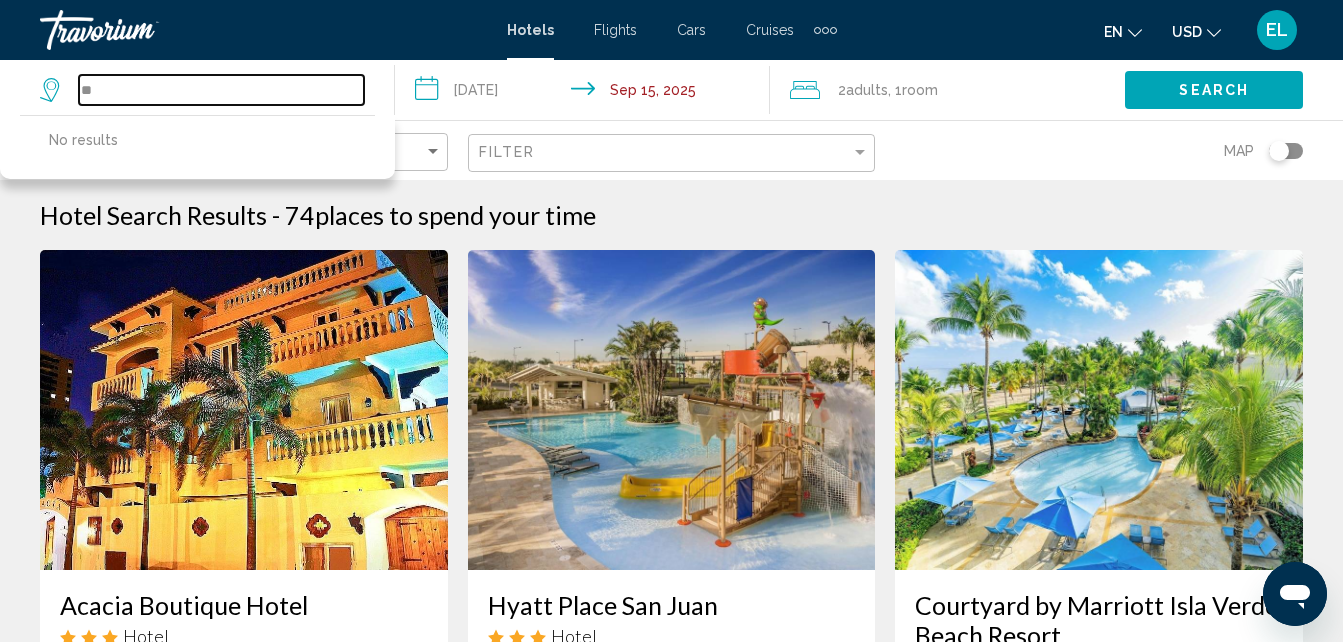 type on "*" 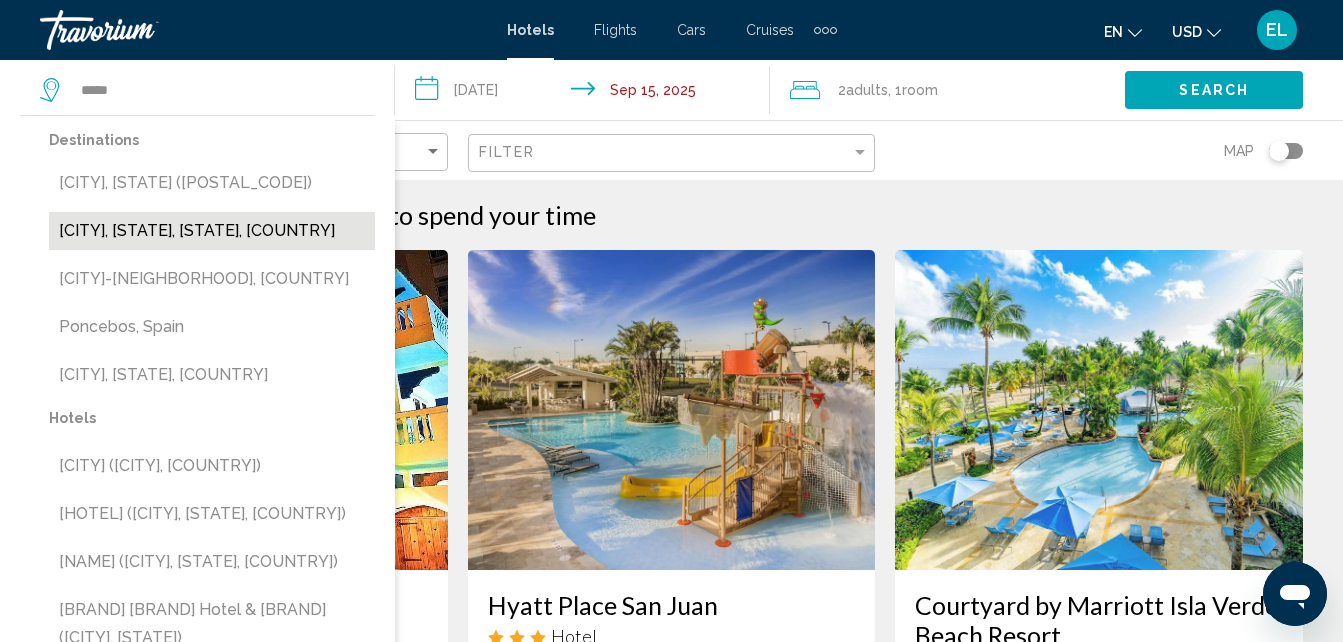 click on "[CITY], [STATE], [STATE], [COUNTRY]" at bounding box center [212, 231] 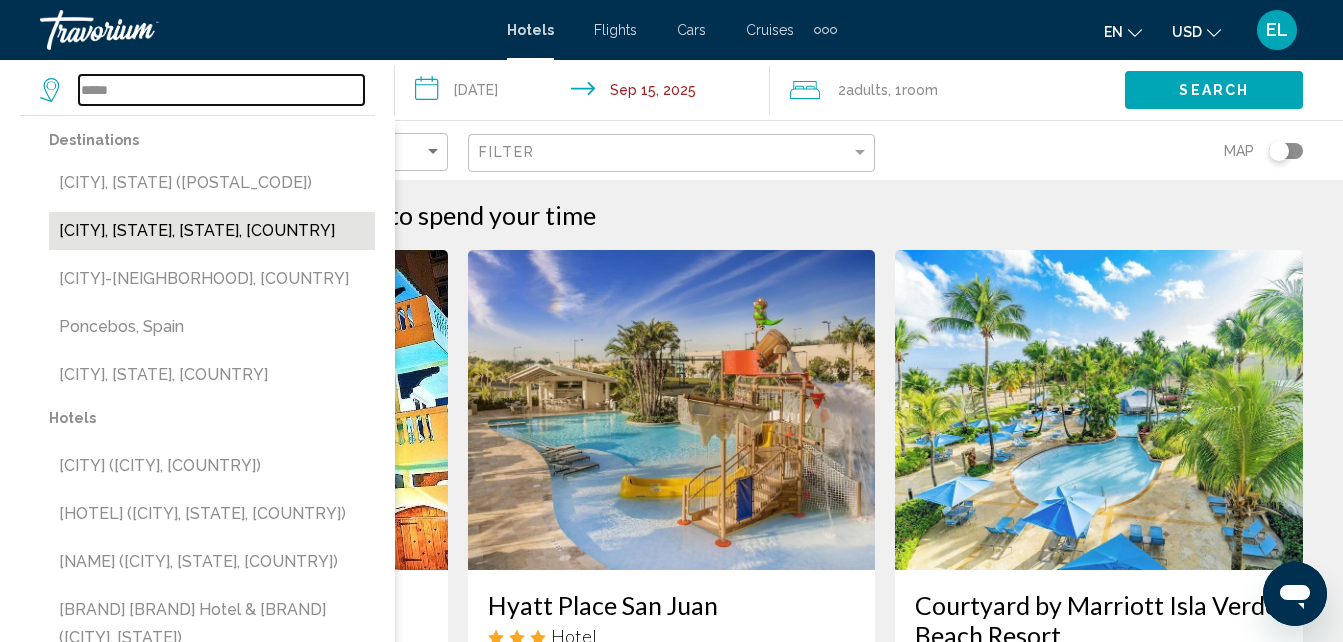 type on "**********" 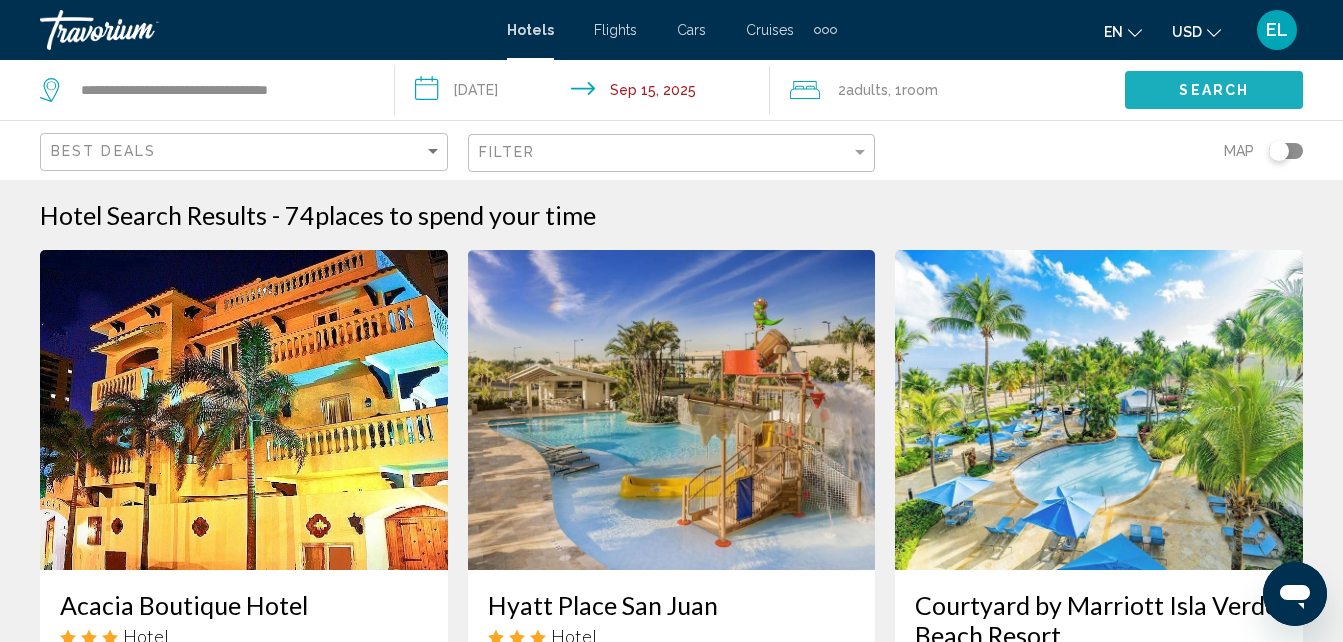 click on "Search" 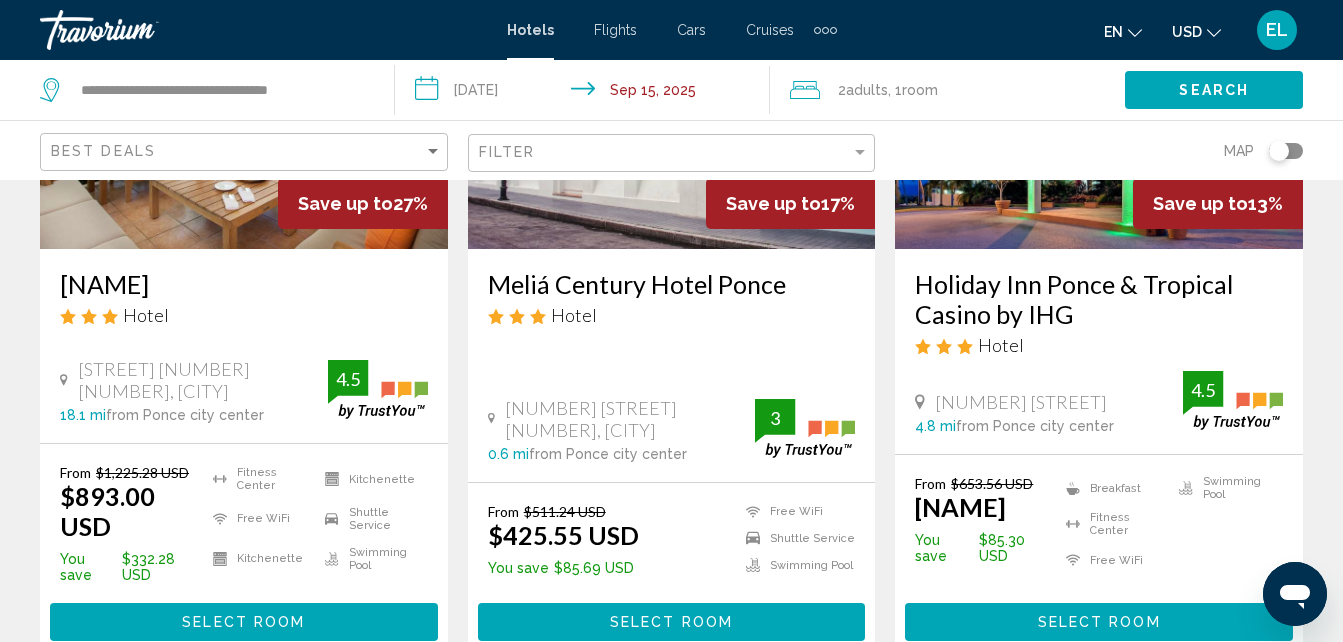 scroll, scrollTop: 352, scrollLeft: 0, axis: vertical 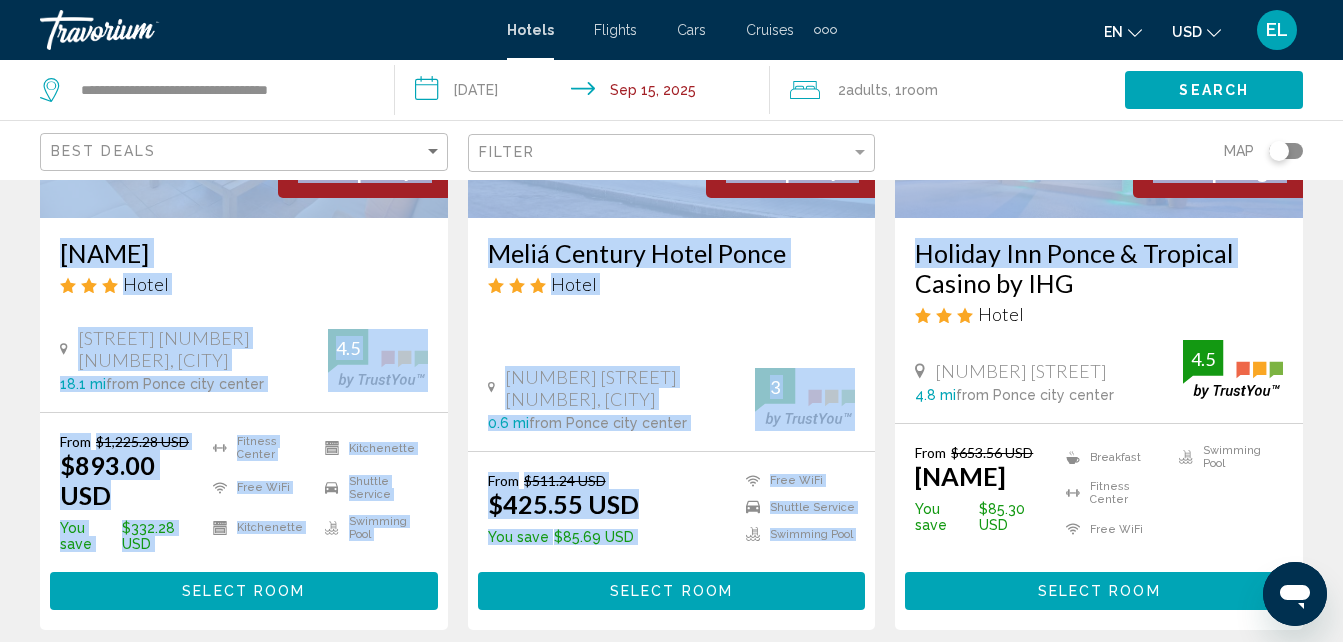 drag, startPoint x: 1341, startPoint y: 171, endPoint x: 1333, endPoint y: 223, distance: 52.611786 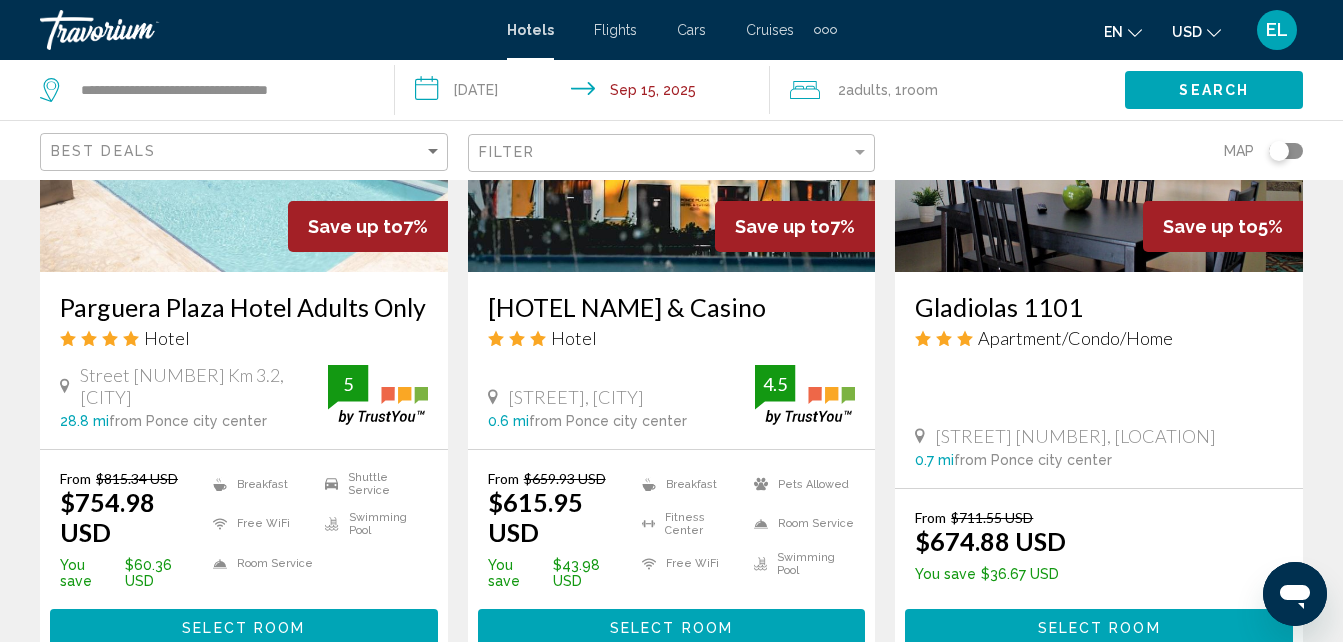 scroll, scrollTop: 2547, scrollLeft: 0, axis: vertical 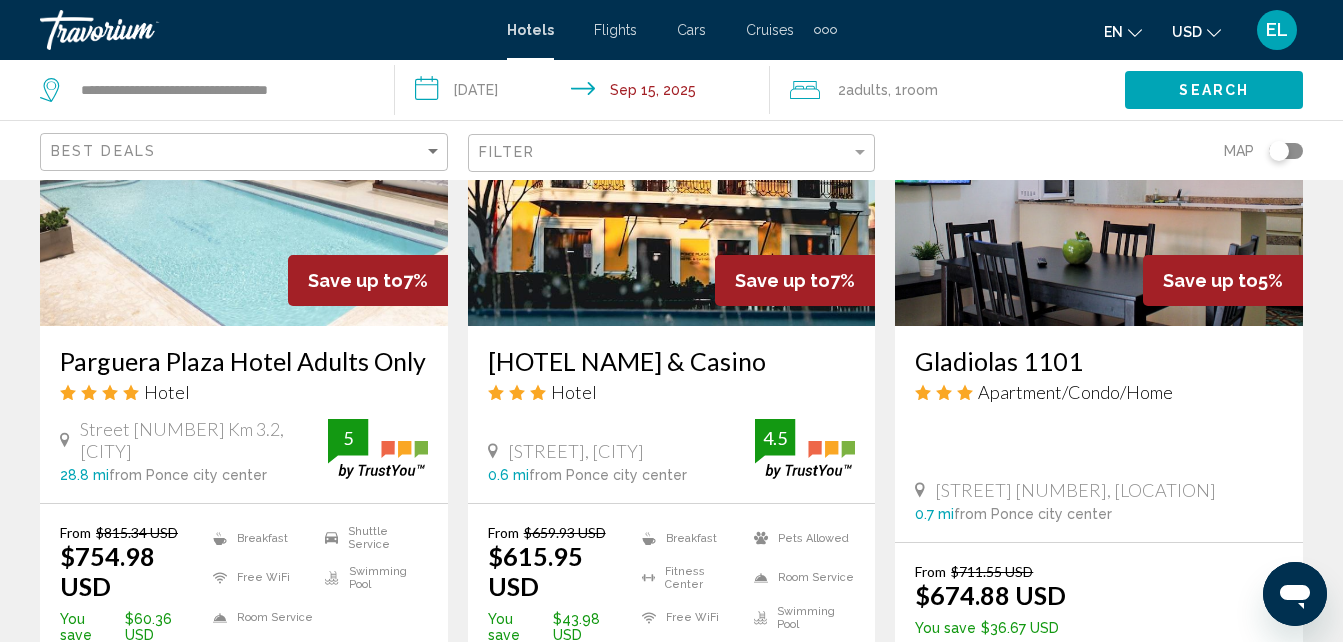 click on "**********" at bounding box center [586, 93] 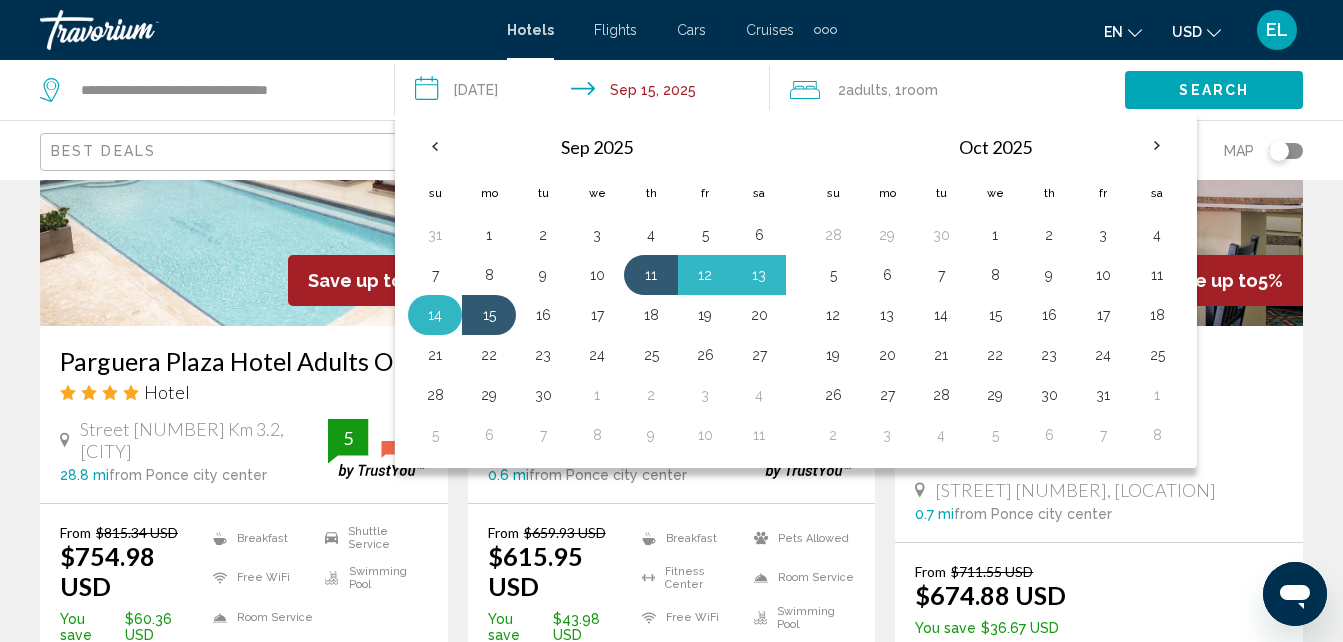click on "14" at bounding box center (435, 315) 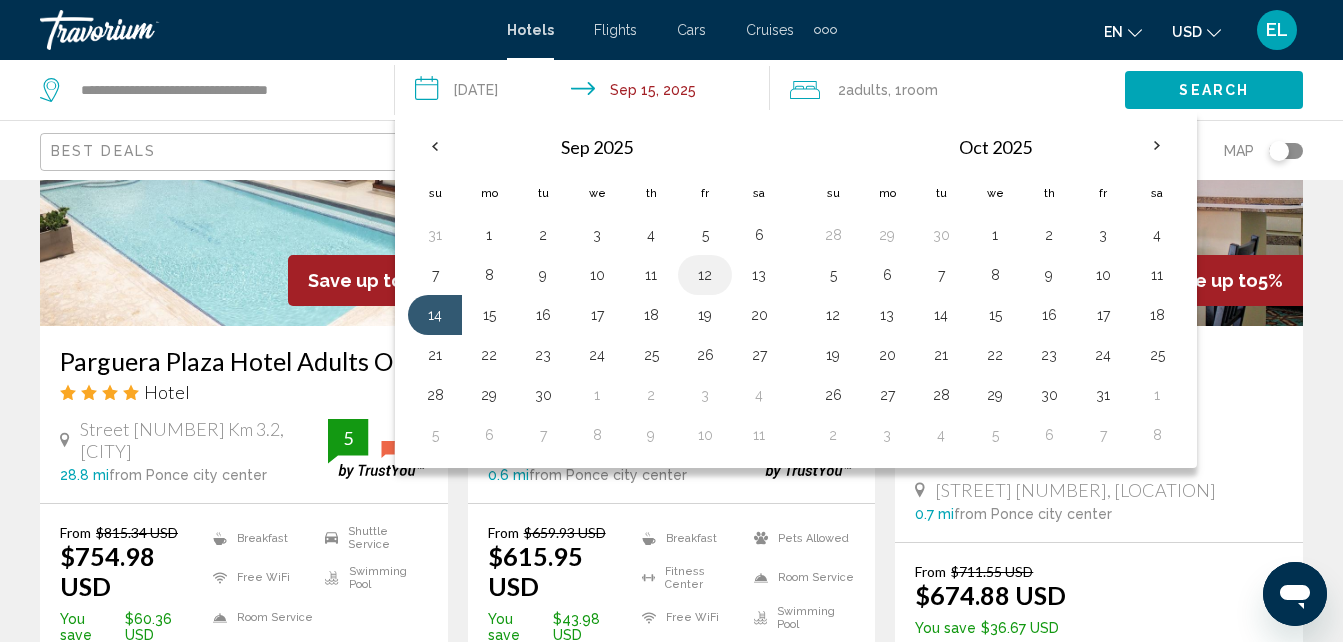 click on "12" at bounding box center [705, 275] 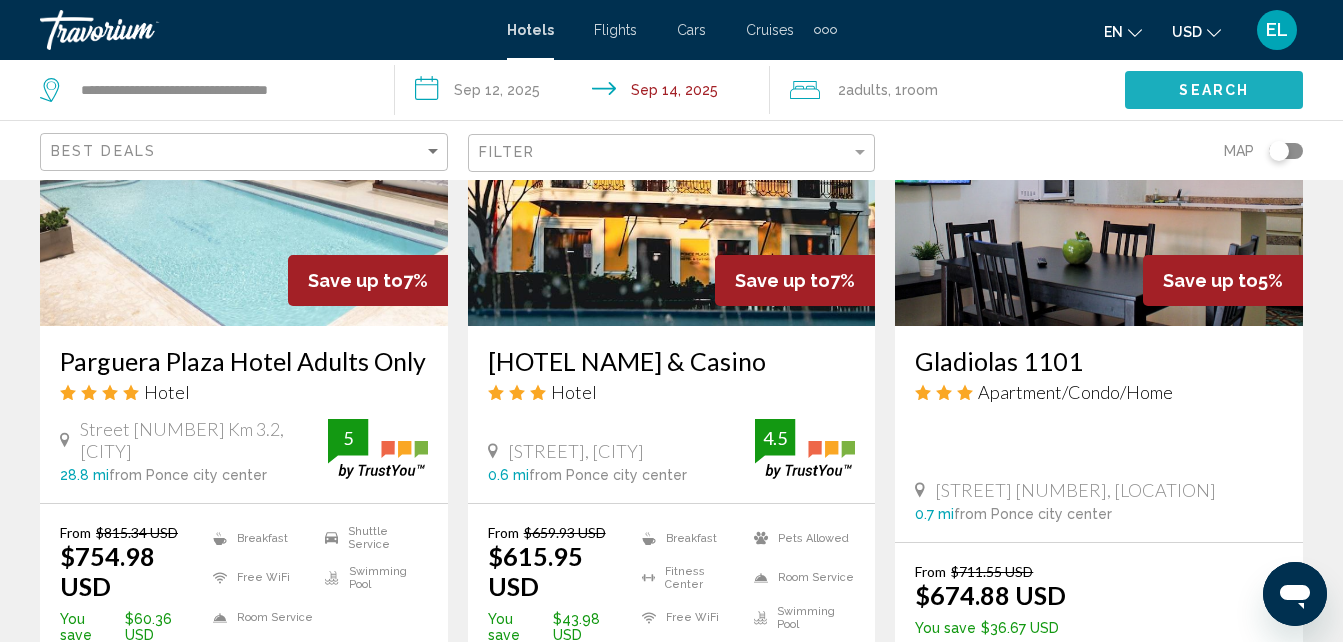 click on "Search" 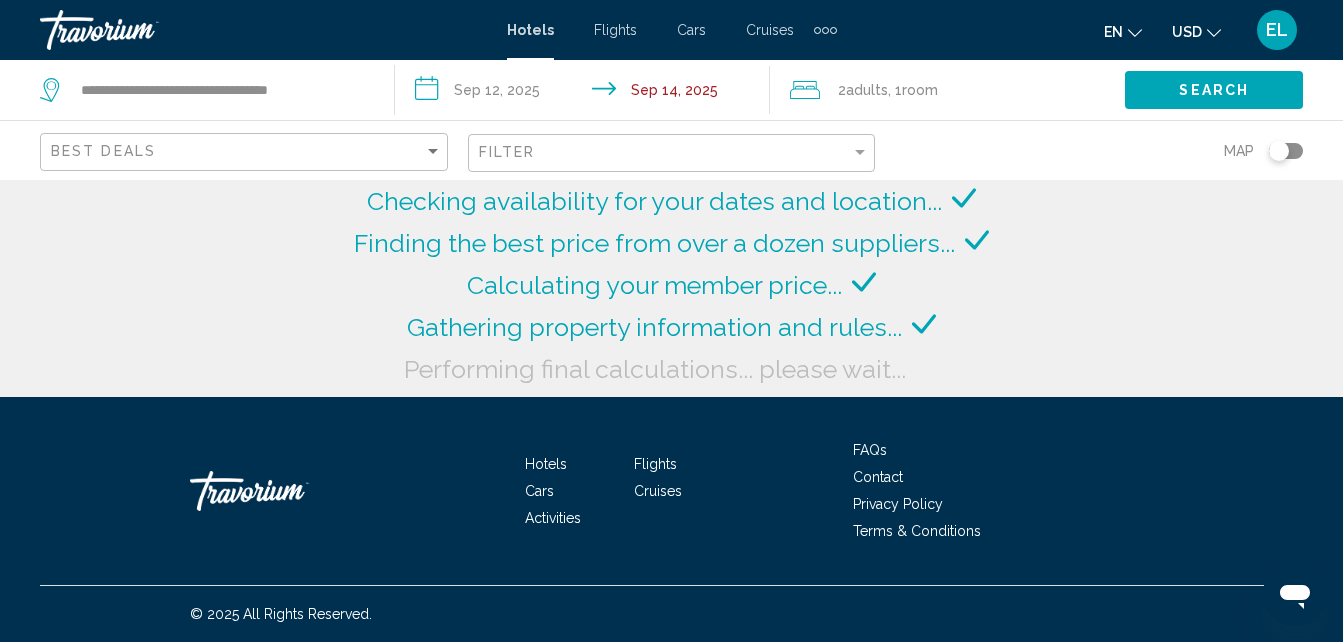 scroll, scrollTop: 0, scrollLeft: 0, axis: both 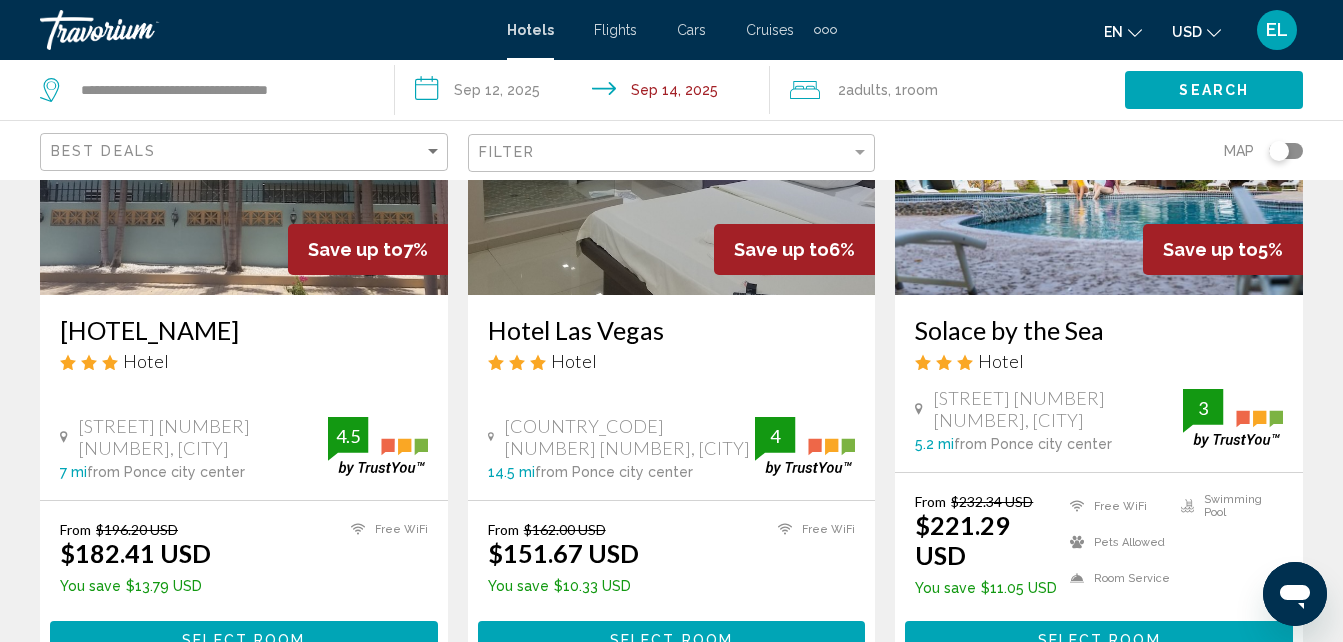 click on "2  Adult Adults" 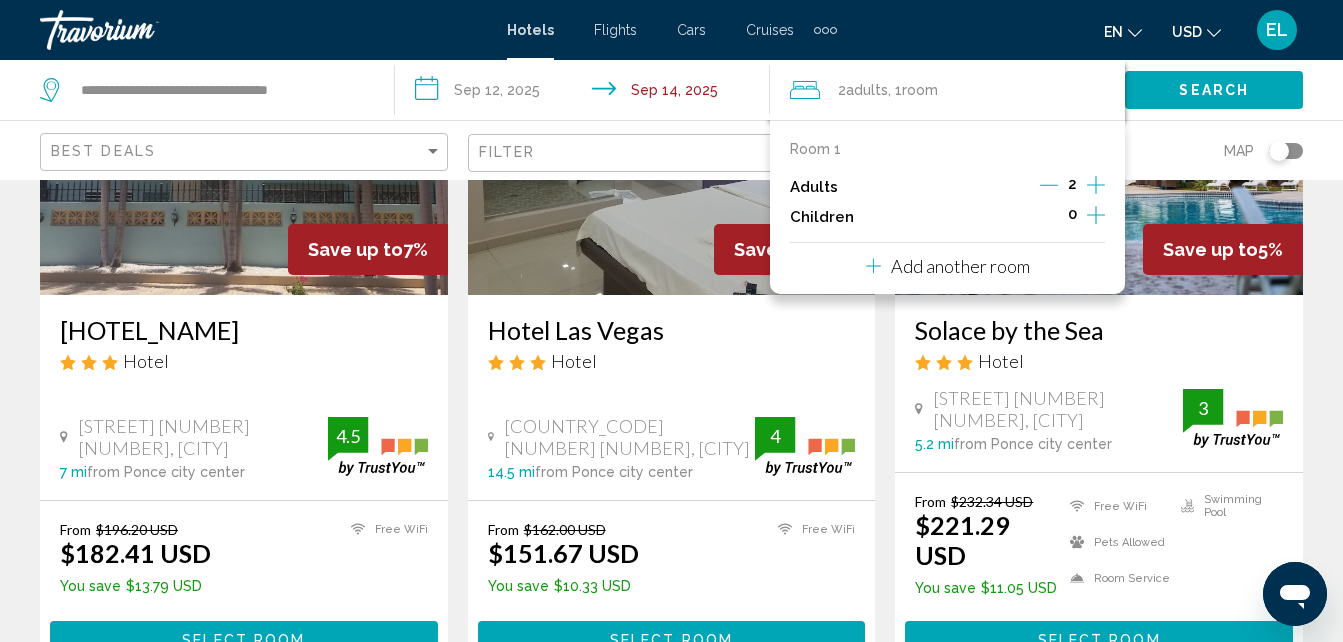 click 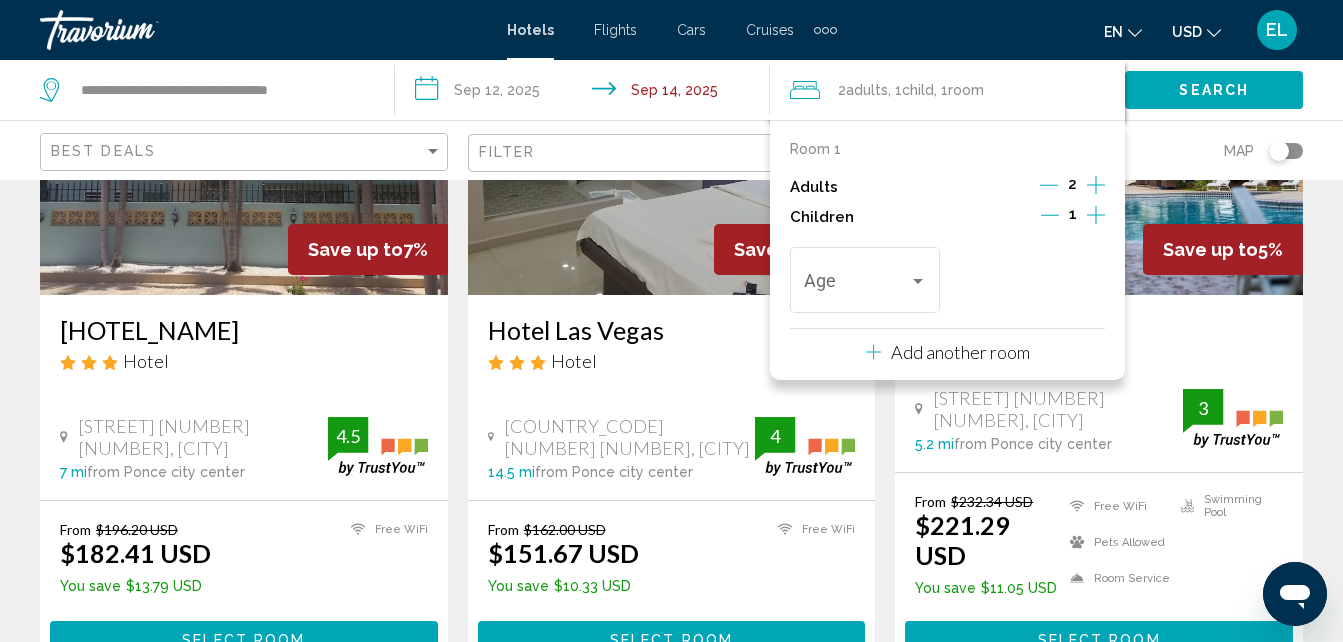 click 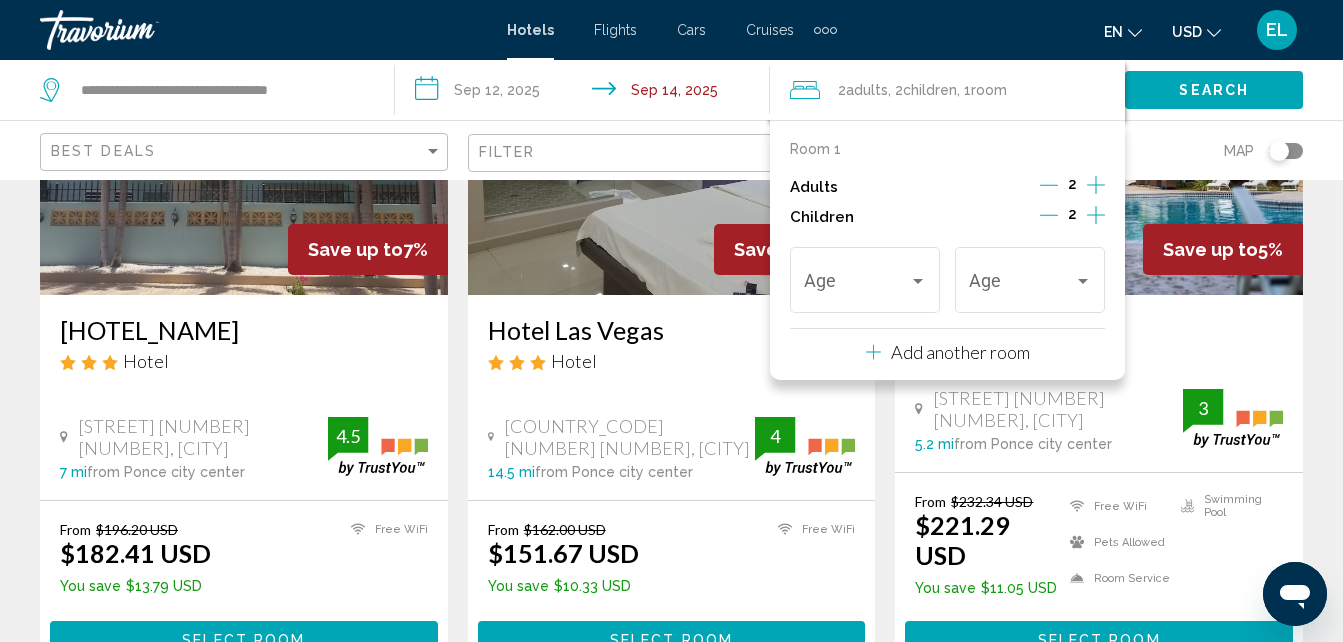 click 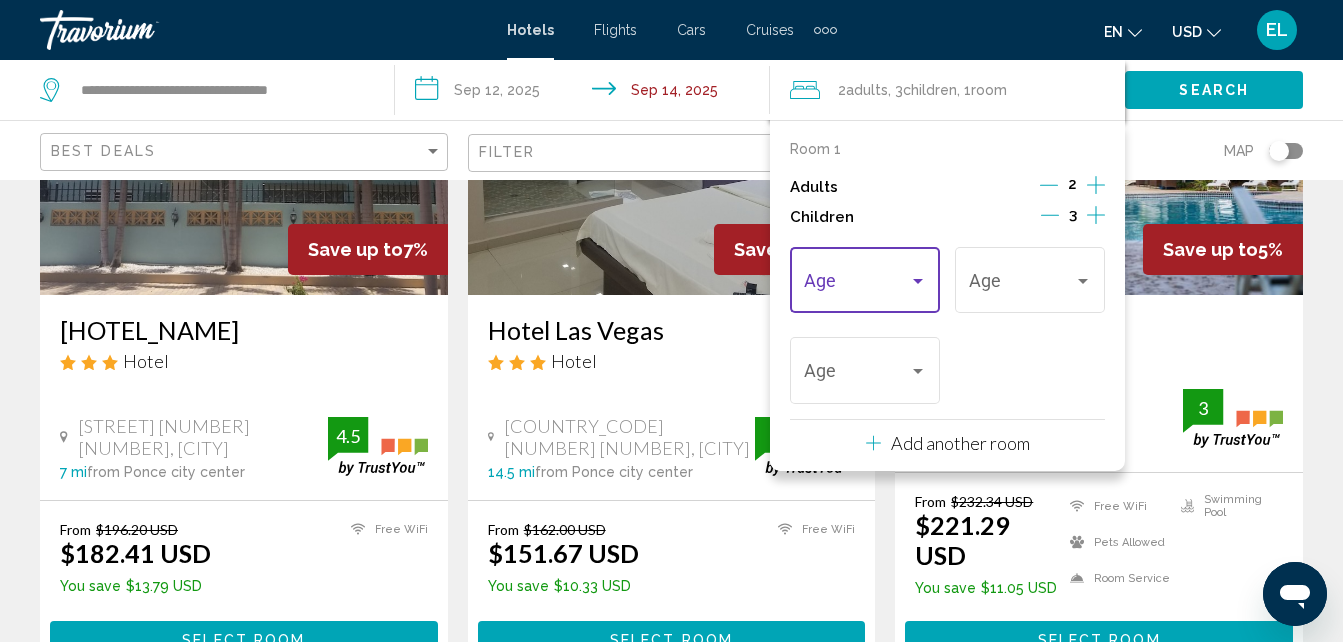 click at bounding box center [918, 281] 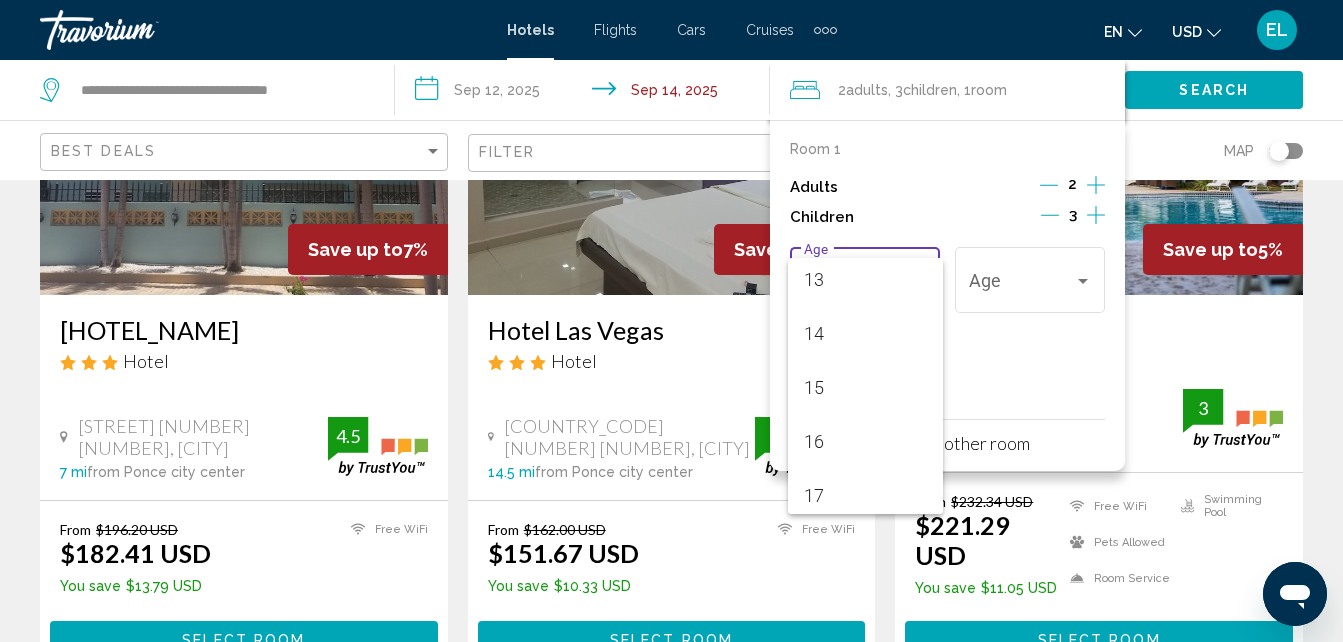 scroll, scrollTop: 716, scrollLeft: 0, axis: vertical 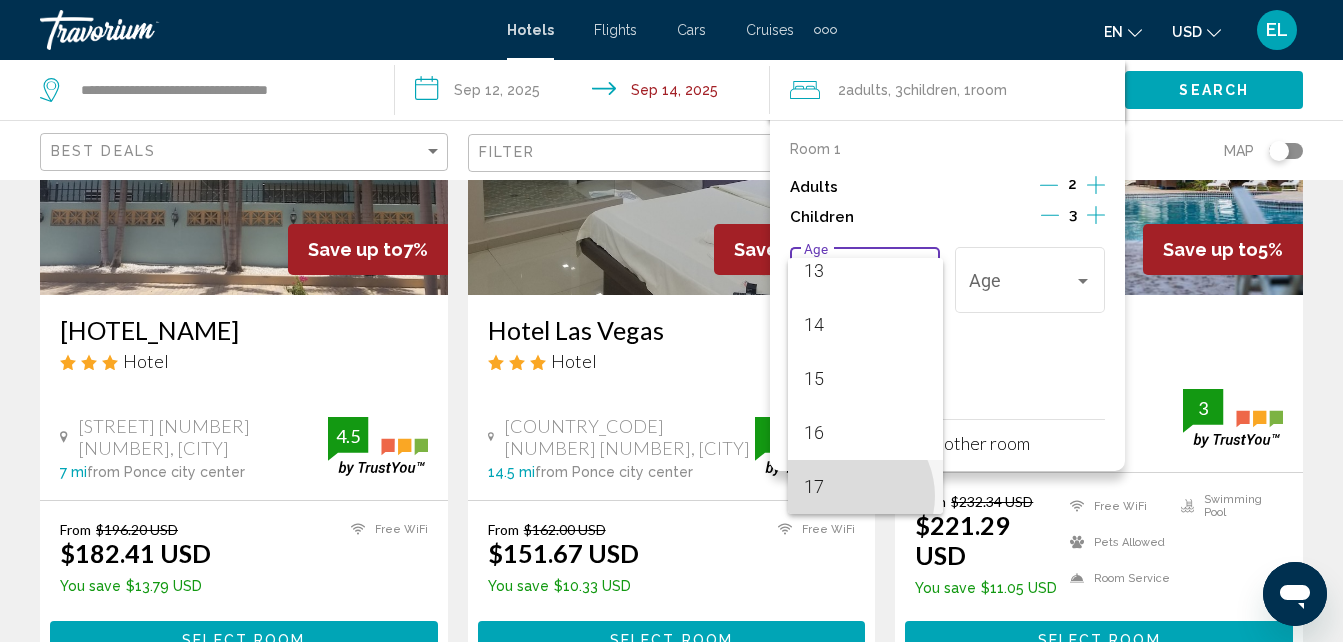click on "17" at bounding box center [865, 487] 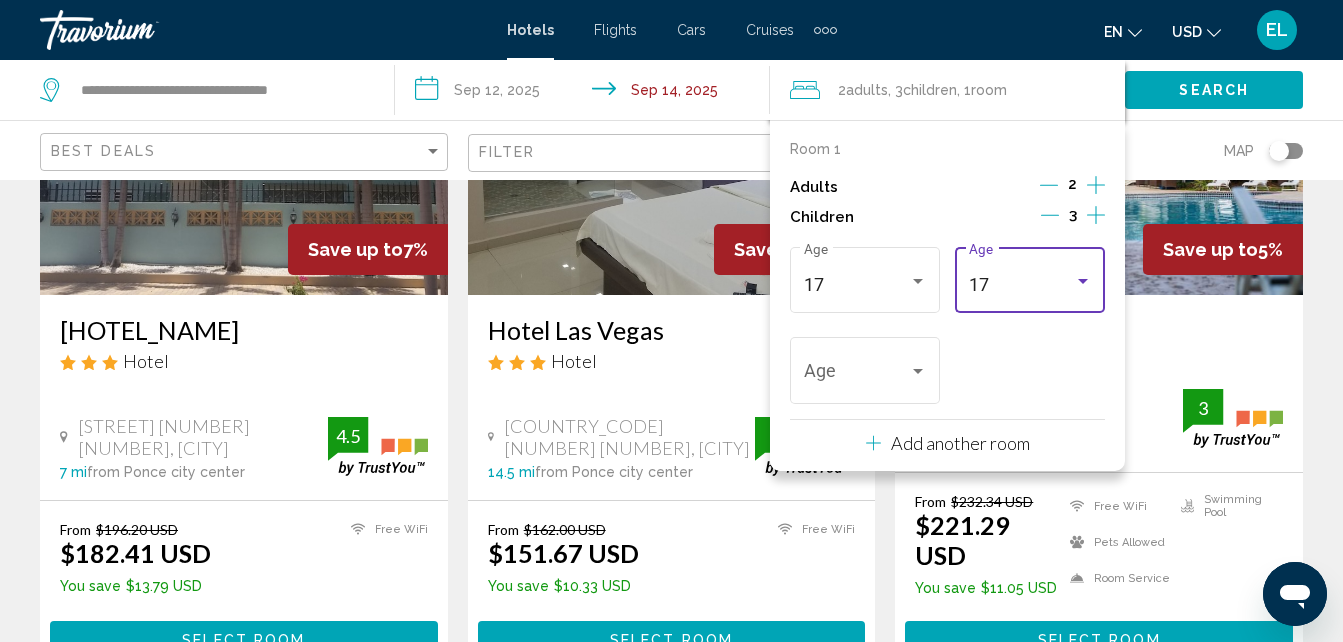click at bounding box center [1083, 281] 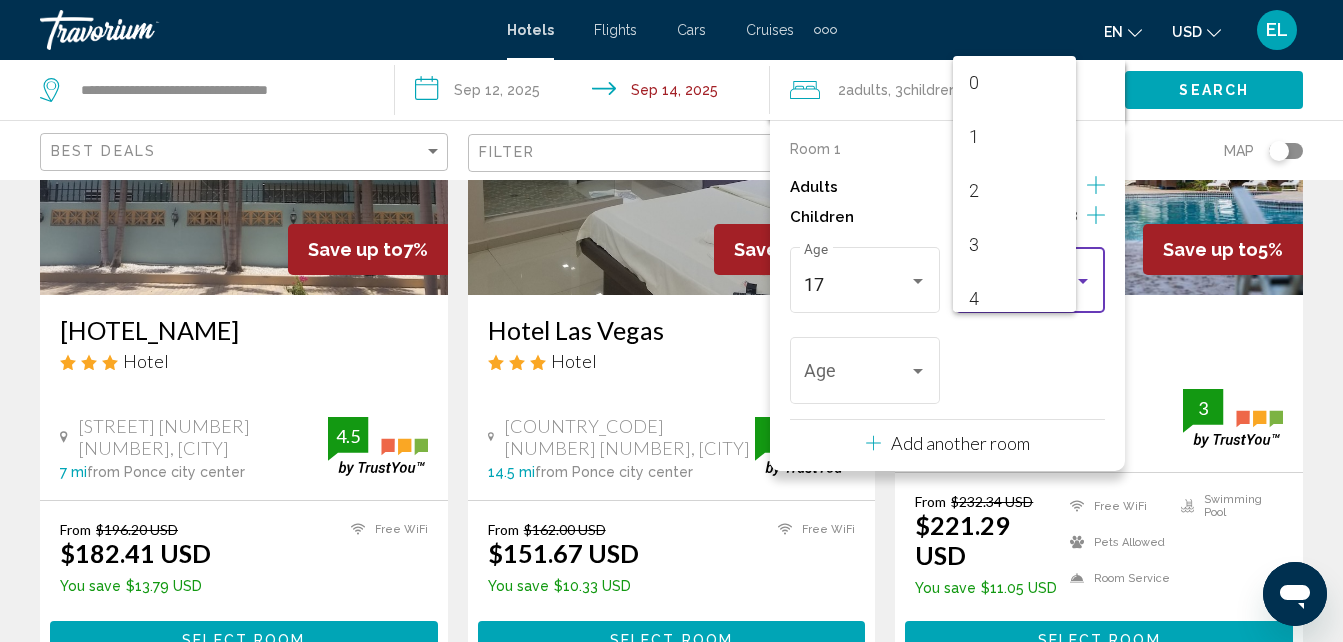 scroll, scrollTop: 716, scrollLeft: 0, axis: vertical 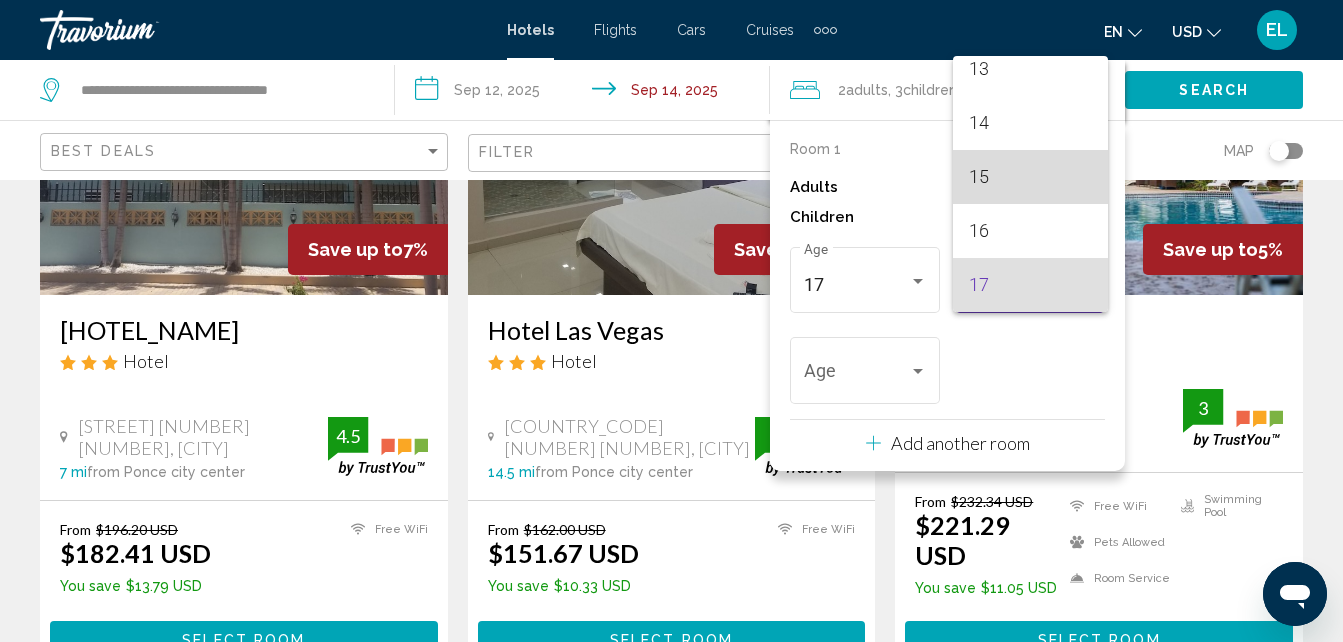click on "15" at bounding box center [1030, 177] 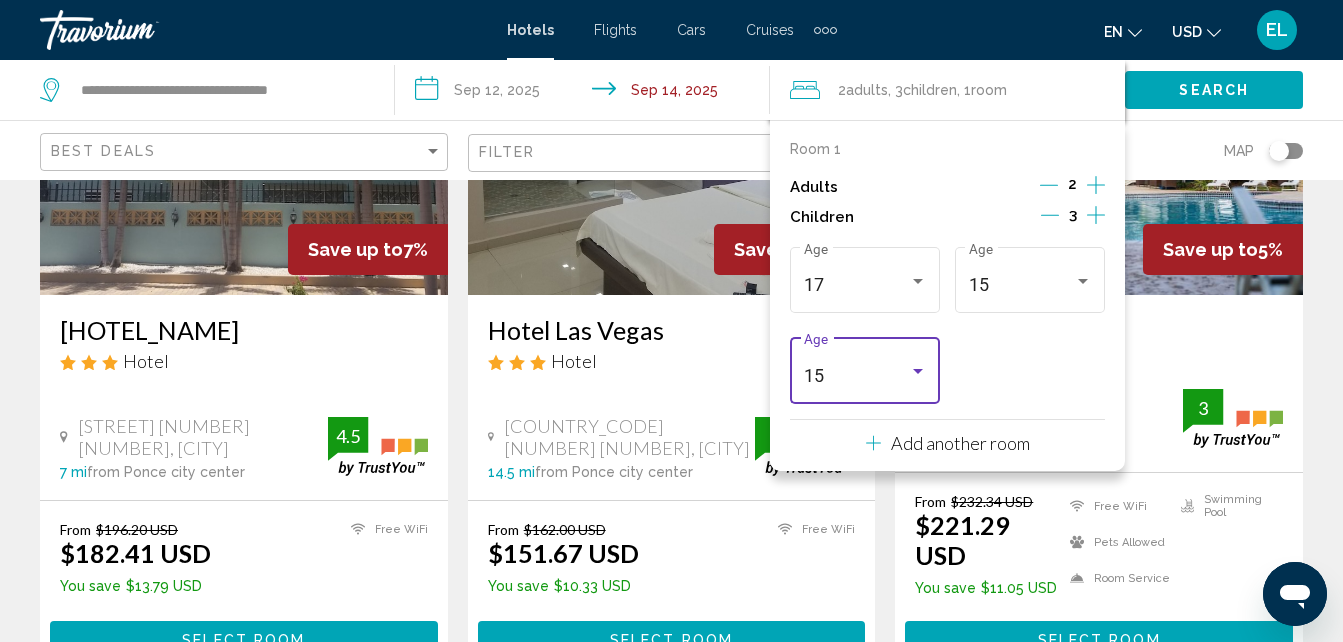 click at bounding box center [918, 372] 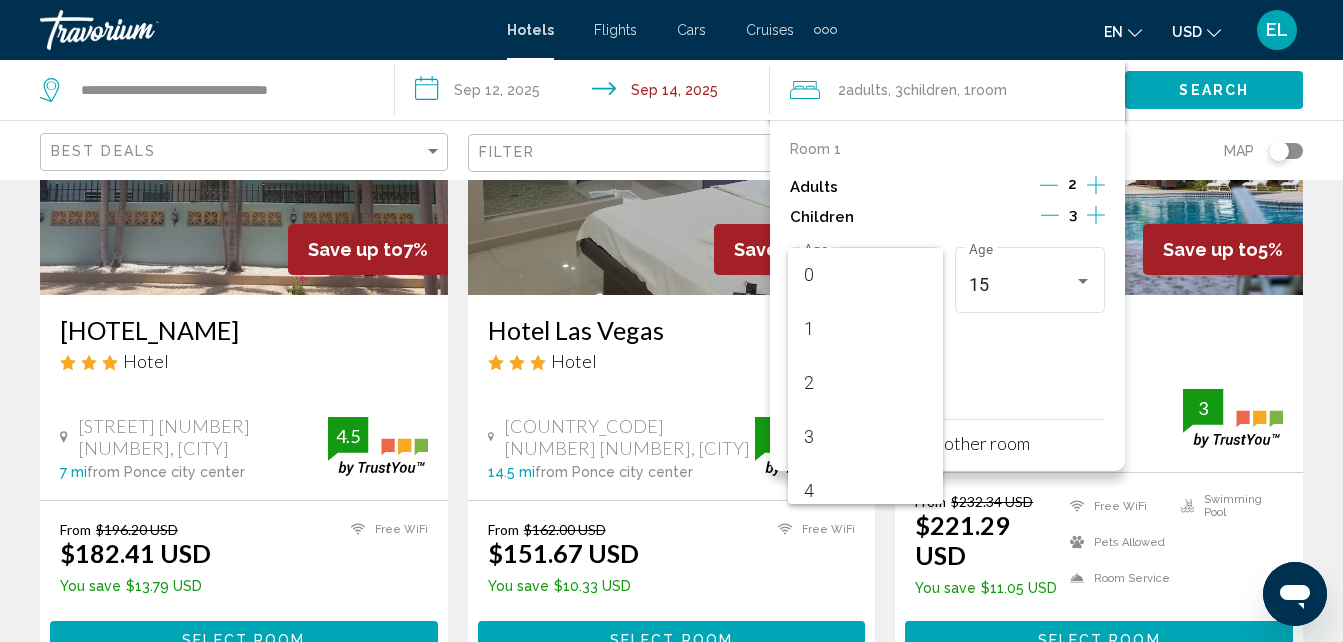 scroll, scrollTop: 709, scrollLeft: 0, axis: vertical 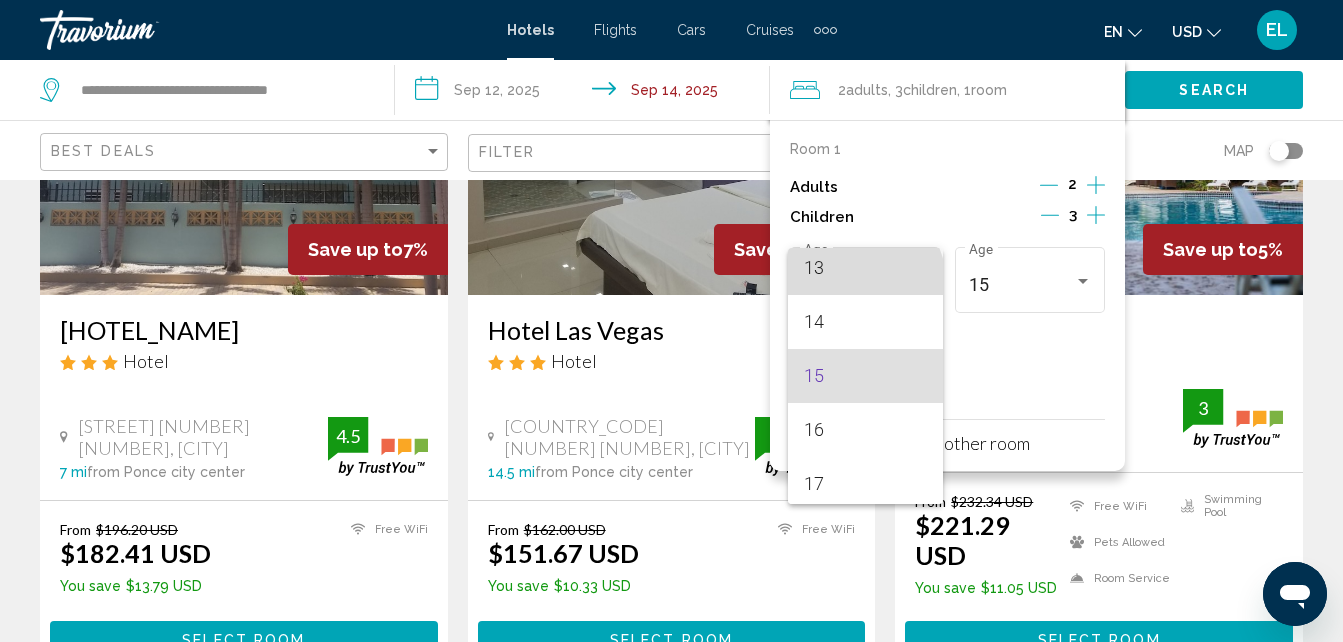 click on "13" at bounding box center [865, 268] 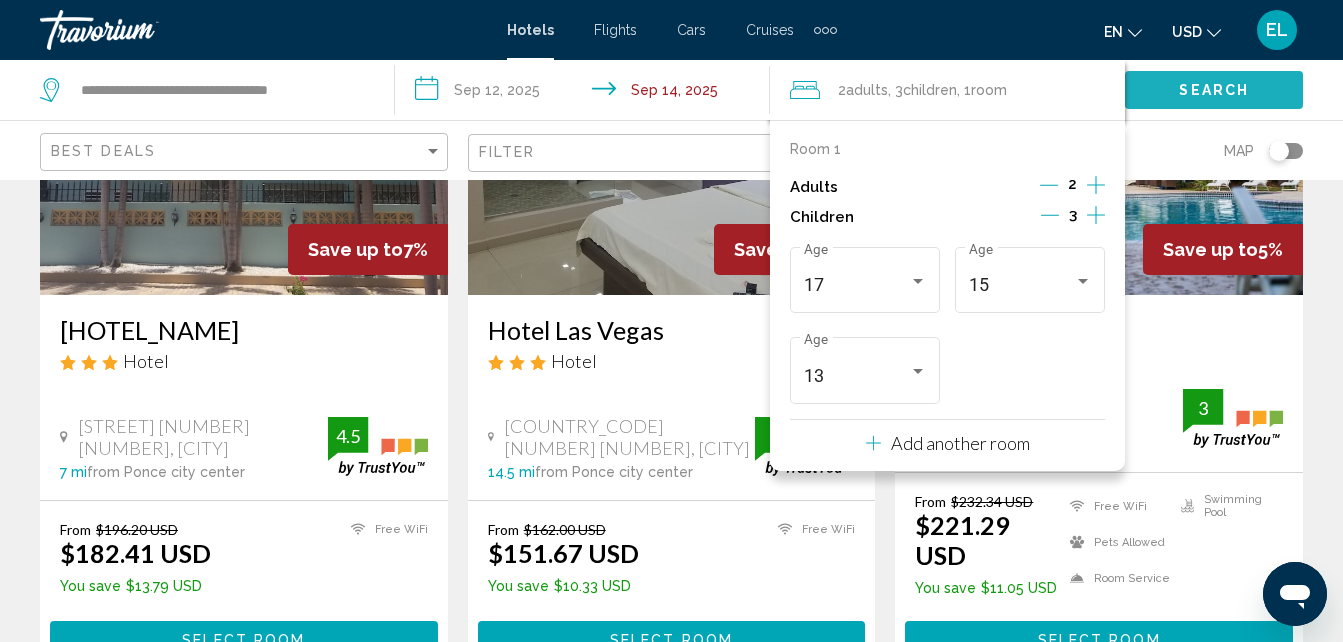 click on "Search" 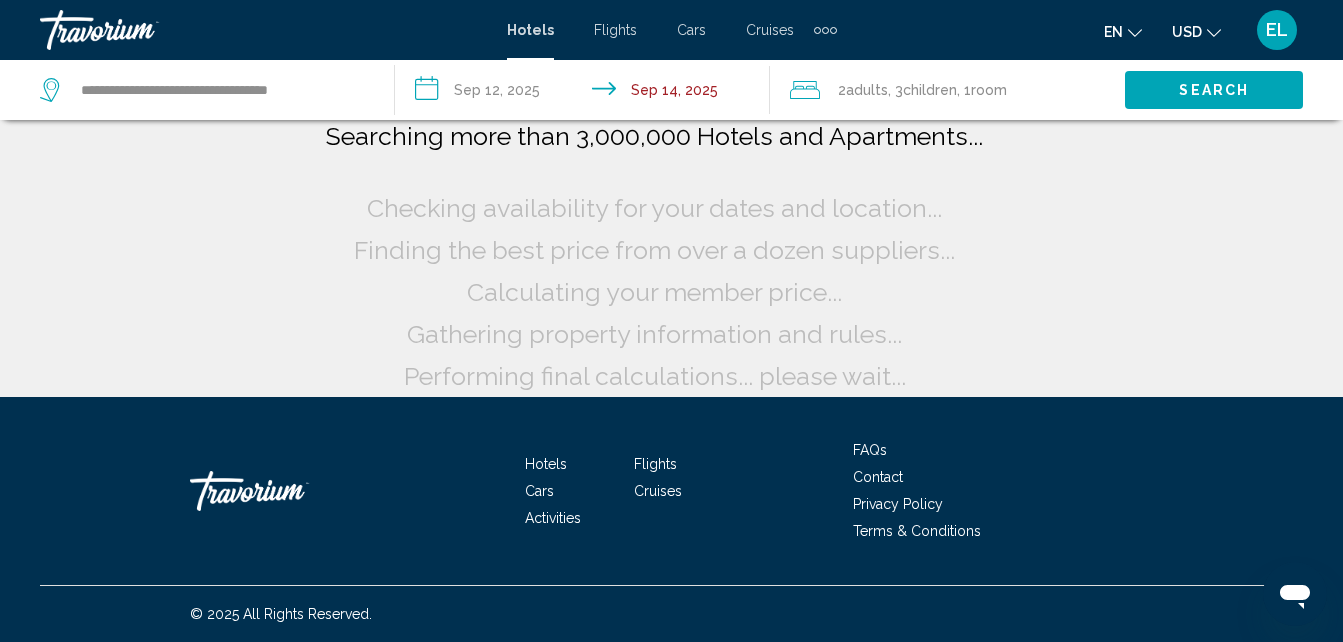 scroll, scrollTop: 15, scrollLeft: 0, axis: vertical 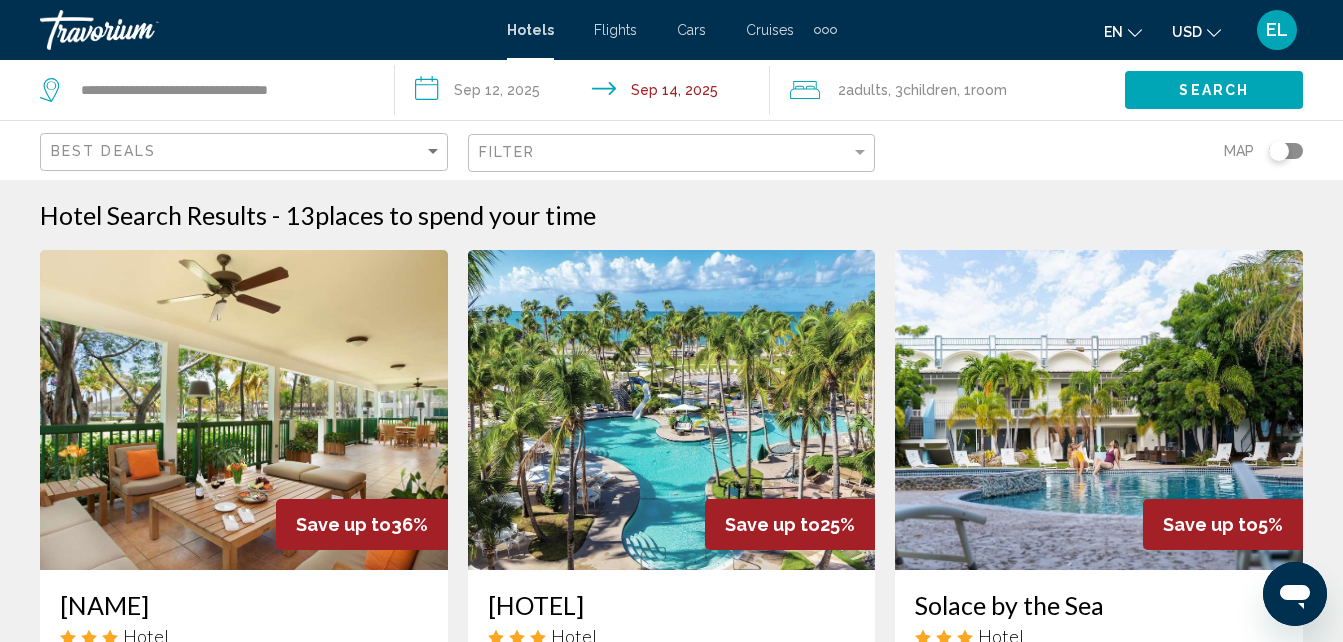 click on ", 1  Room rooms" 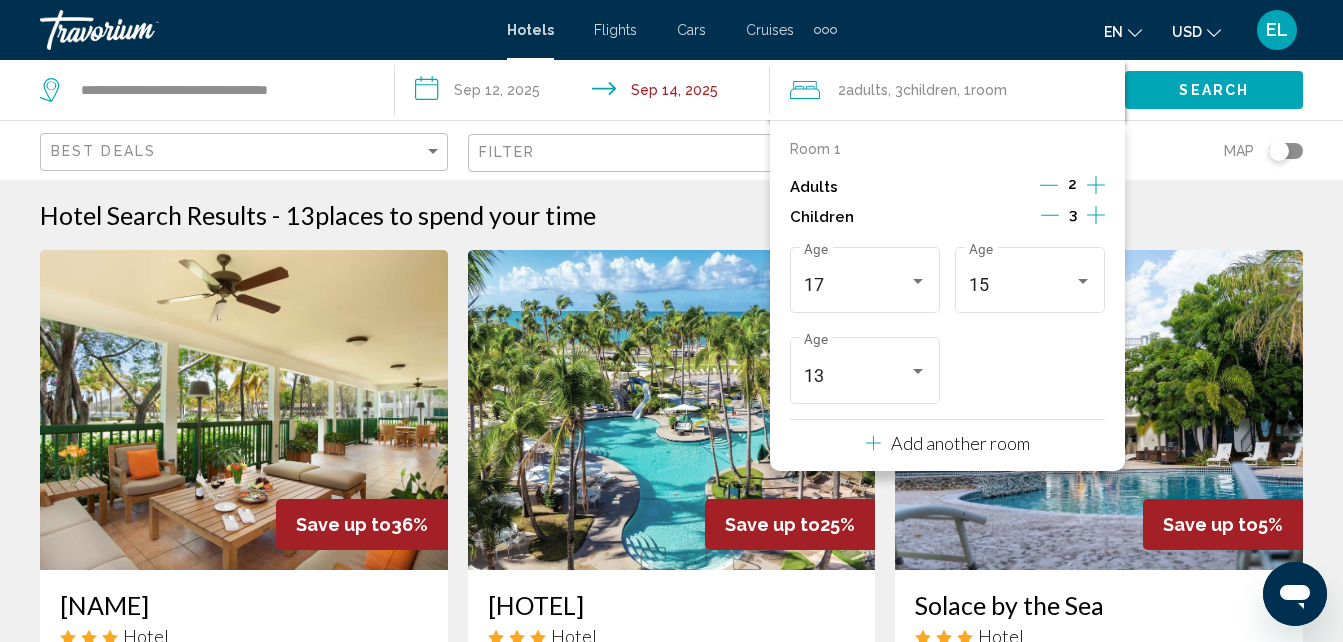 click on "Add another room" at bounding box center [960, 443] 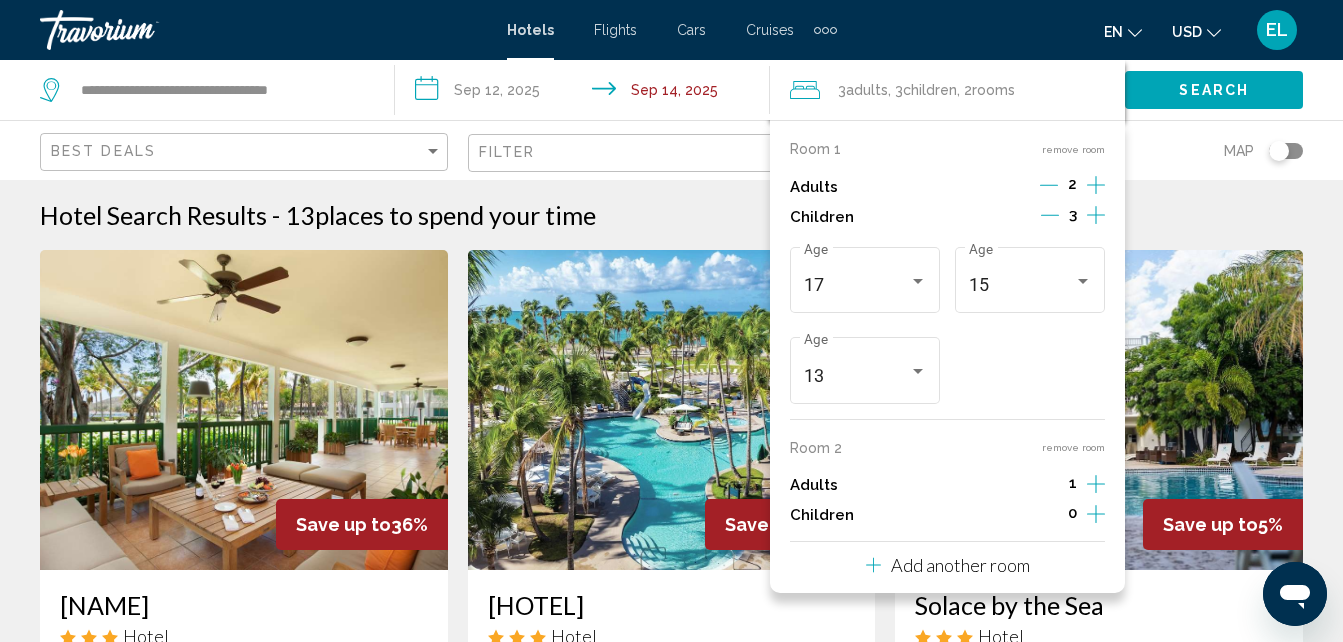 click 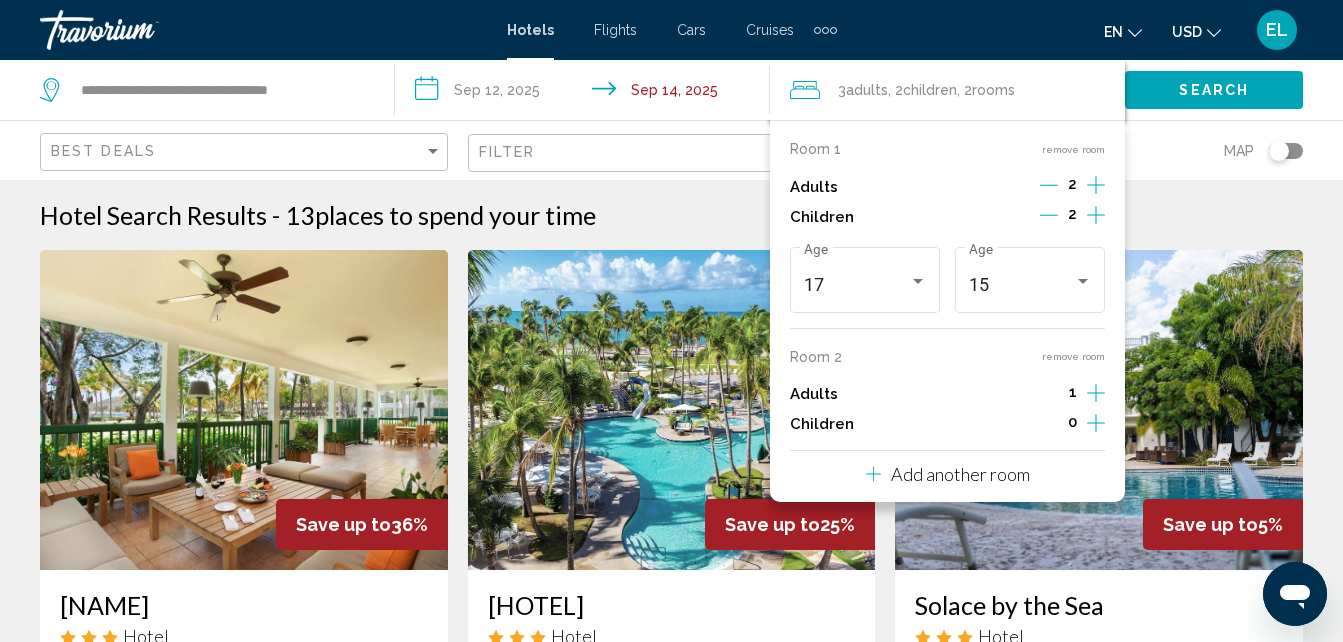 click 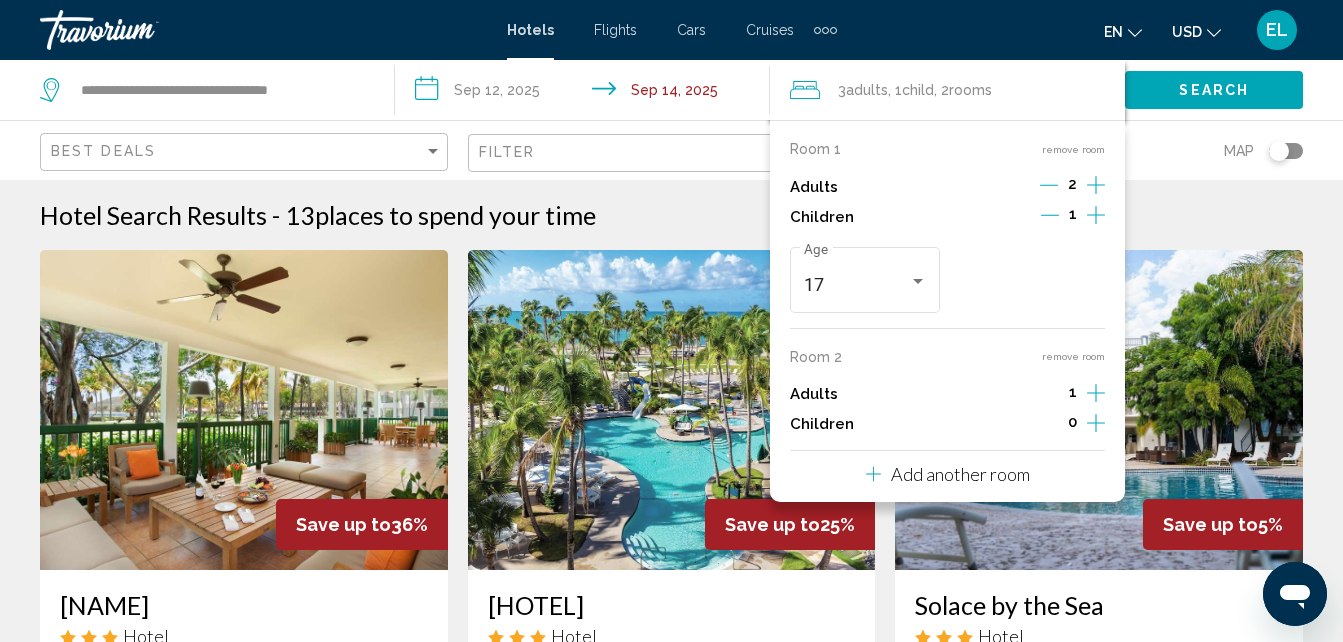 click 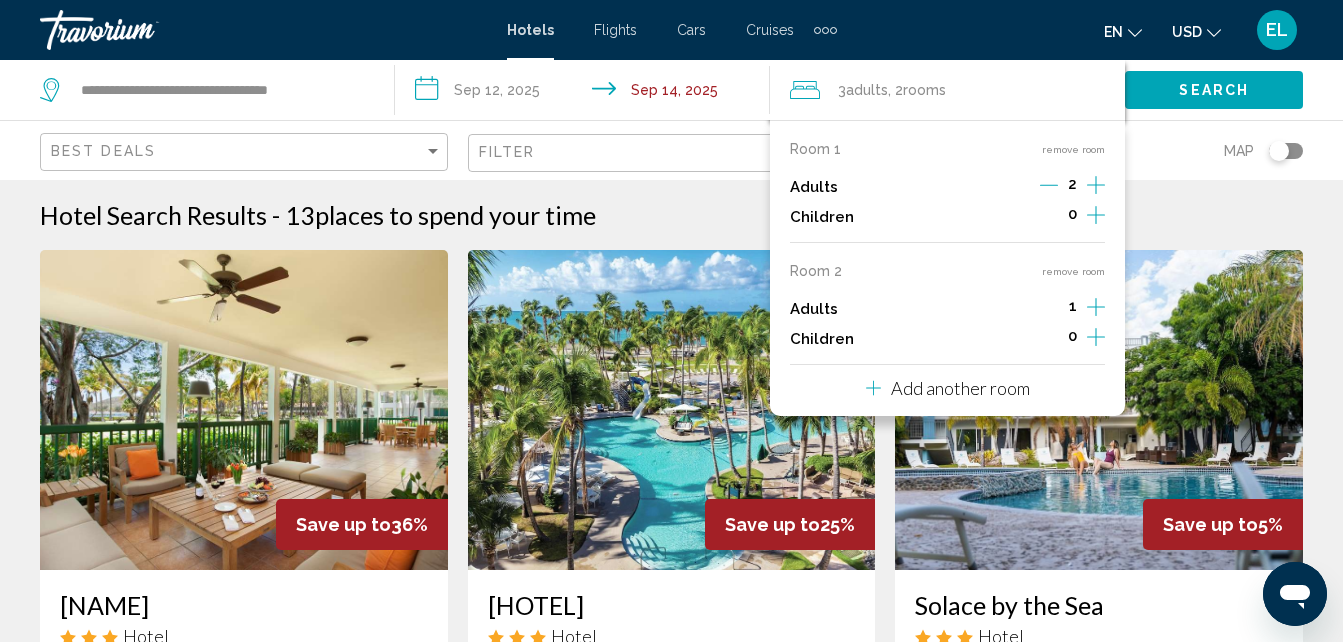 click 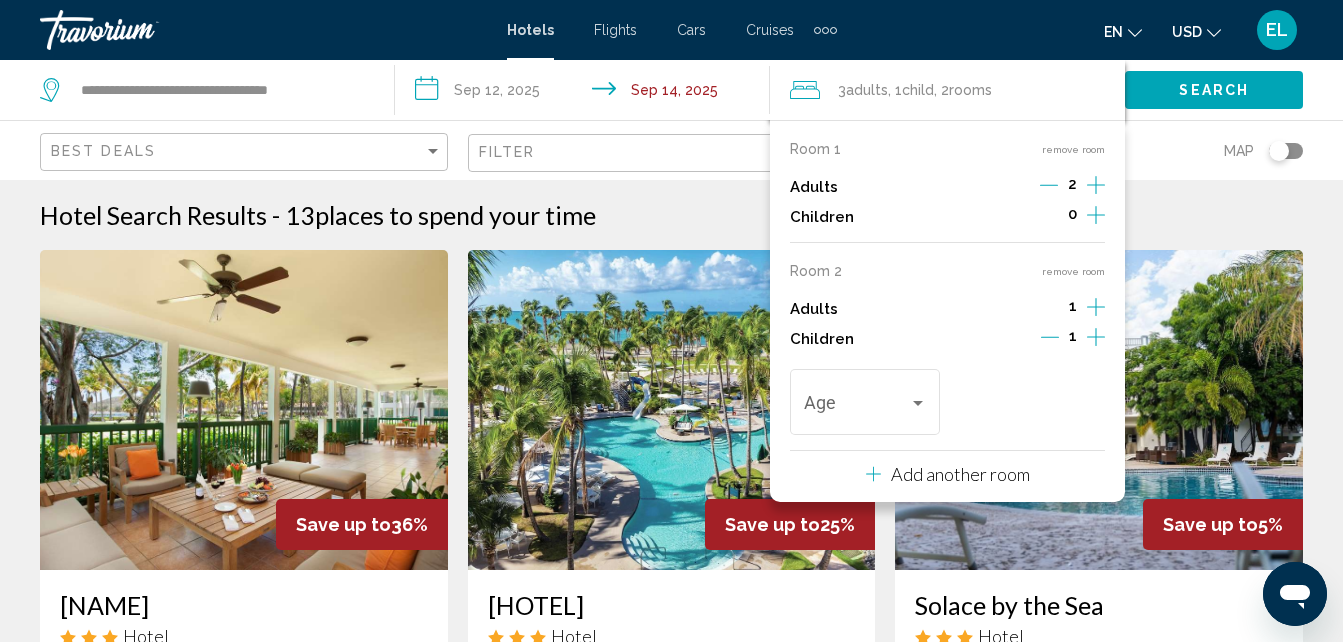 click 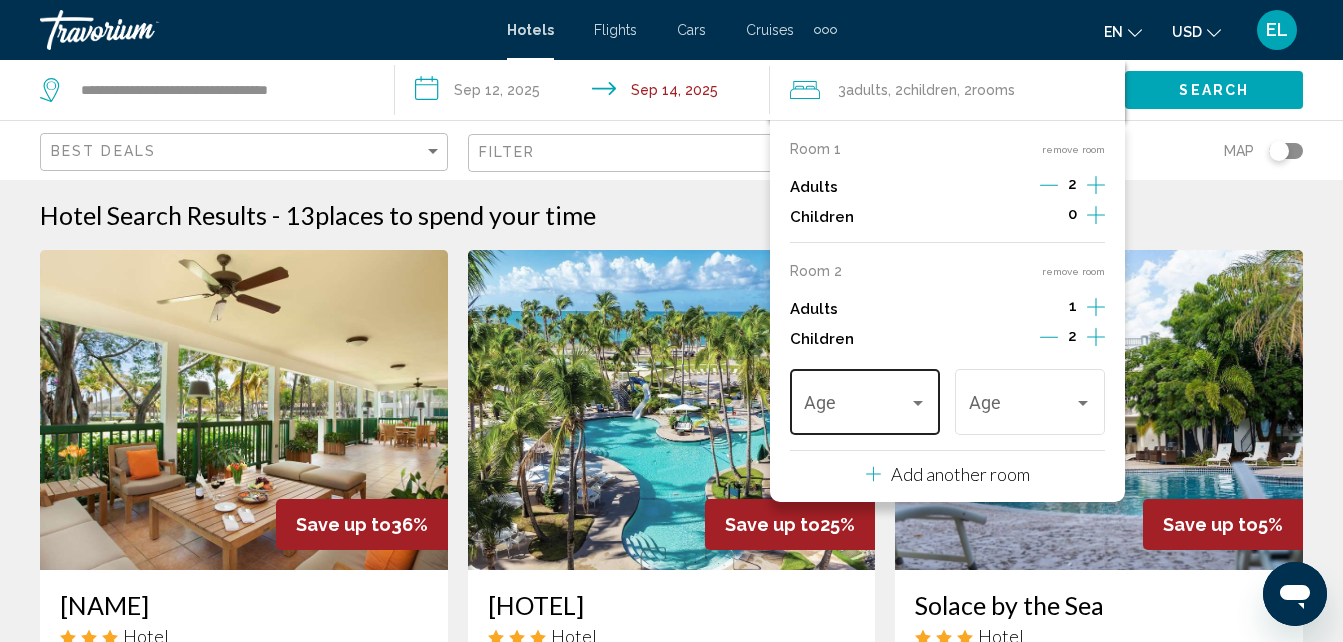 click on "Age" at bounding box center (865, 399) 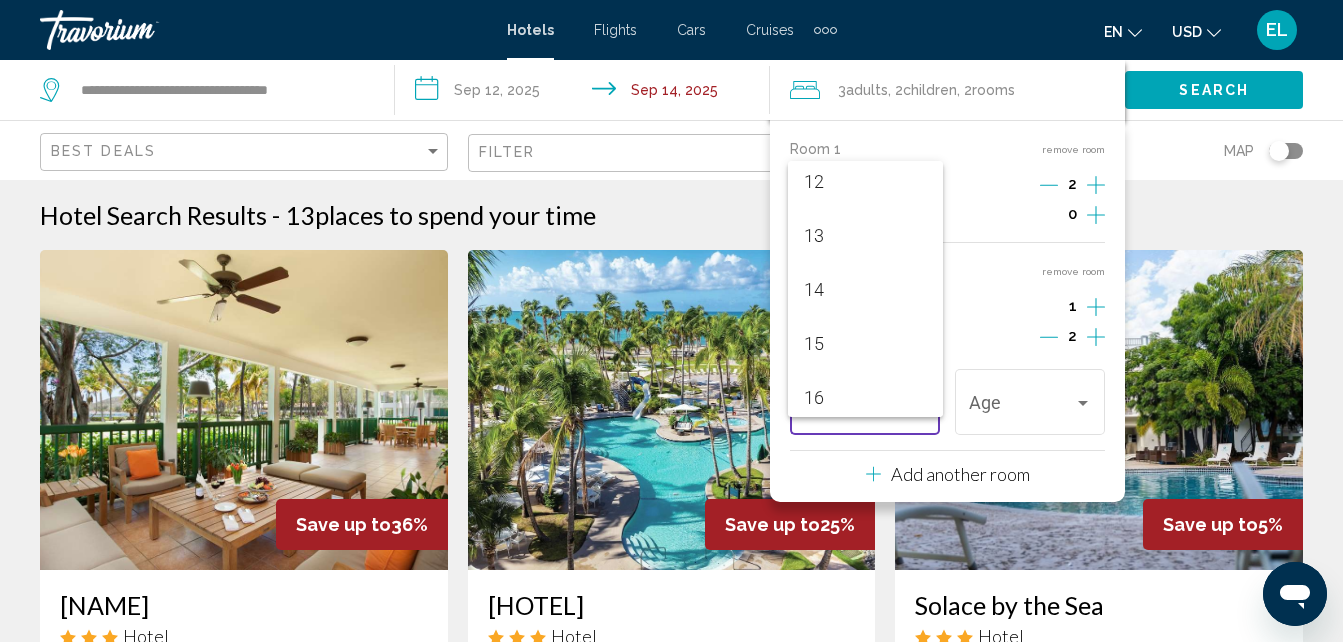 scroll, scrollTop: 716, scrollLeft: 0, axis: vertical 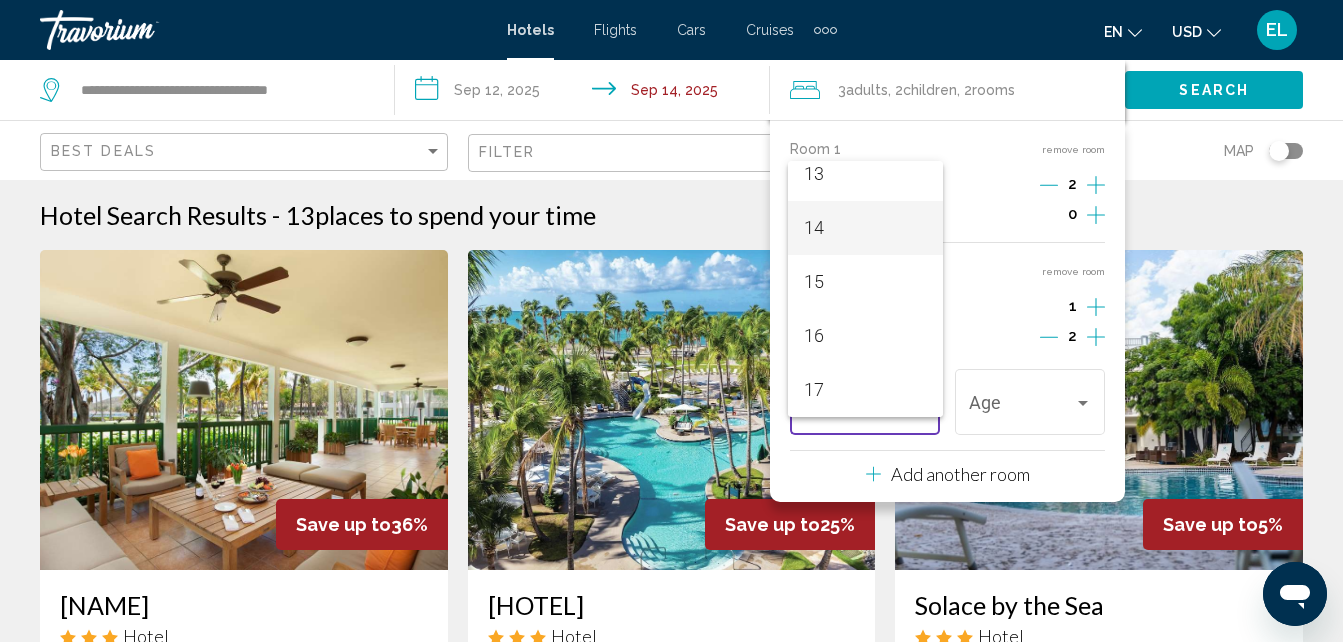 click on "14" at bounding box center (865, 228) 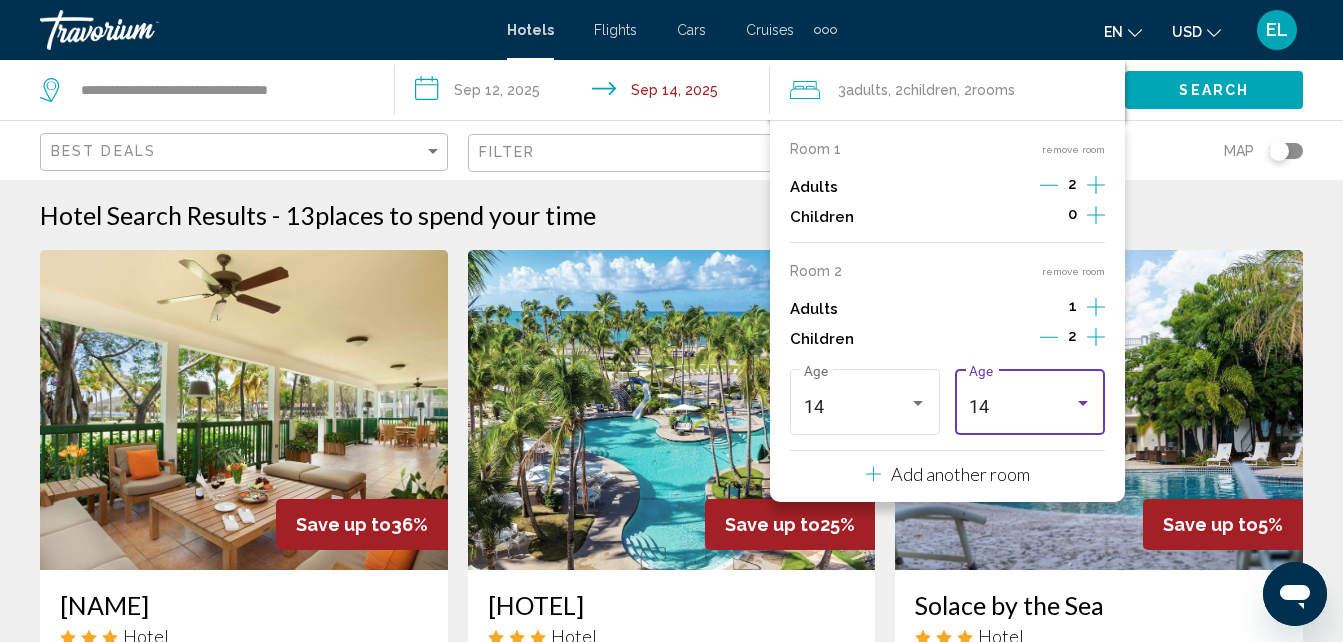 click on "14" at bounding box center [1021, 407] 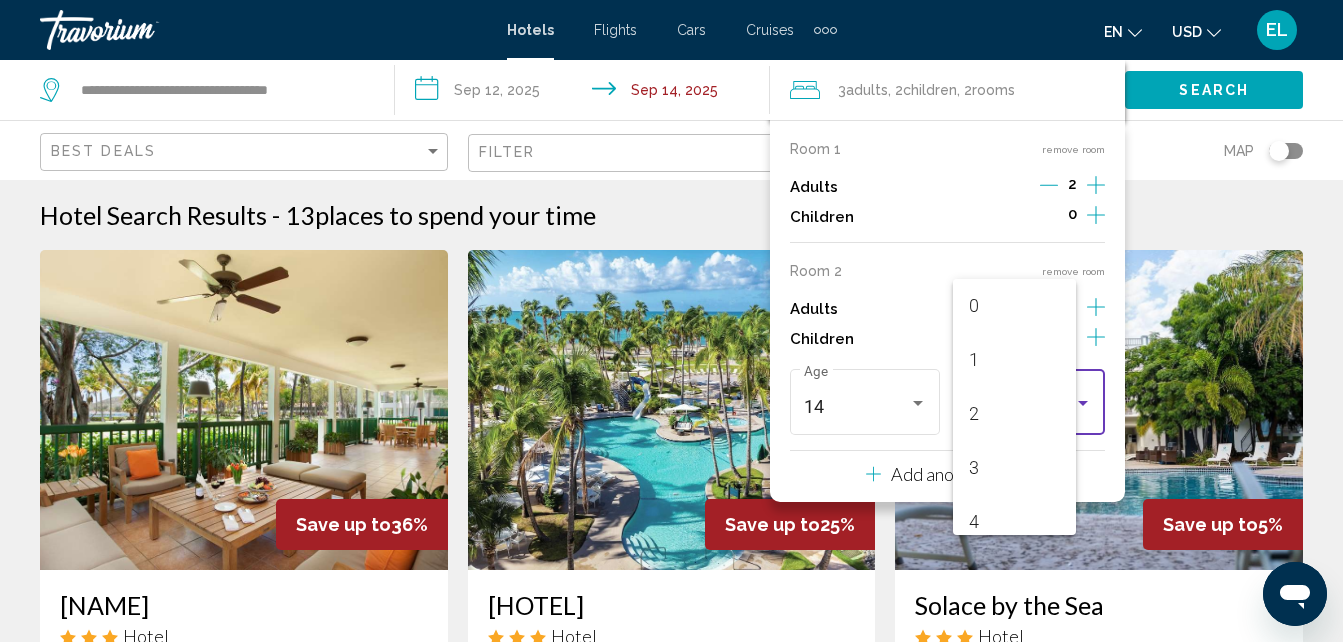 scroll, scrollTop: 655, scrollLeft: 0, axis: vertical 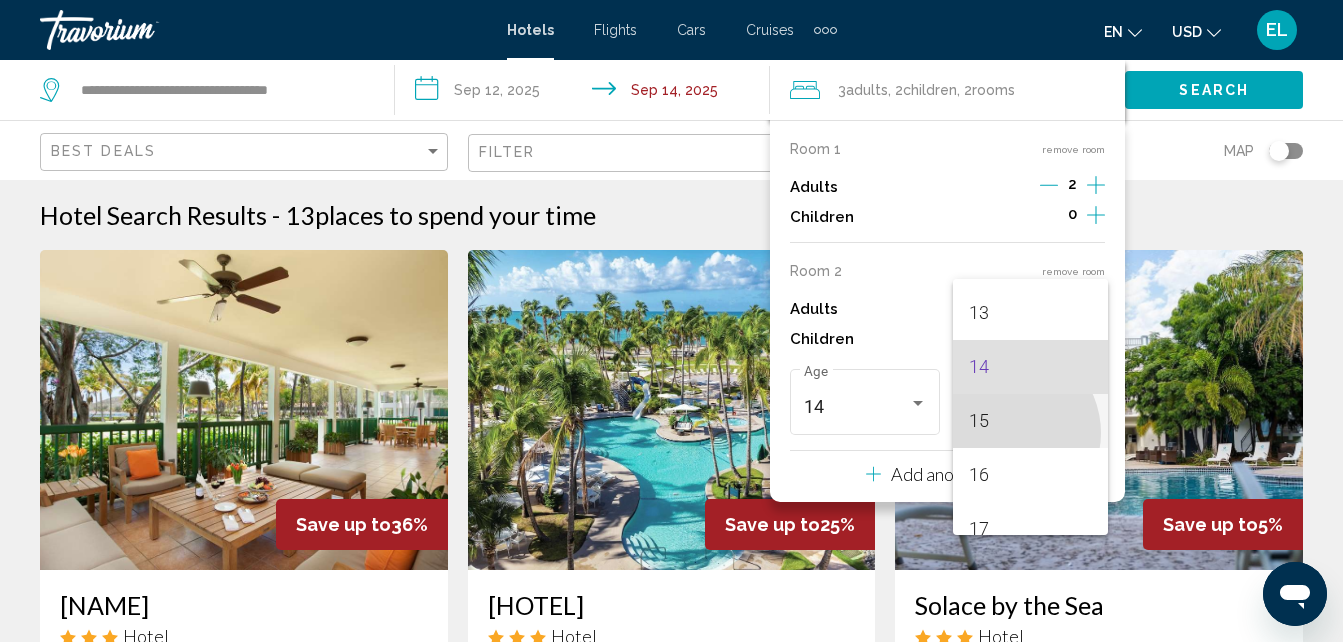 click on "15" at bounding box center [1030, 421] 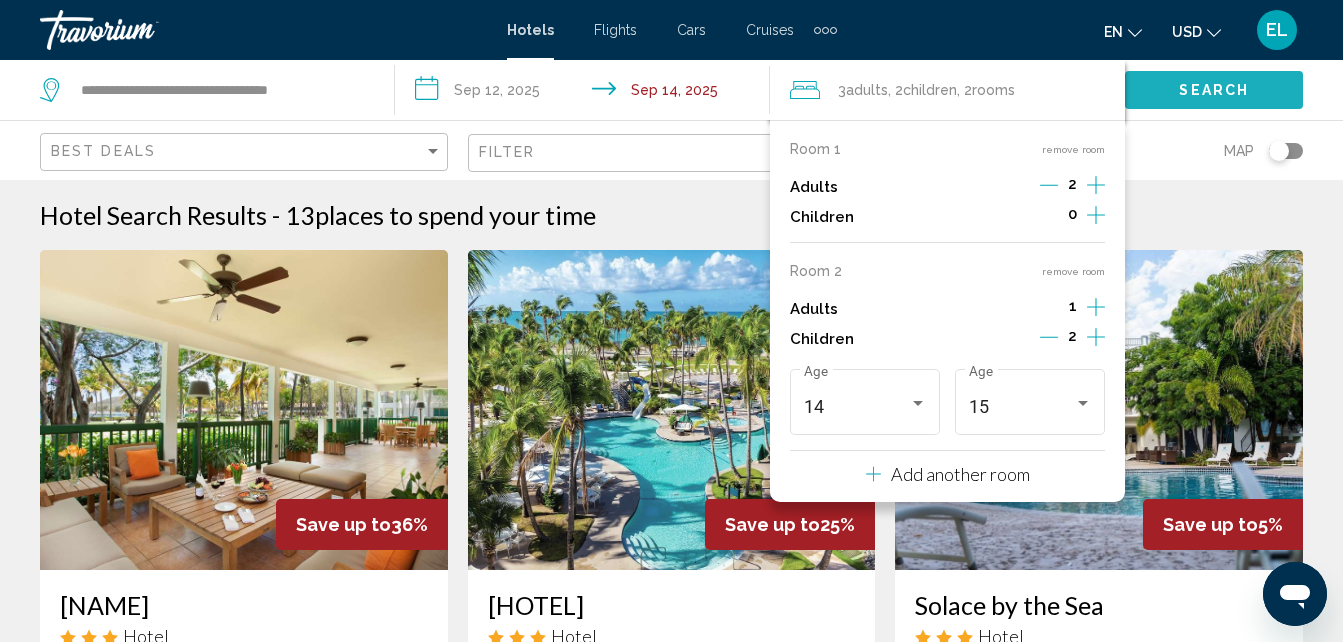 click on "Search" 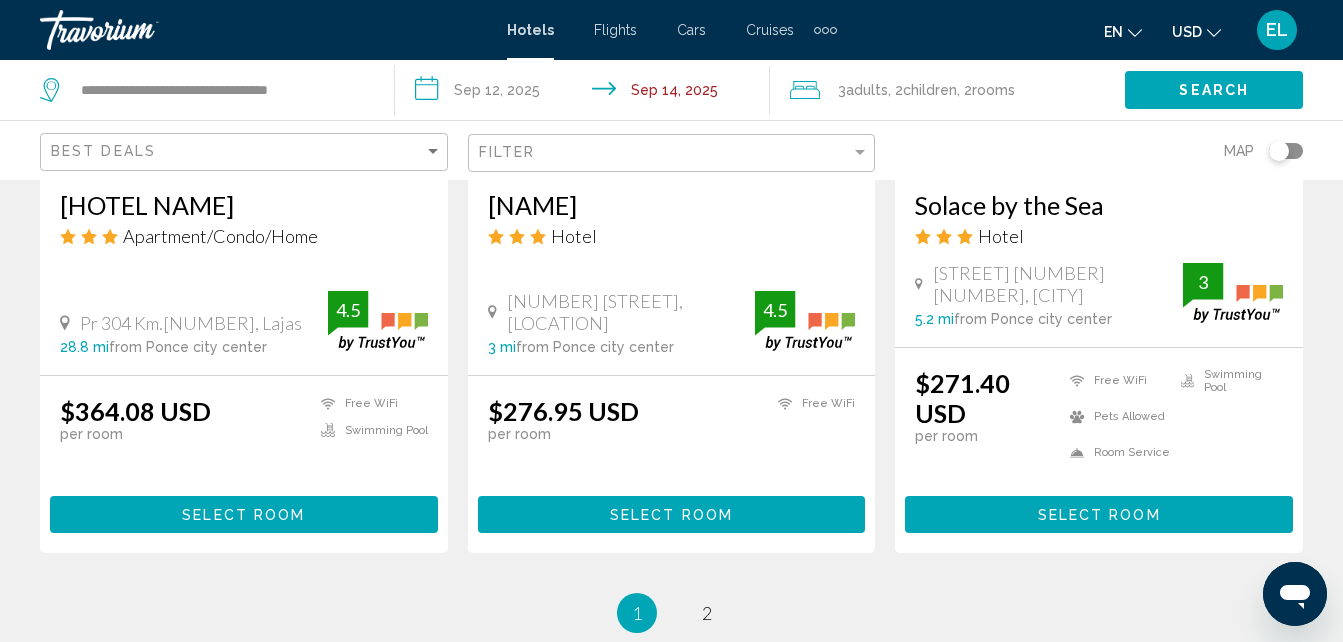 scroll, scrollTop: 2900, scrollLeft: 0, axis: vertical 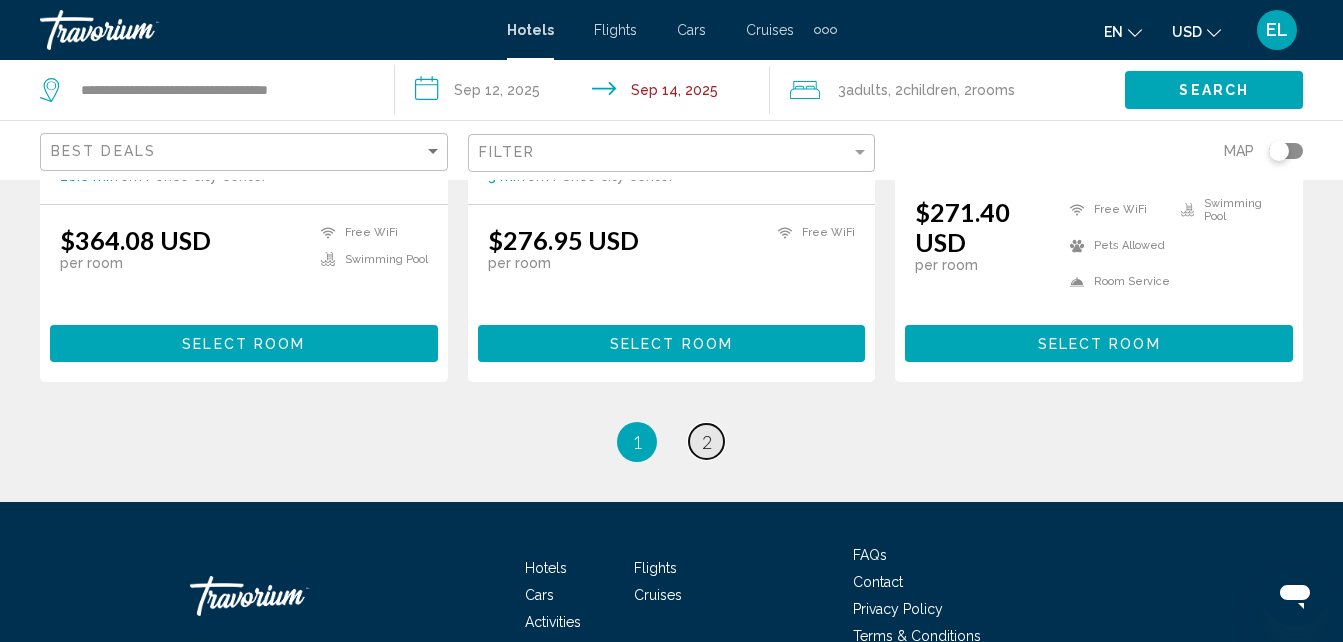 click on "2" at bounding box center [707, 442] 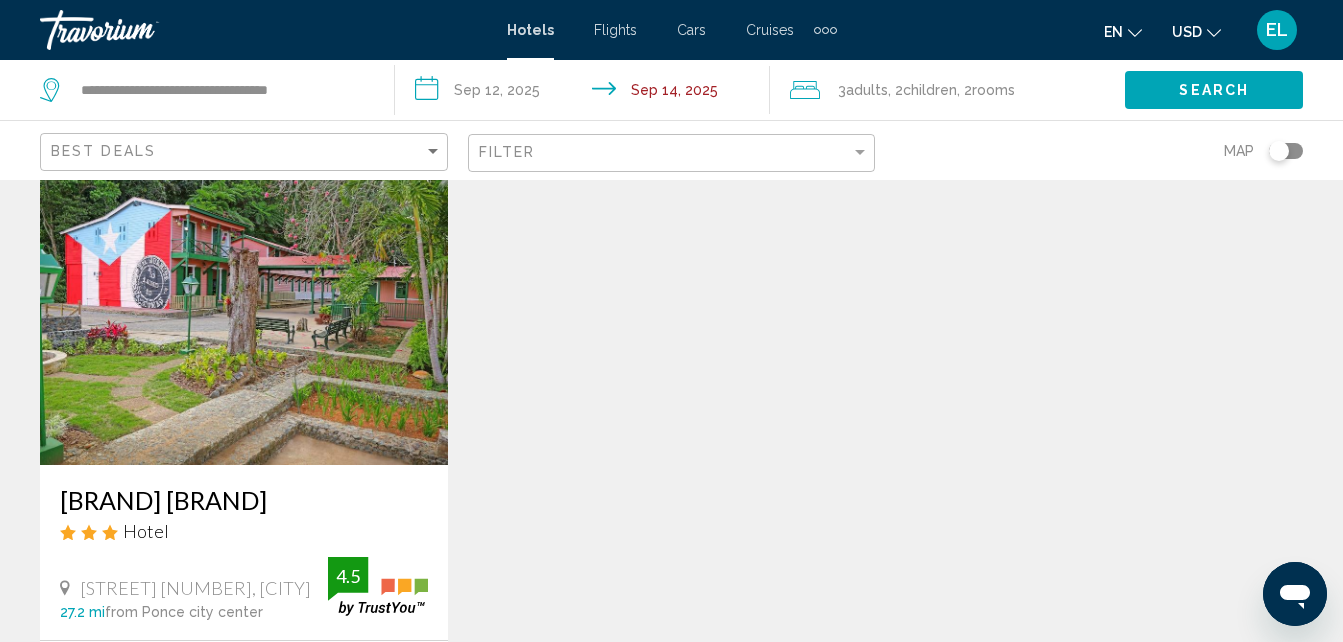 scroll, scrollTop: 0, scrollLeft: 0, axis: both 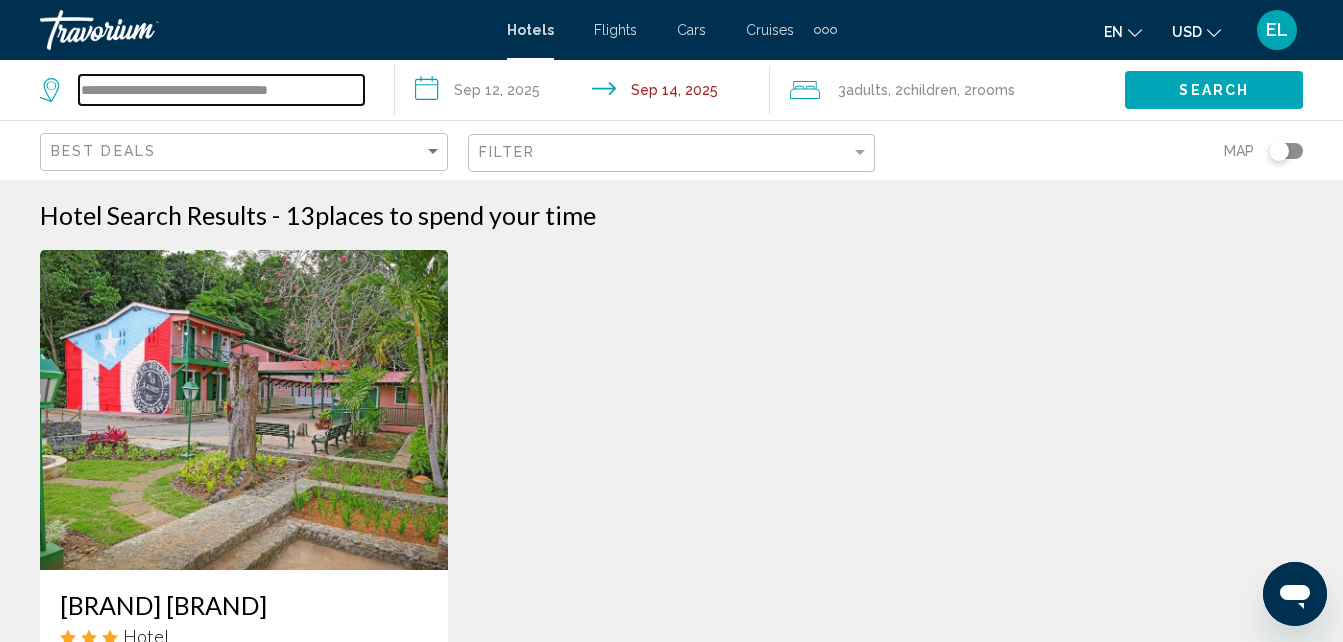 click on "**********" at bounding box center (221, 90) 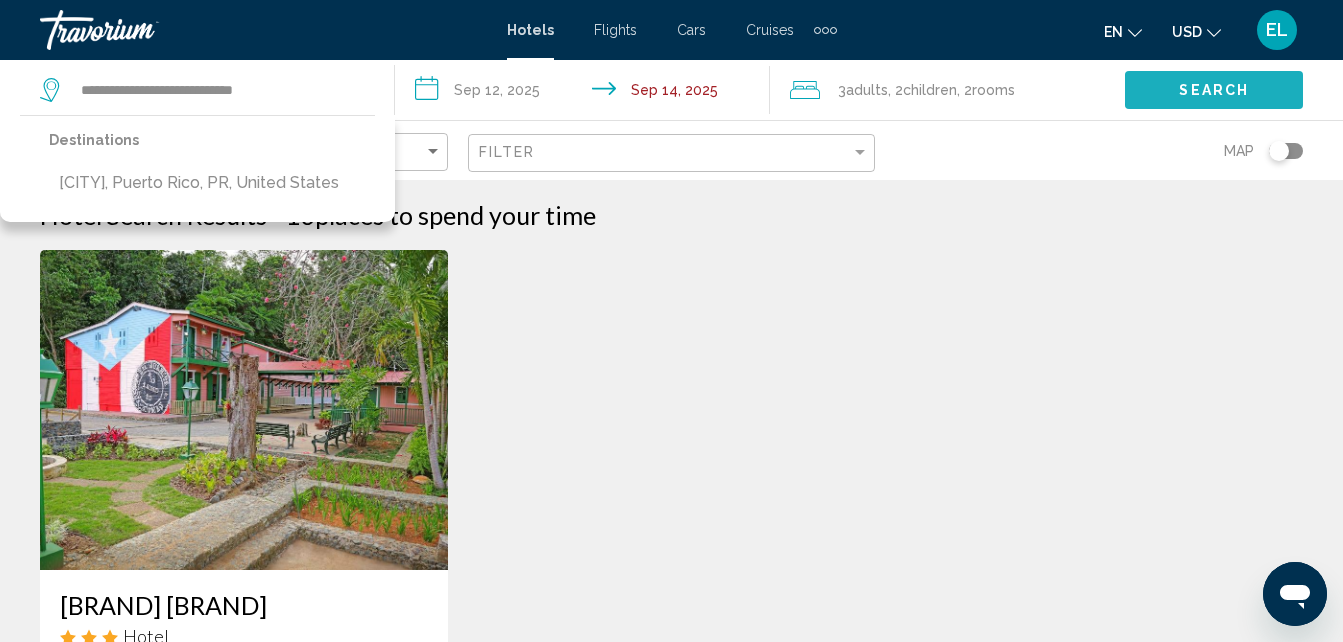 click on "Search" 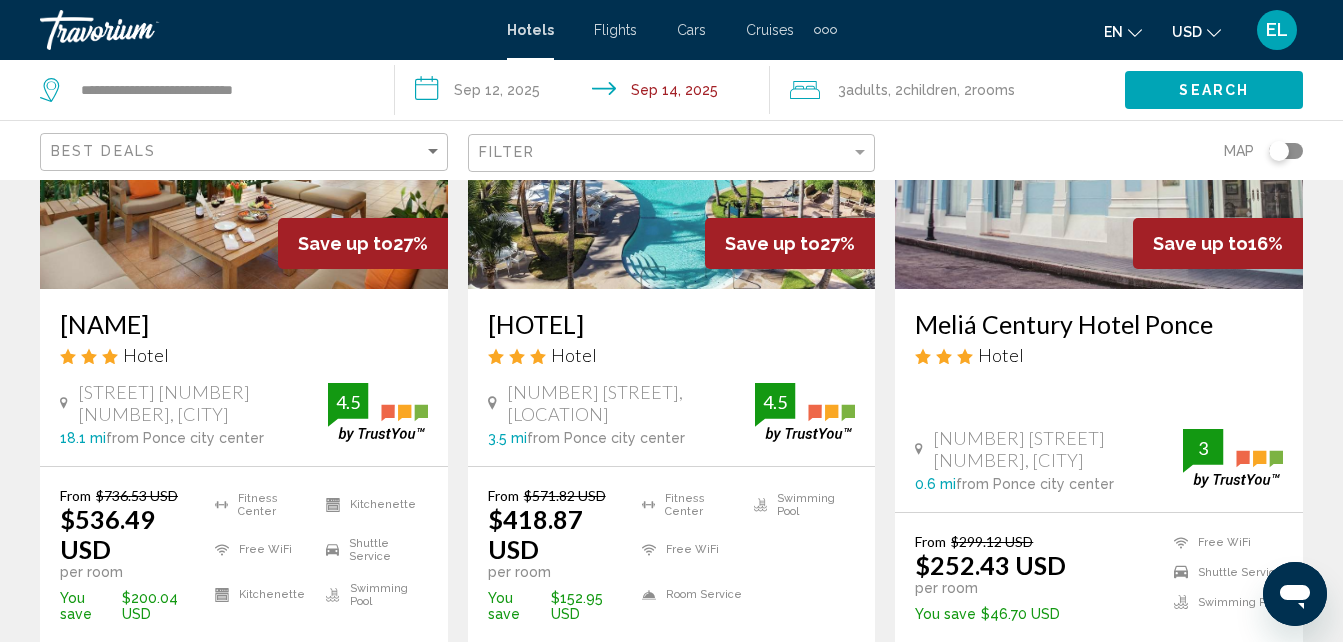 scroll, scrollTop: 311, scrollLeft: 0, axis: vertical 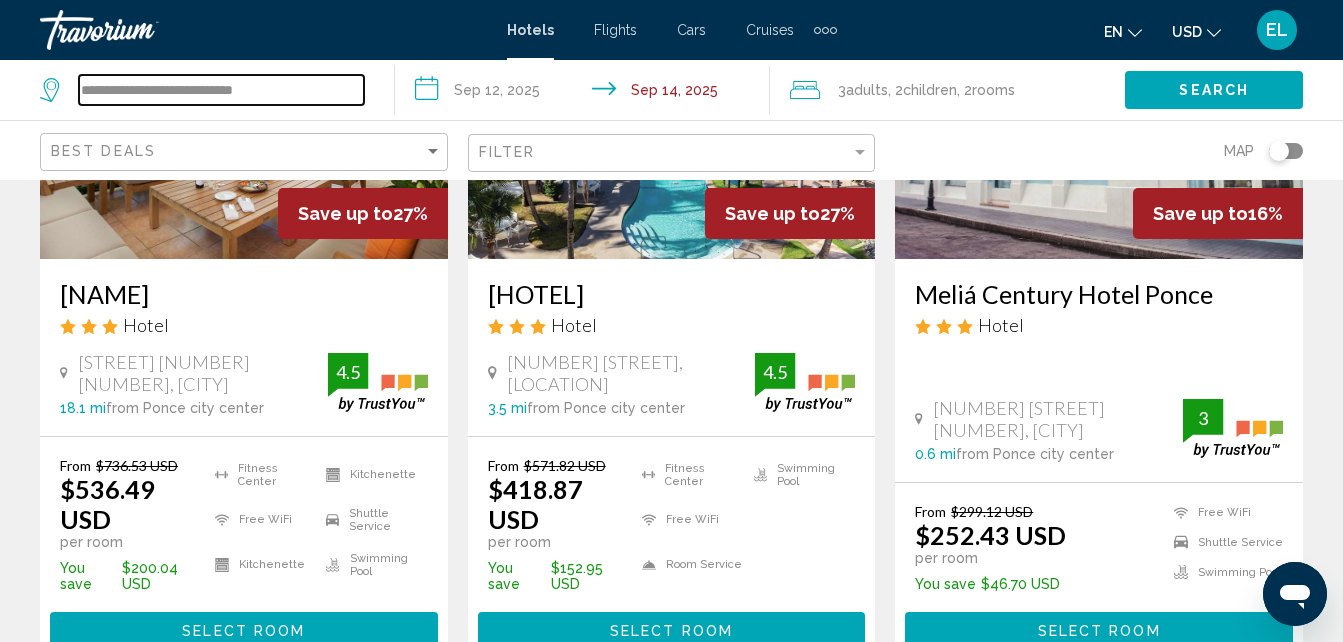 click on "**********" at bounding box center (221, 90) 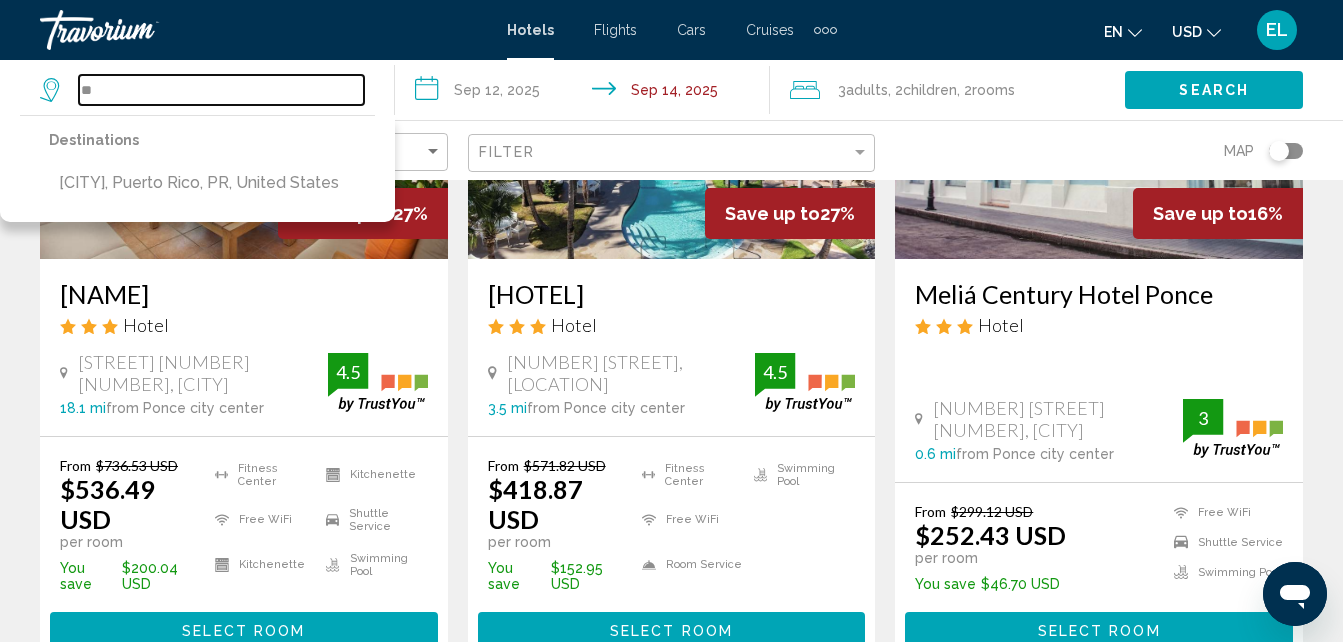 type on "*" 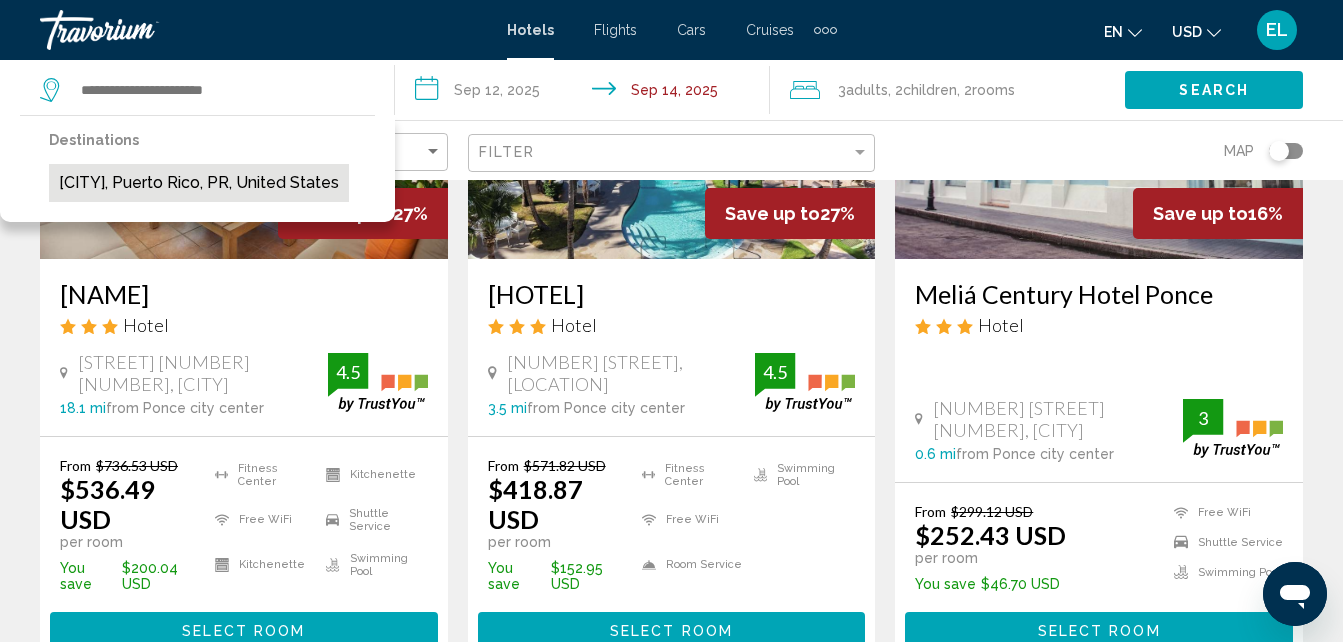 click on "[CITY], Puerto Rico, PR, United States" at bounding box center (199, 183) 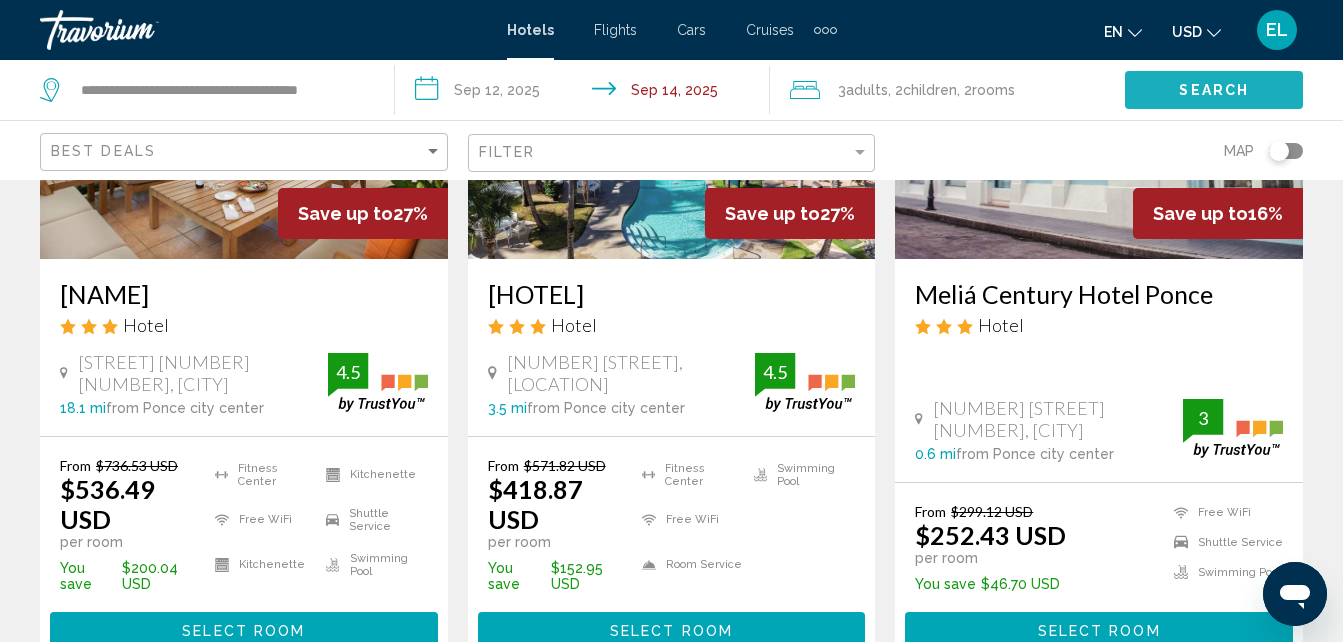 click on "Search" 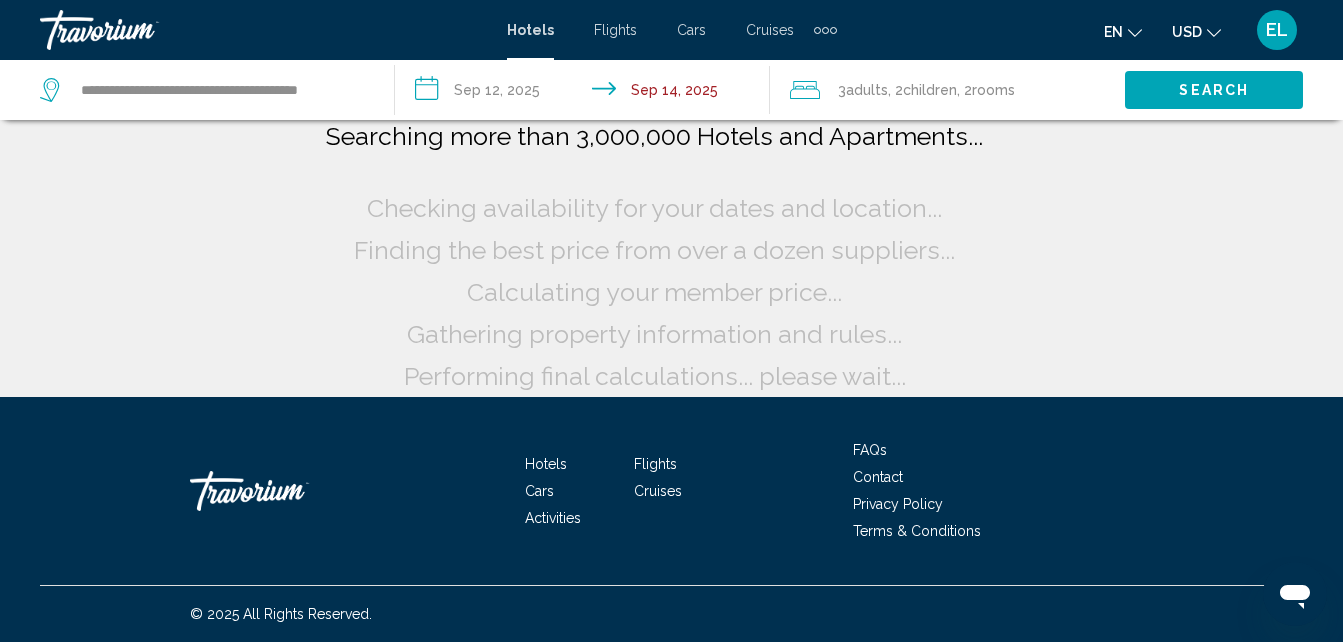 scroll, scrollTop: 15, scrollLeft: 0, axis: vertical 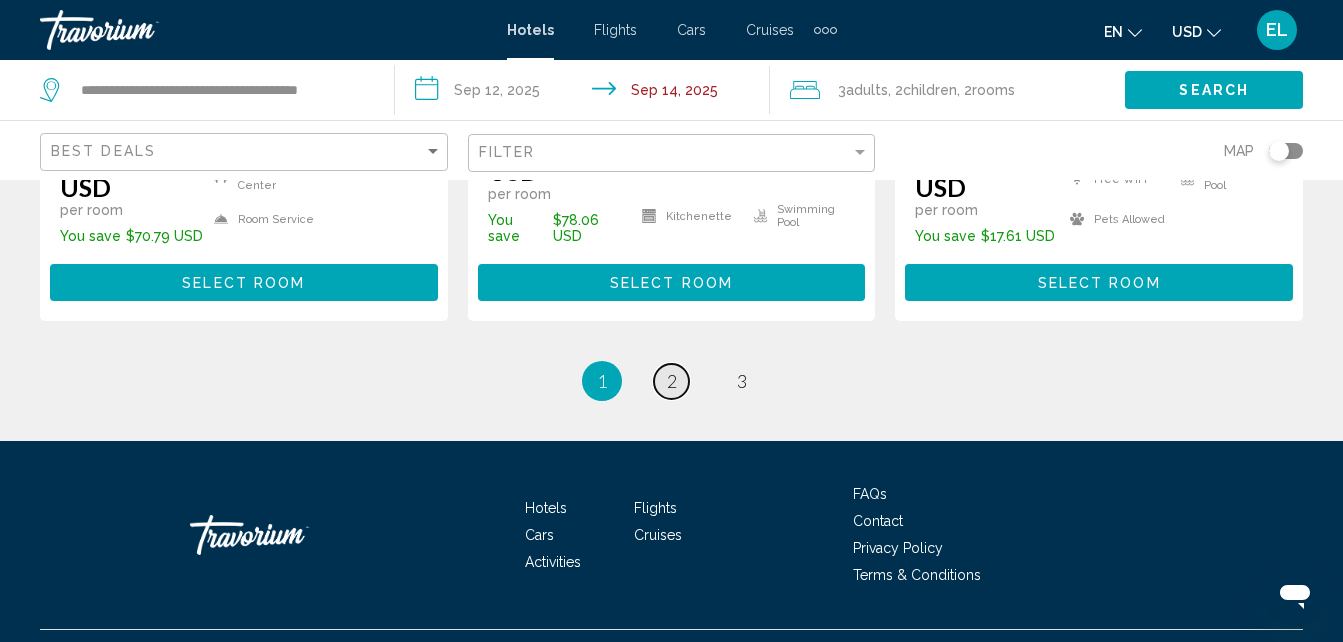 click on "page  2" at bounding box center [671, 381] 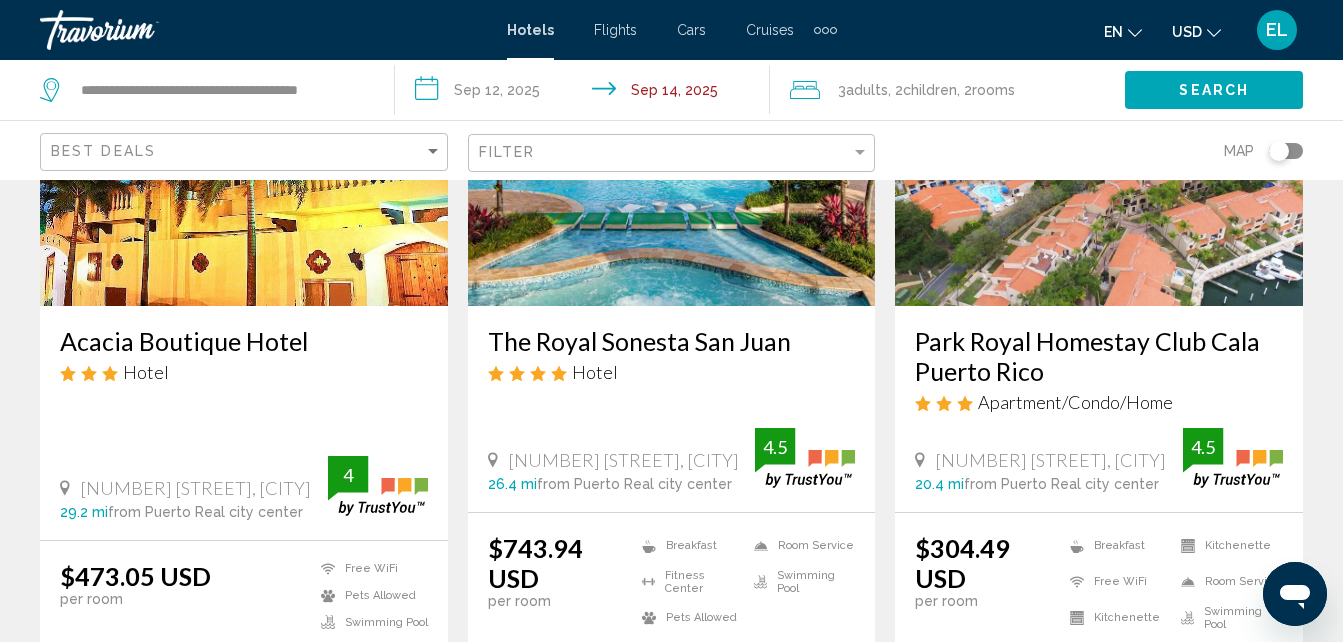 click on "Save up to  1%   Condado Palm Inn San Juan Tapestry Collection by Hilton
Hotel
[NUMBER] [STREET], [CITY] [DISTANCE]  from [CITY] city center from hotel From [PRICE] [PRICE]  per room You save  [PRICE]
Fitness Center
Free WiFi
Kitchenette
Swimming Pool  Select Room  Hyatt Regency Grand Reserve Puerto Rico
Hotel
[NUMBER] [STREET], [CITY] [DISTANCE]  from [CITY] city center from hotel [PRICE]  per room" at bounding box center (671, -24) 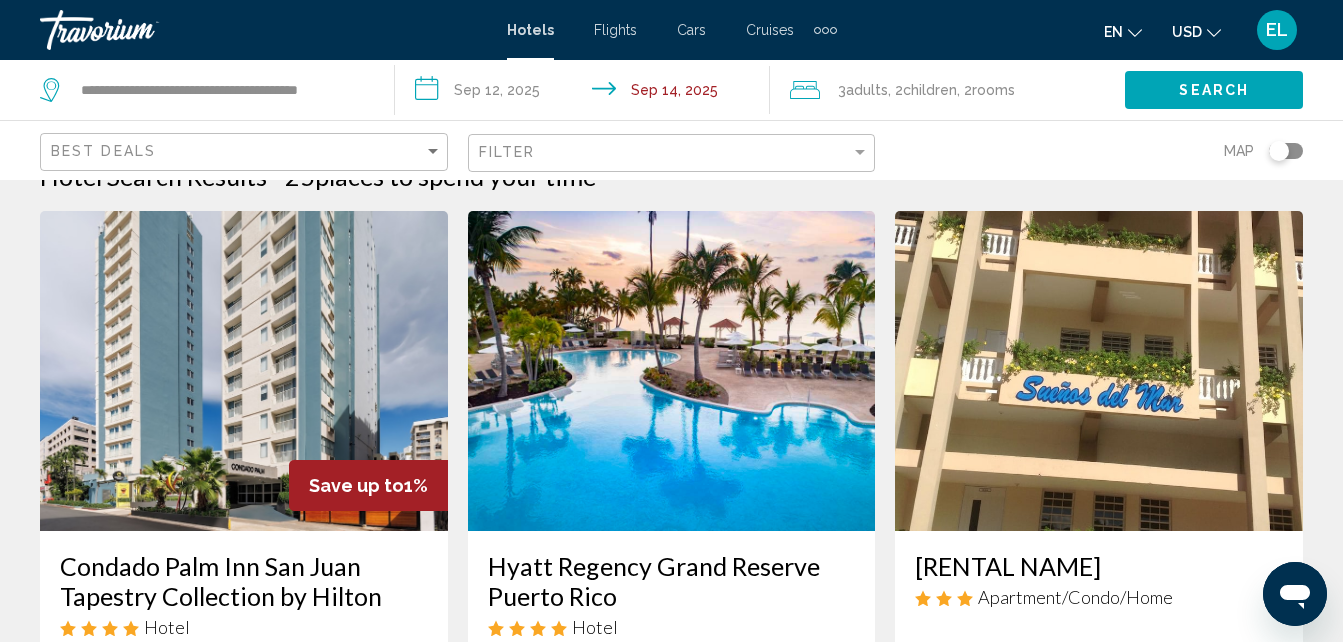 scroll, scrollTop: 0, scrollLeft: 0, axis: both 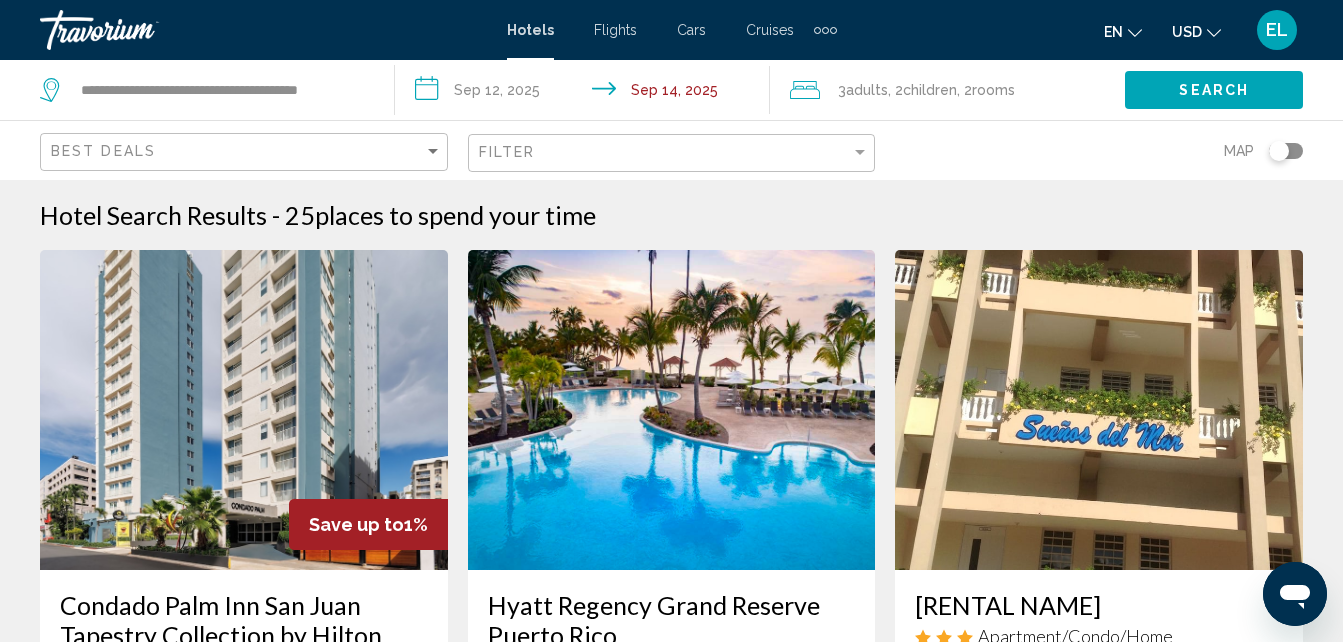 click on "rooms" 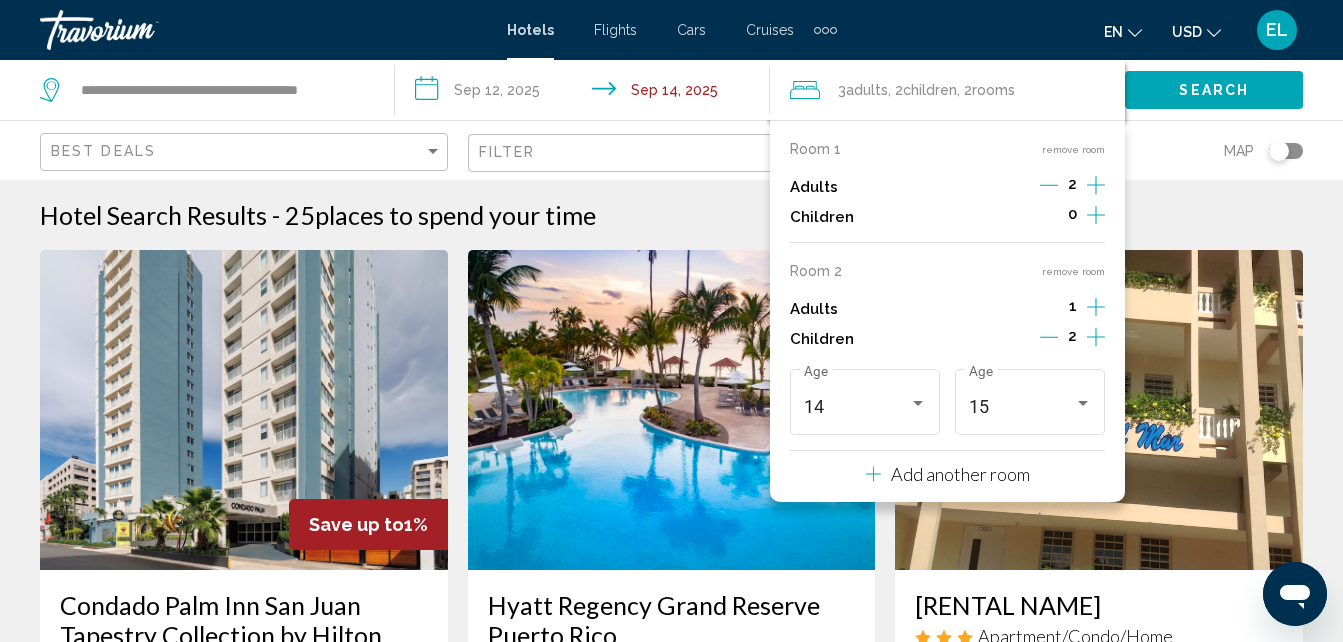 click on "remove room" at bounding box center [1073, 271] 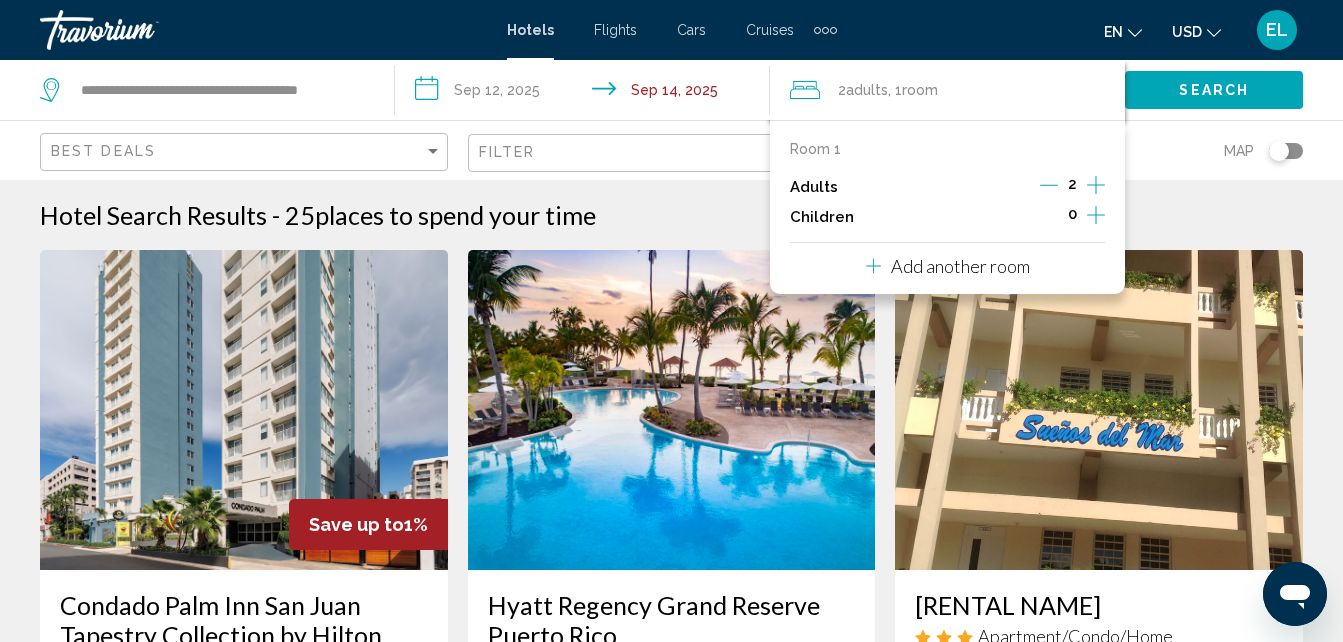 click 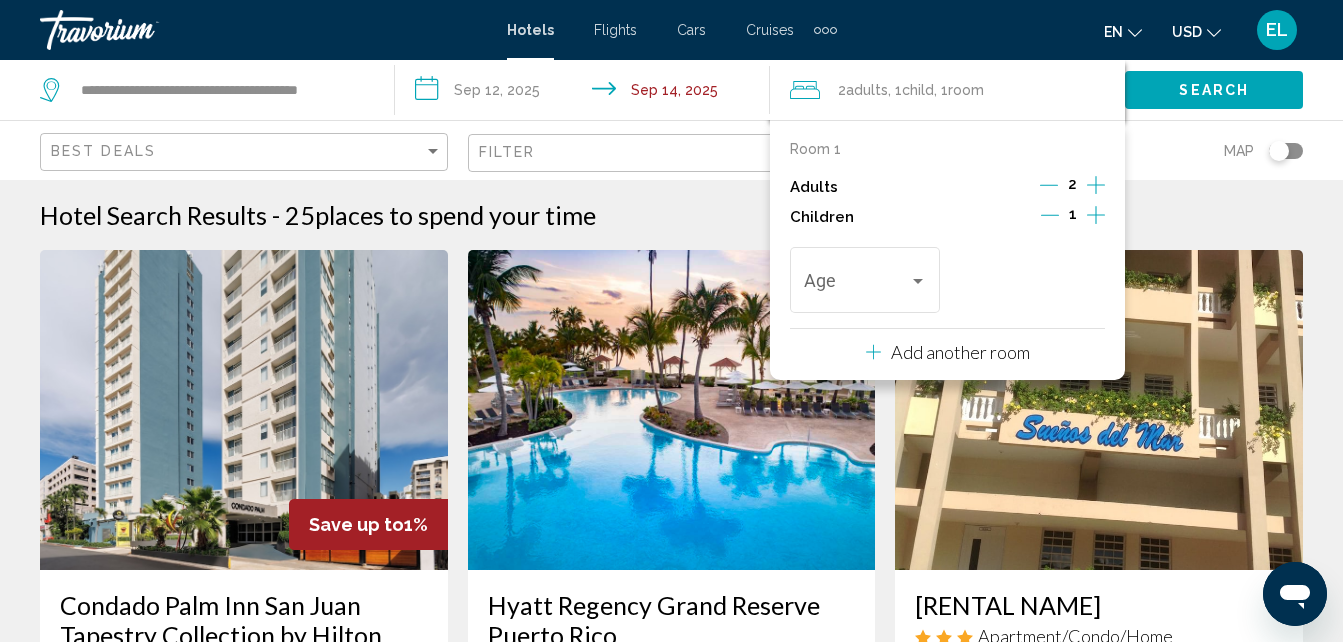 click 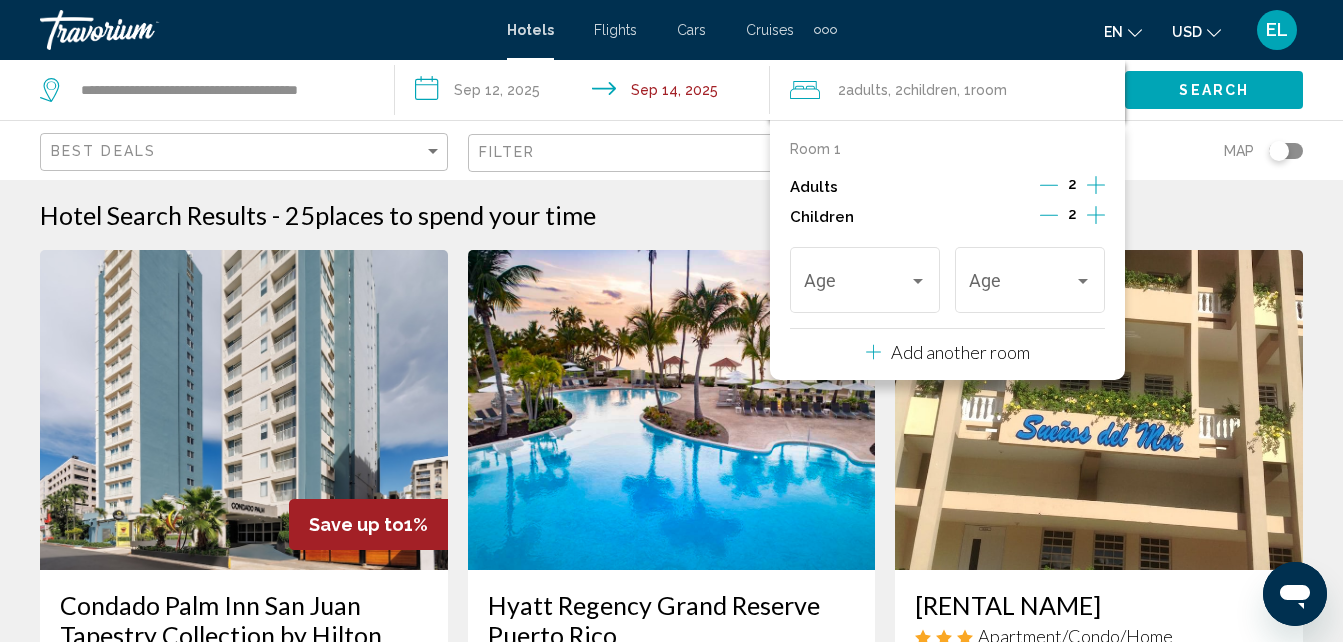 click 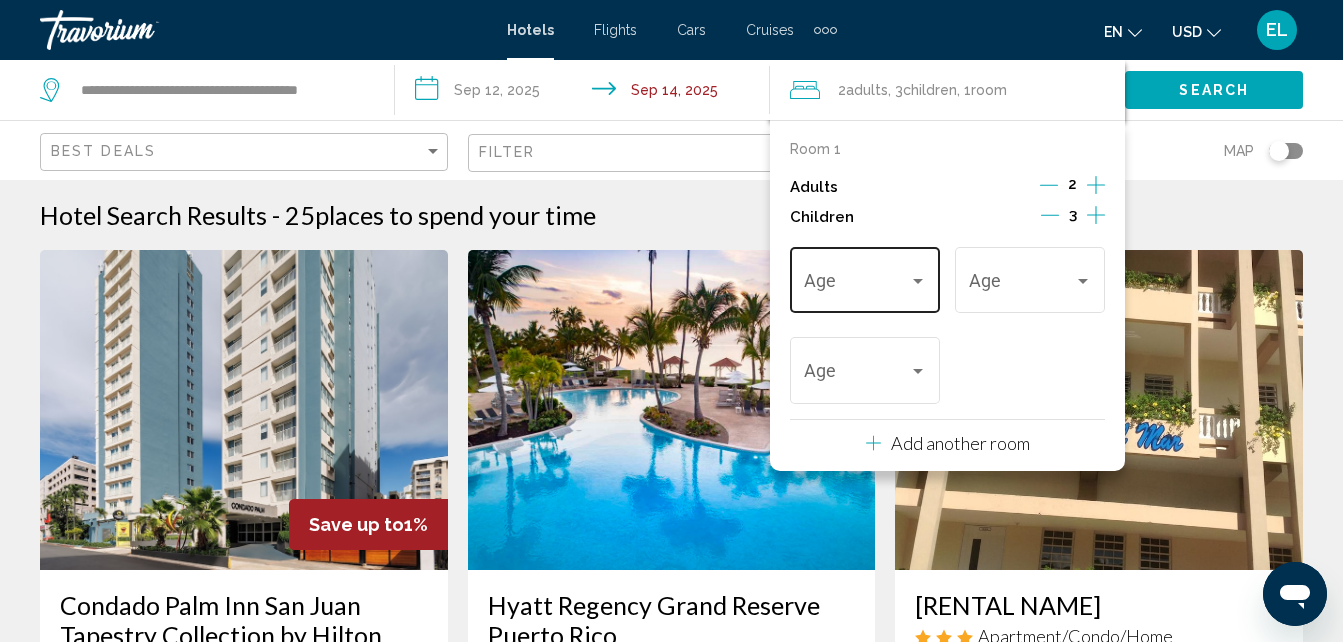 click at bounding box center (918, 281) 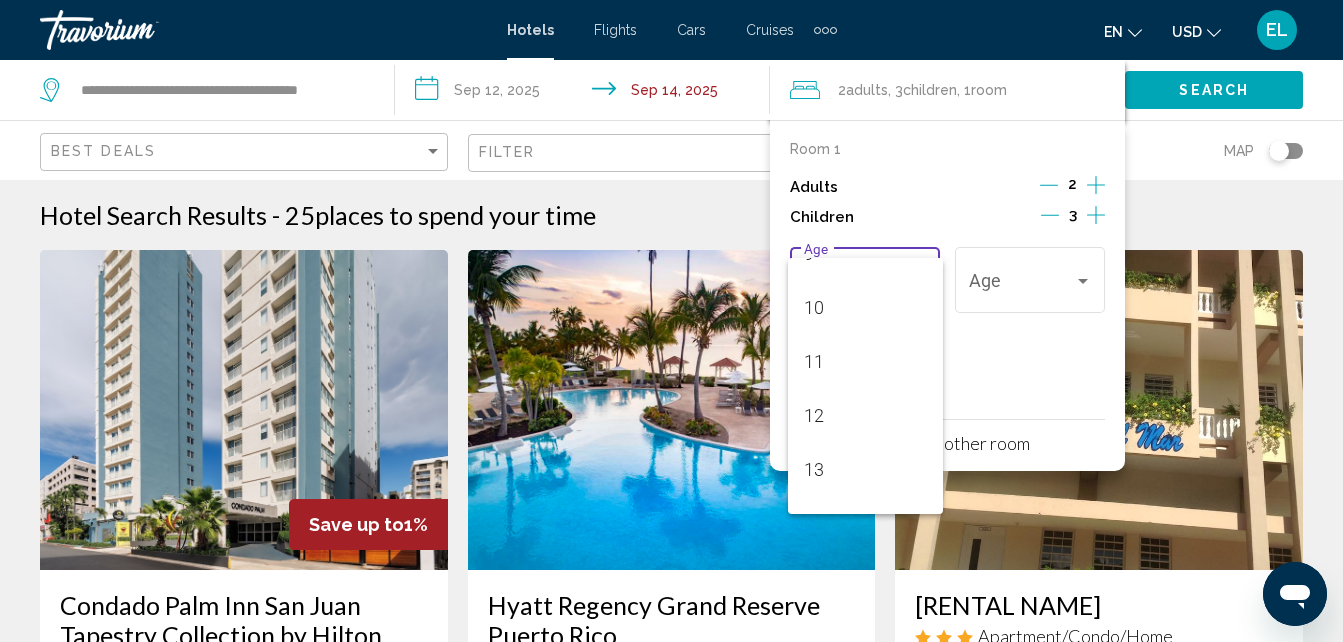 scroll, scrollTop: 522, scrollLeft: 0, axis: vertical 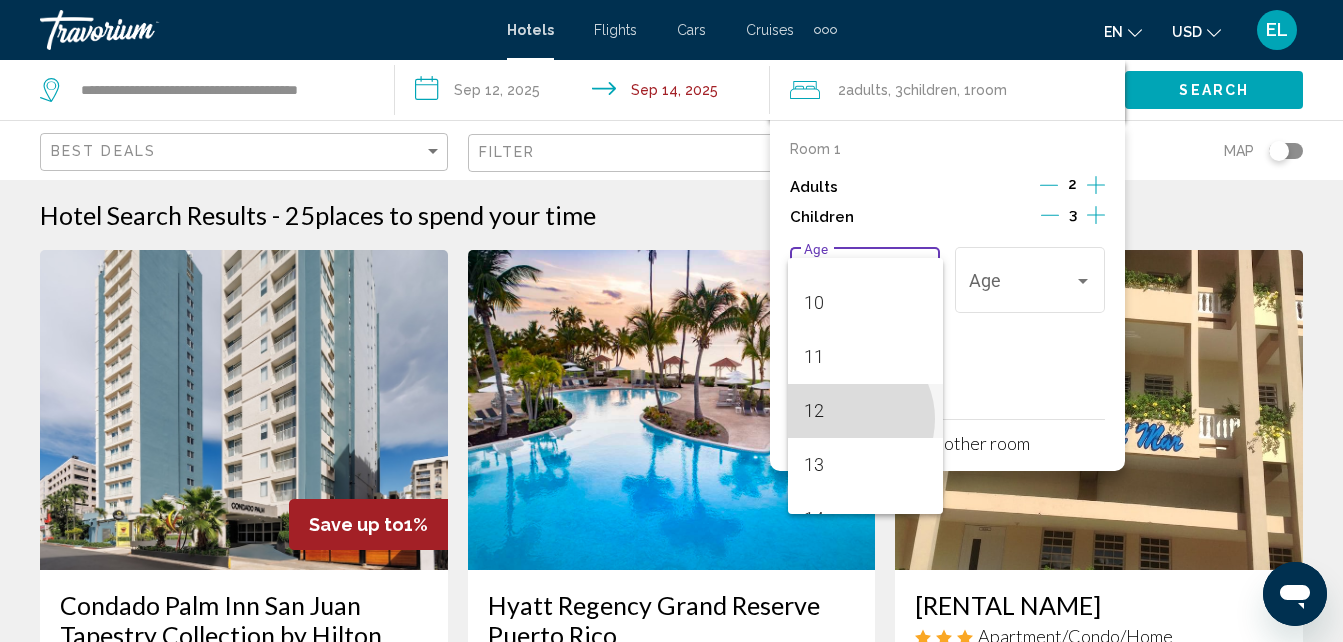 click on "12" at bounding box center (865, 411) 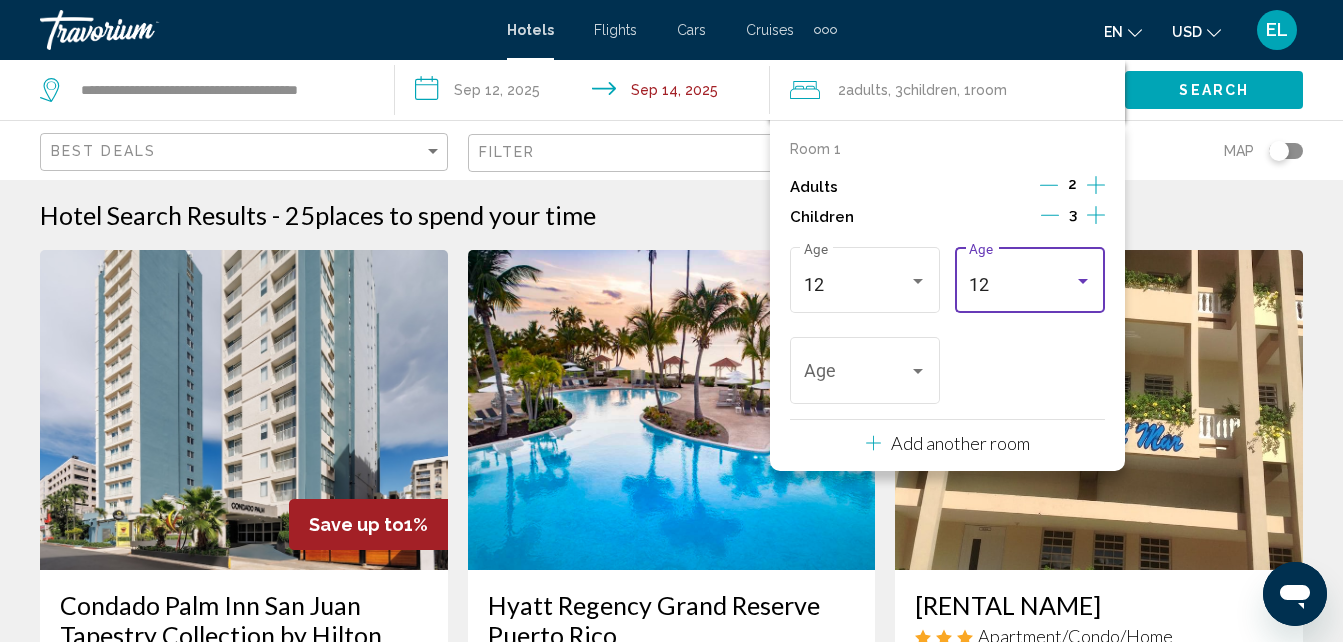 click at bounding box center [1083, 281] 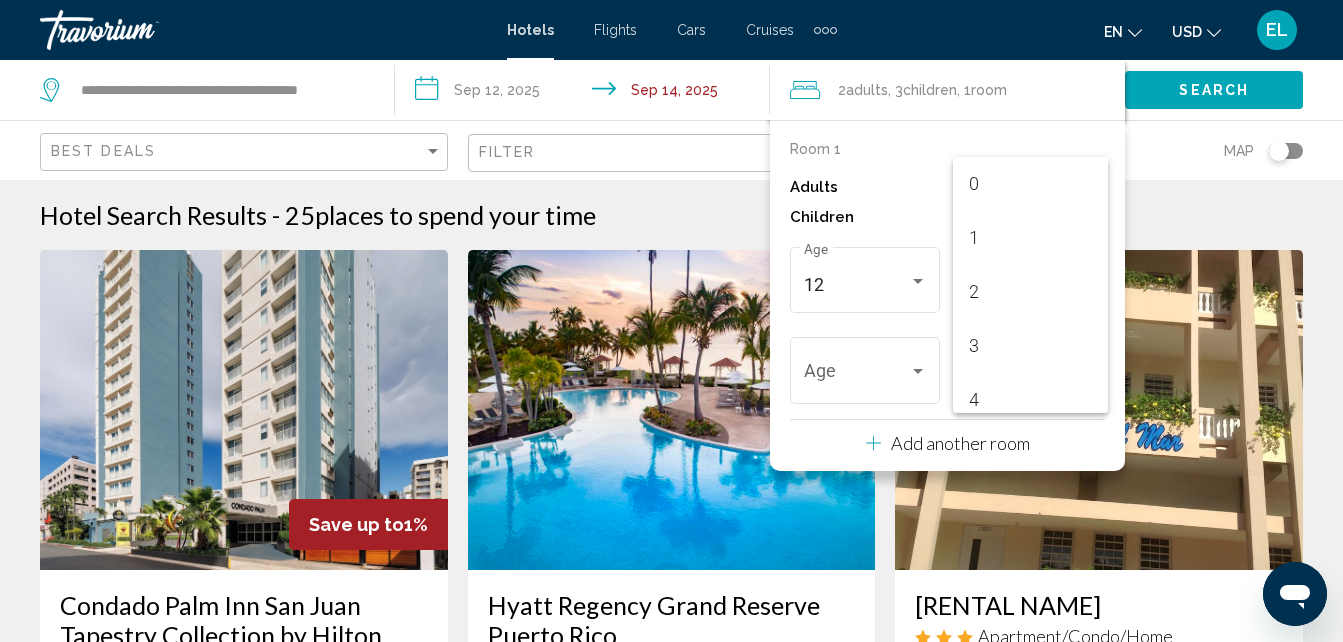 scroll, scrollTop: 547, scrollLeft: 0, axis: vertical 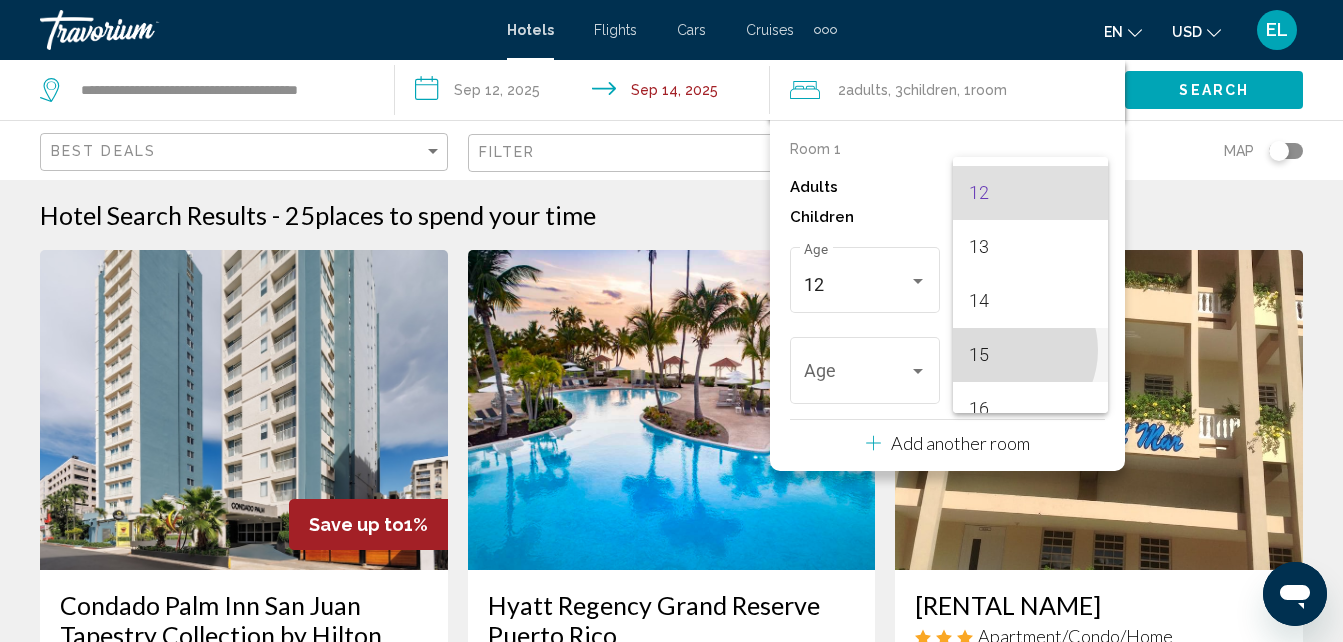 click on "15" at bounding box center (1030, 355) 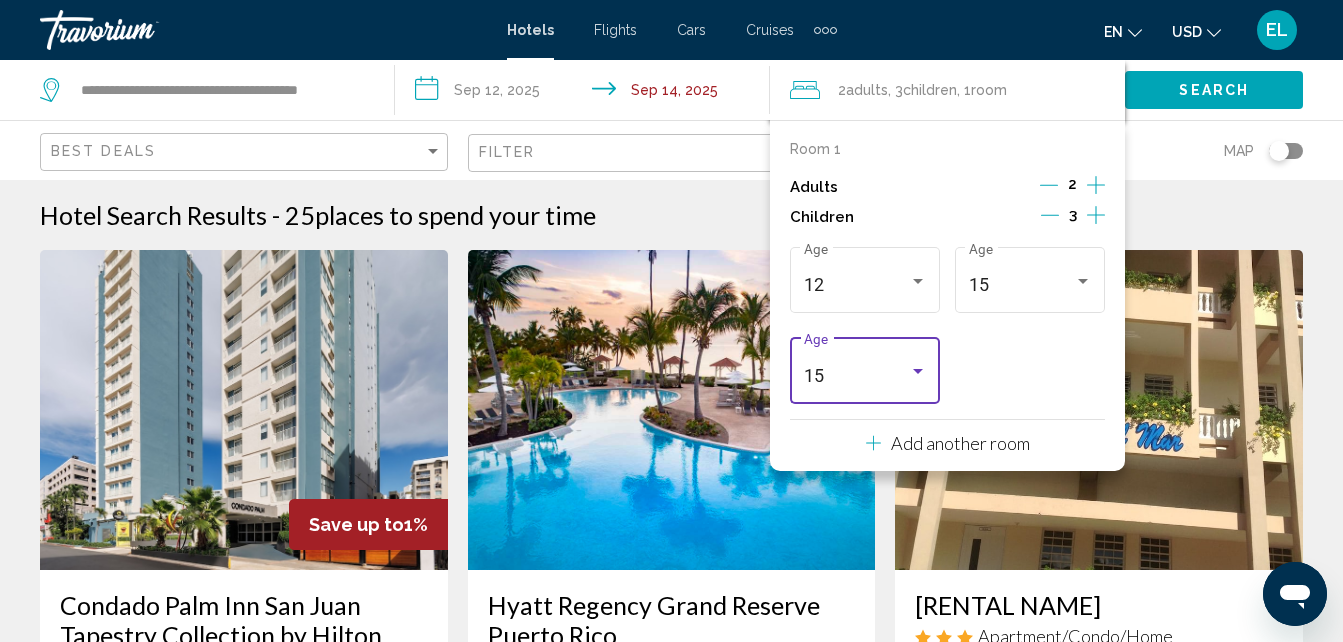 click at bounding box center [918, 371] 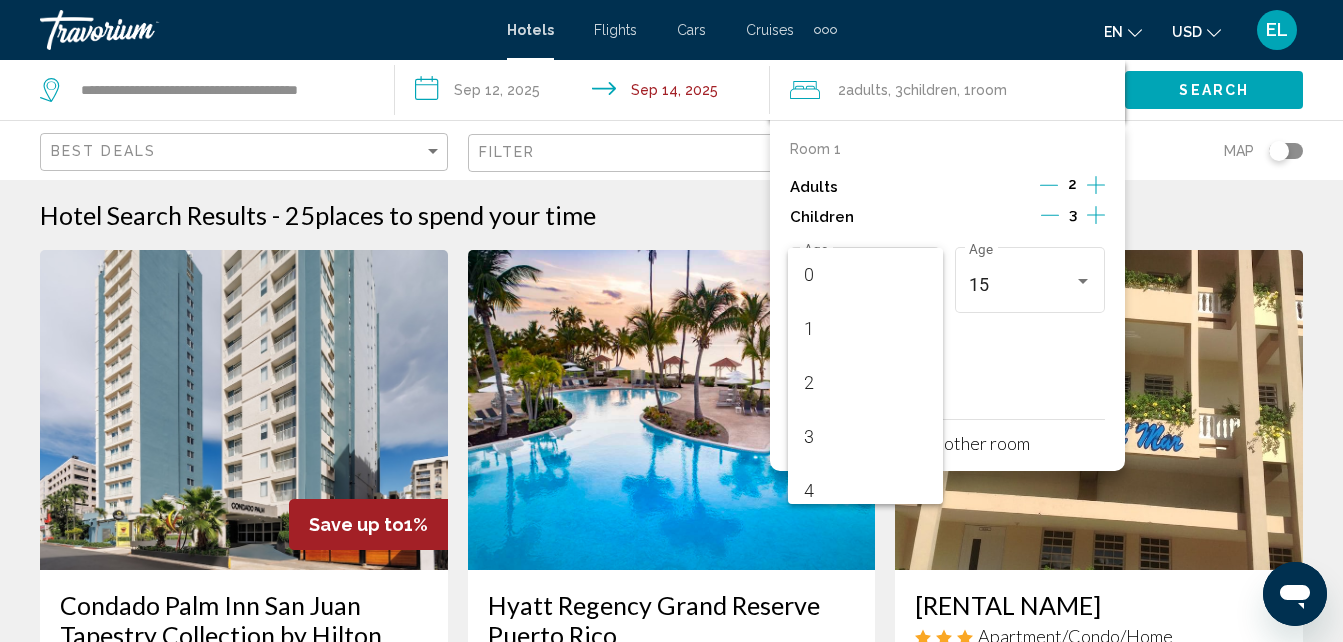 scroll, scrollTop: 709, scrollLeft: 0, axis: vertical 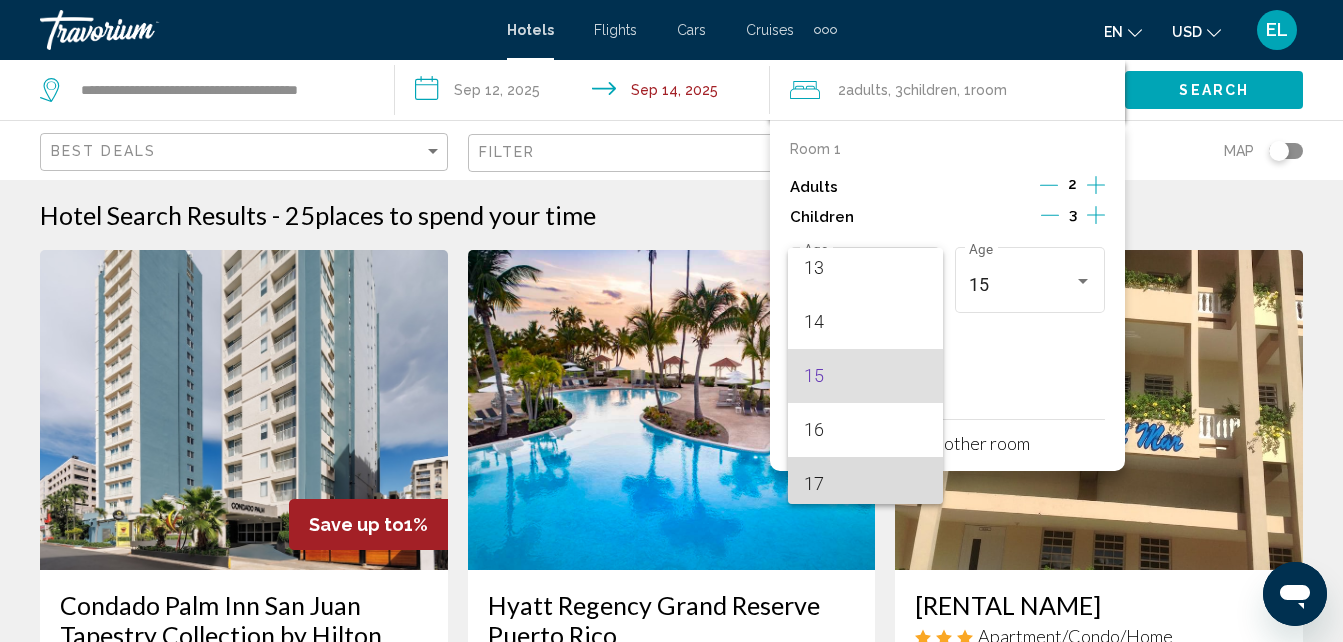 click on "17" at bounding box center (865, 484) 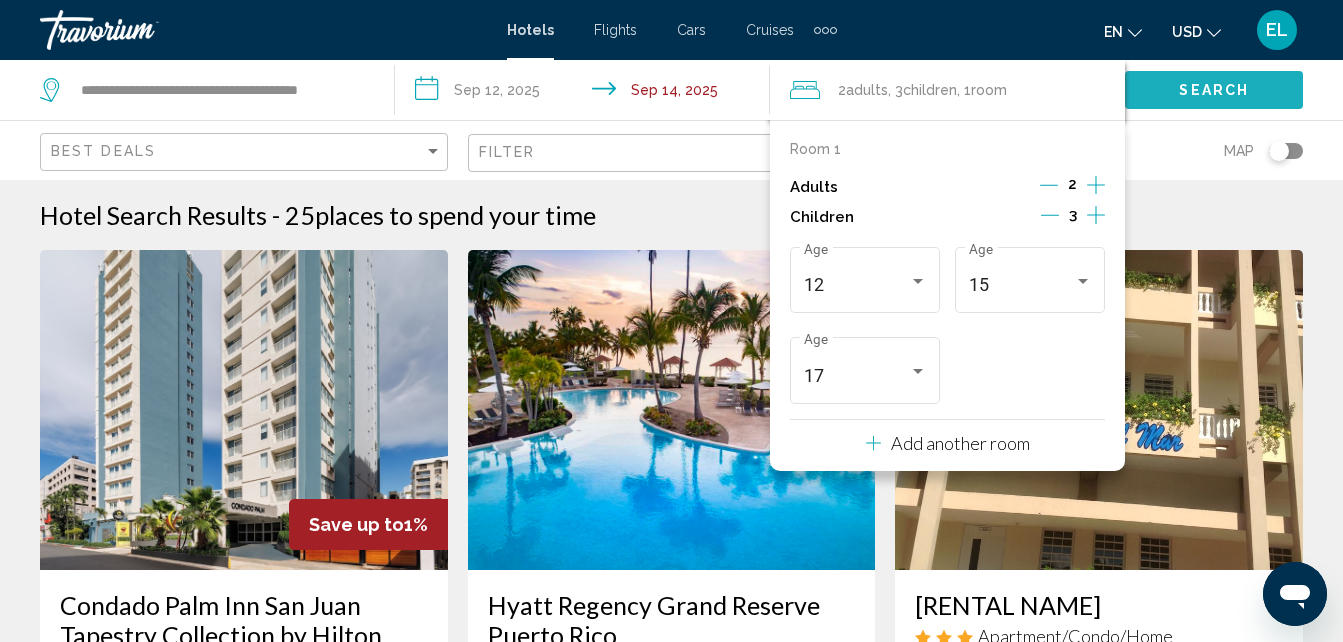 click on "Search" 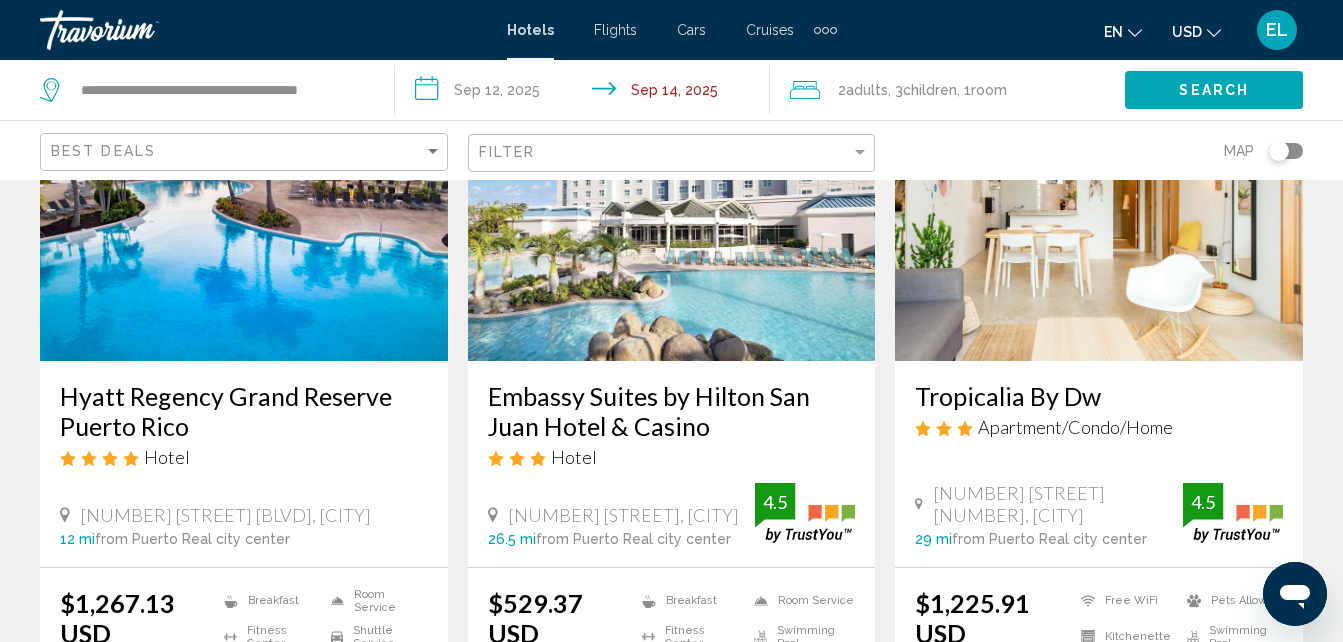 scroll, scrollTop: 1789, scrollLeft: 0, axis: vertical 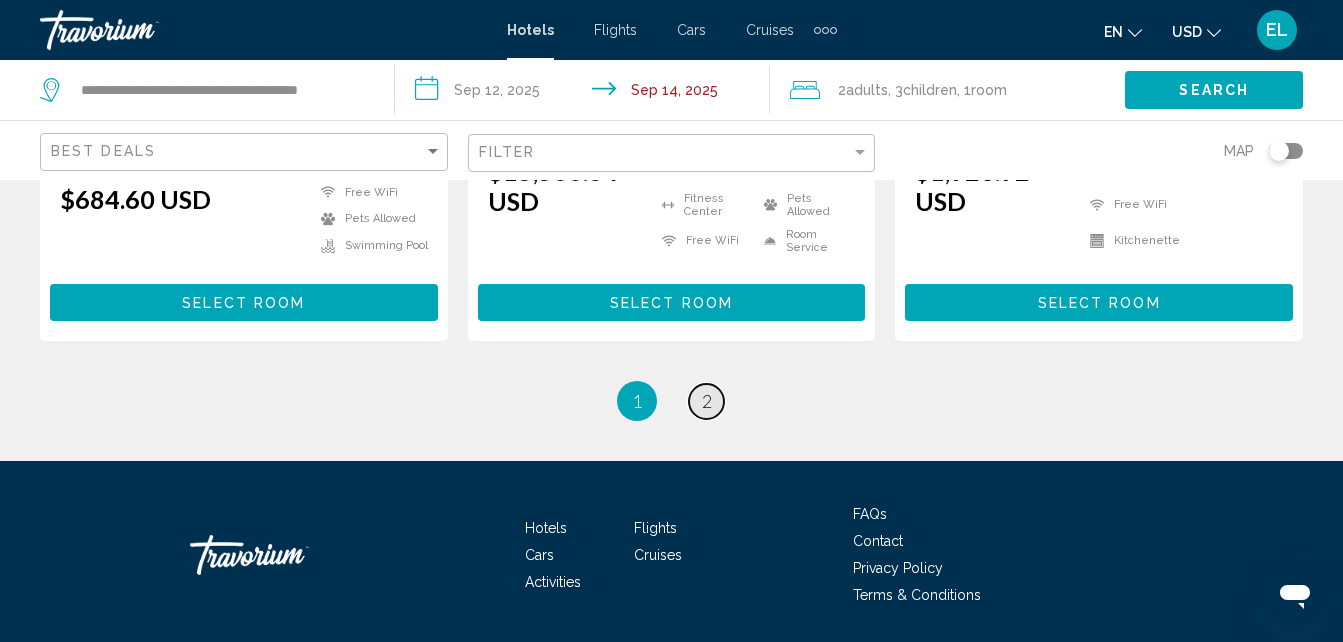 click on "page  2" at bounding box center [706, 401] 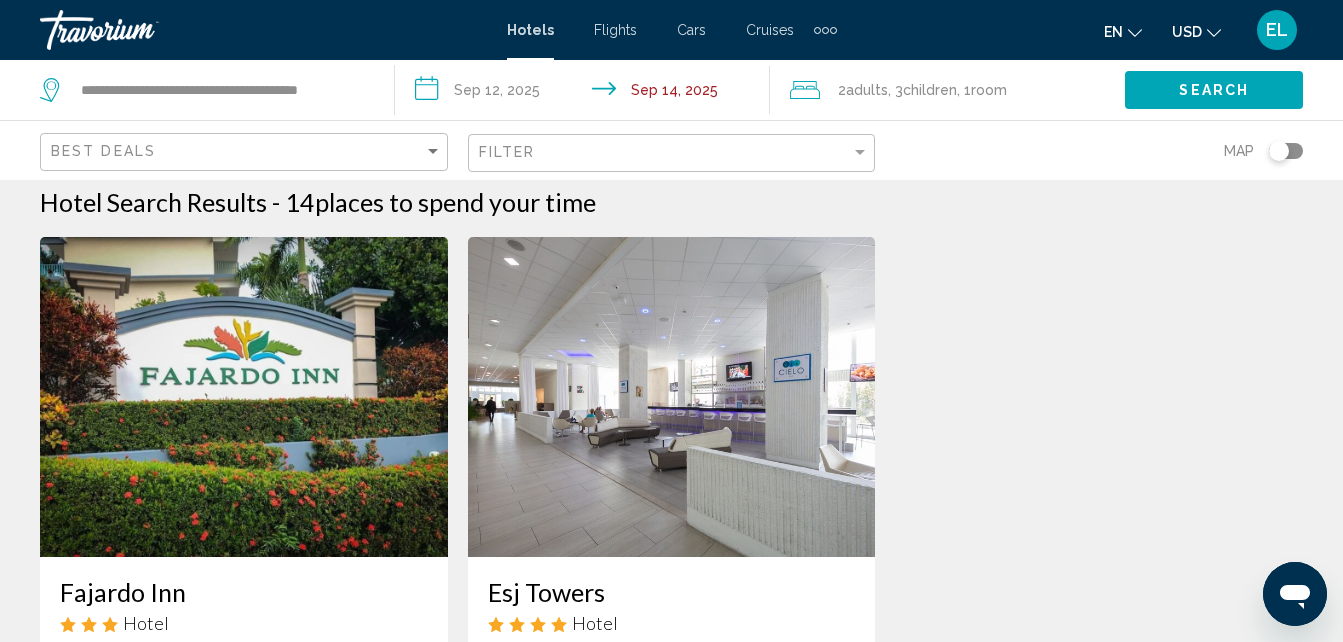 scroll, scrollTop: 0, scrollLeft: 0, axis: both 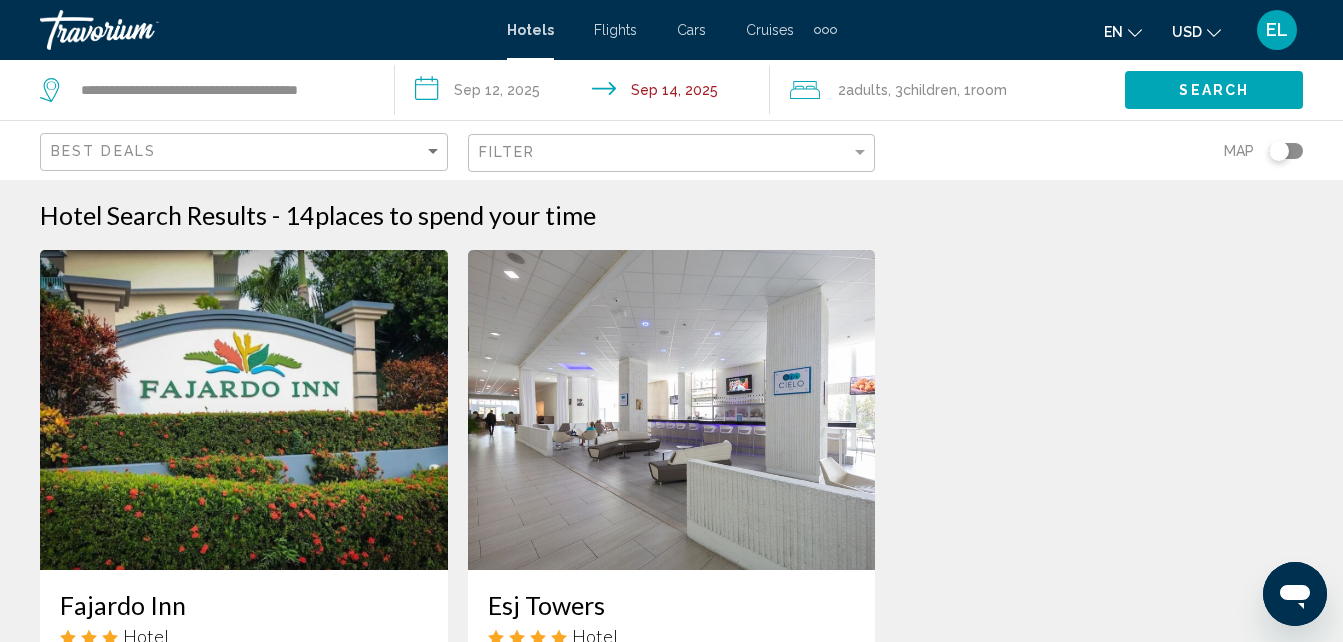 click on "2  Adult Adults , 3  Child Children , 1  Room rooms" 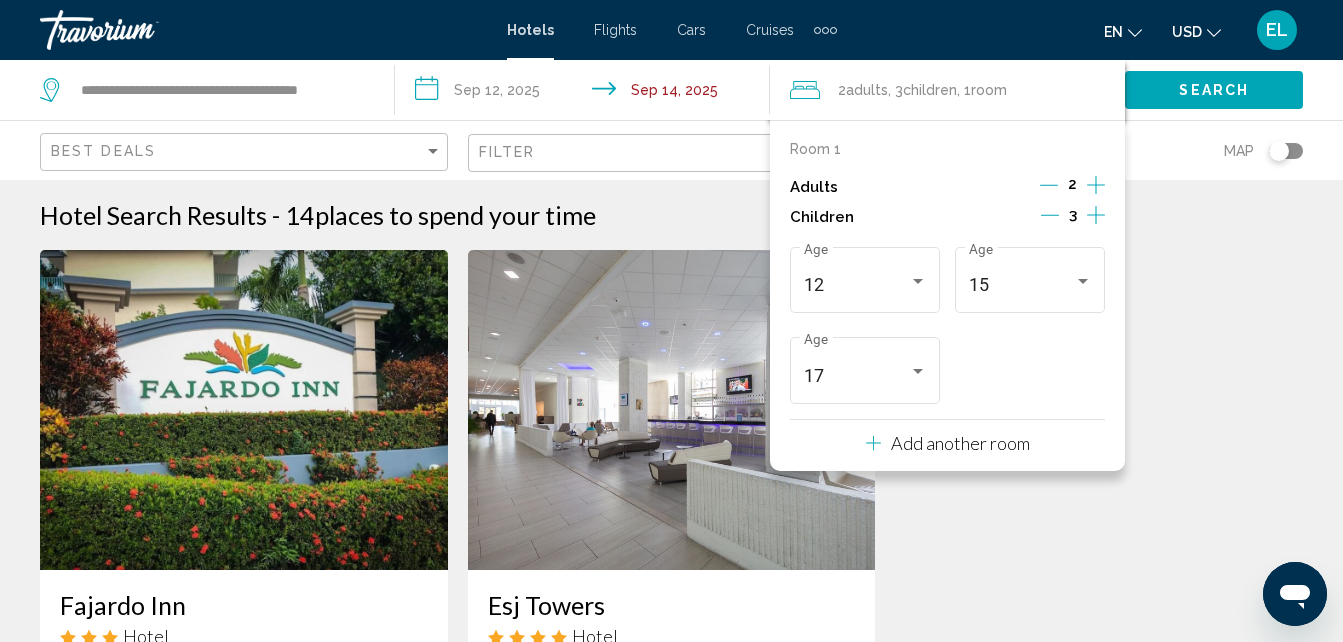 click on "Hotel Search Results  -   14  places to spend your time  Fajardo Inn
Hotel
[NUMBER] [STREET], [CITY] [STATE] [POSTAL_CODE] [DISTANCE]  from [CITY] city center from hotel [PRICE]
Fitness Center
Free WiFi
Swimming Pool  4 Select Room  Esj Towers
Hotel
[NUMBER] [STREET], [CITY] [DISTANCE]  from [CITY] city center from hotel [PRICE]
Breakfast
Fitness Center
1" at bounding box center [671, 613] 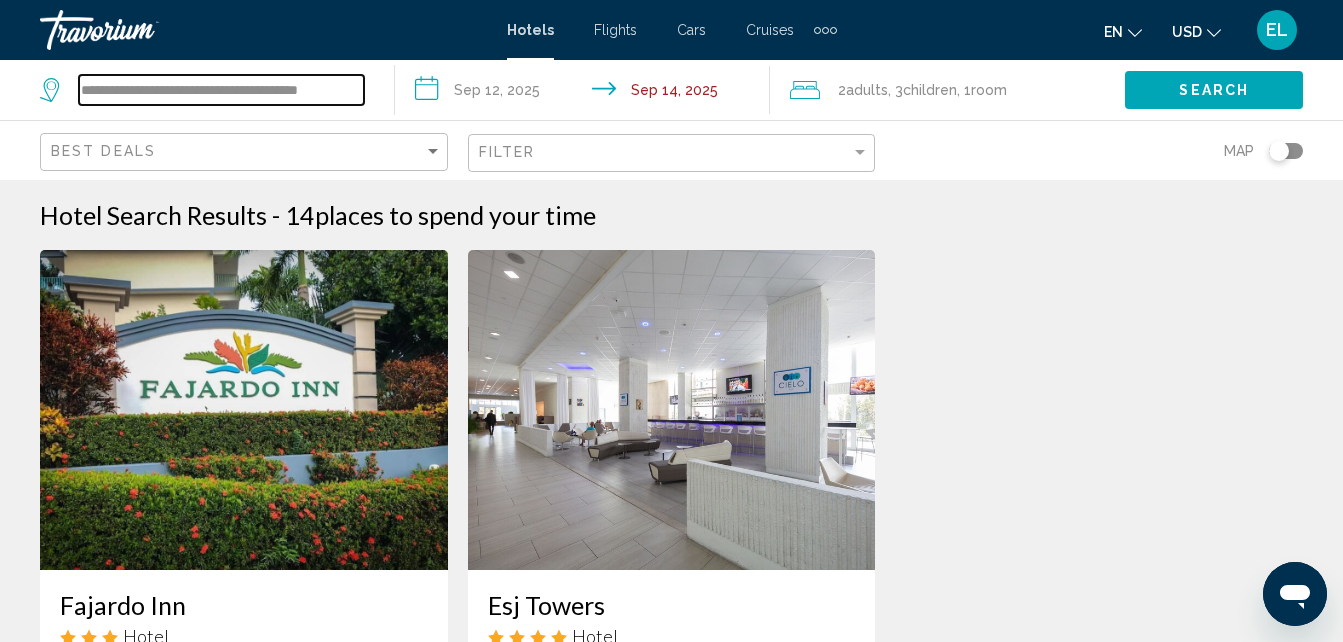 click on "**********" at bounding box center (221, 90) 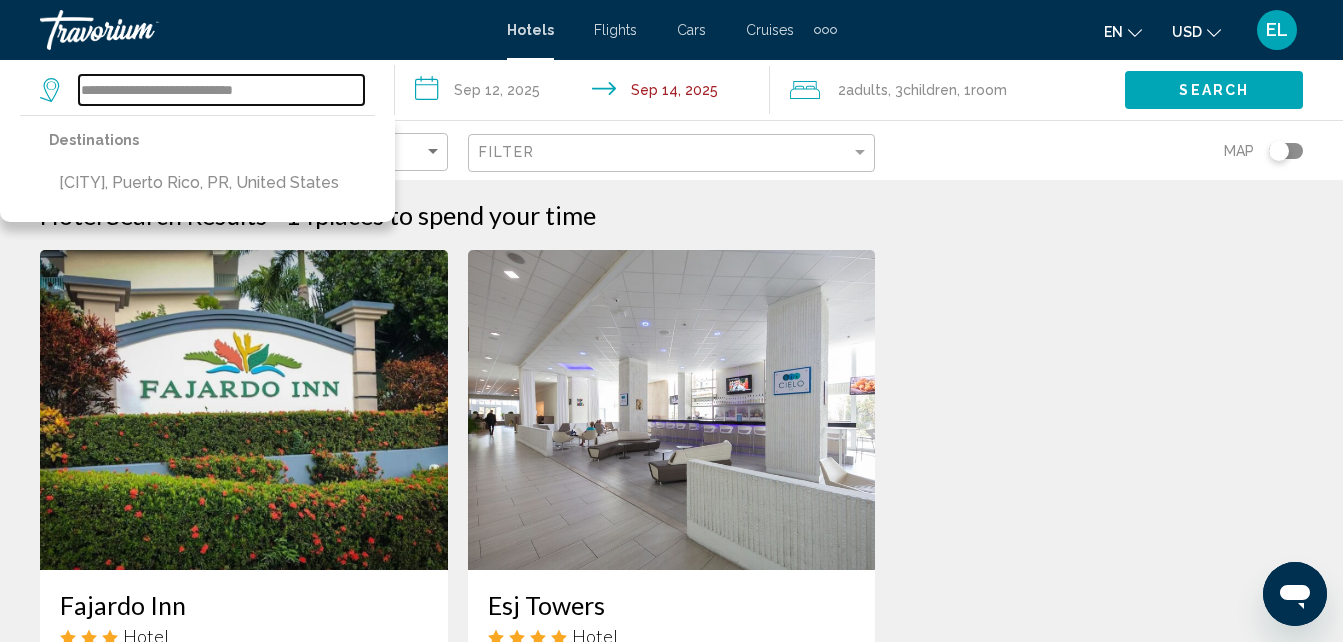 click on "**********" at bounding box center [221, 90] 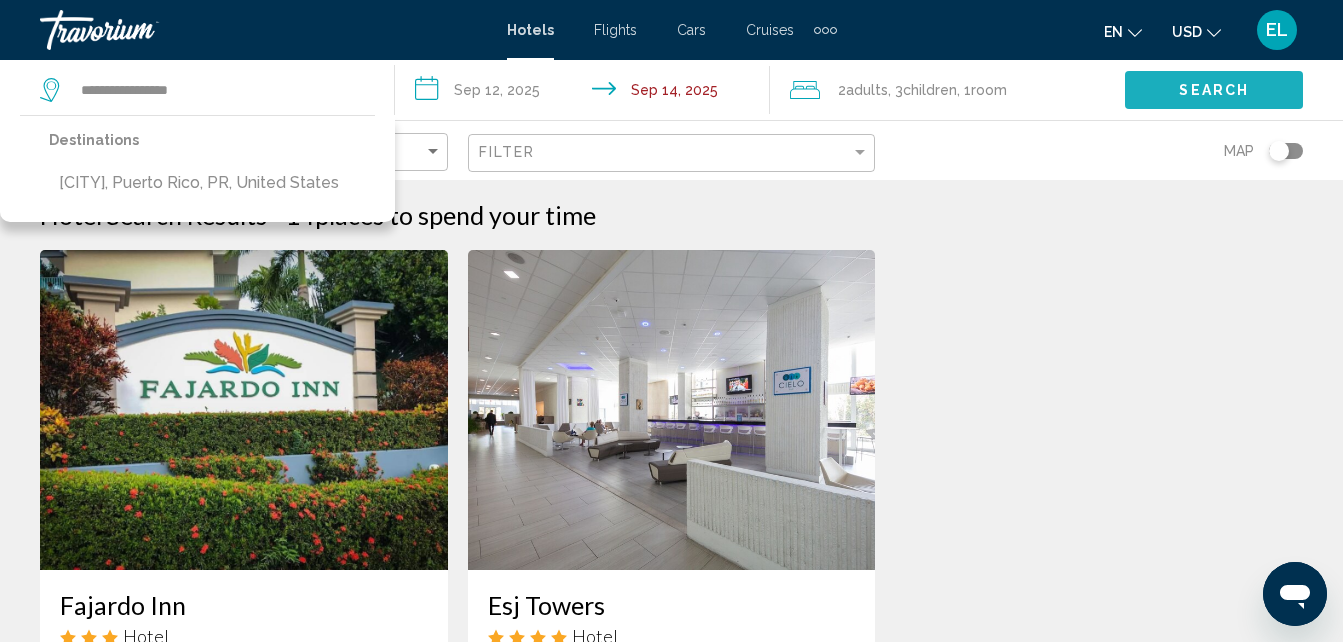 click on "Search" 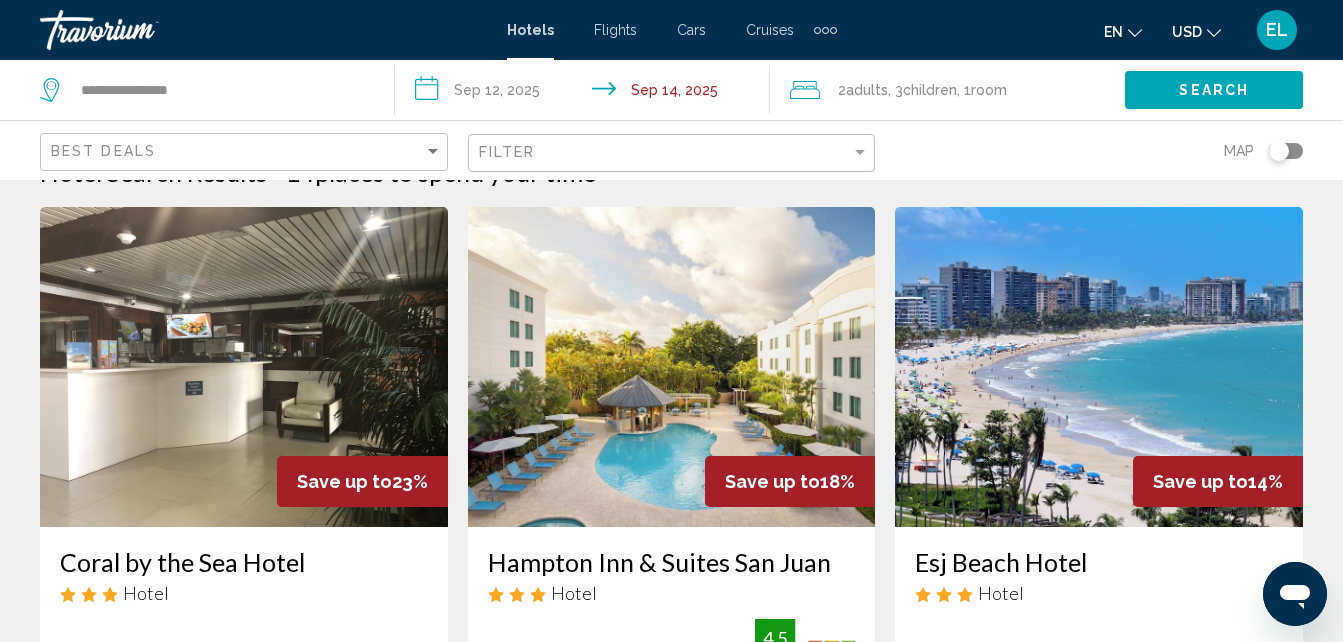 scroll, scrollTop: 0, scrollLeft: 0, axis: both 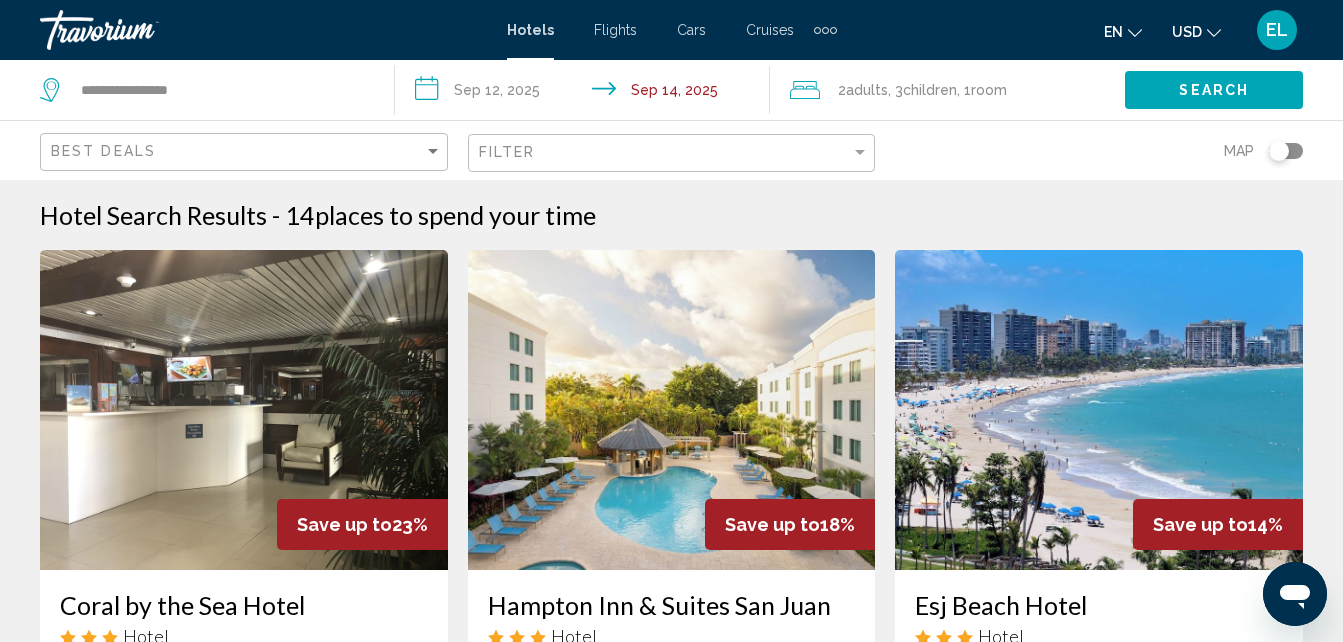 click on "**********" 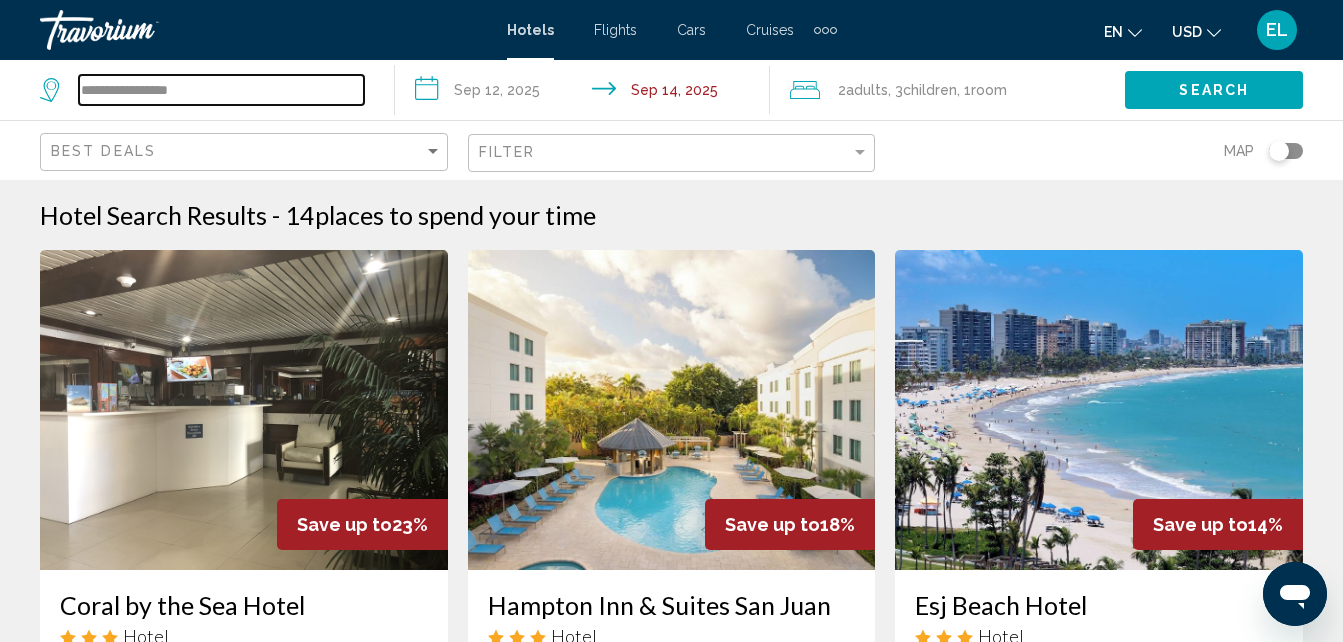 click on "**********" at bounding box center (221, 90) 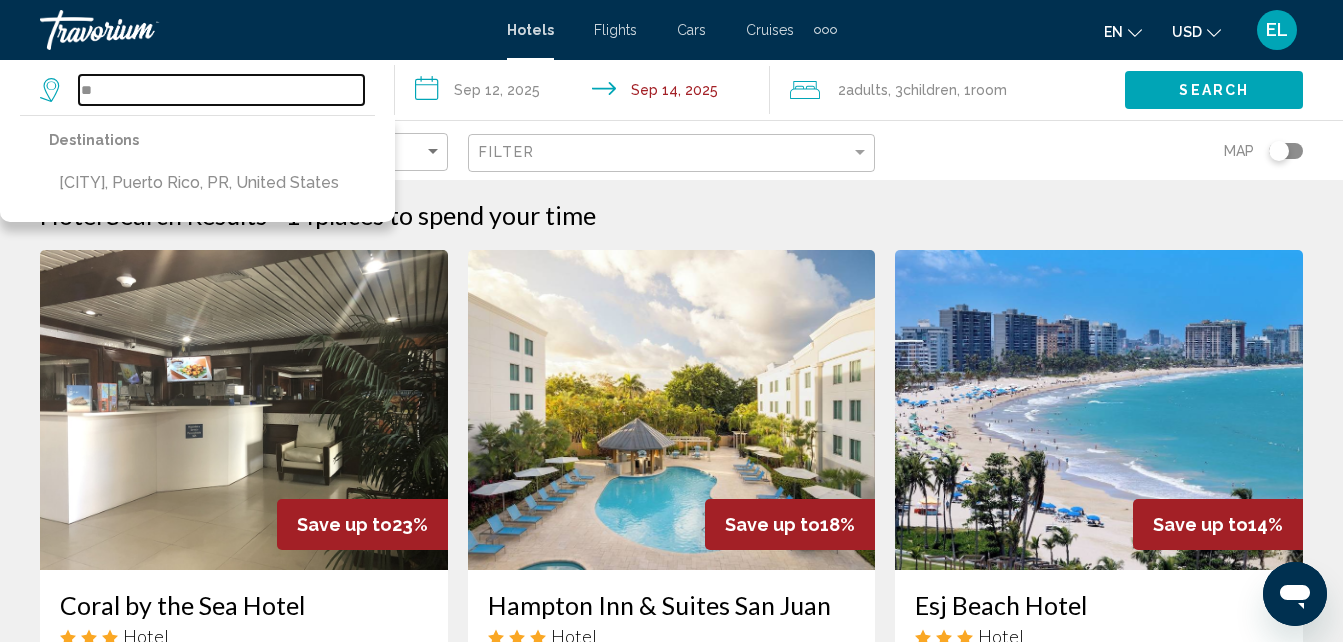 type on "*" 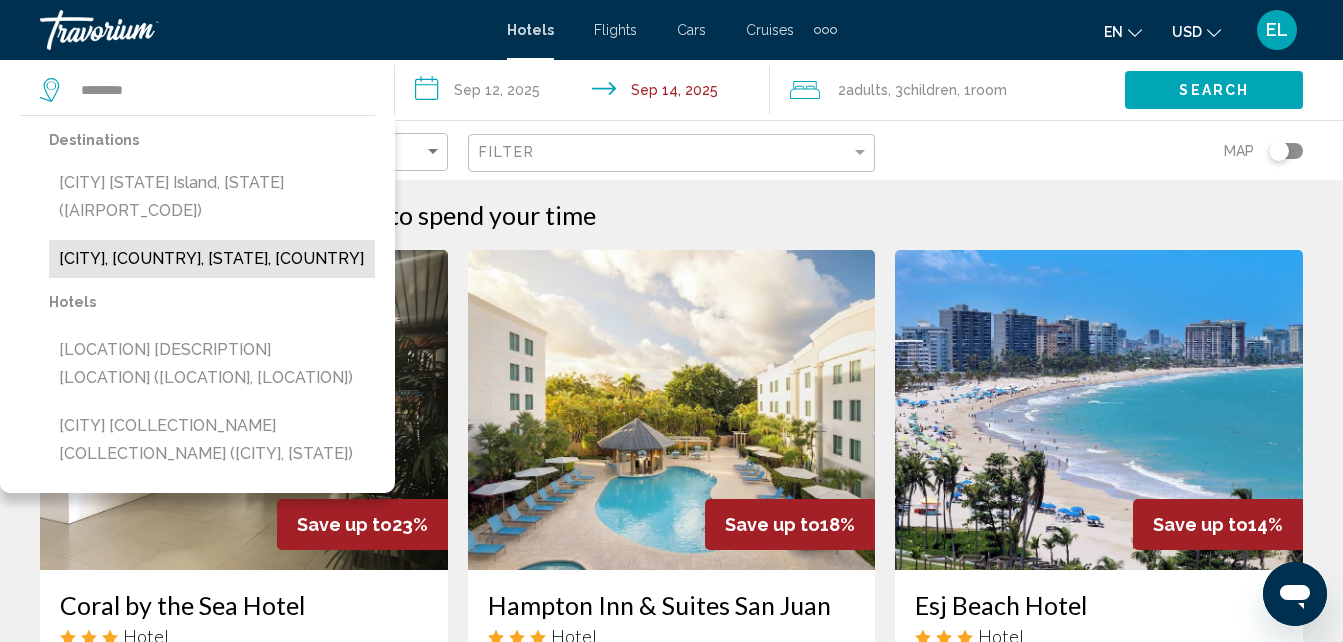 click on "[CITY], [COUNTRY], [STATE], [COUNTRY]" at bounding box center (212, 259) 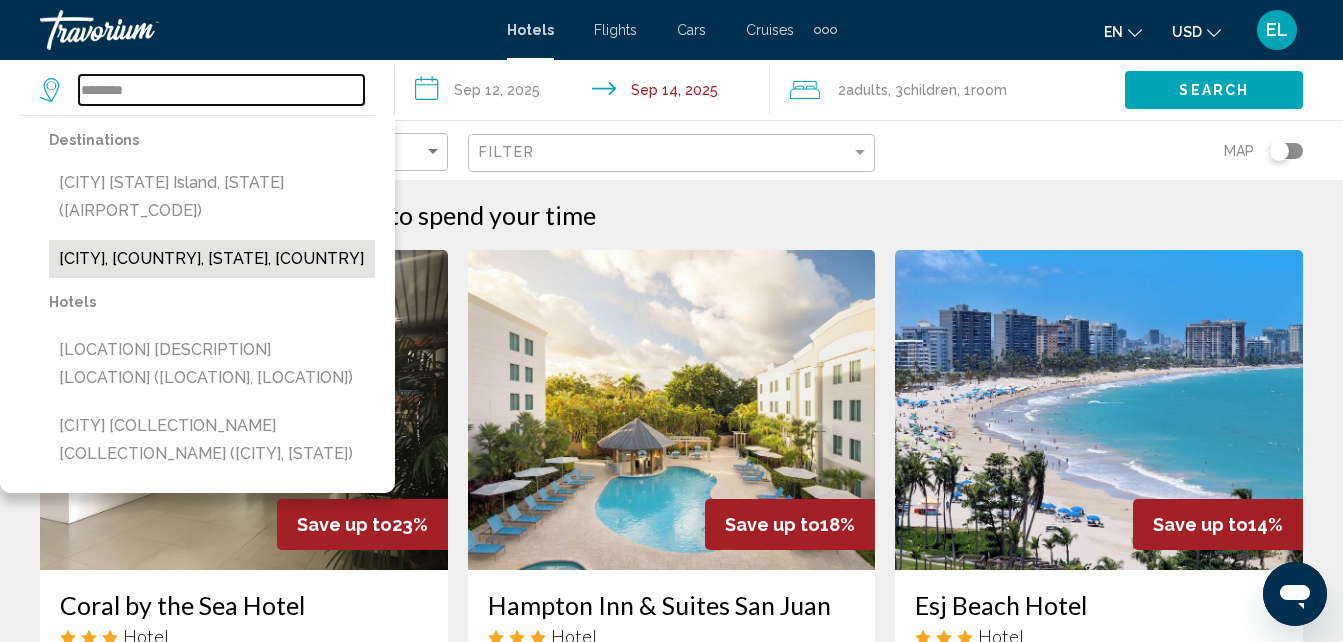 type on "**********" 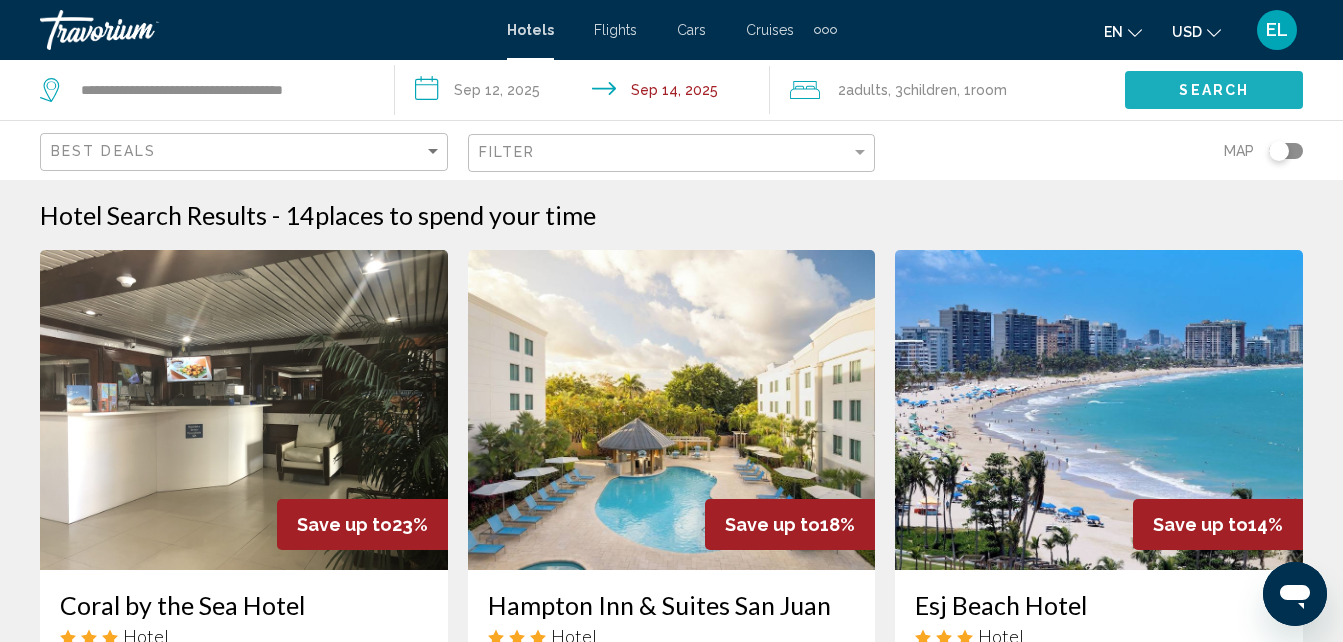 click on "Search" 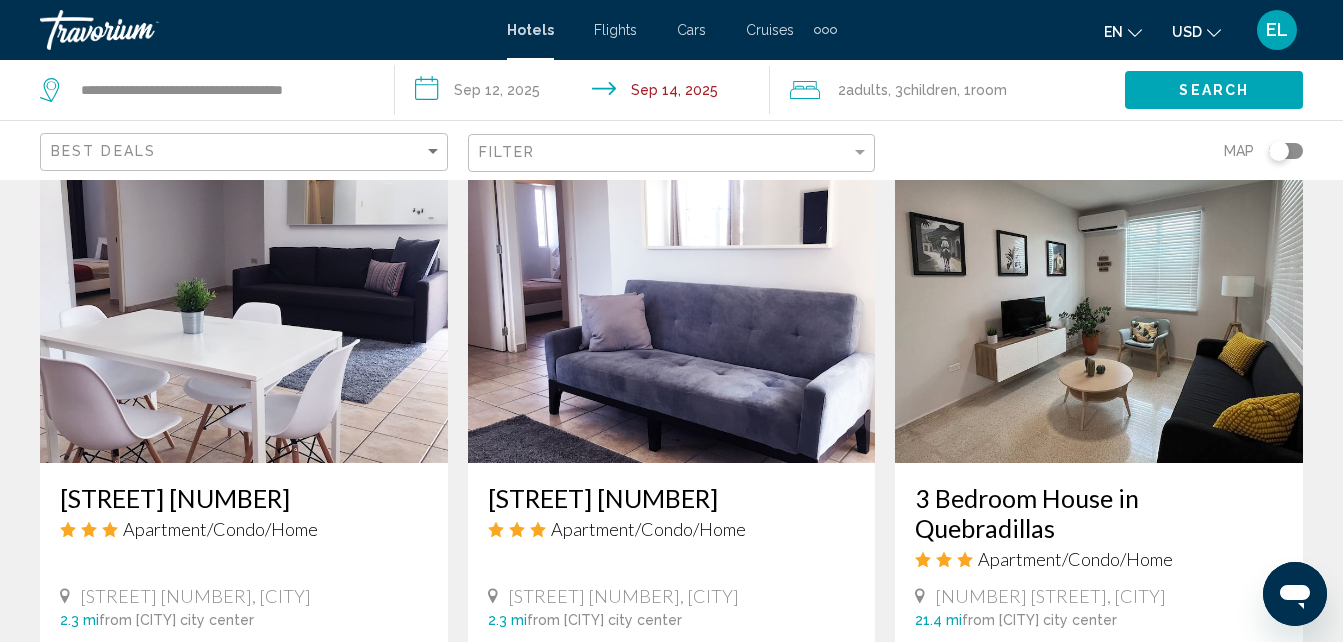 scroll, scrollTop: 1596, scrollLeft: 0, axis: vertical 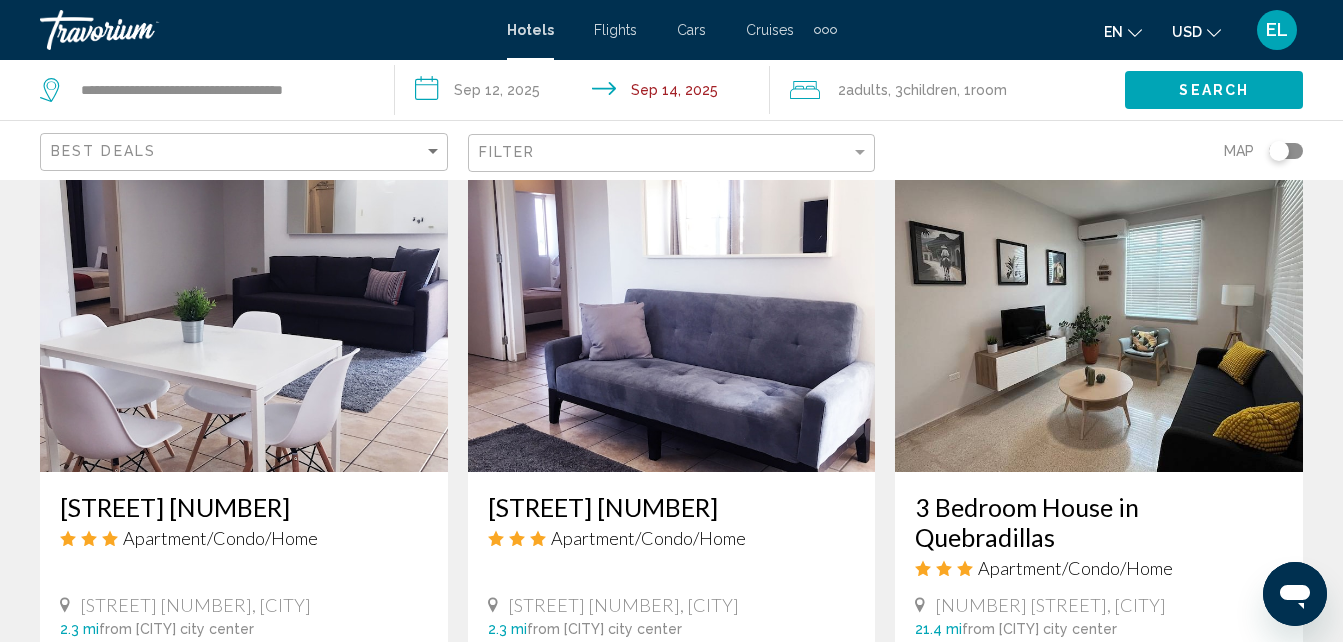 click at bounding box center (1099, 312) 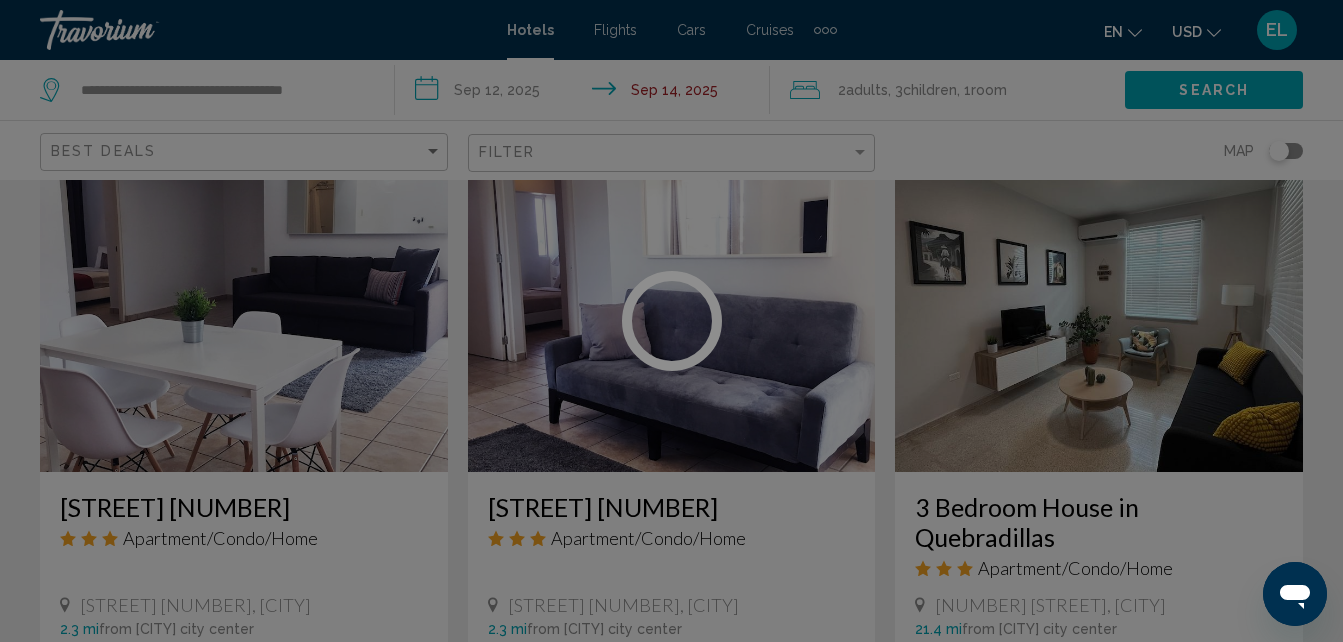 scroll, scrollTop: 214, scrollLeft: 0, axis: vertical 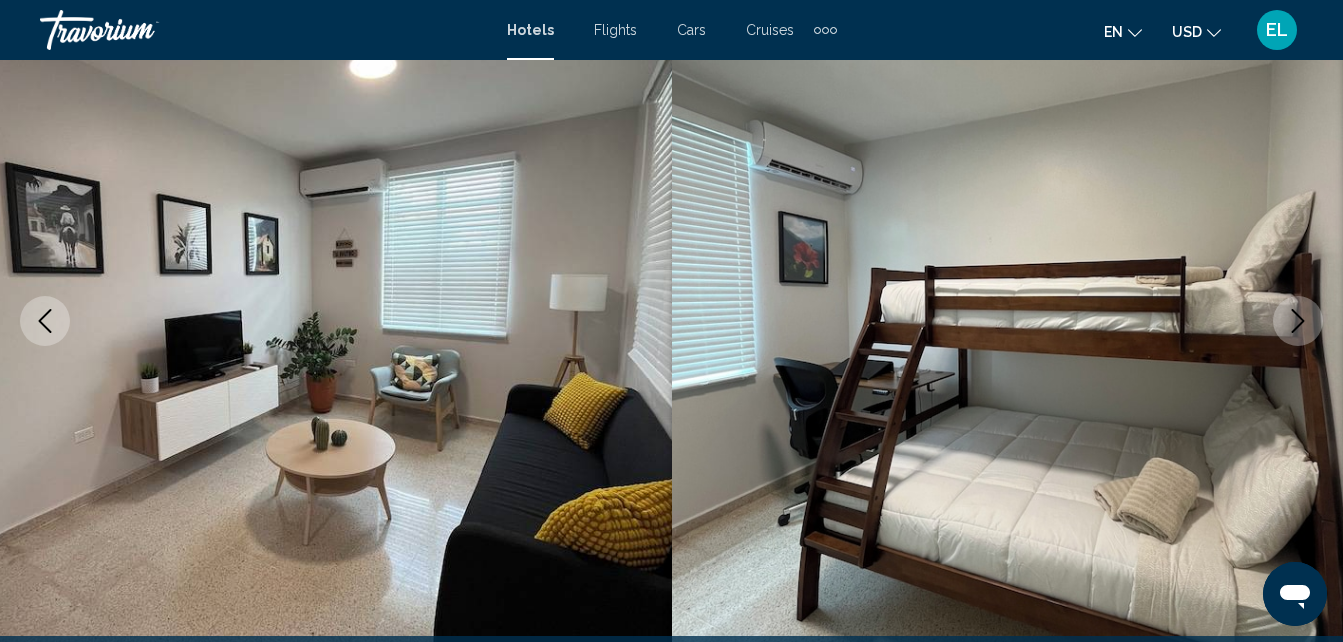 click 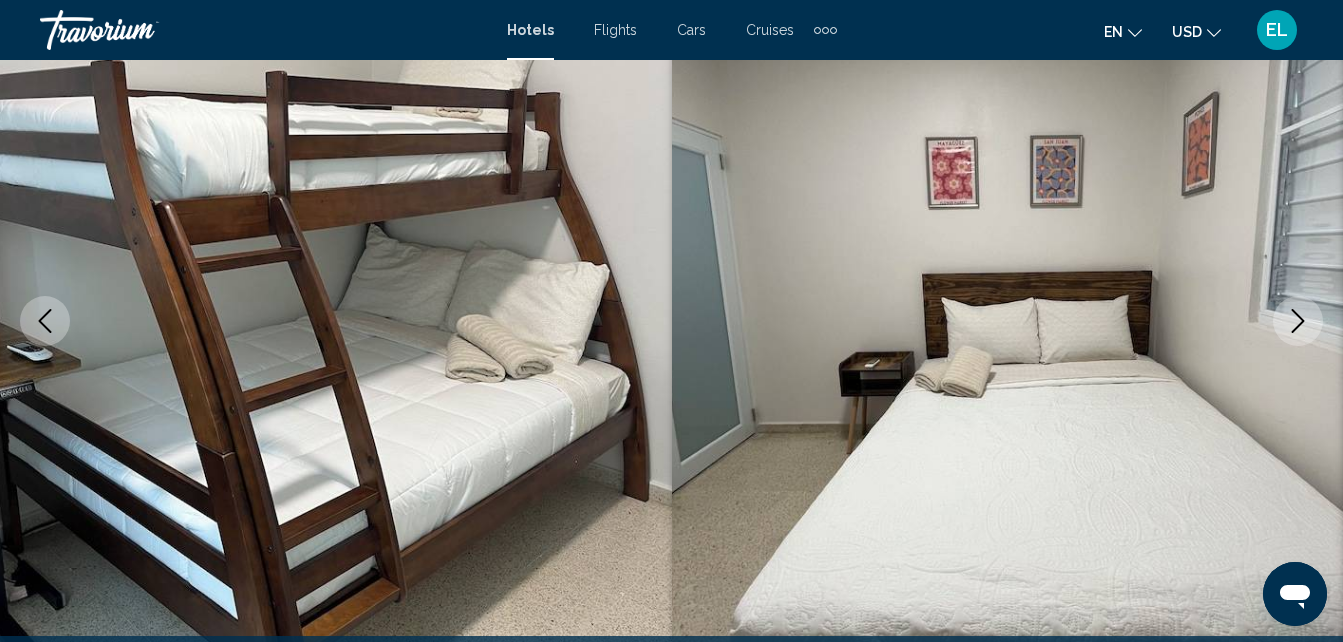 click 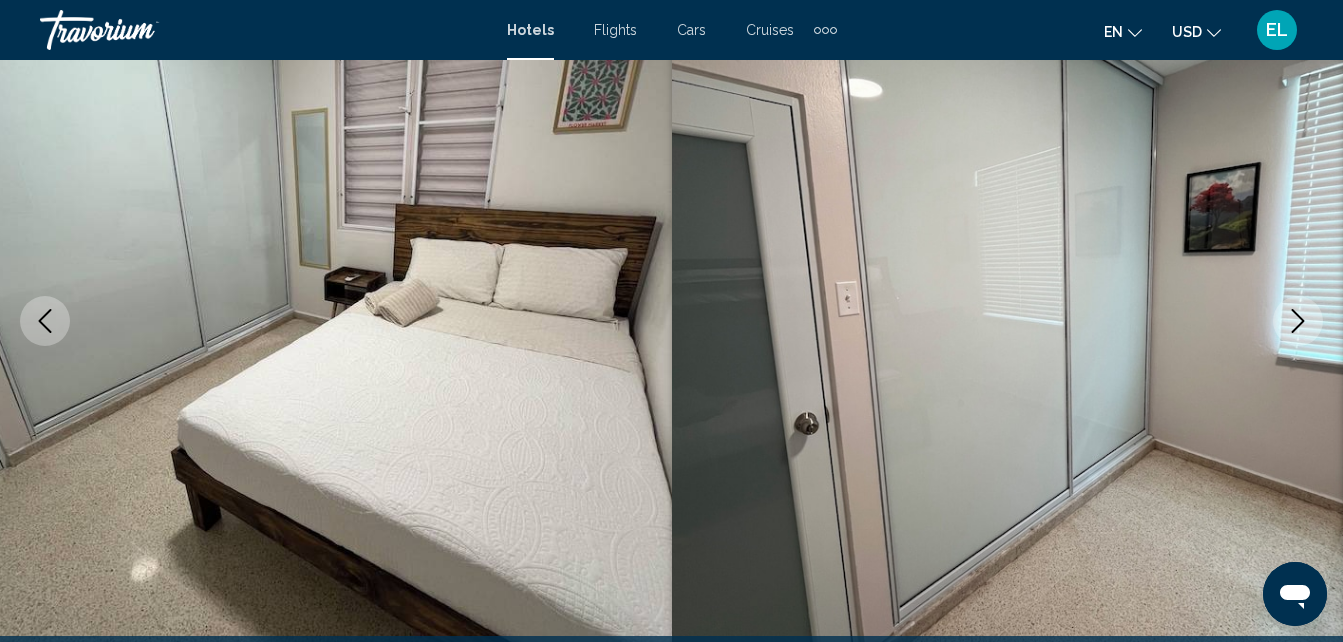 click 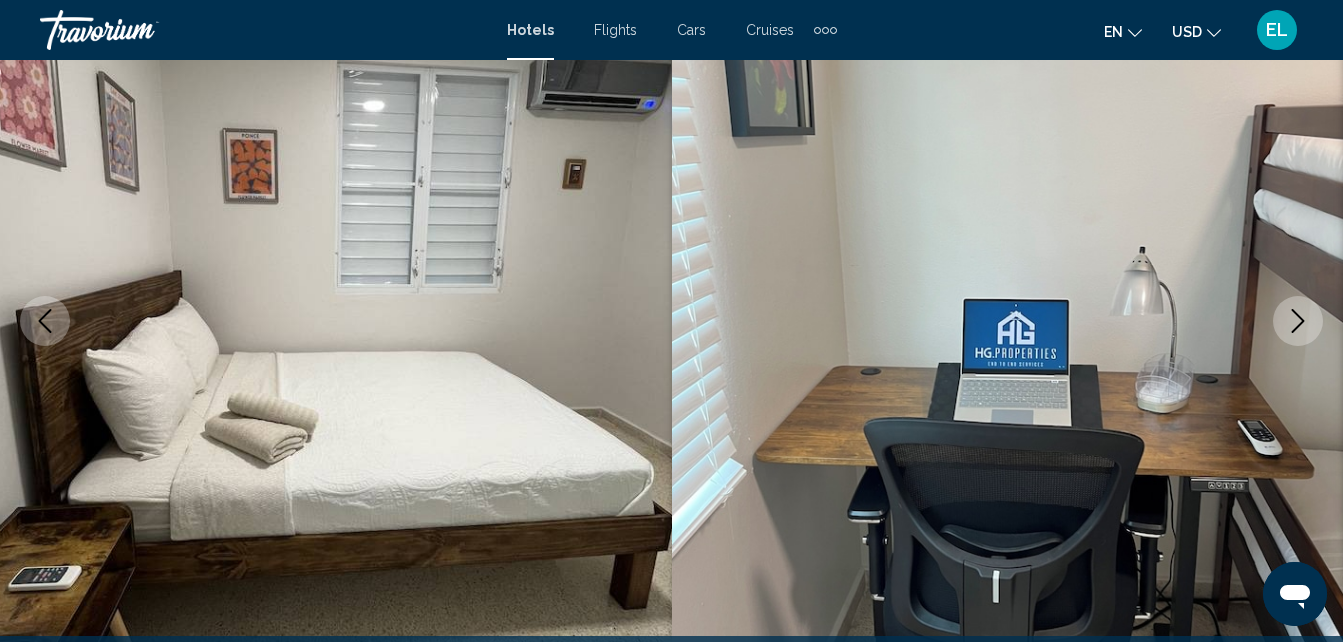 click 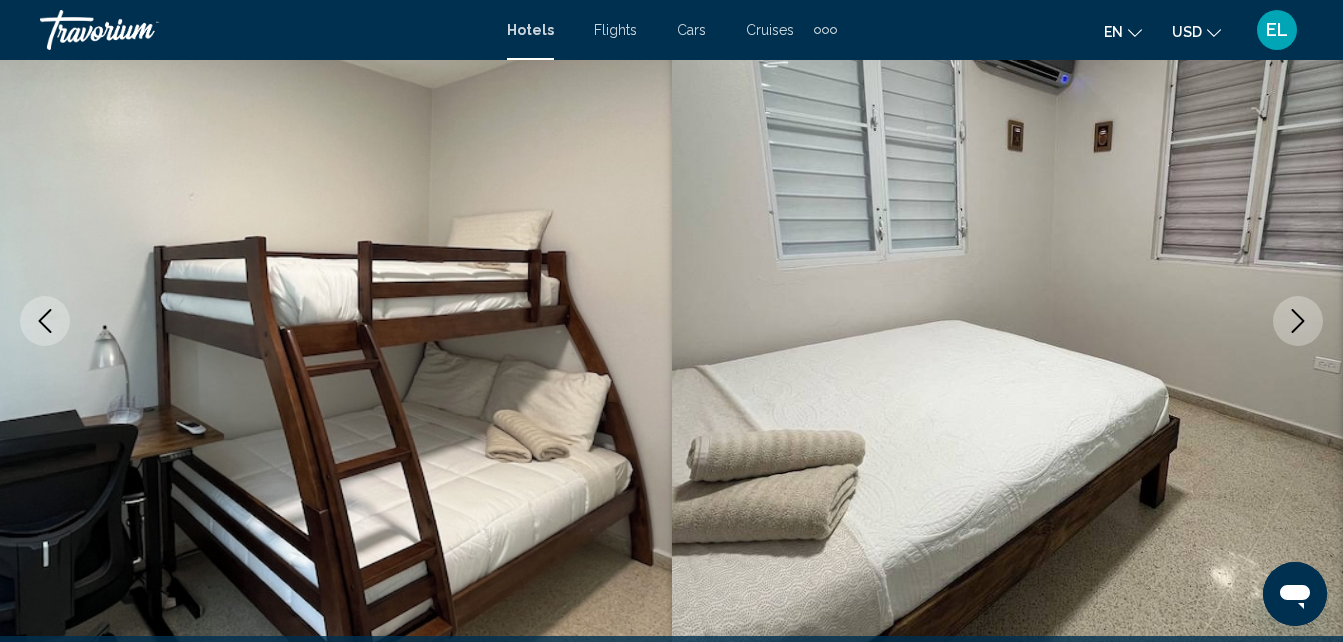 click 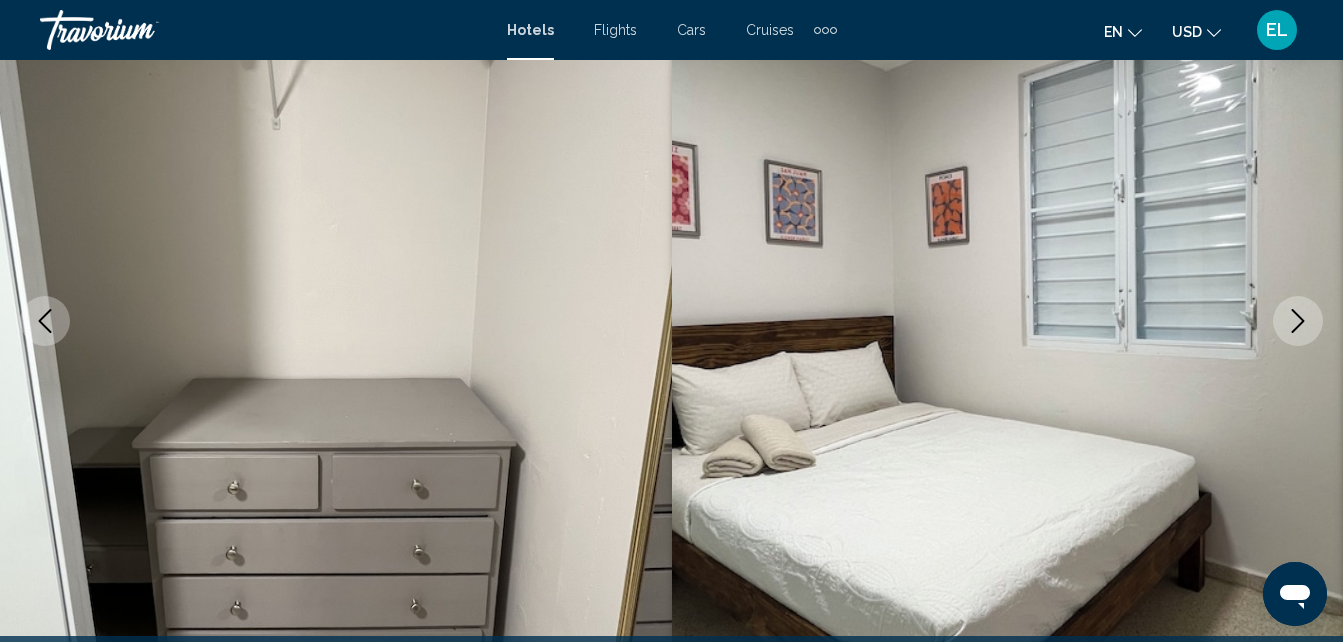 click 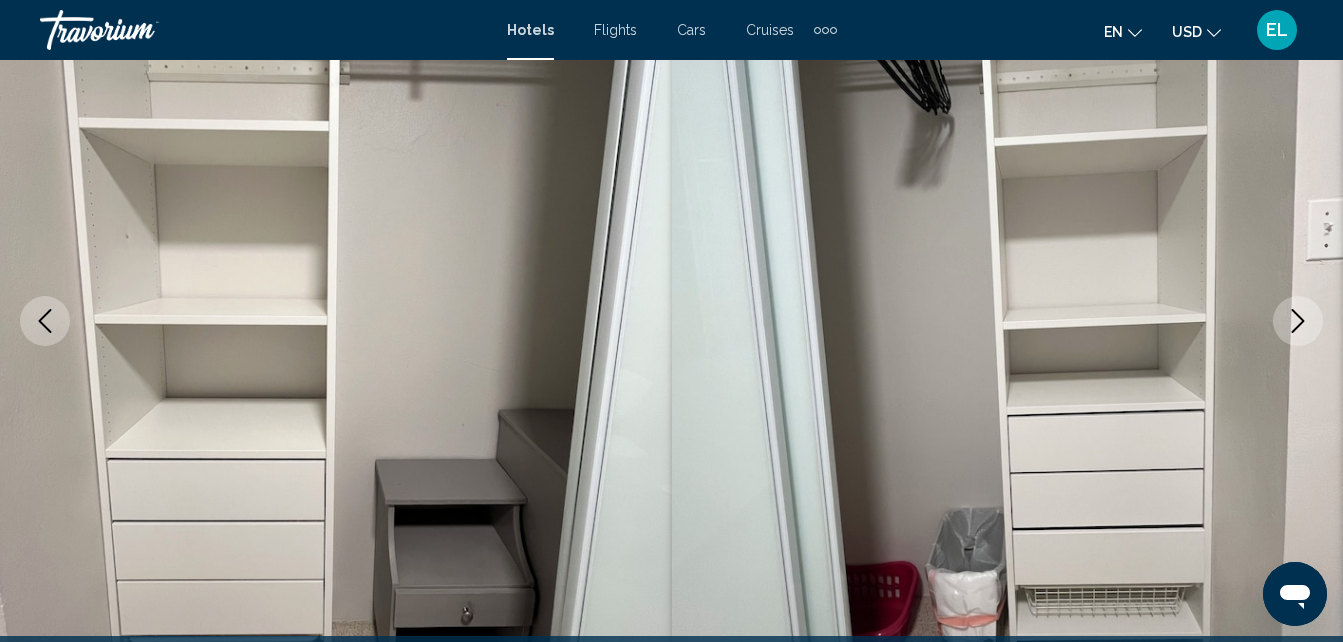 click 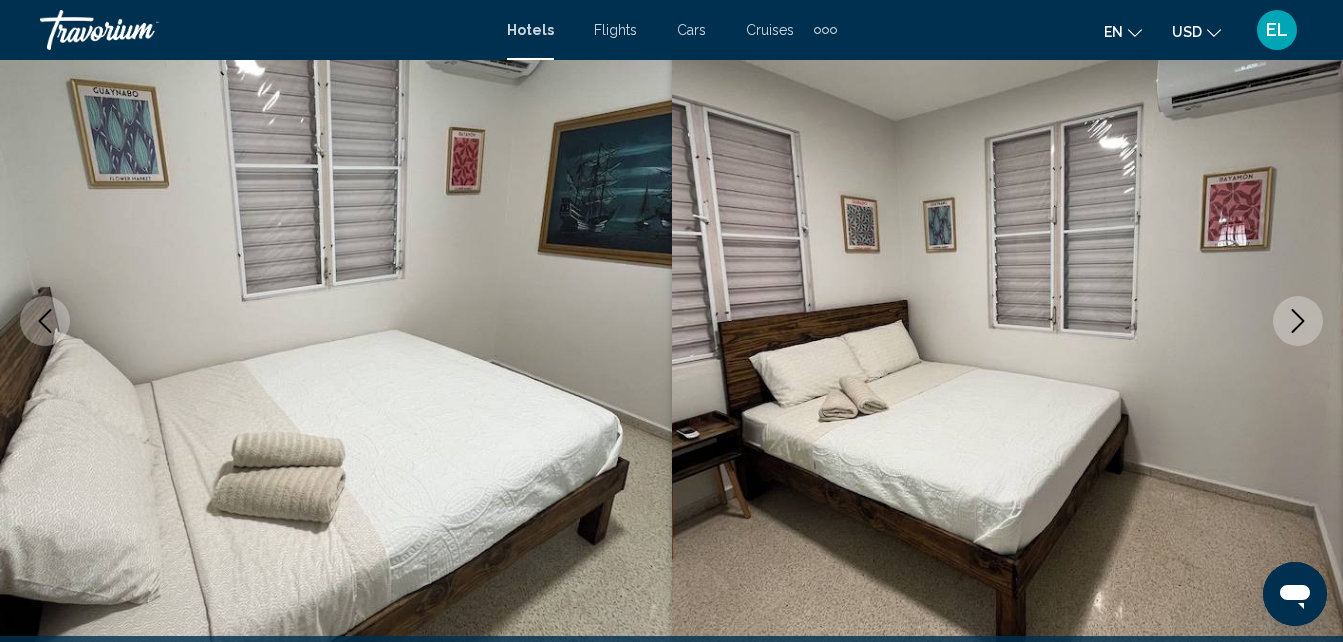 click 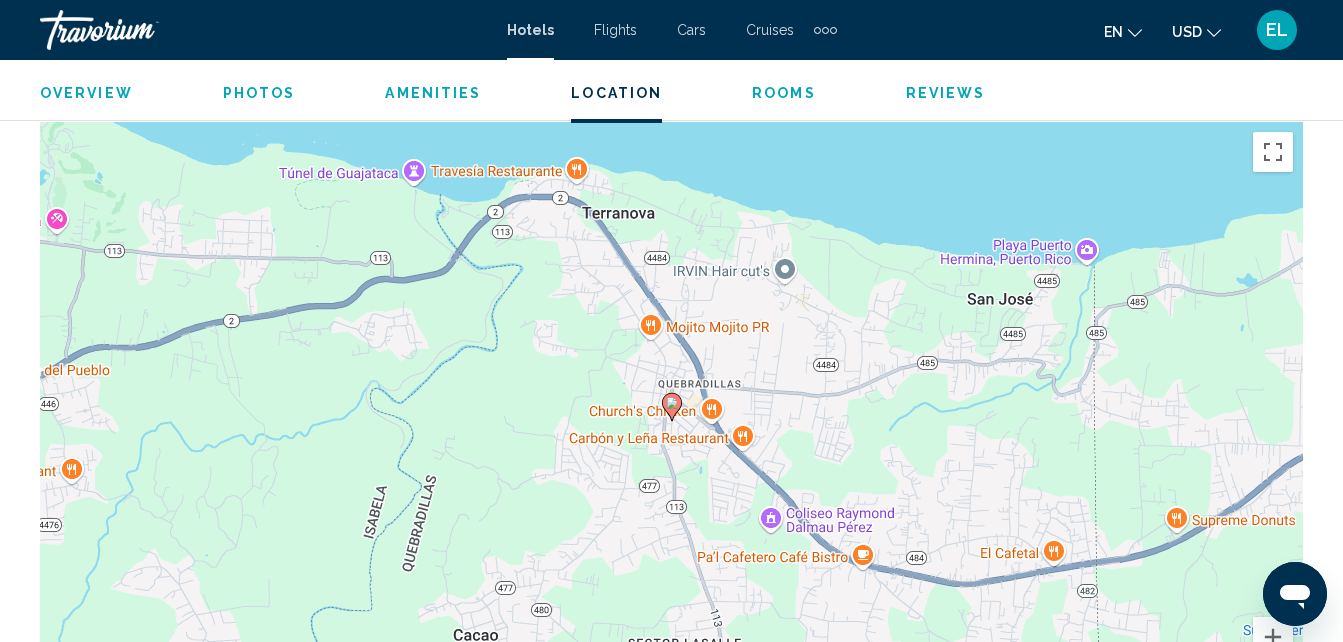 scroll, scrollTop: 2171, scrollLeft: 0, axis: vertical 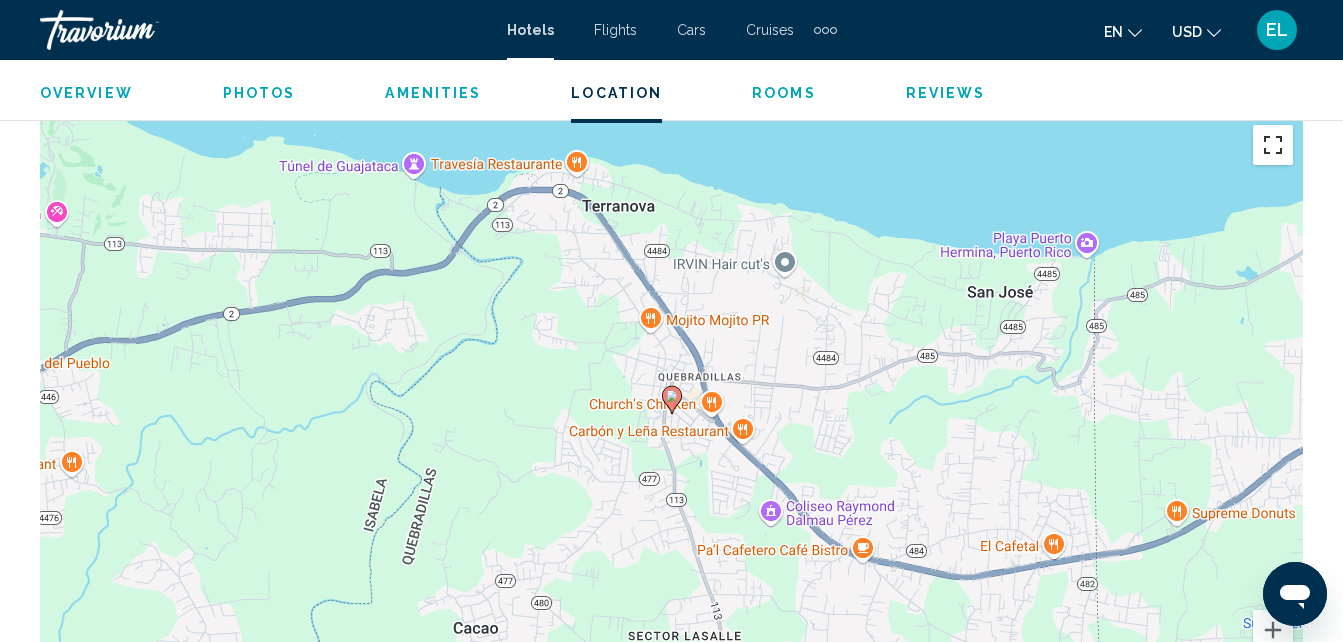 click at bounding box center (1273, 145) 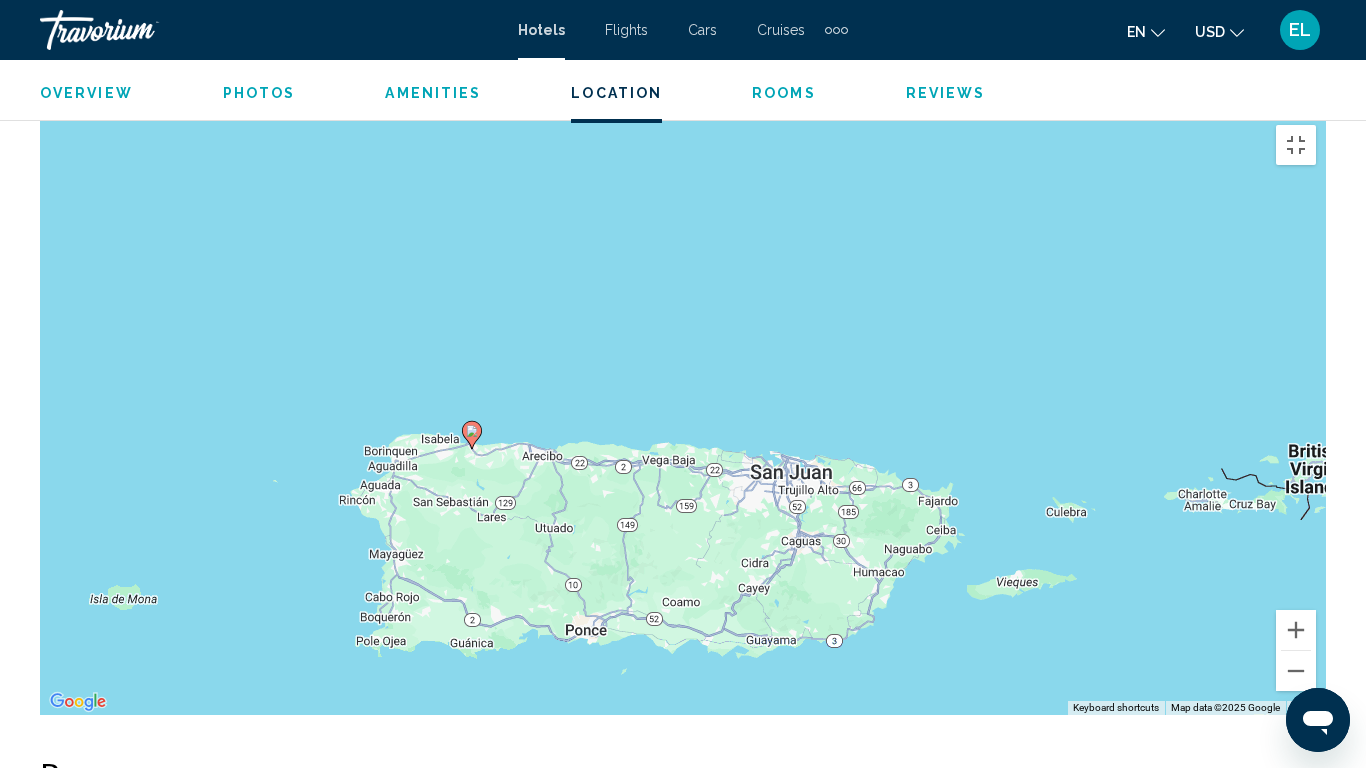 drag, startPoint x: 1109, startPoint y: 575, endPoint x: 698, endPoint y: 505, distance: 416.91846 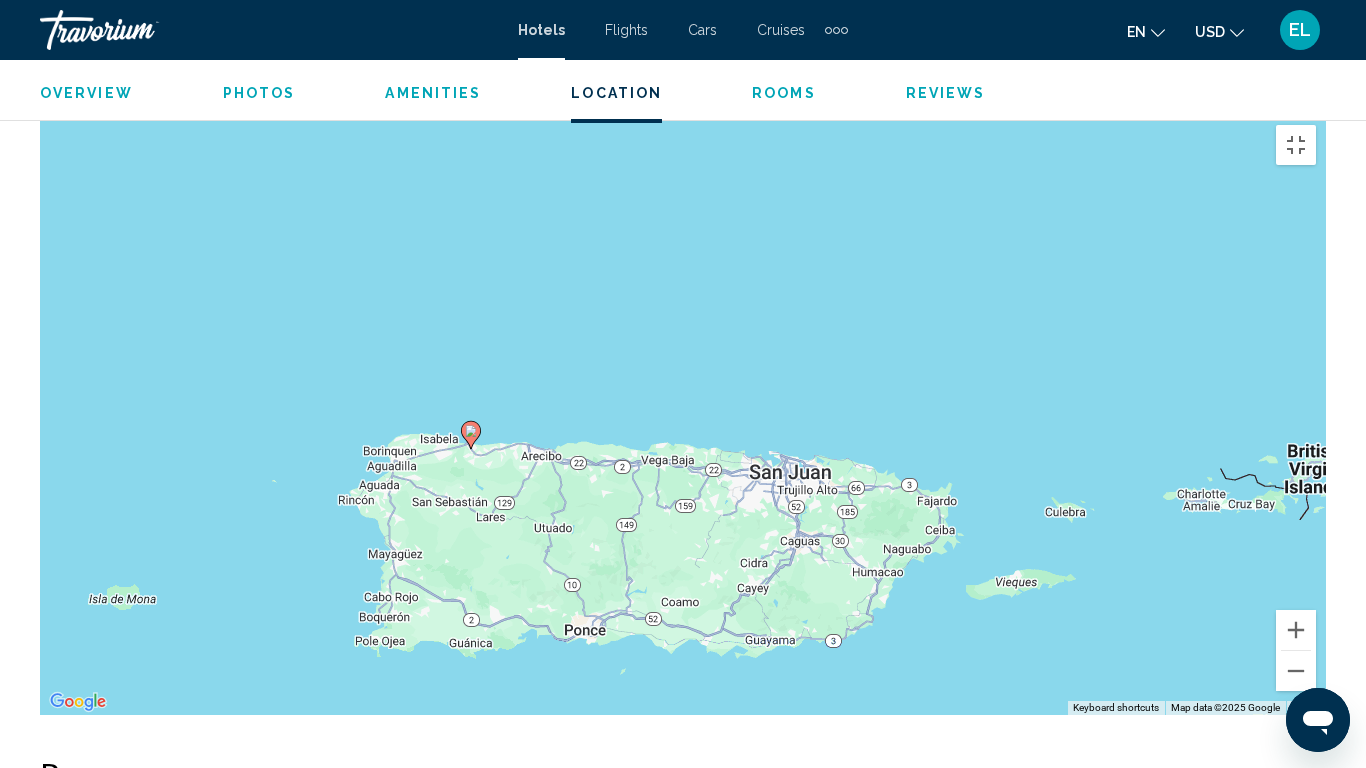click on "To activate drag with keyboard, press Alt + Enter. Once in keyboard drag state, use the arrow keys to move the marker. To complete the drag, press the Enter key. To cancel, press Escape." at bounding box center (683, 415) 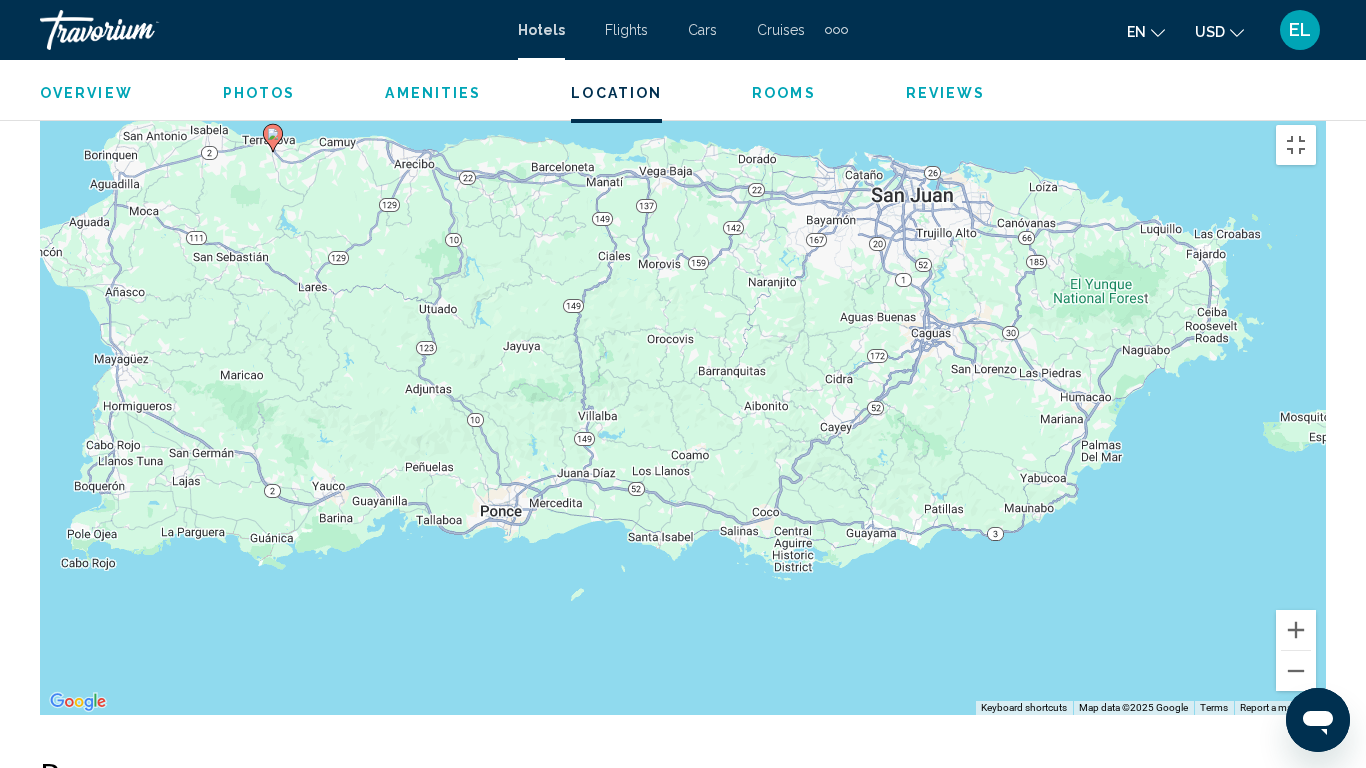 drag, startPoint x: 737, startPoint y: 564, endPoint x: 780, endPoint y: 358, distance: 210.44002 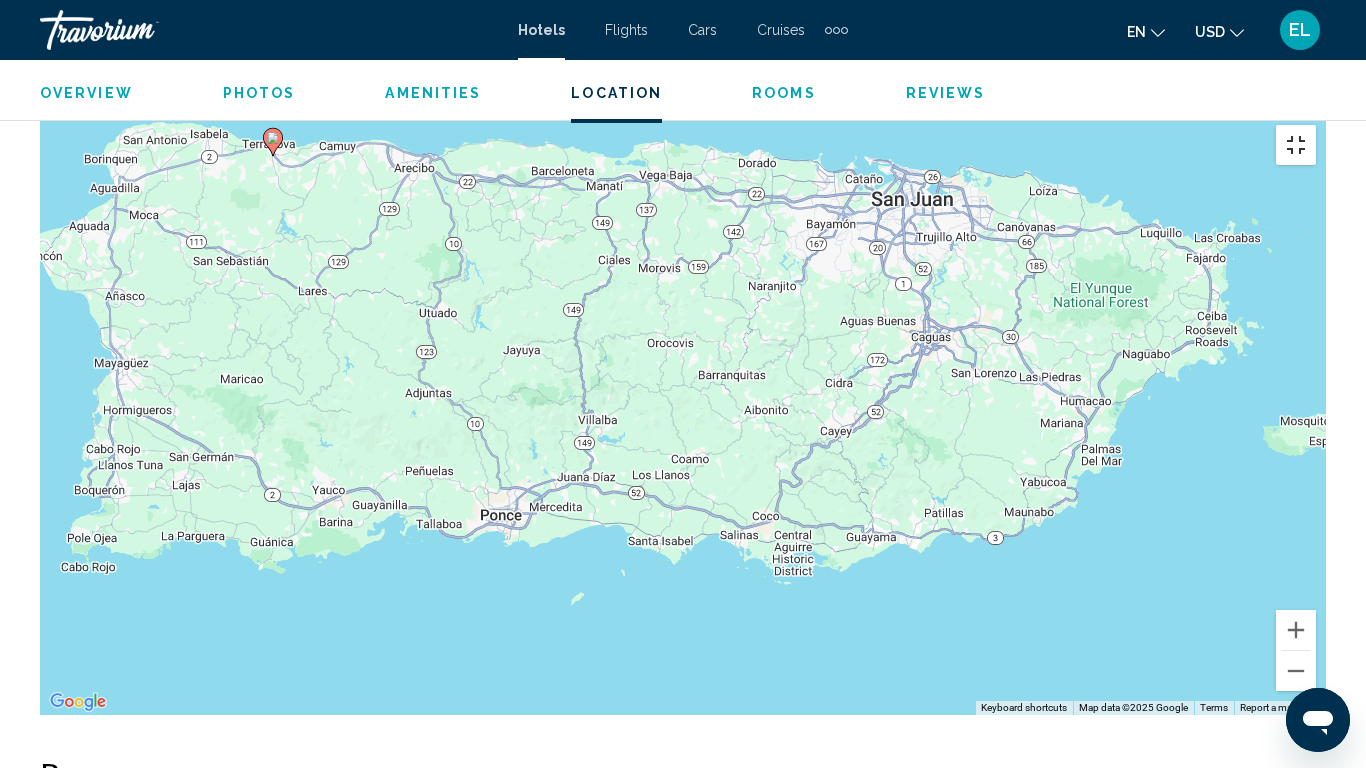 click at bounding box center [1296, 145] 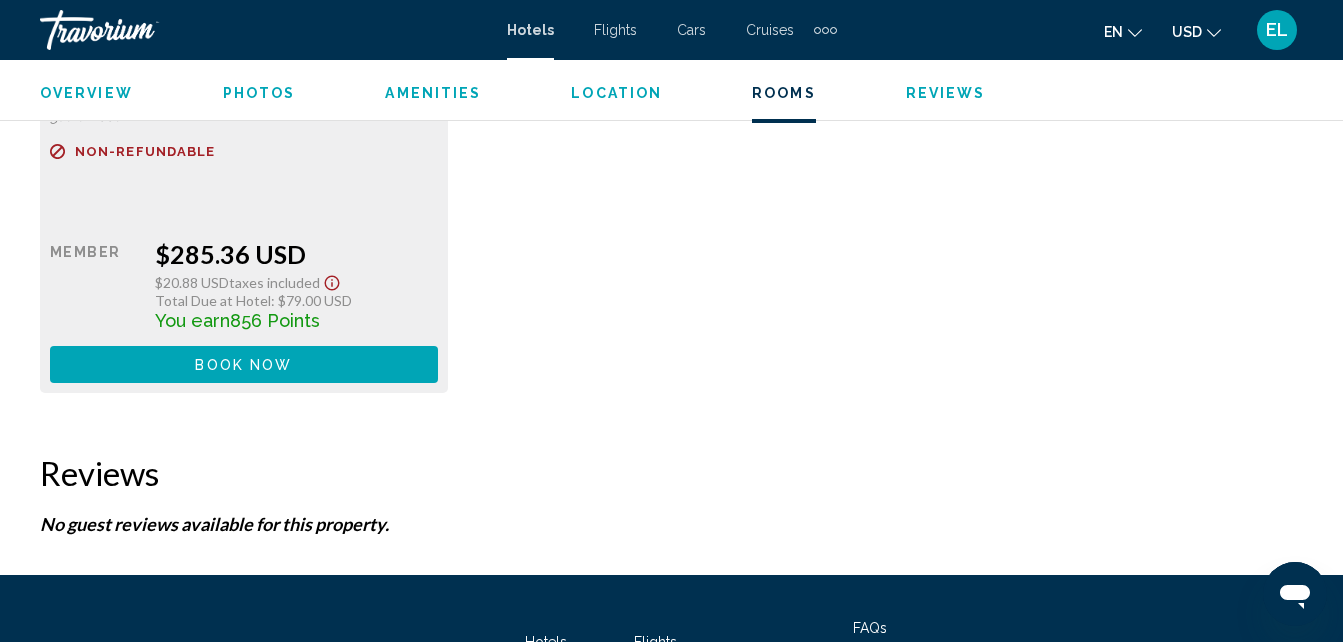 scroll, scrollTop: 3383, scrollLeft: 0, axis: vertical 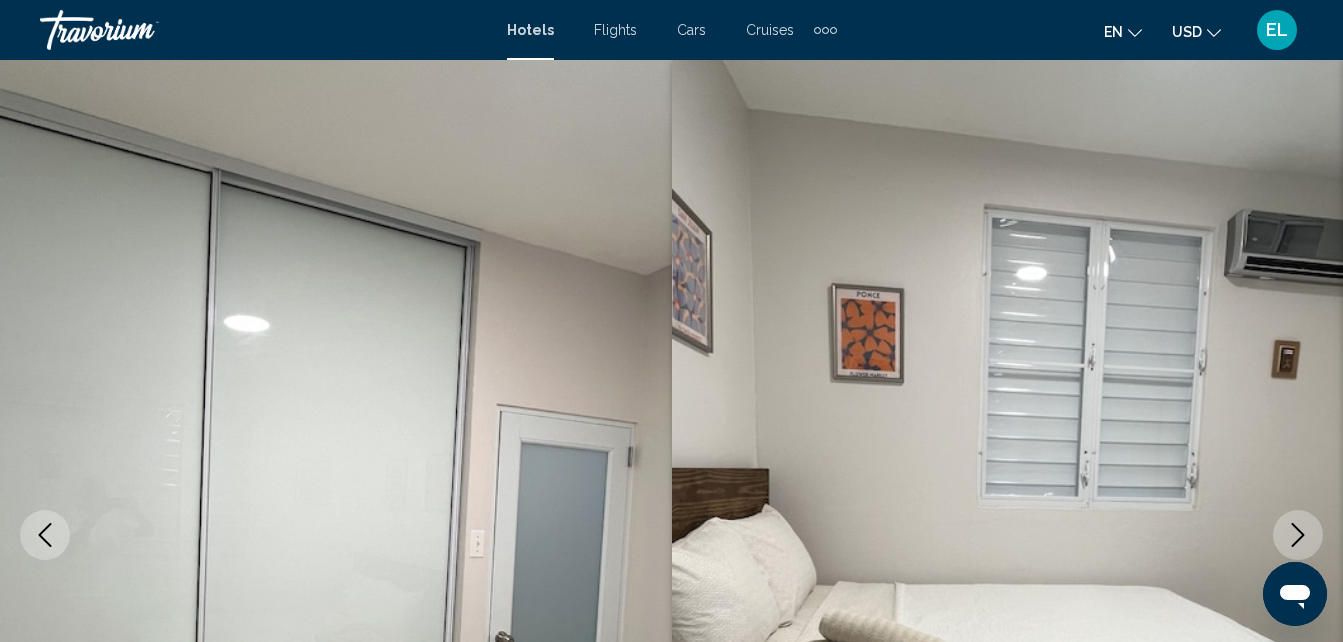 click on "Hotels" at bounding box center (530, 30) 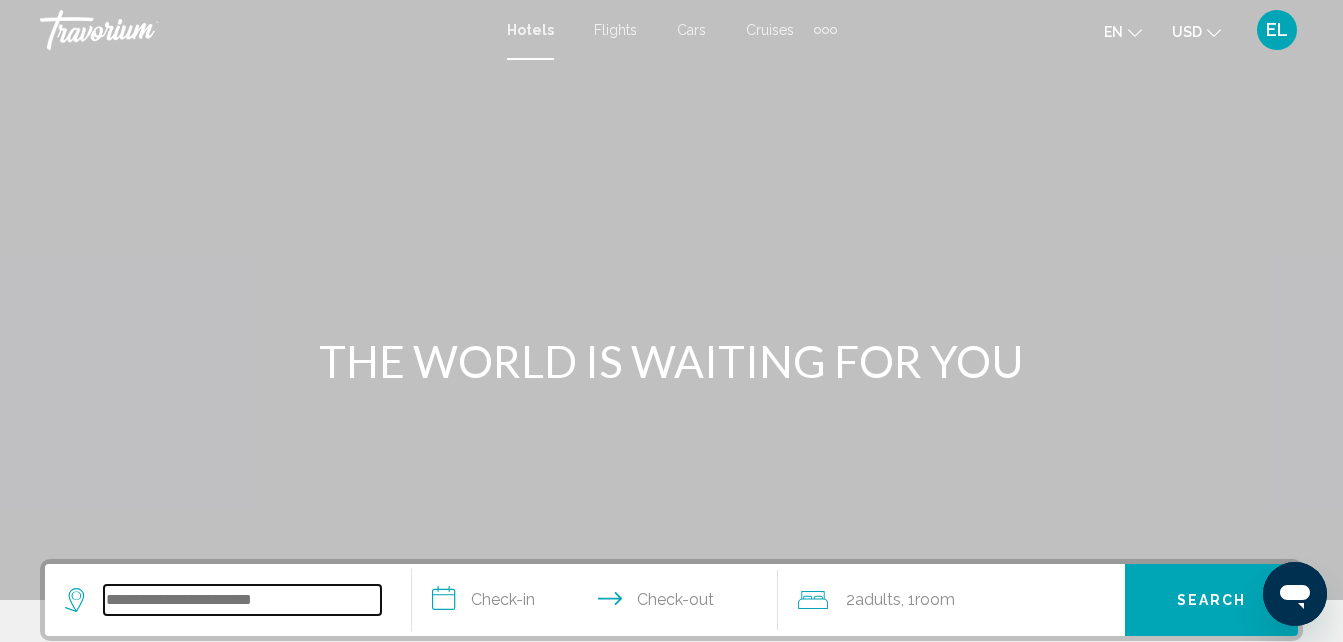 click at bounding box center (242, 600) 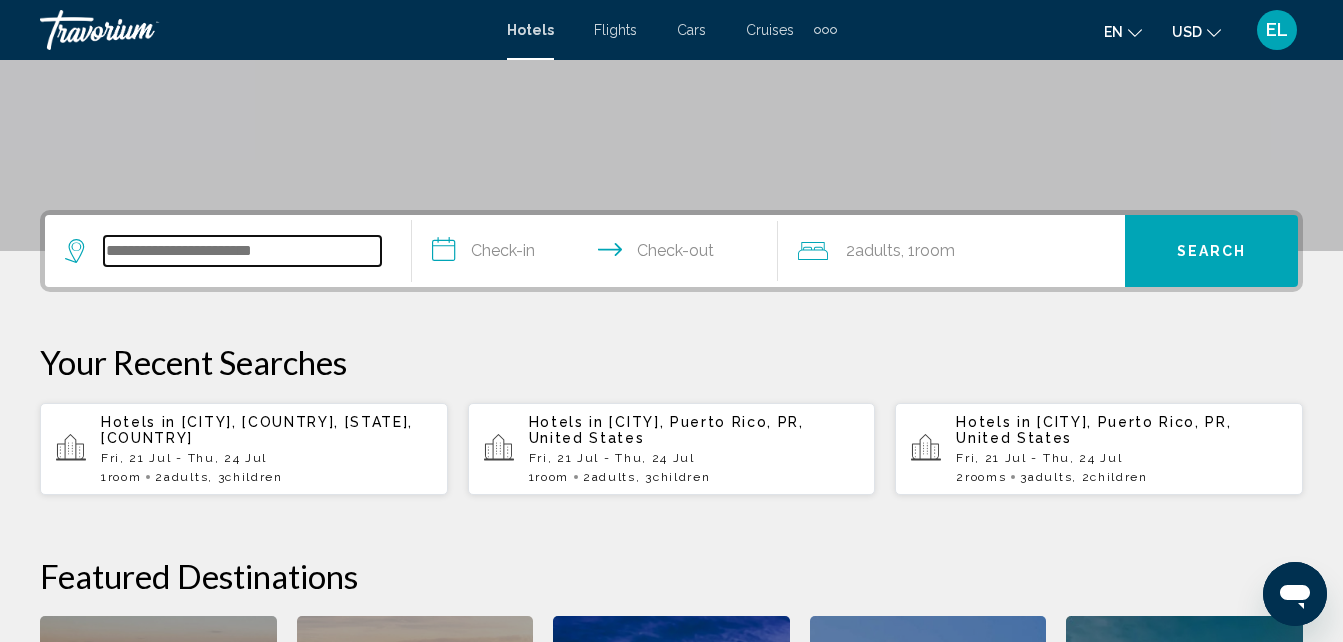 scroll, scrollTop: 494, scrollLeft: 0, axis: vertical 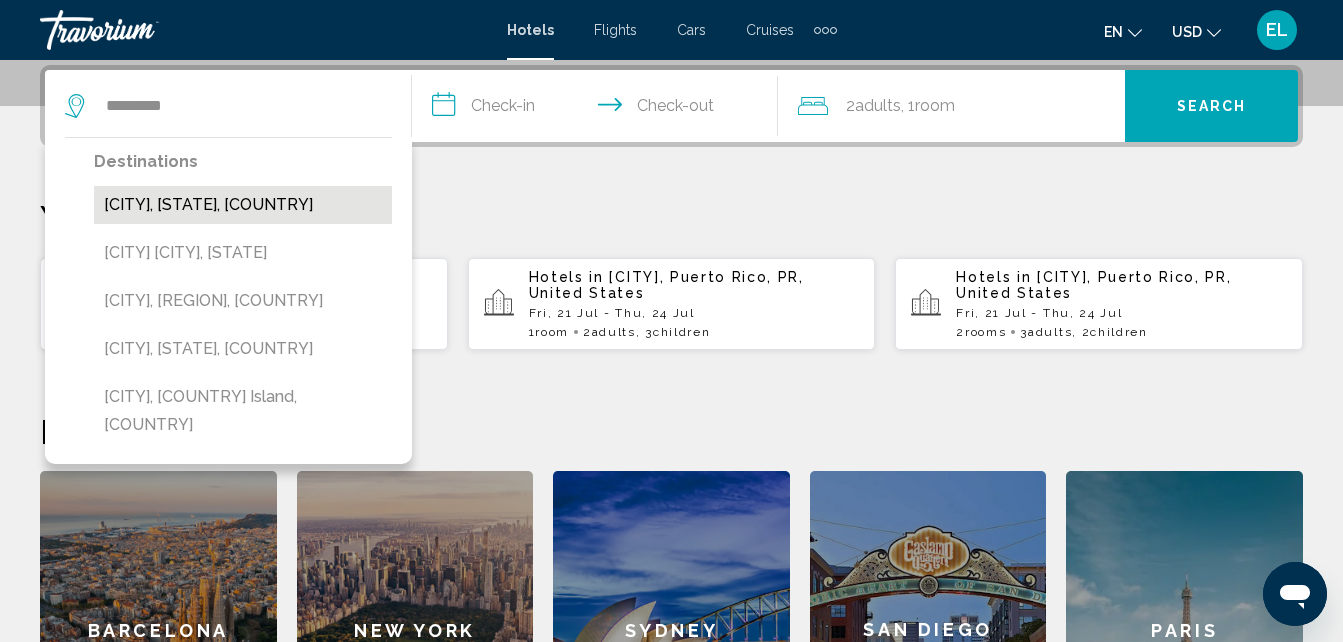 click on "[CITY], [STATE], [COUNTRY]" at bounding box center [243, 205] 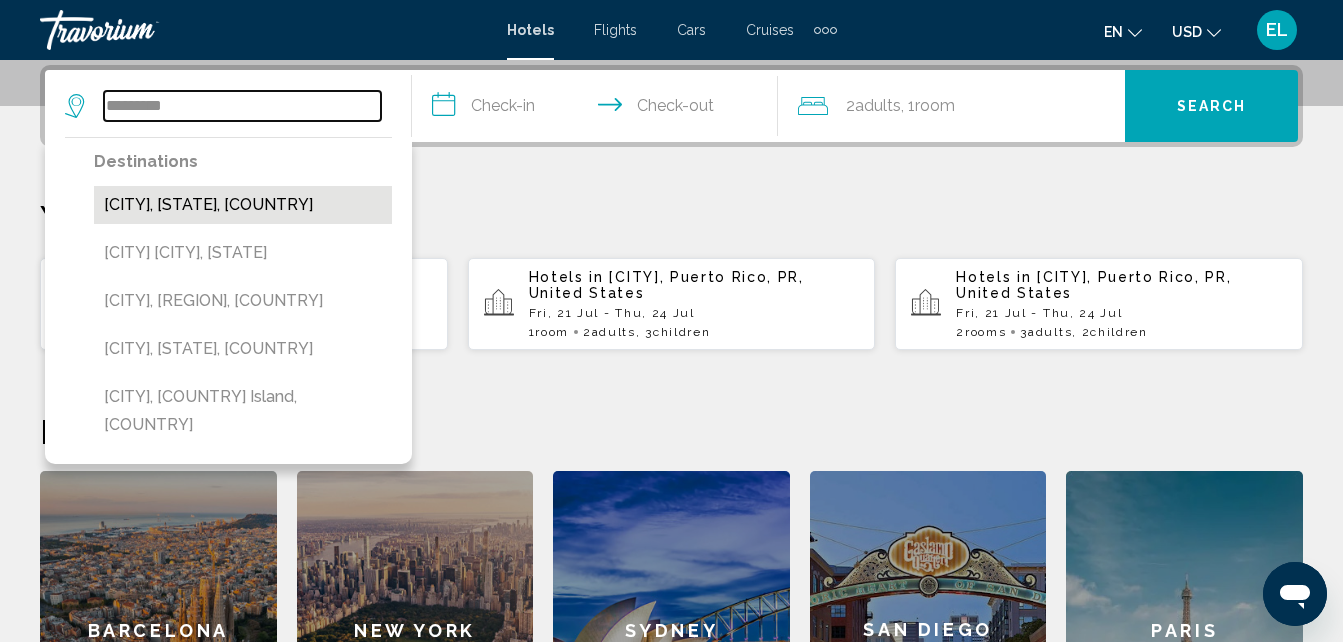type on "**********" 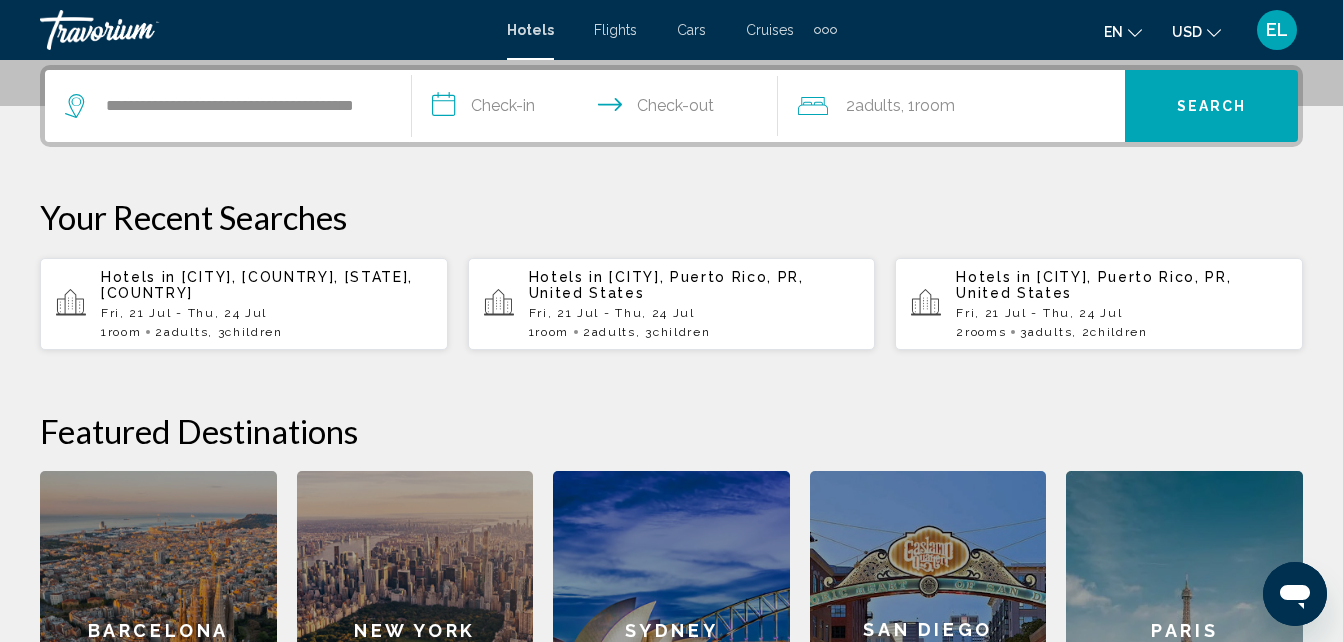 click on "**********" at bounding box center (599, 109) 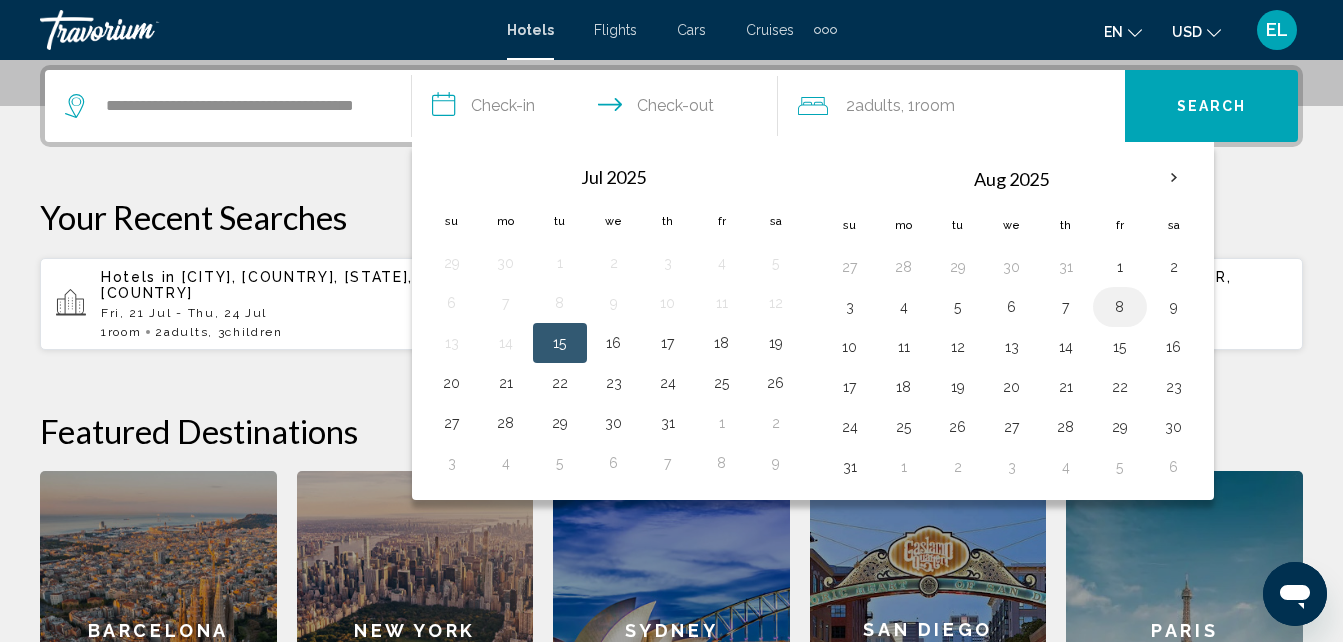 click on "8" at bounding box center (1120, 307) 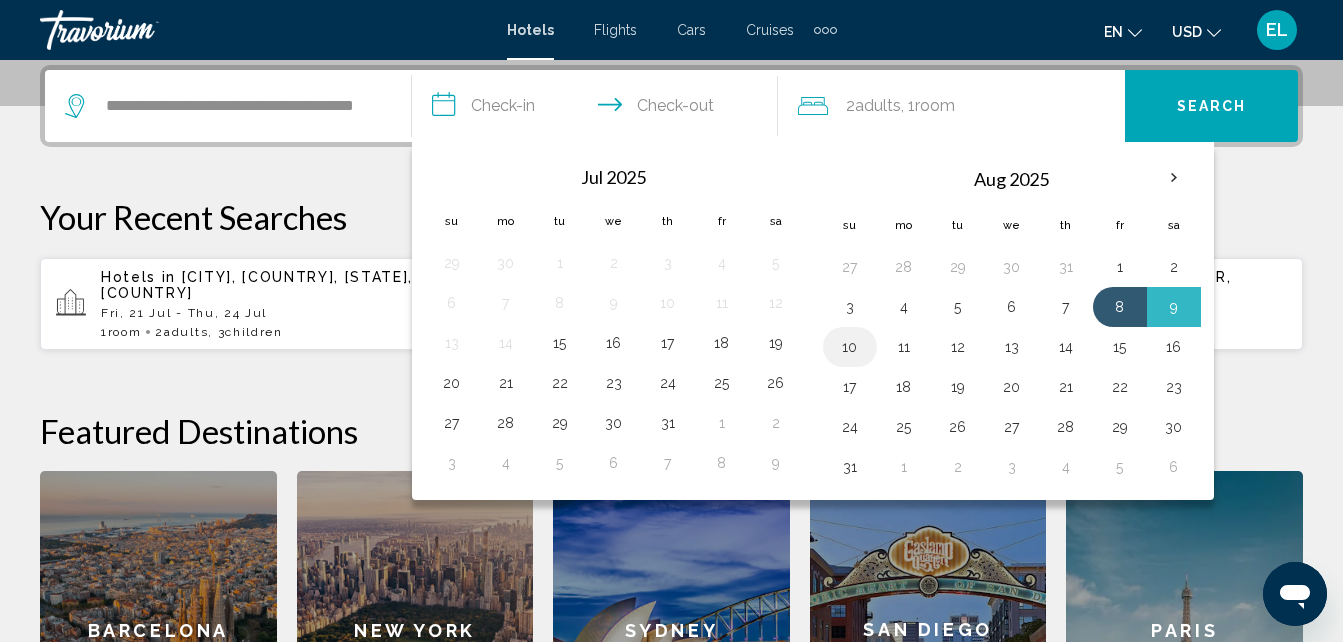 click on "10" at bounding box center (850, 347) 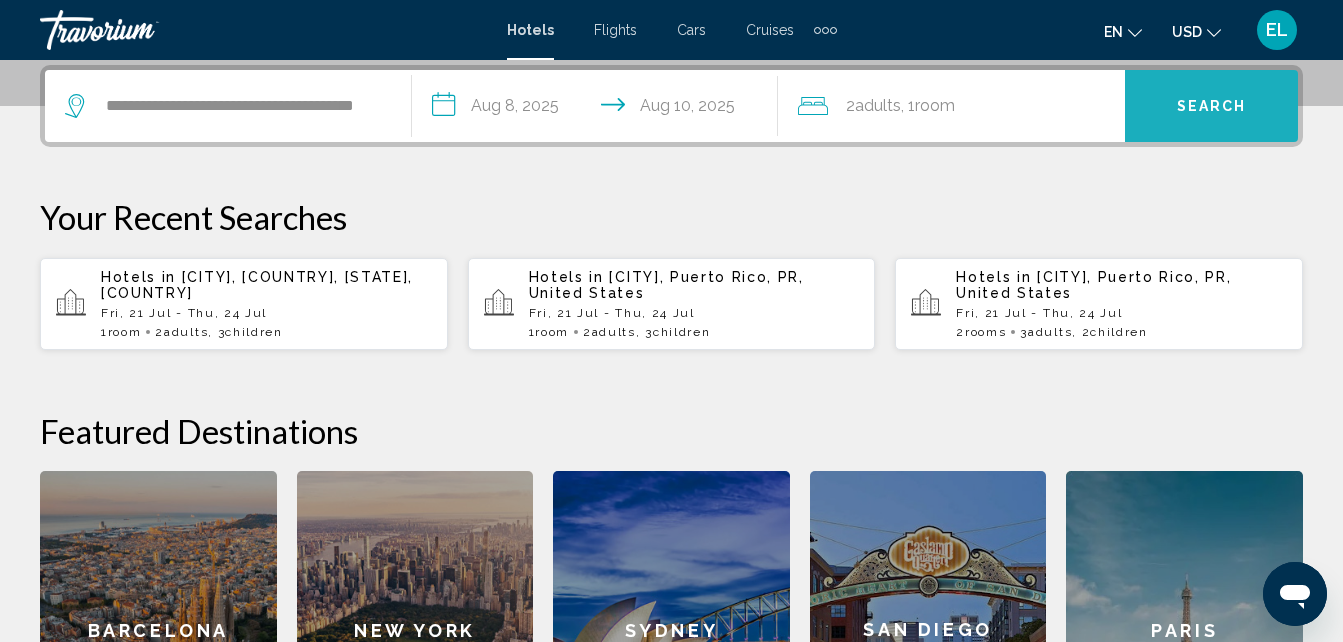 click on "Search" at bounding box center [1212, 107] 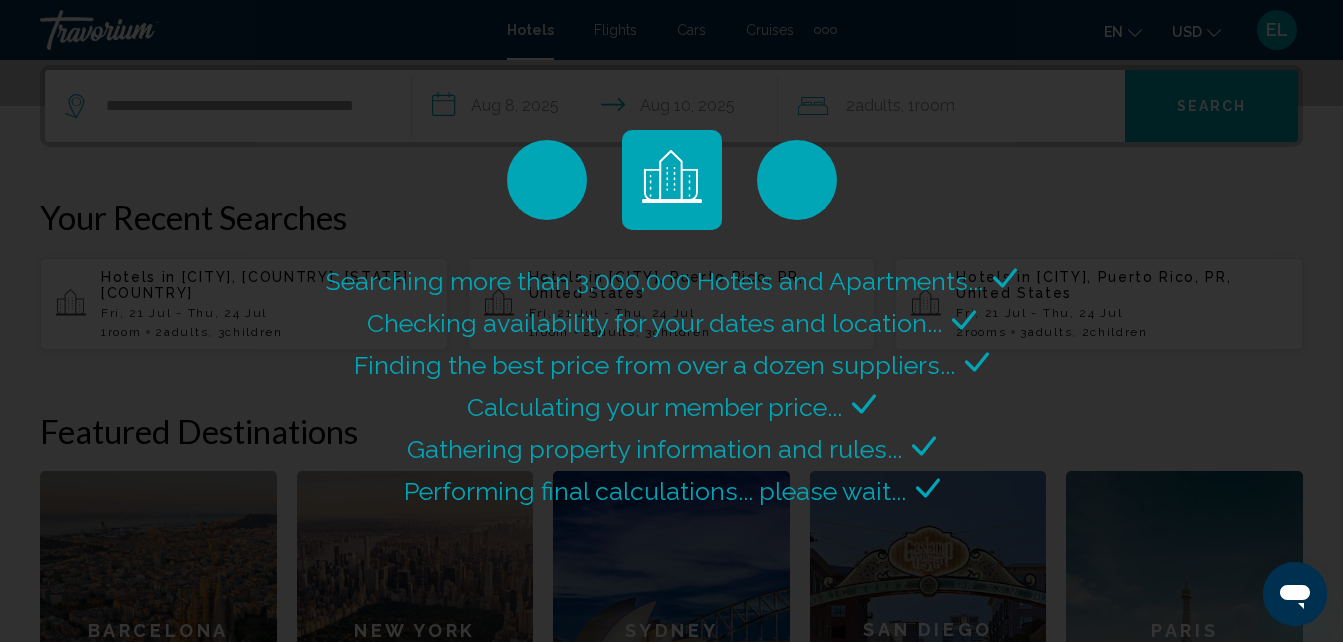 scroll, scrollTop: 0, scrollLeft: 0, axis: both 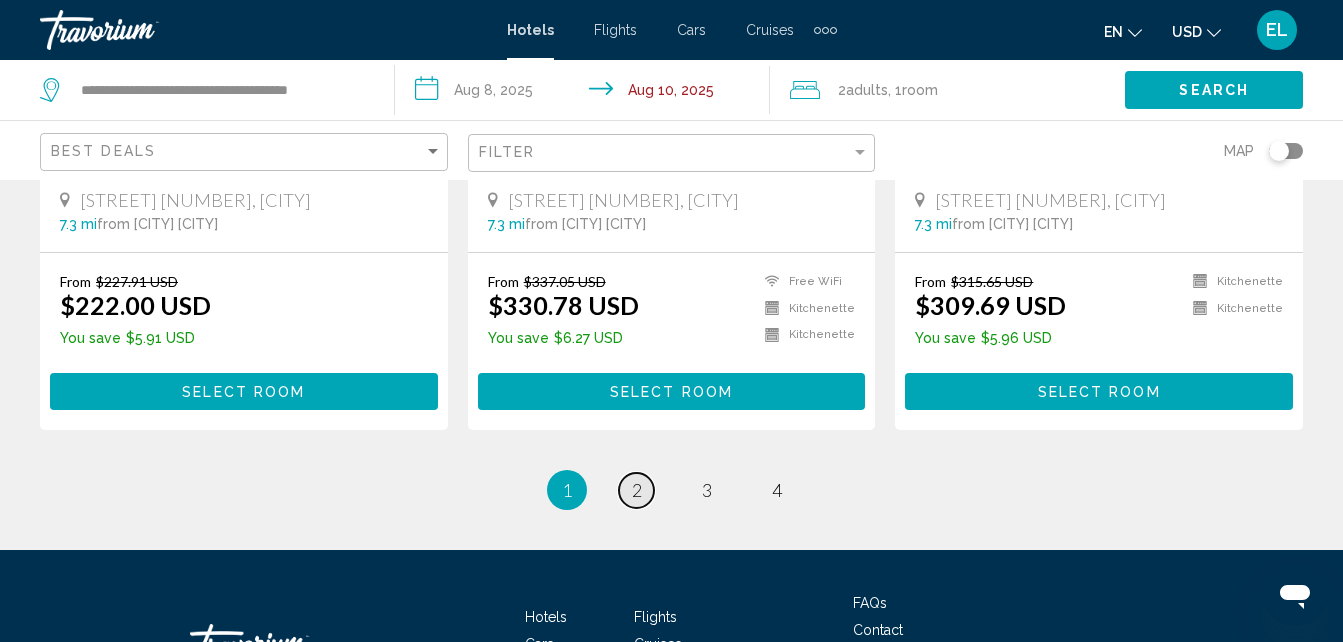 click on "2" at bounding box center (637, 490) 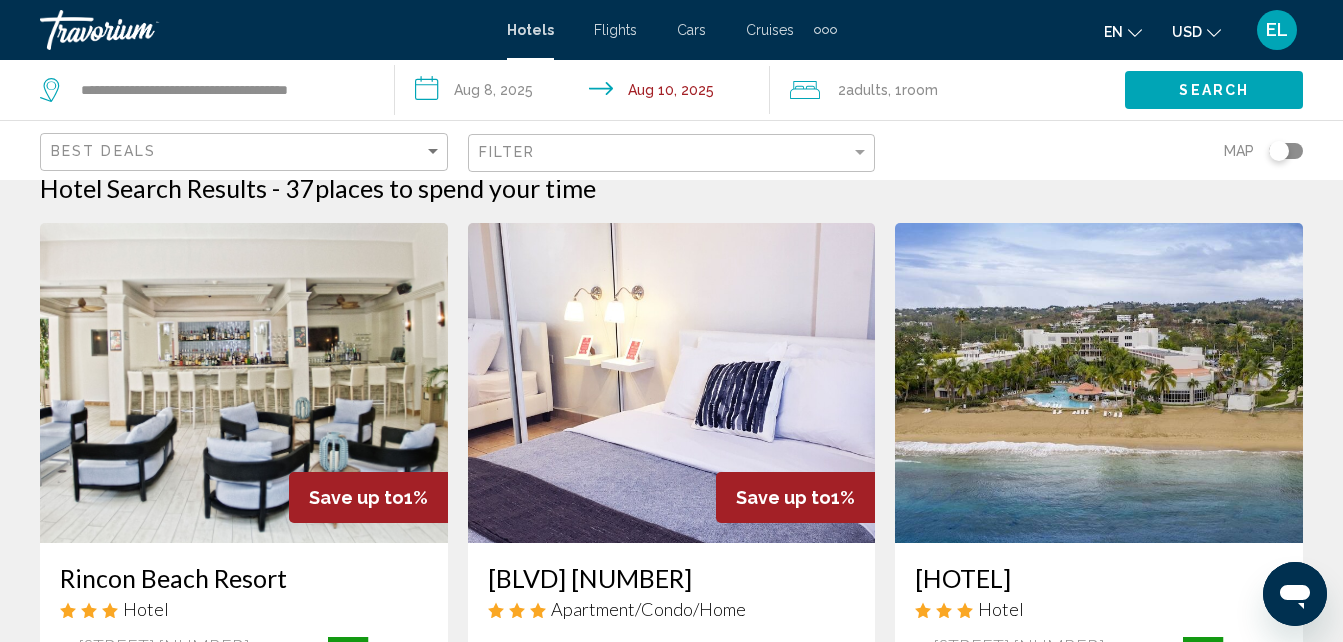 scroll, scrollTop: 0, scrollLeft: 0, axis: both 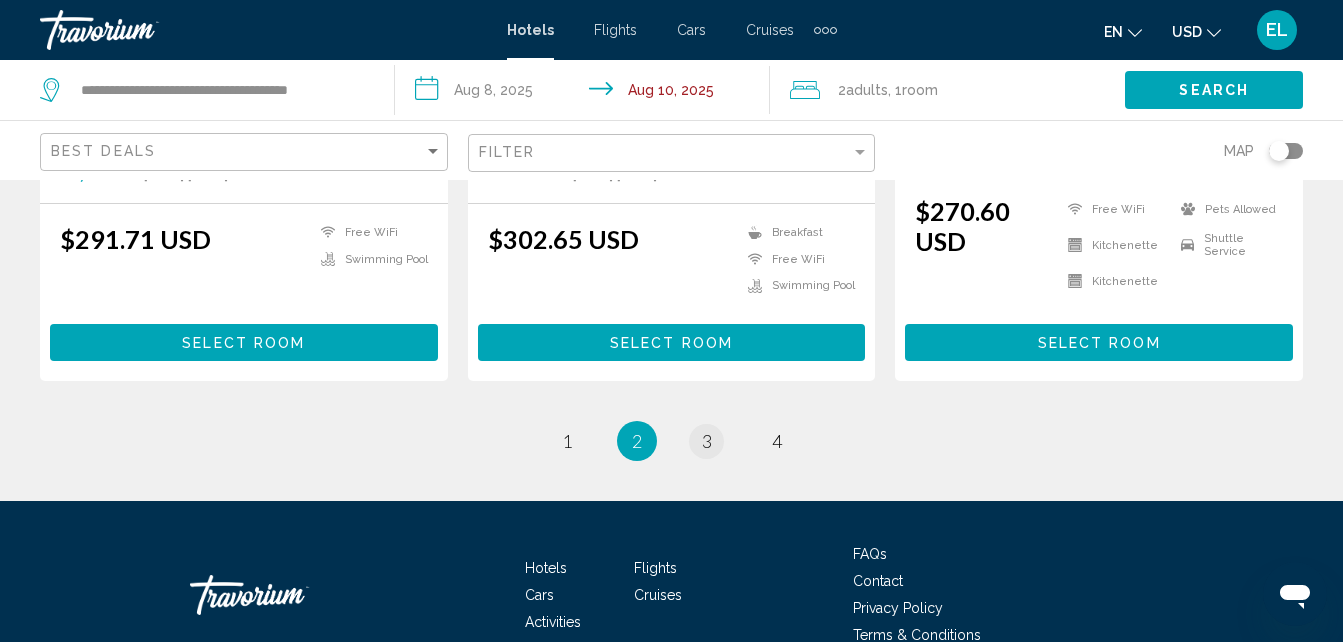 drag, startPoint x: 708, startPoint y: 403, endPoint x: 702, endPoint y: 390, distance: 14.3178215 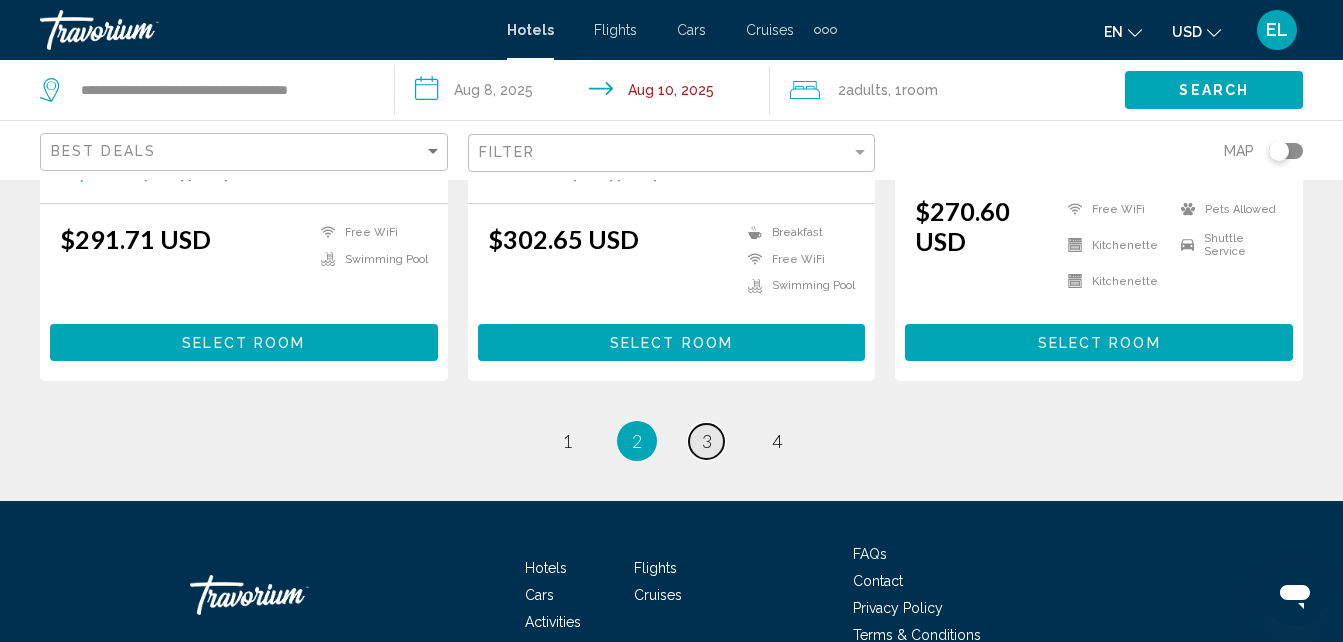 click on "3" at bounding box center (707, 441) 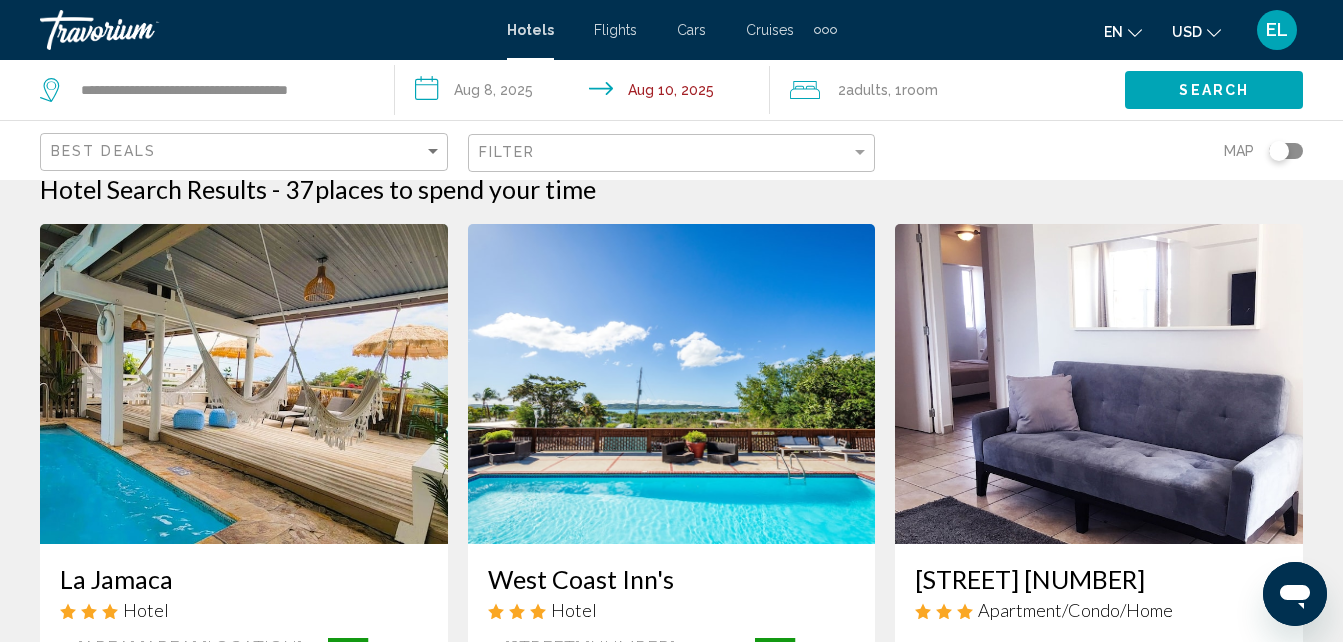 scroll, scrollTop: 0, scrollLeft: 0, axis: both 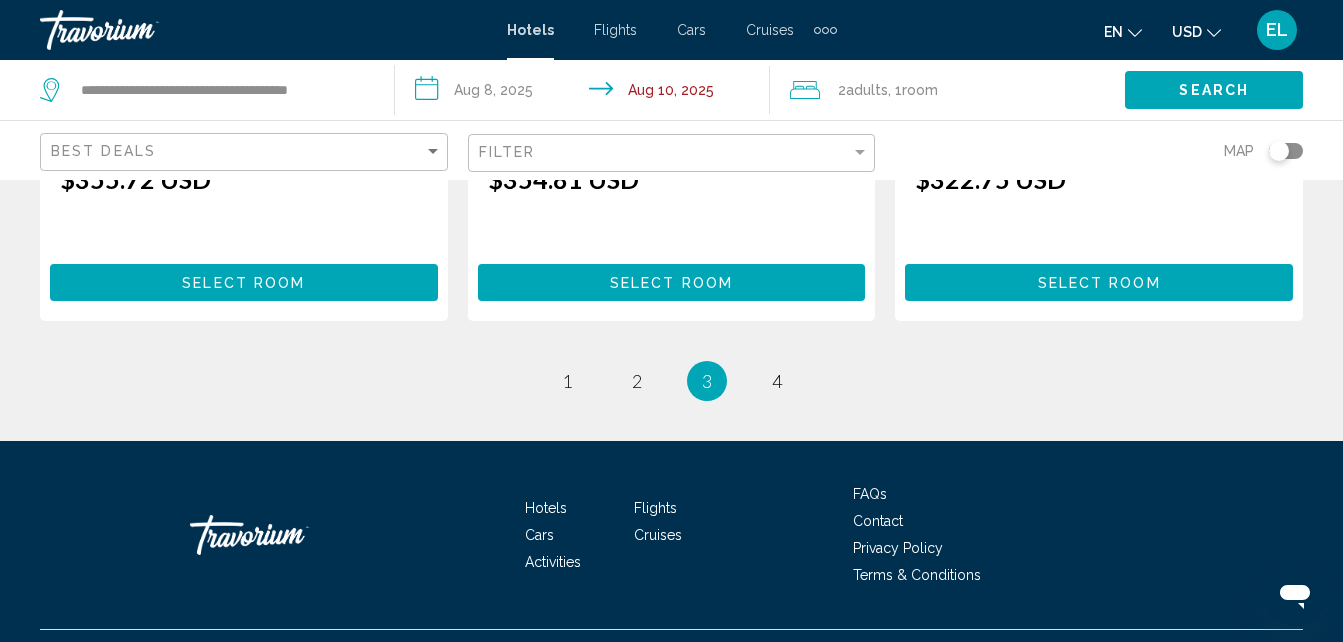 drag, startPoint x: 1350, startPoint y: 87, endPoint x: 34, endPoint y: 11, distance: 1318.1927 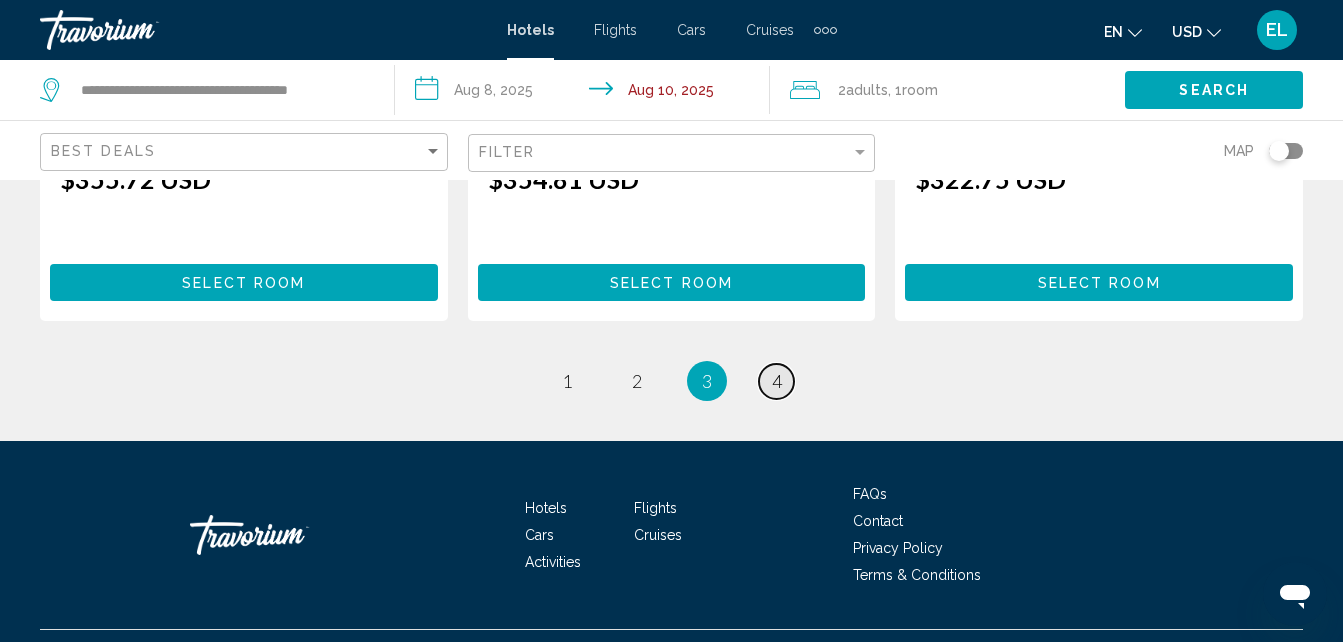 click on "4" at bounding box center (777, 381) 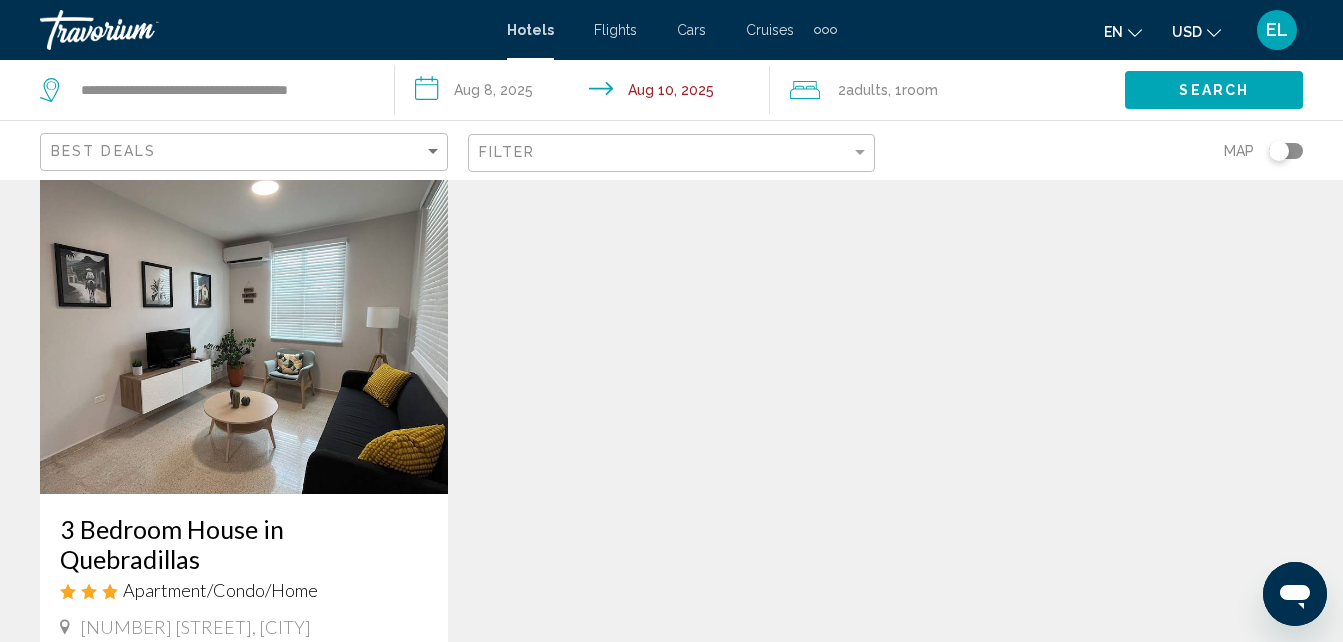 scroll, scrollTop: 0, scrollLeft: 0, axis: both 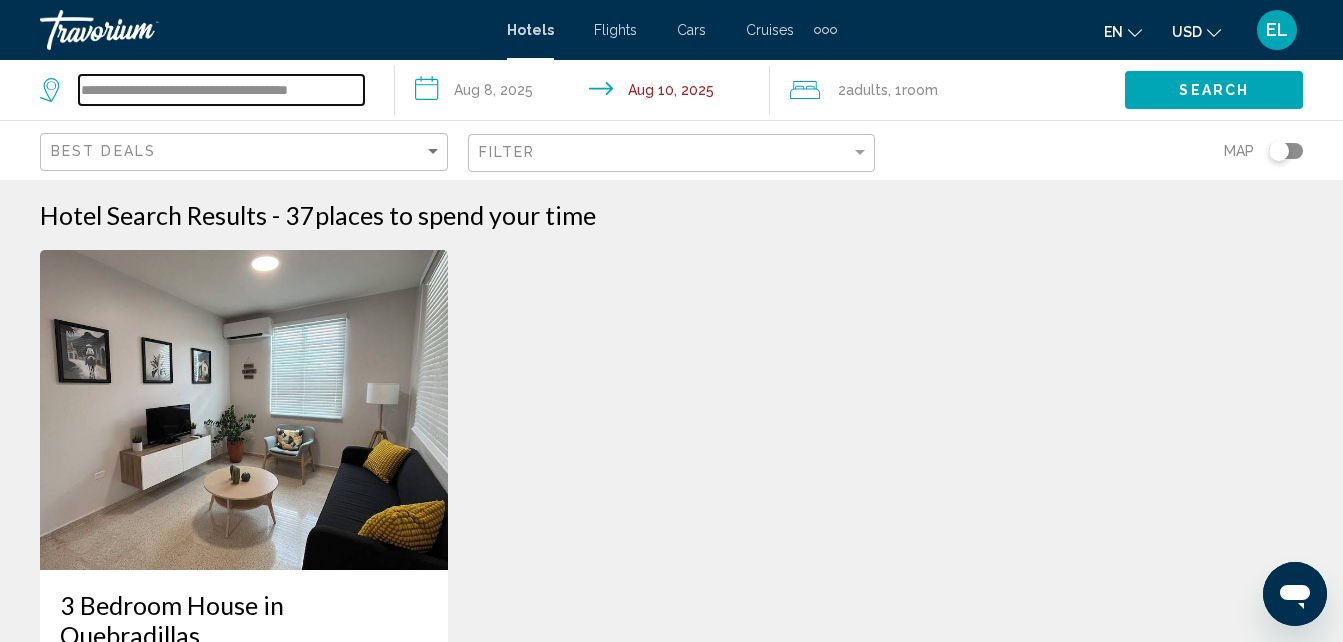 click on "**********" at bounding box center [221, 90] 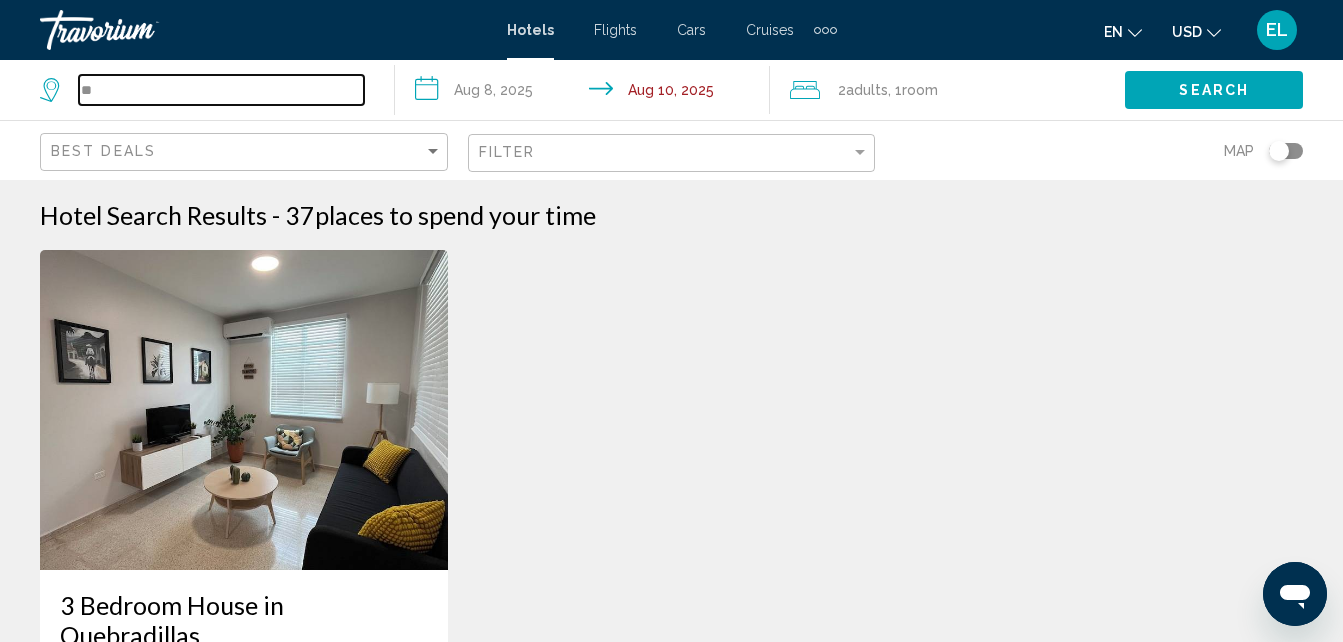 type on "*" 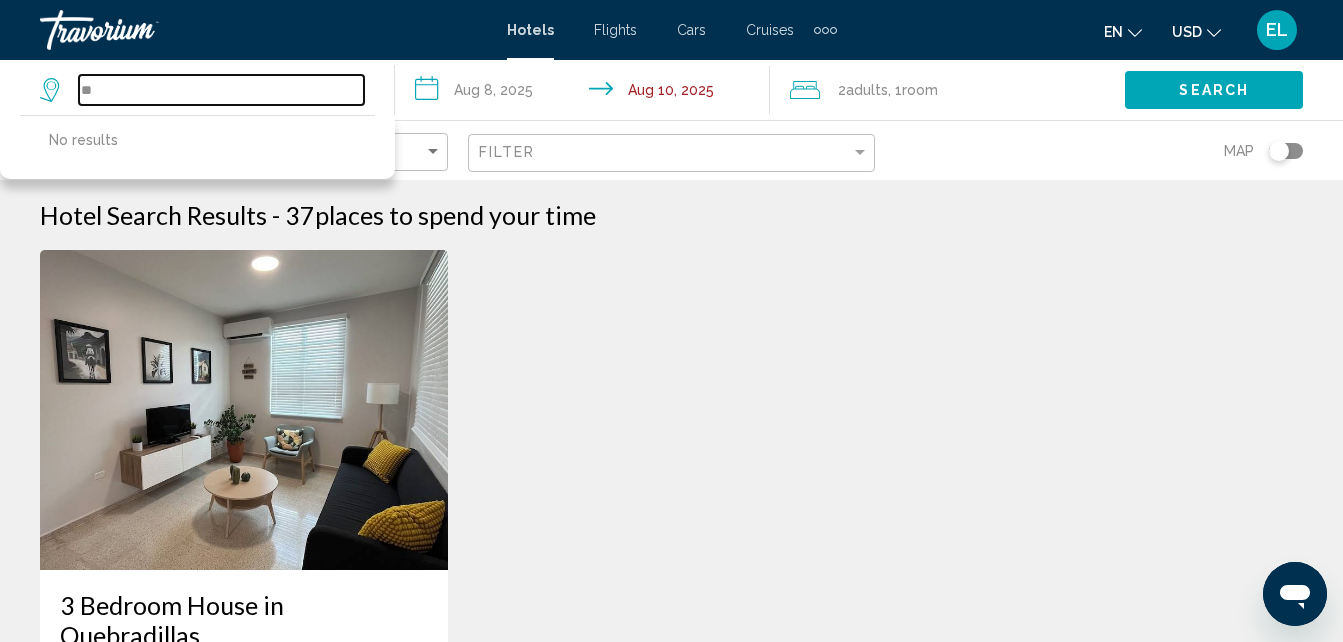 type on "*" 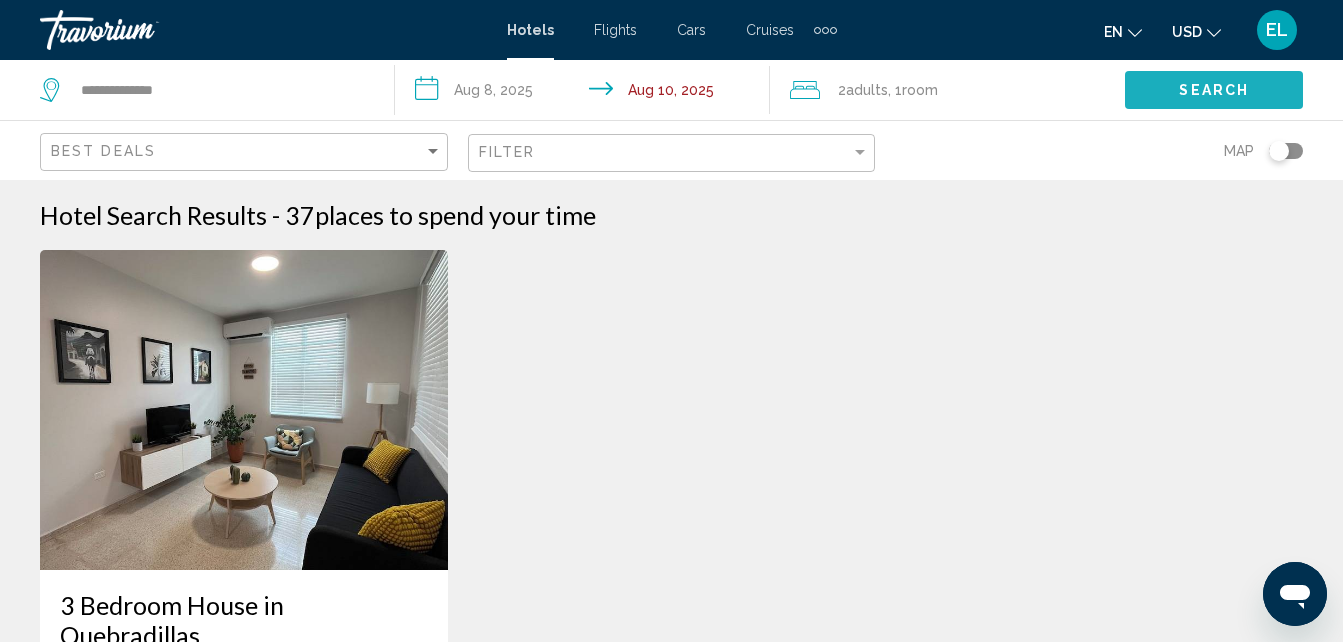 click on "Search" 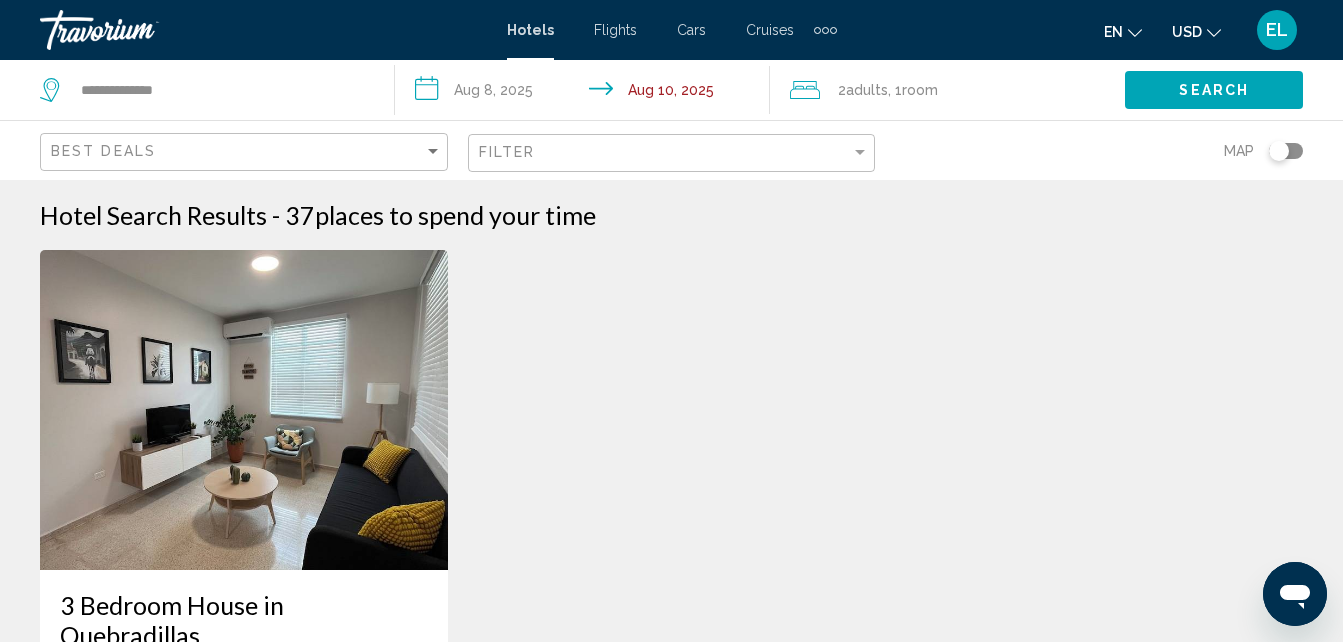 click on "Search" 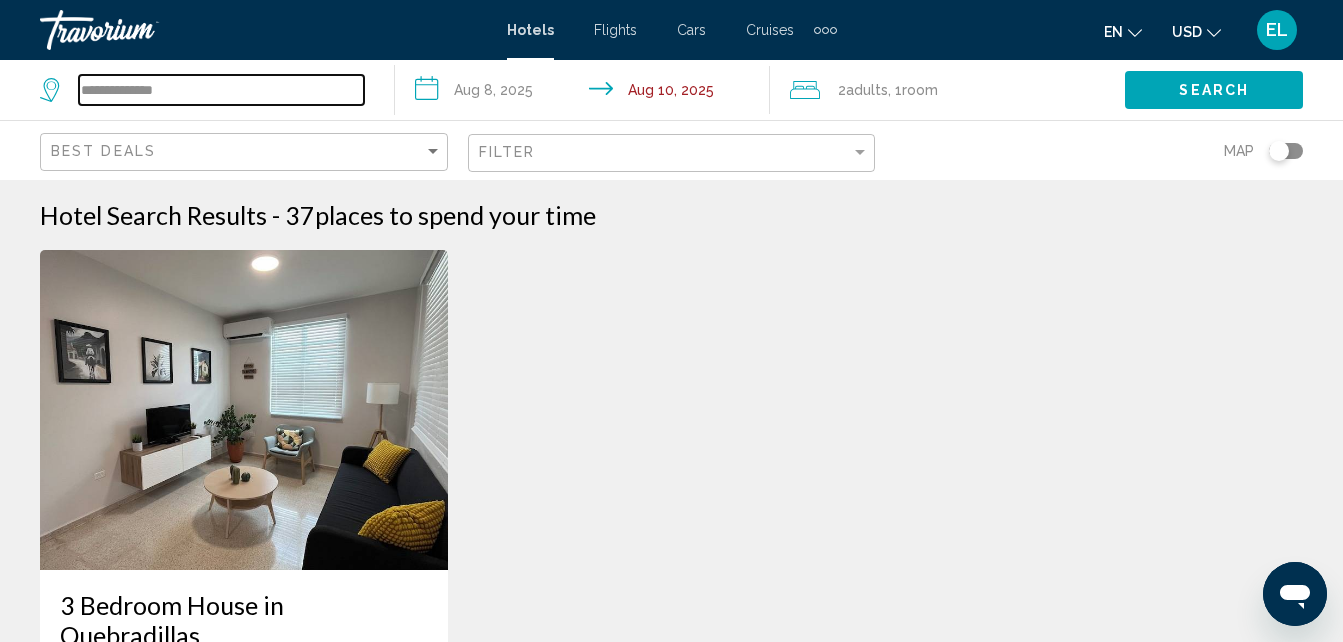 click on "**********" at bounding box center (221, 90) 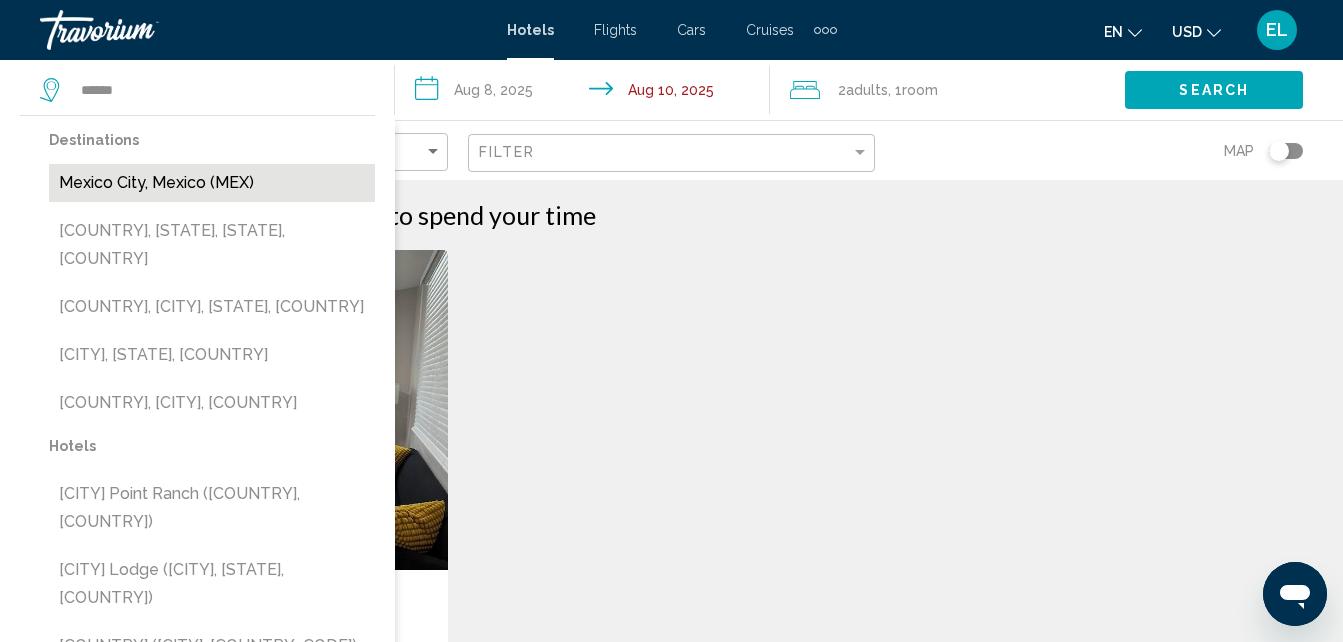 click on "Mexico City, Mexico (MEX)" at bounding box center (212, 183) 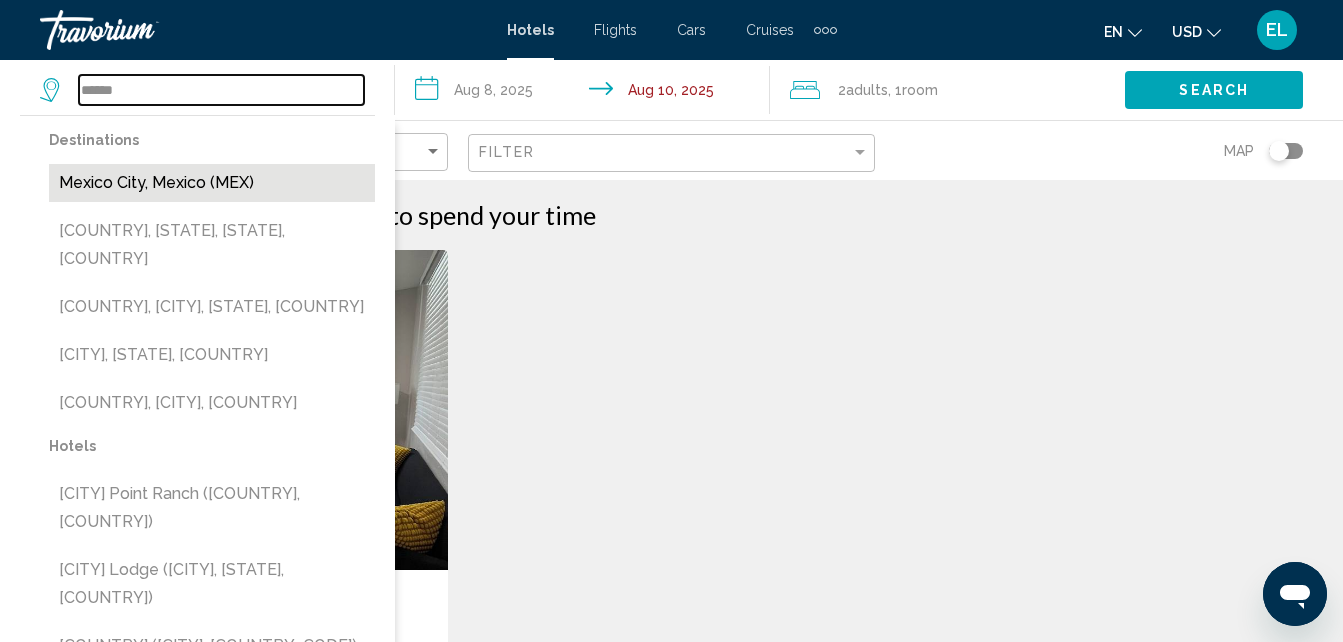 type on "**********" 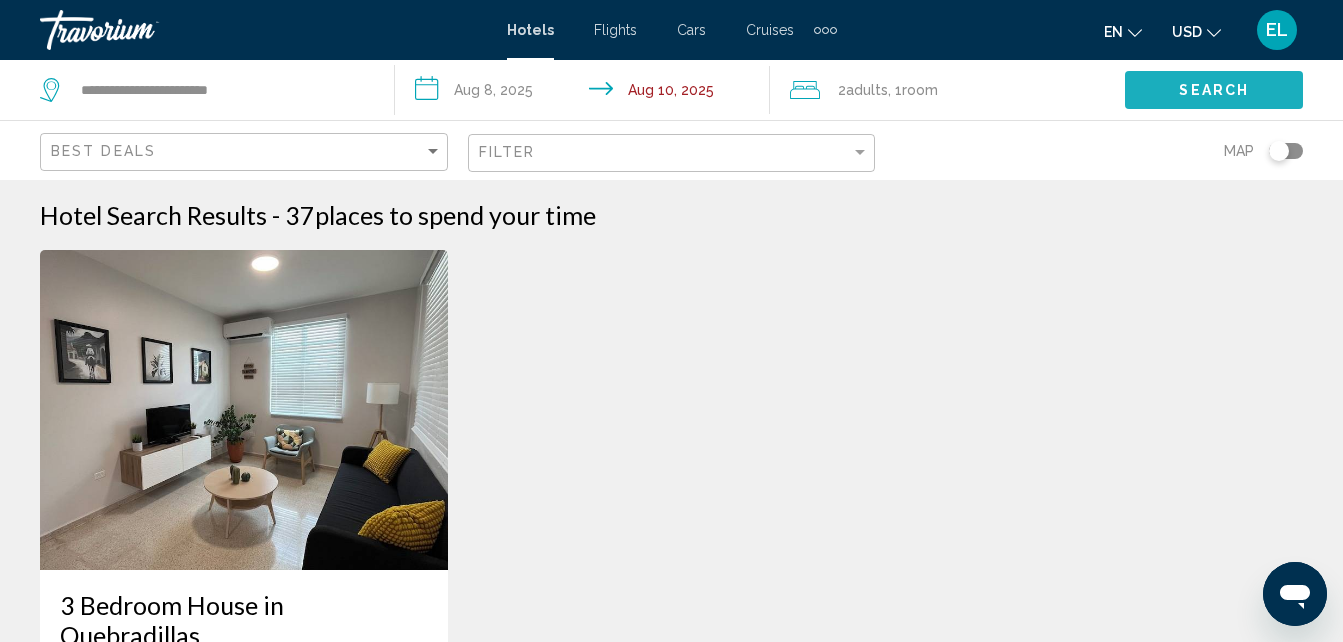 click on "Search" 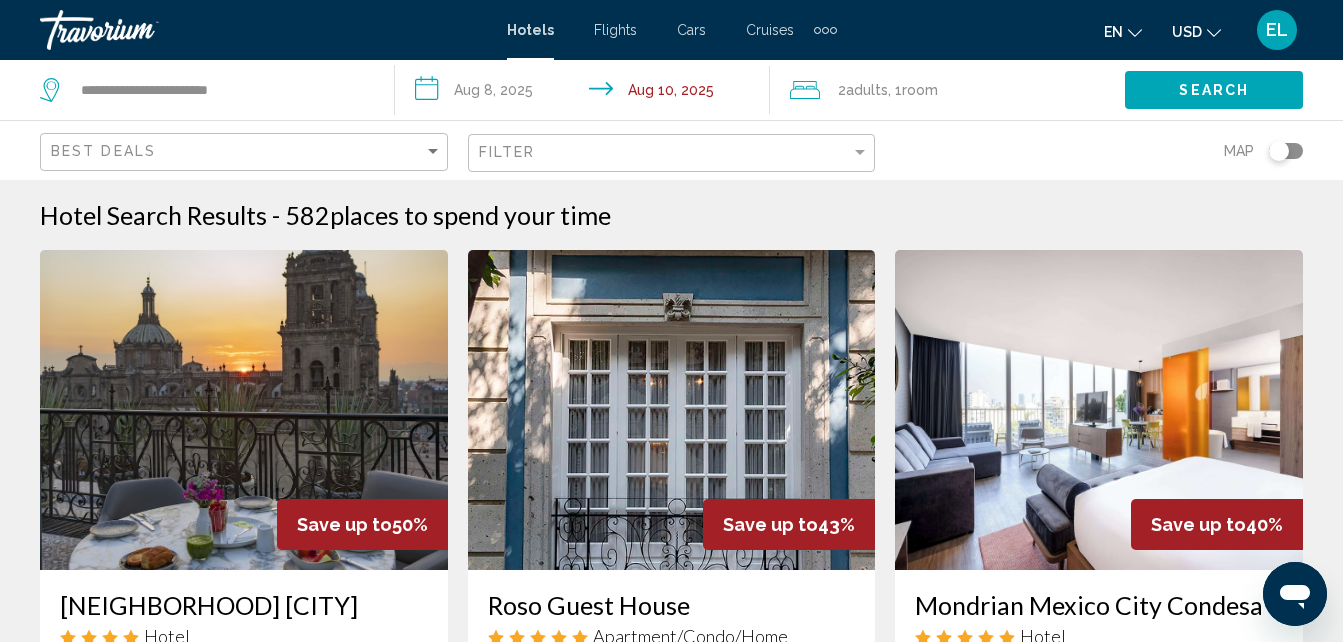 type 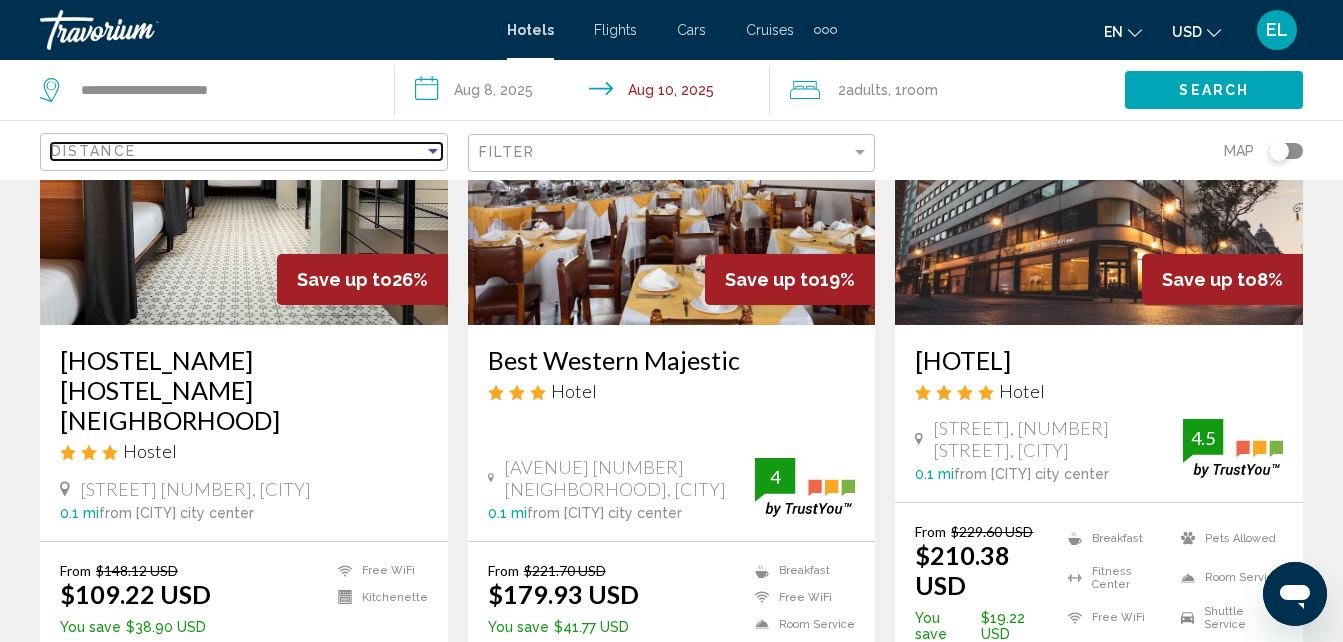 scroll, scrollTop: 0, scrollLeft: 0, axis: both 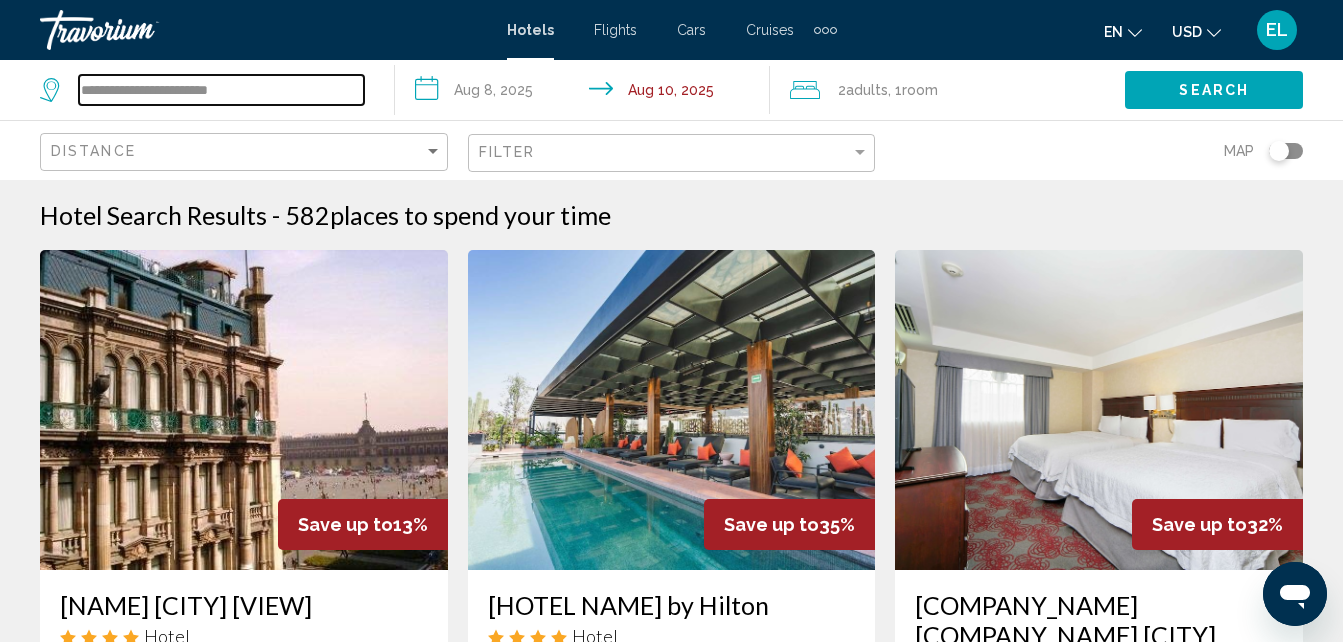 click on "**********" at bounding box center [221, 90] 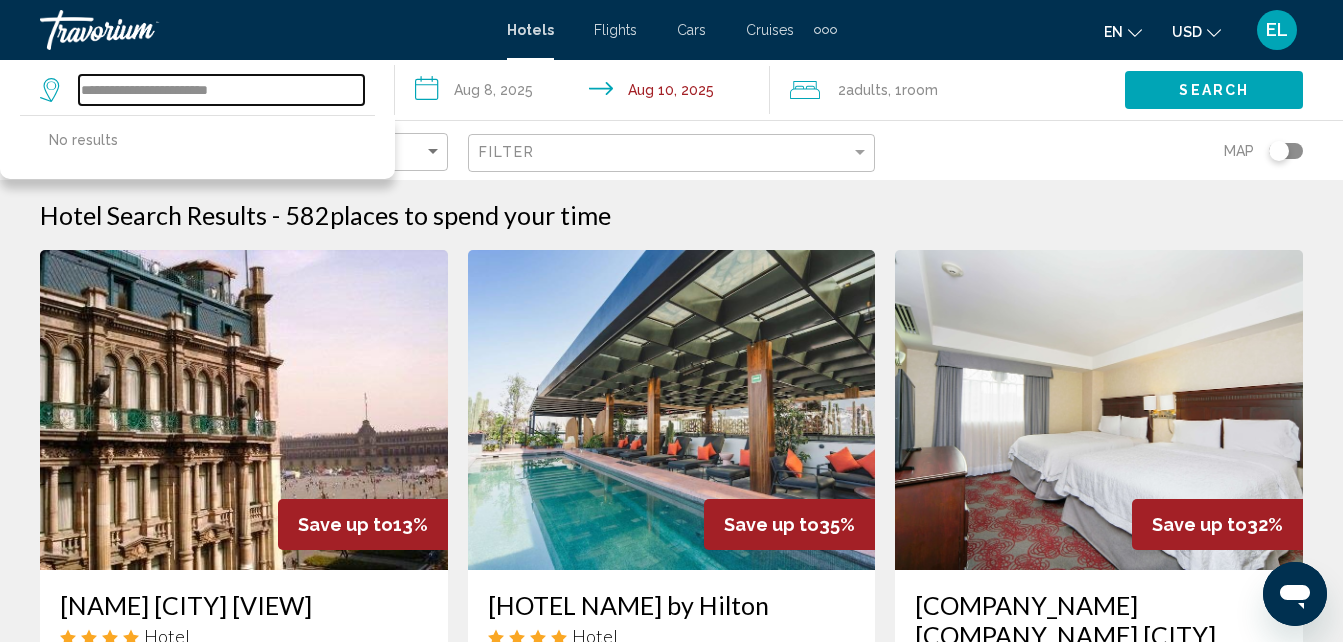 click on "**********" at bounding box center [221, 90] 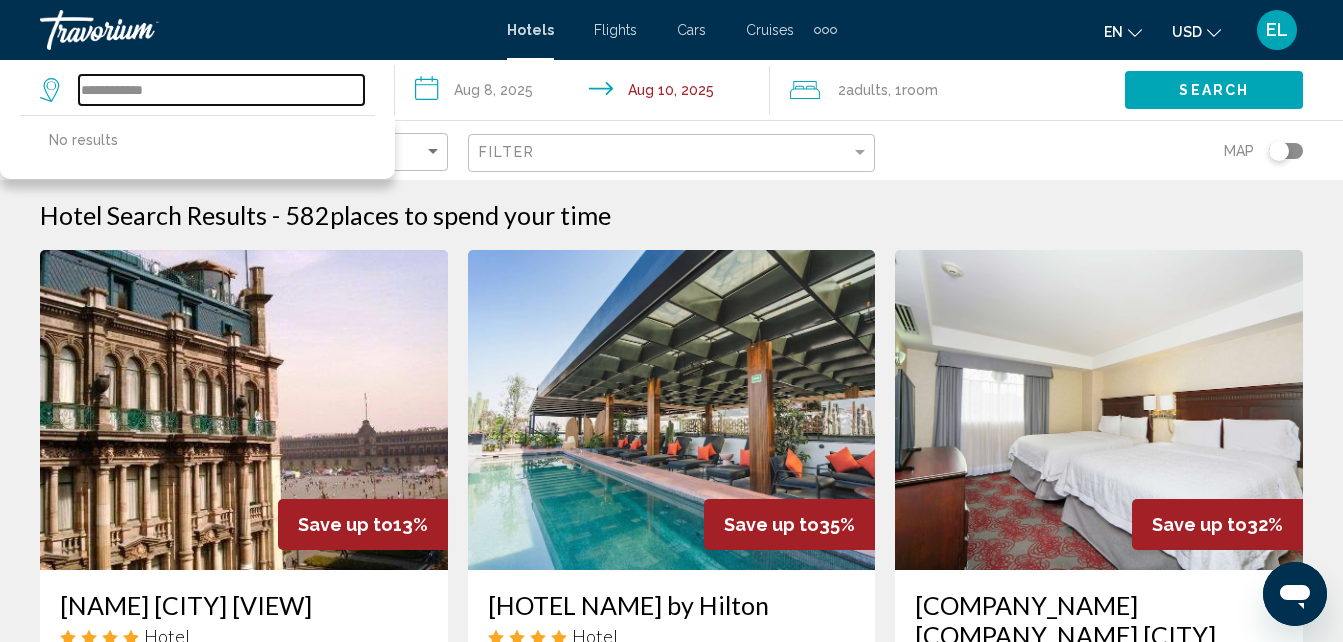 click on "**********" at bounding box center (221, 90) 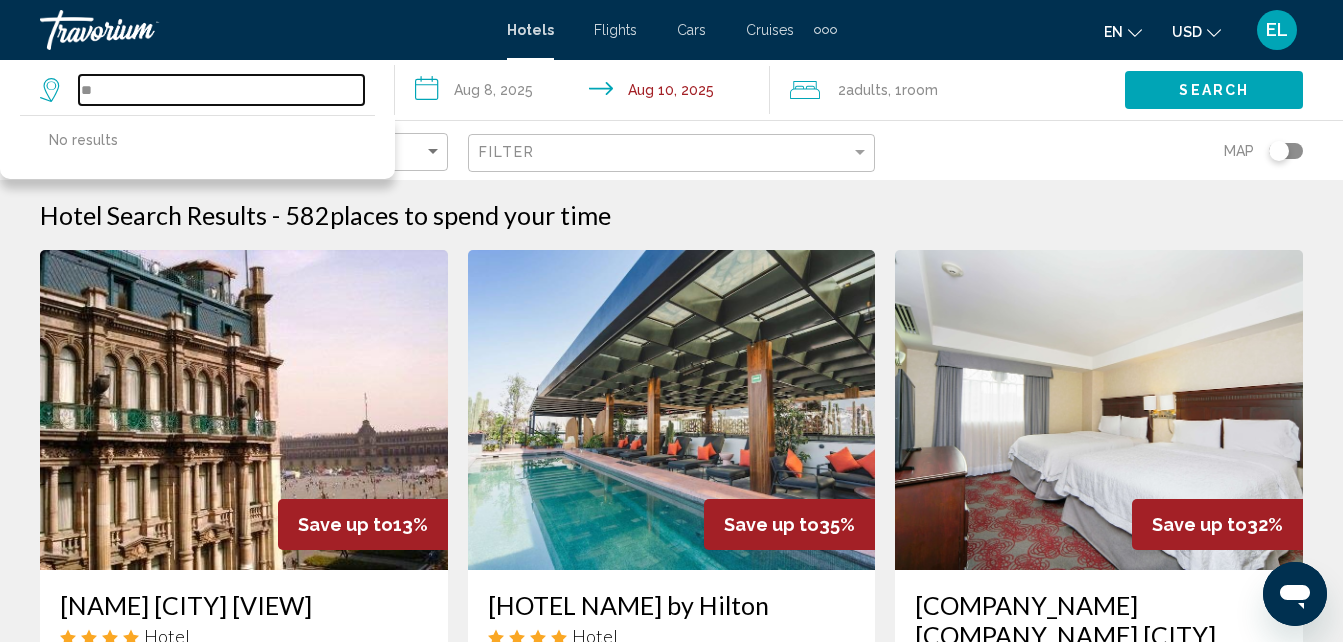 type on "*" 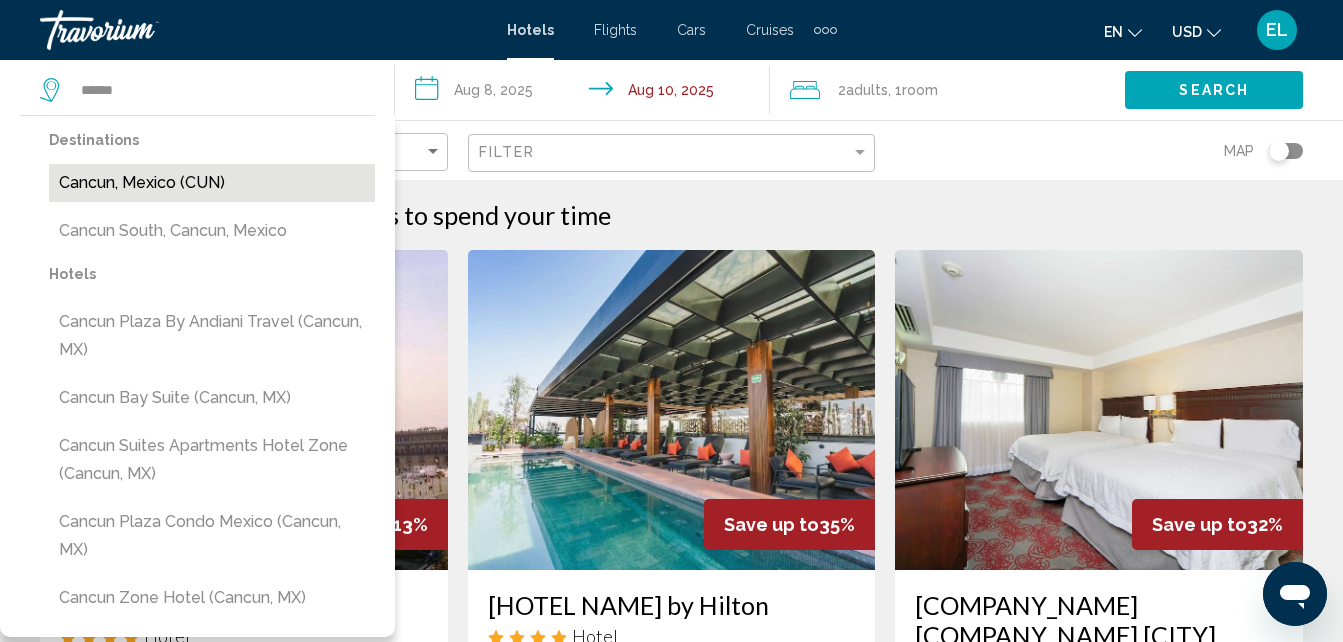 click on "Cancun, Mexico (CUN)" at bounding box center (212, 183) 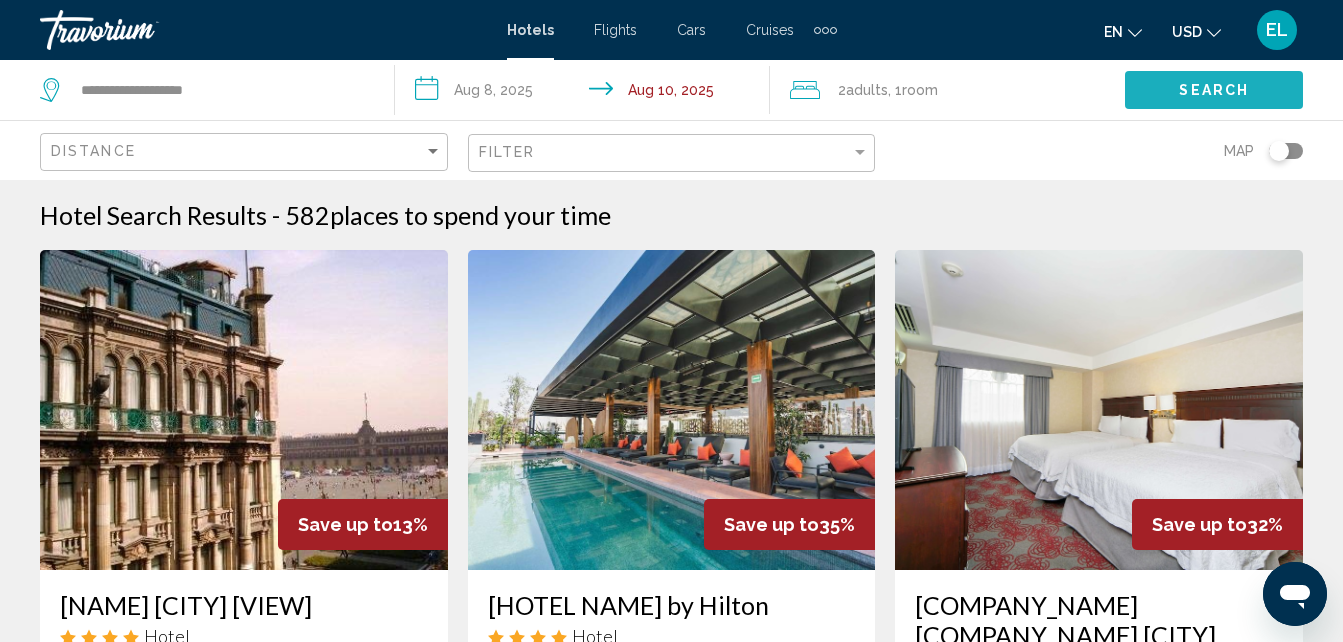 click on "Search" 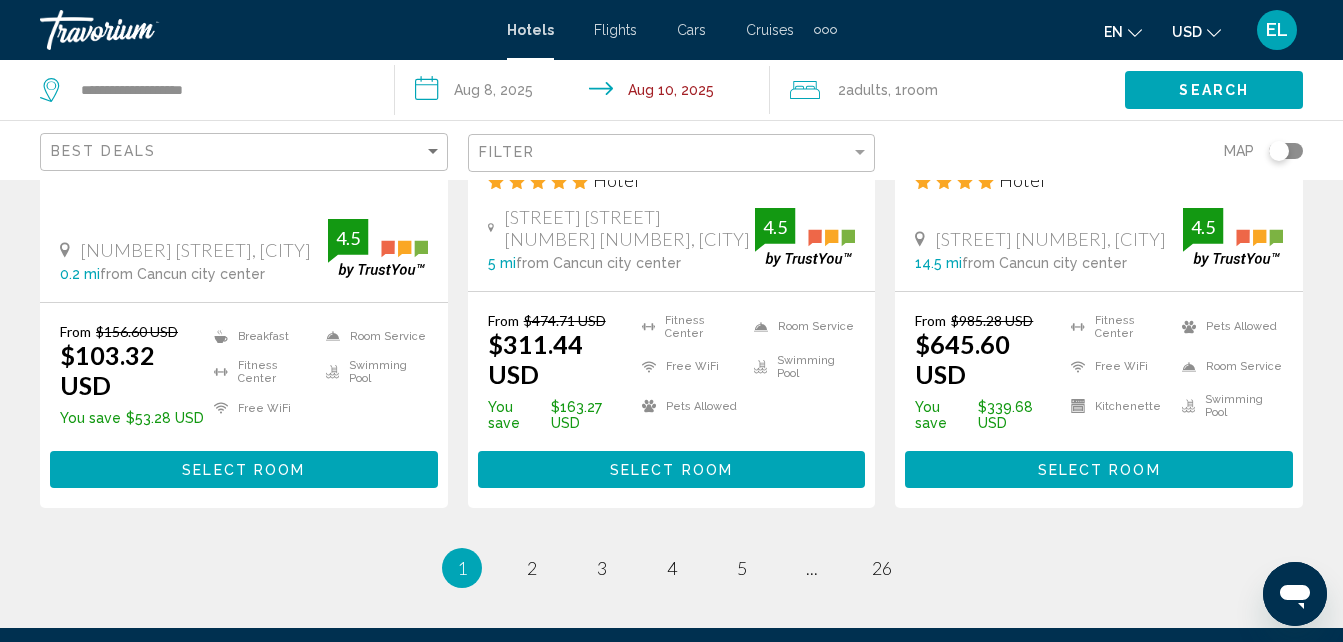 scroll, scrollTop: 0, scrollLeft: 0, axis: both 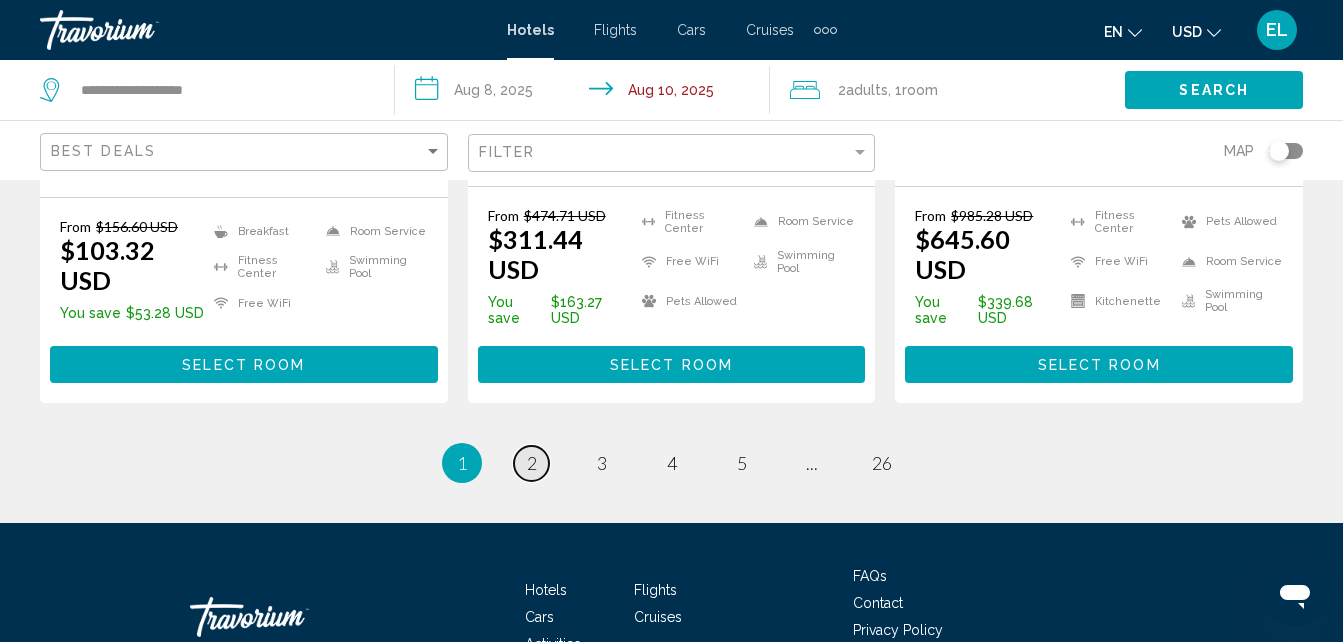 click on "page  2" at bounding box center [531, 463] 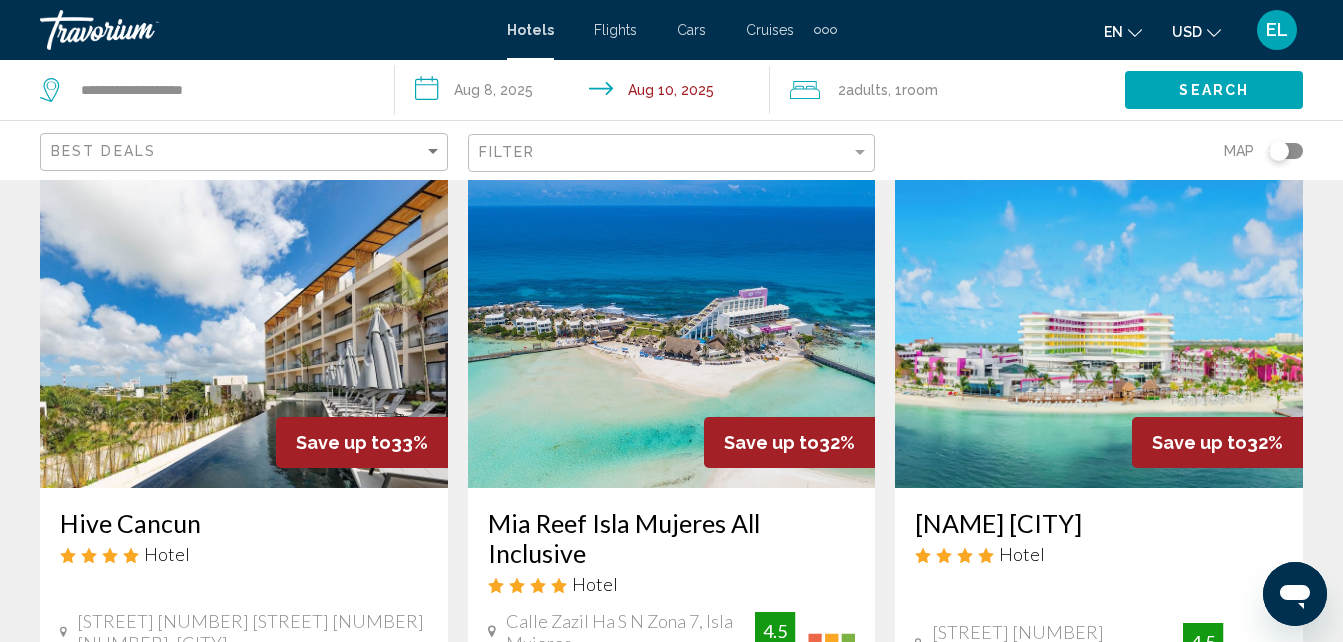 scroll, scrollTop: 0, scrollLeft: 0, axis: both 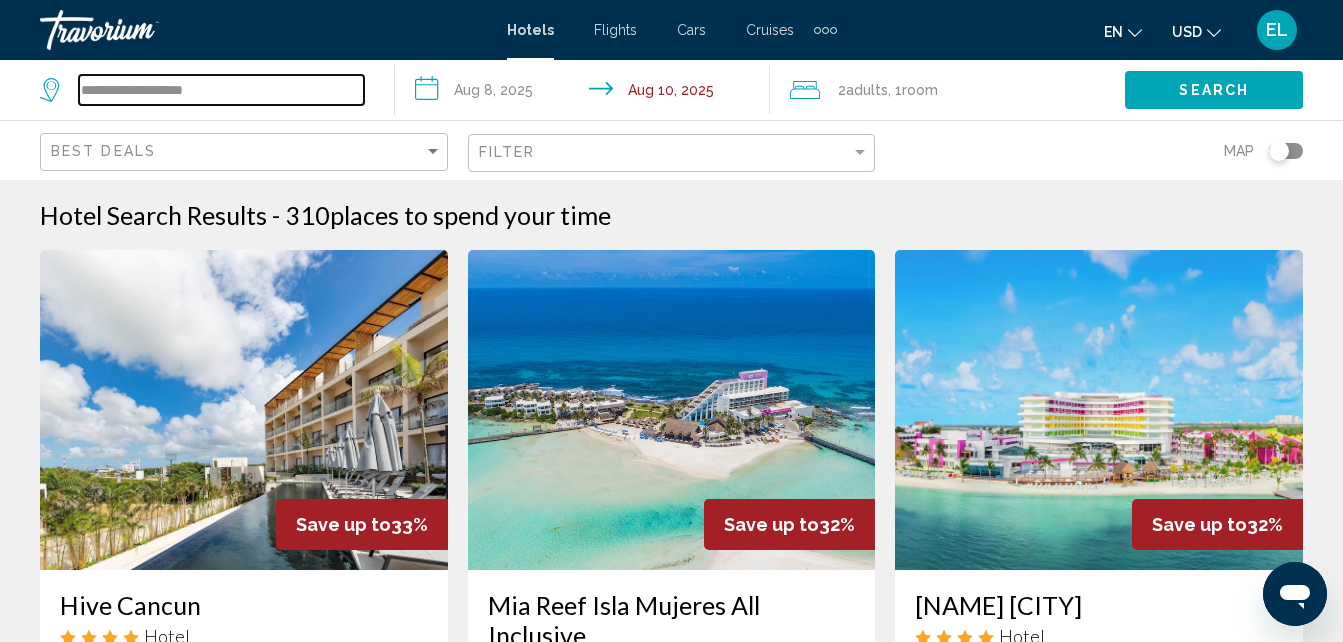 click on "**********" at bounding box center (221, 90) 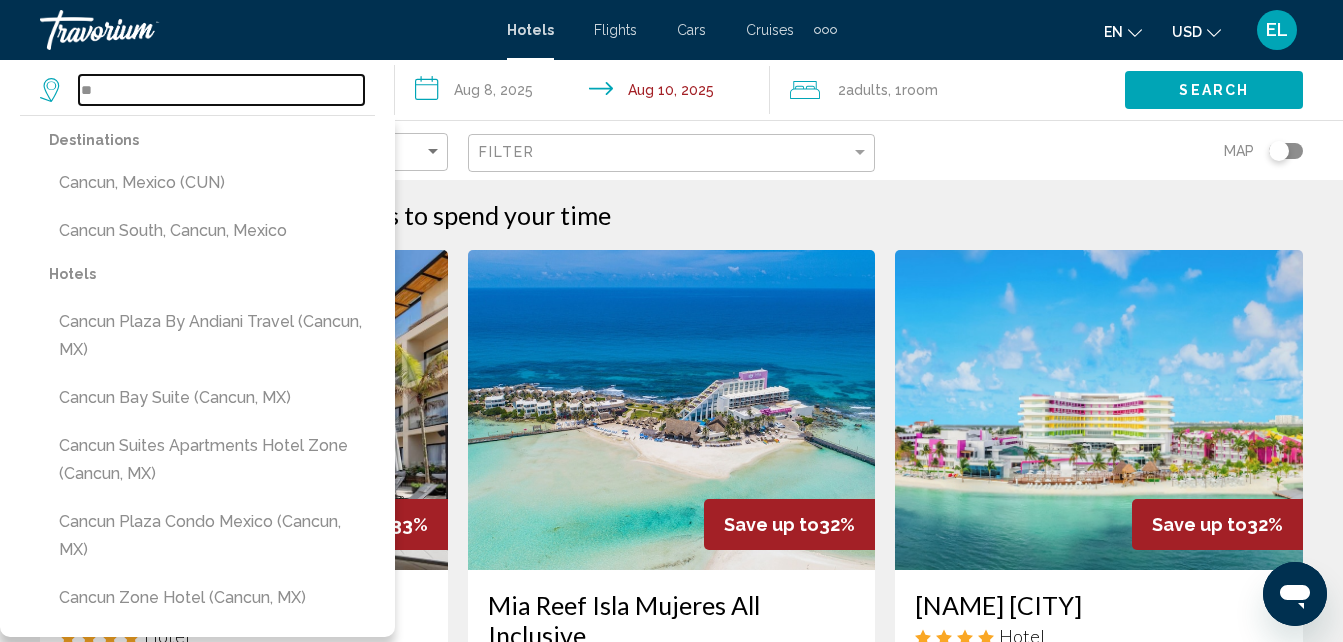 type on "*" 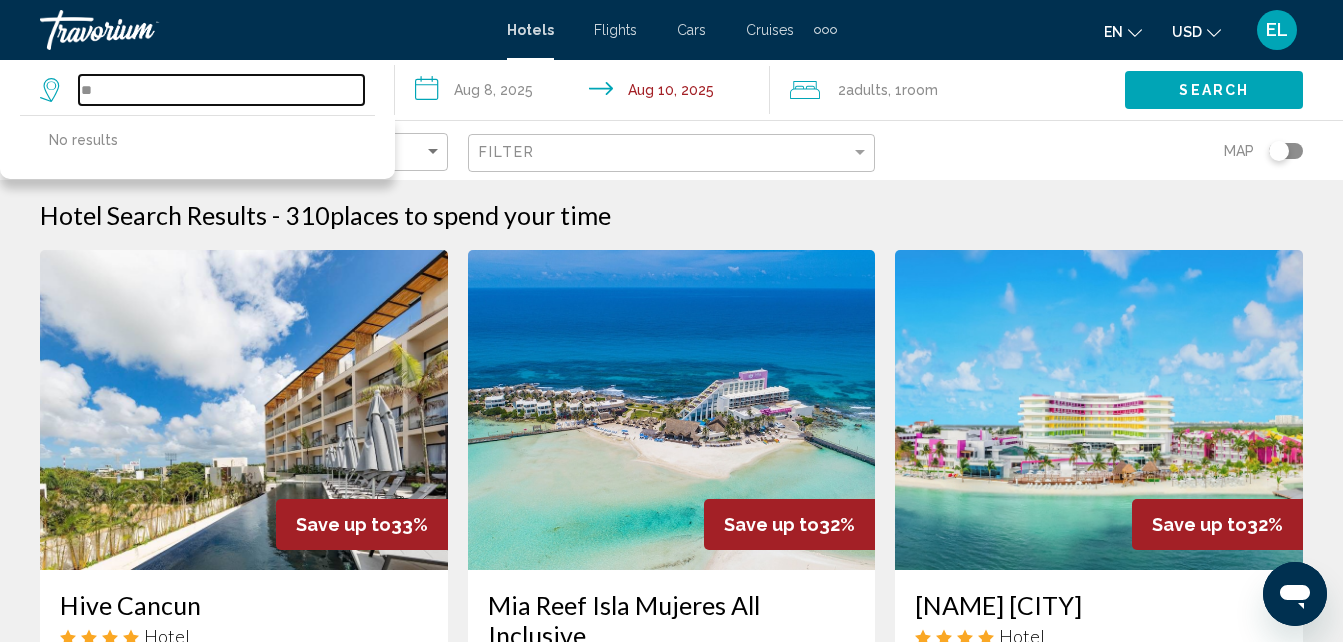 type on "*" 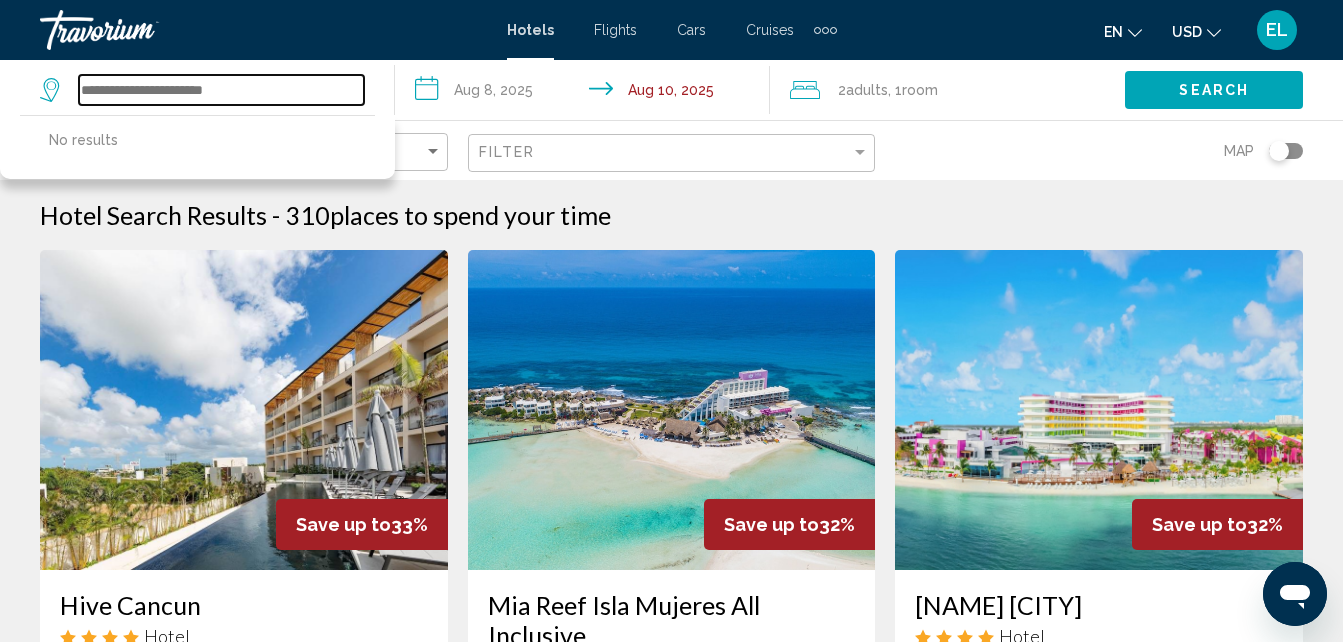 click at bounding box center (221, 90) 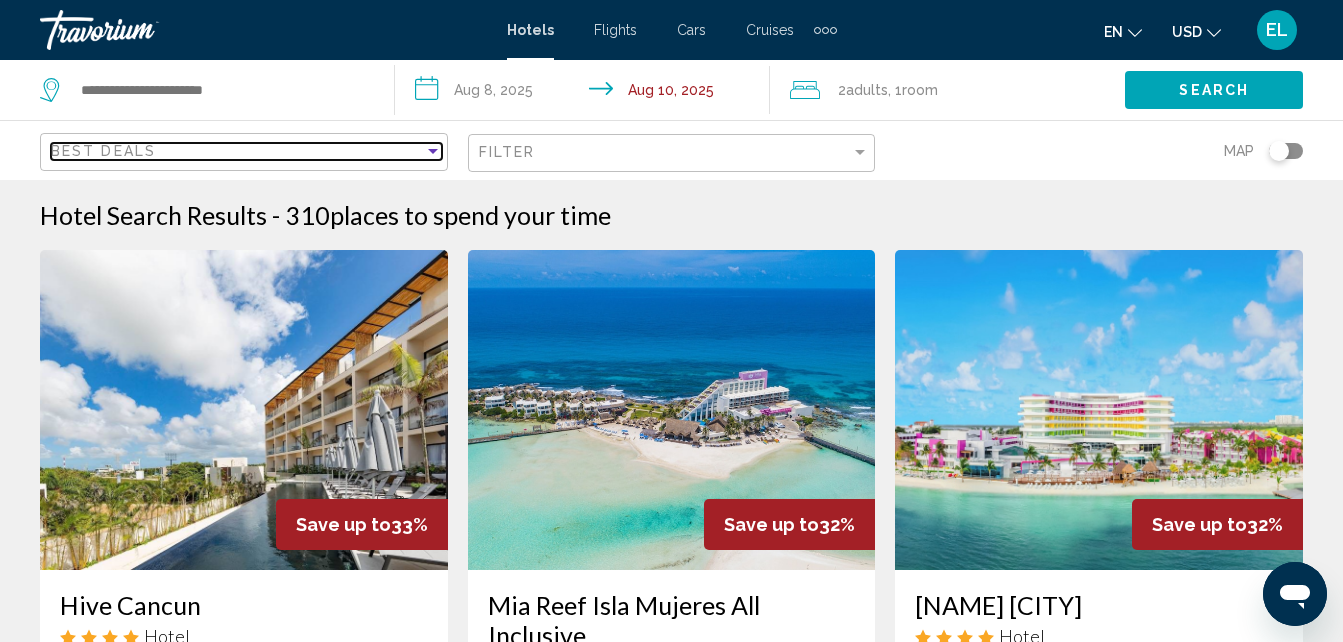 click on "Best Deals" at bounding box center (237, 151) 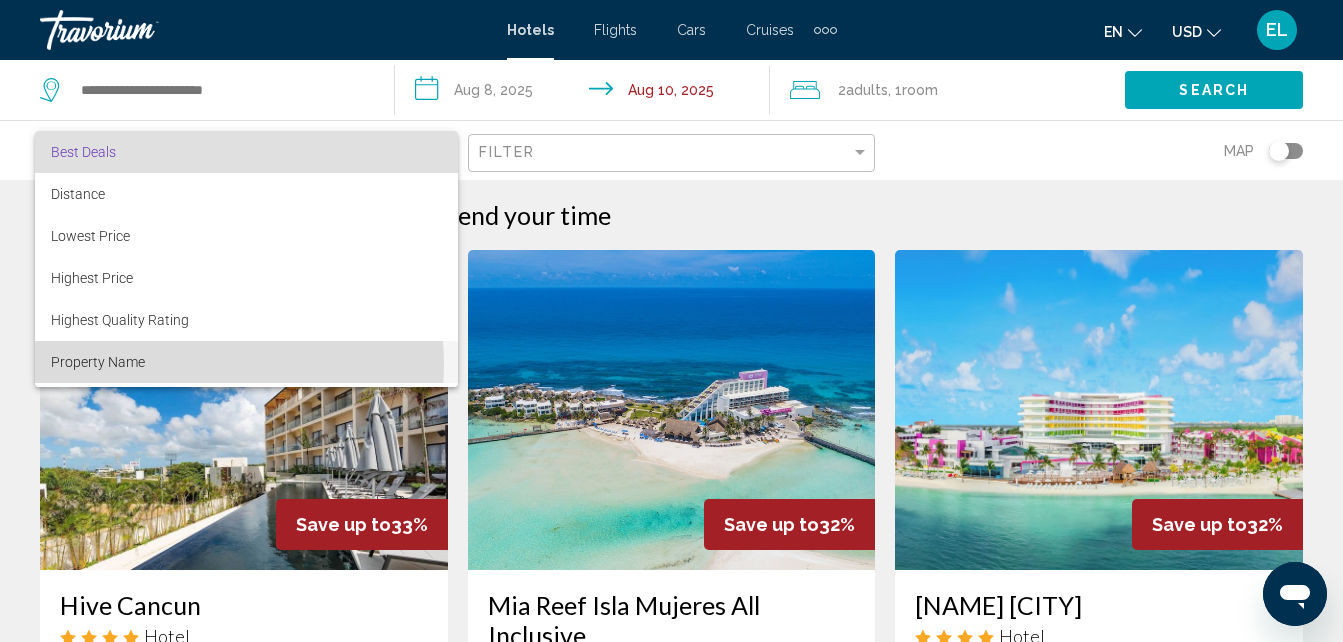 click on "Property Name" at bounding box center (246, 362) 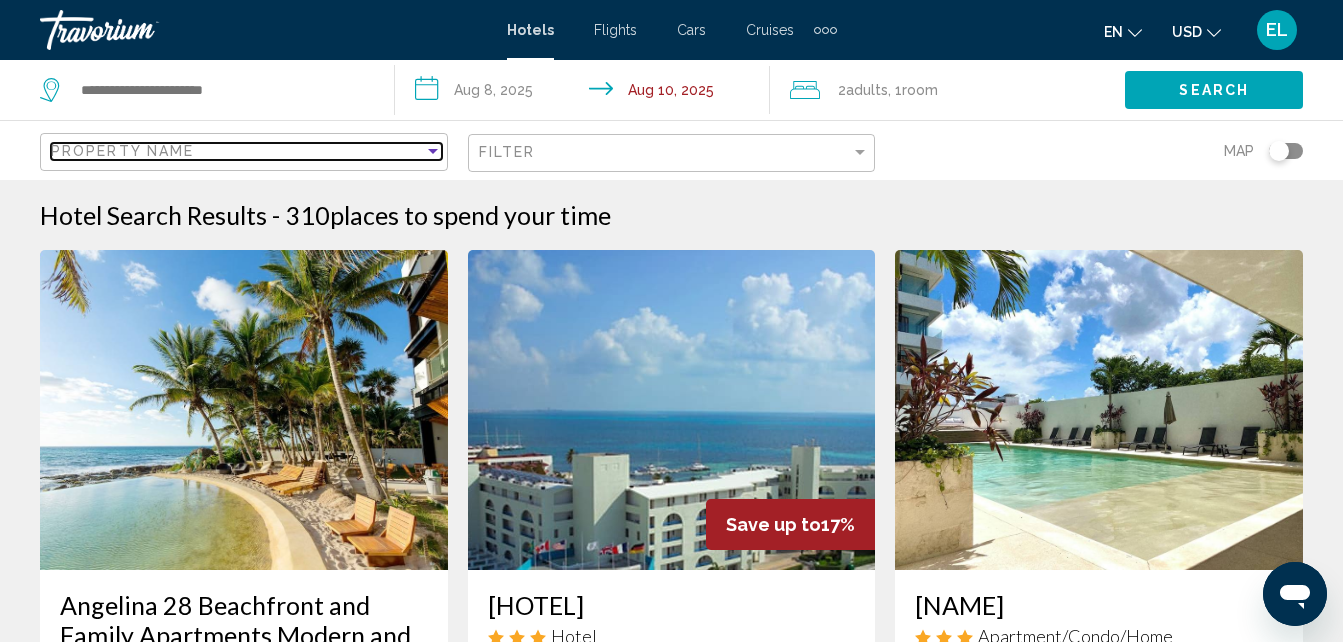 click on "Property Name" at bounding box center (237, 151) 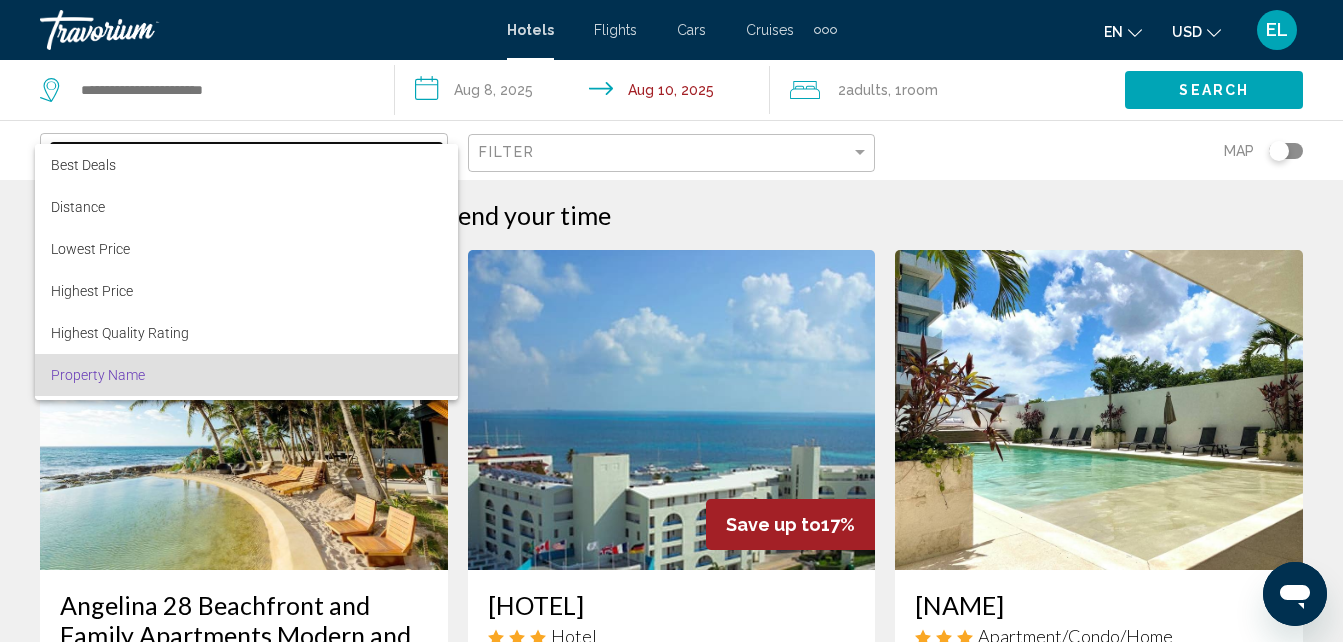 scroll, scrollTop: 38, scrollLeft: 0, axis: vertical 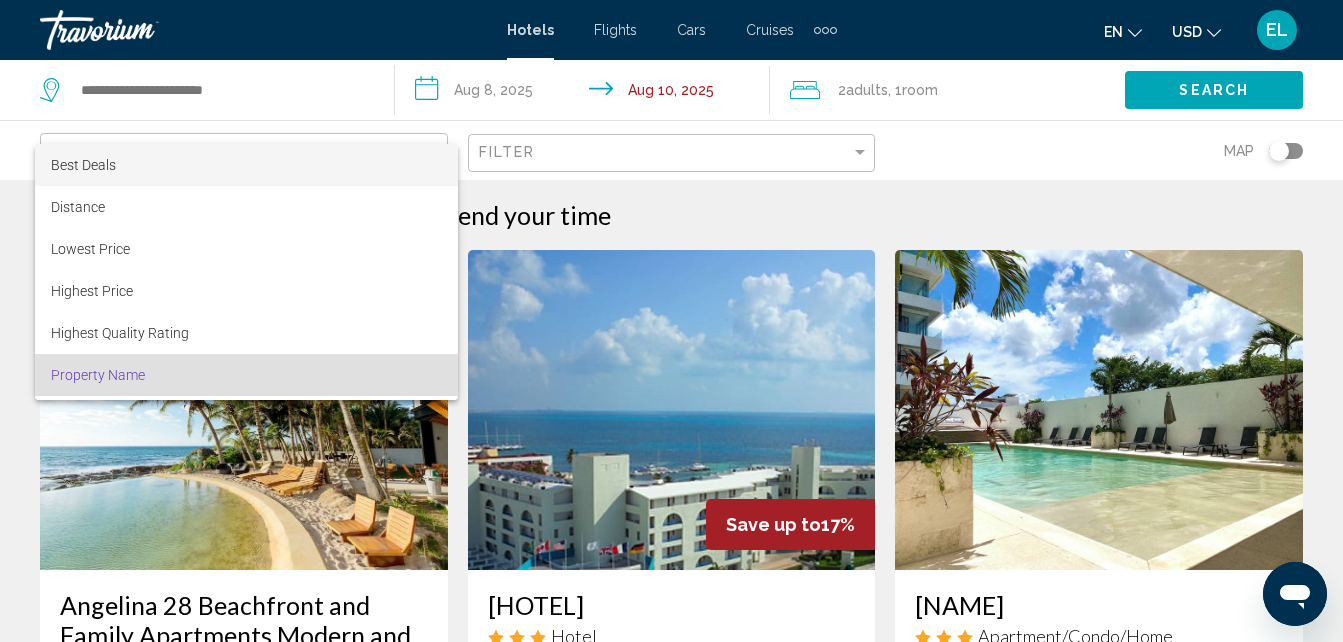 click on "Best Deals" at bounding box center [246, 165] 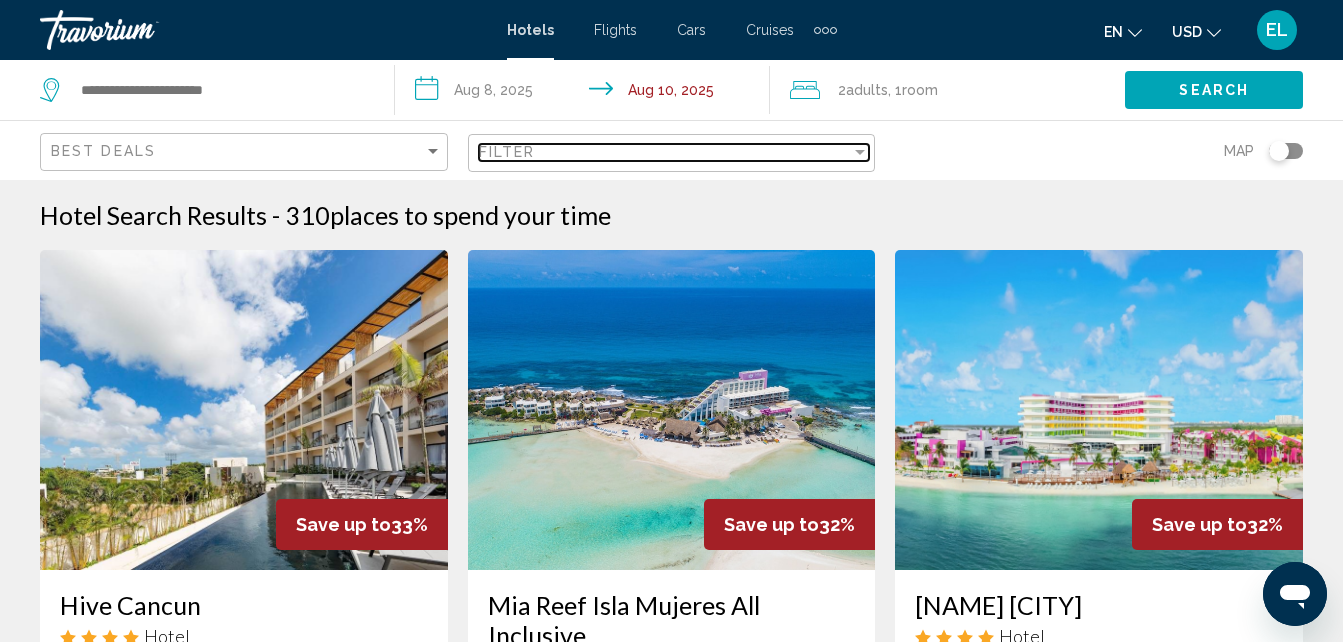 click on "Filter" at bounding box center (665, 152) 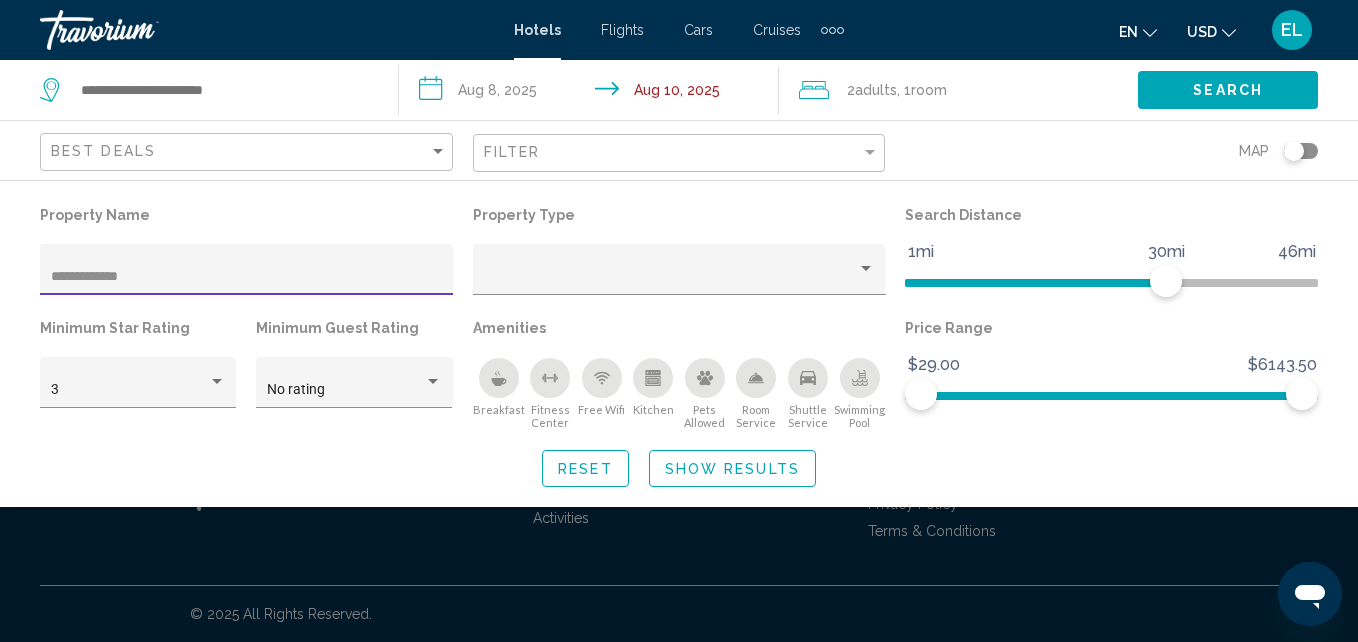 type on "**********" 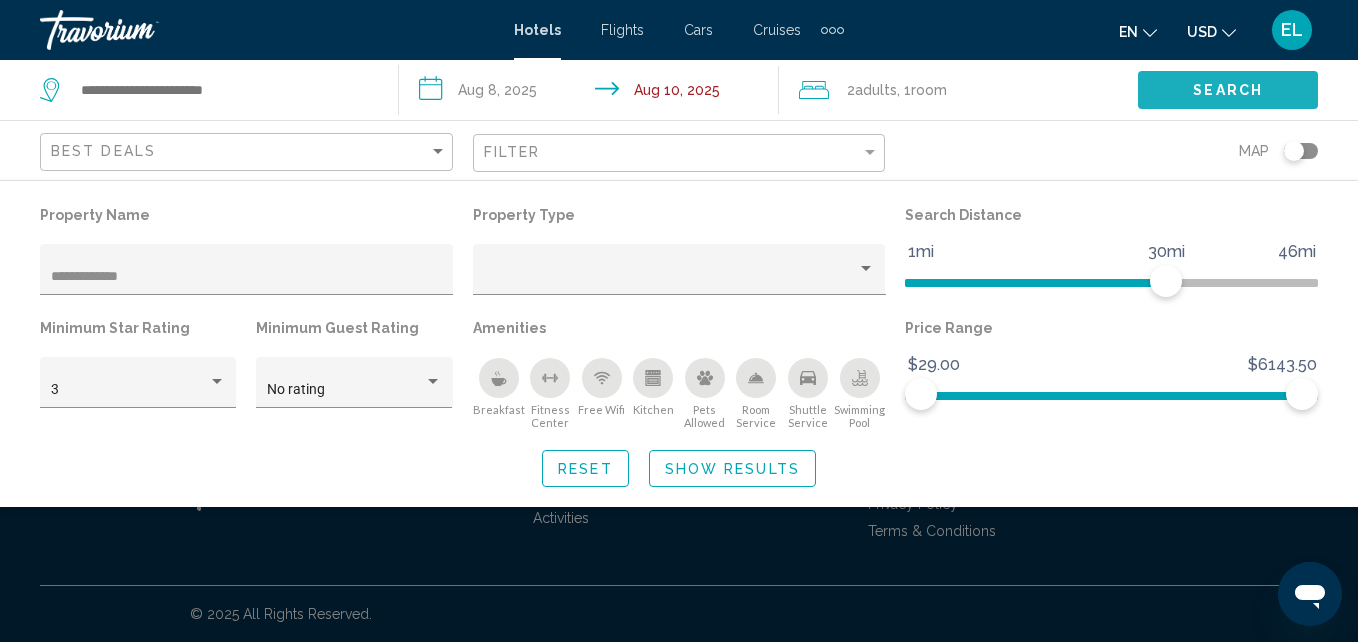 click on "Search" 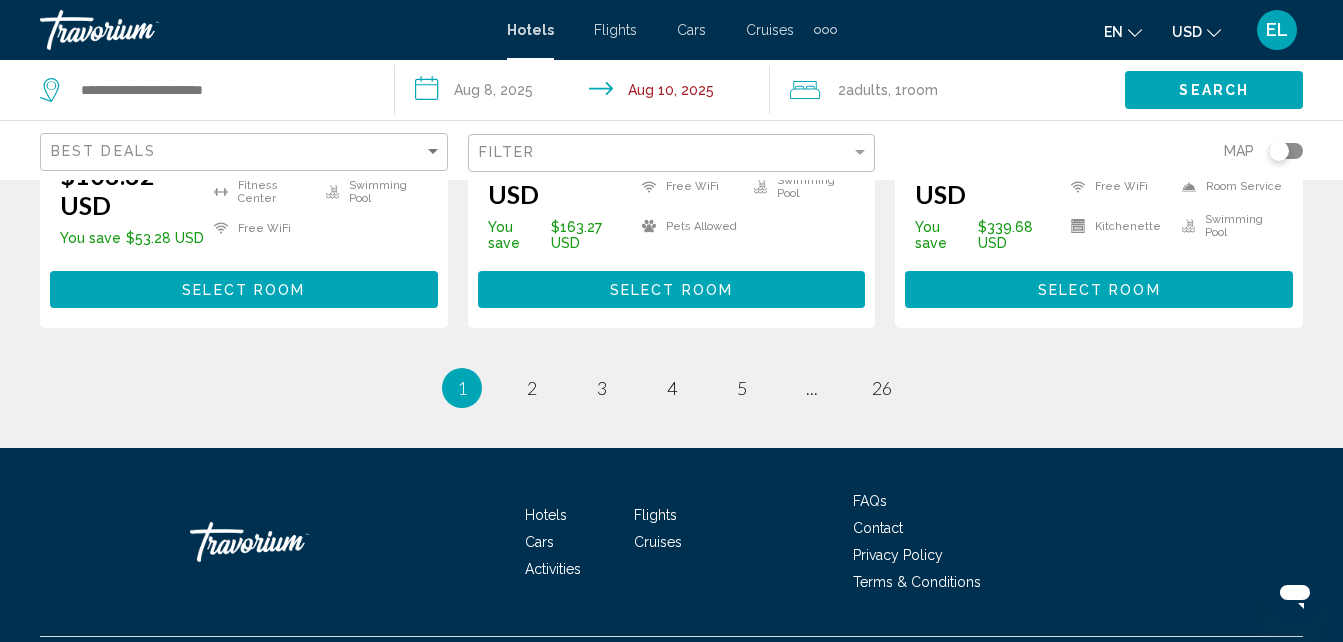 scroll, scrollTop: 3027, scrollLeft: 0, axis: vertical 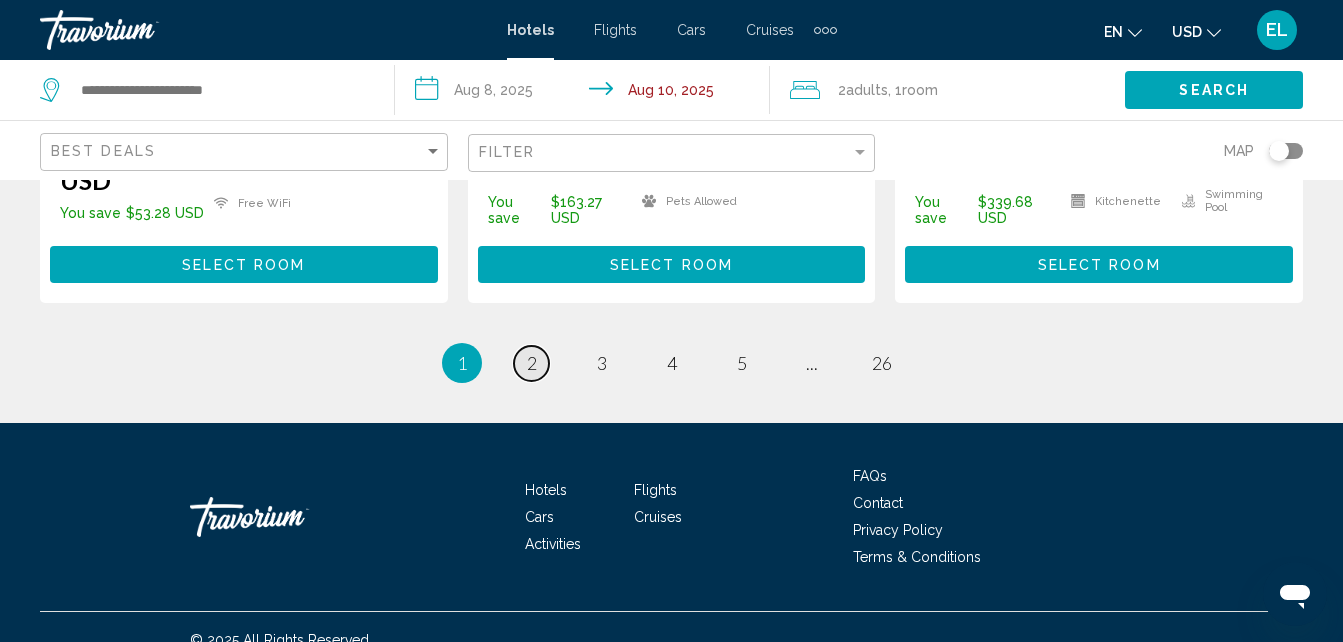 click on "2" at bounding box center [532, 363] 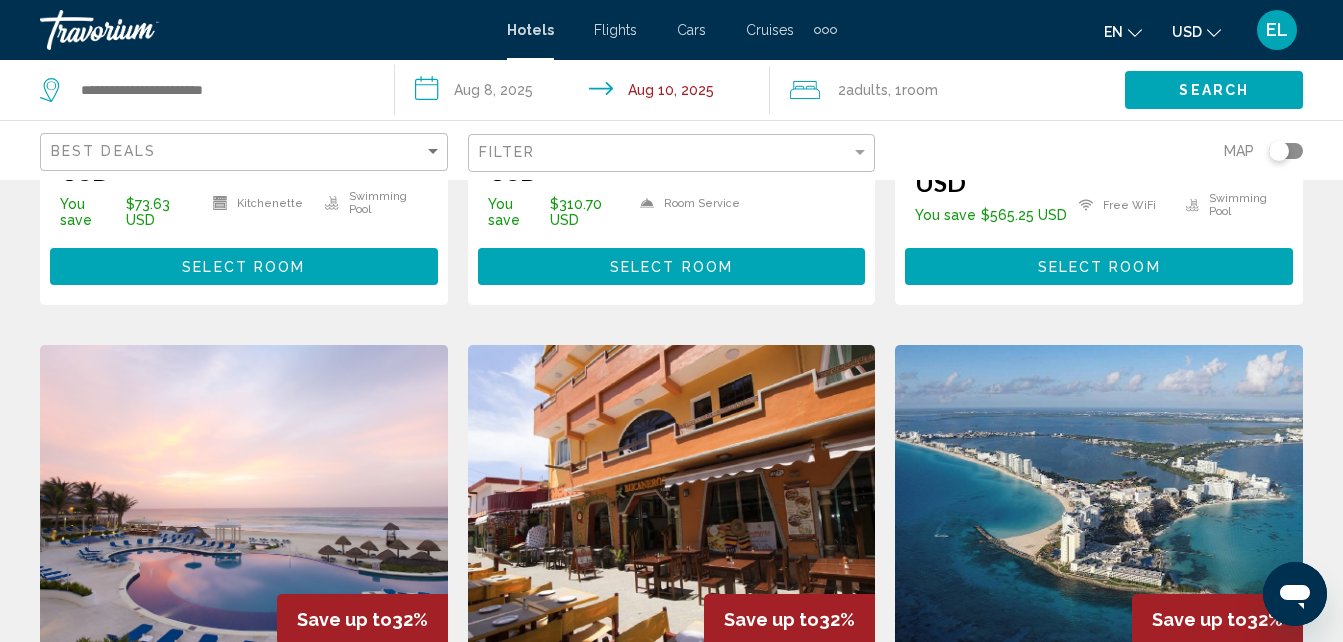 scroll, scrollTop: 0, scrollLeft: 0, axis: both 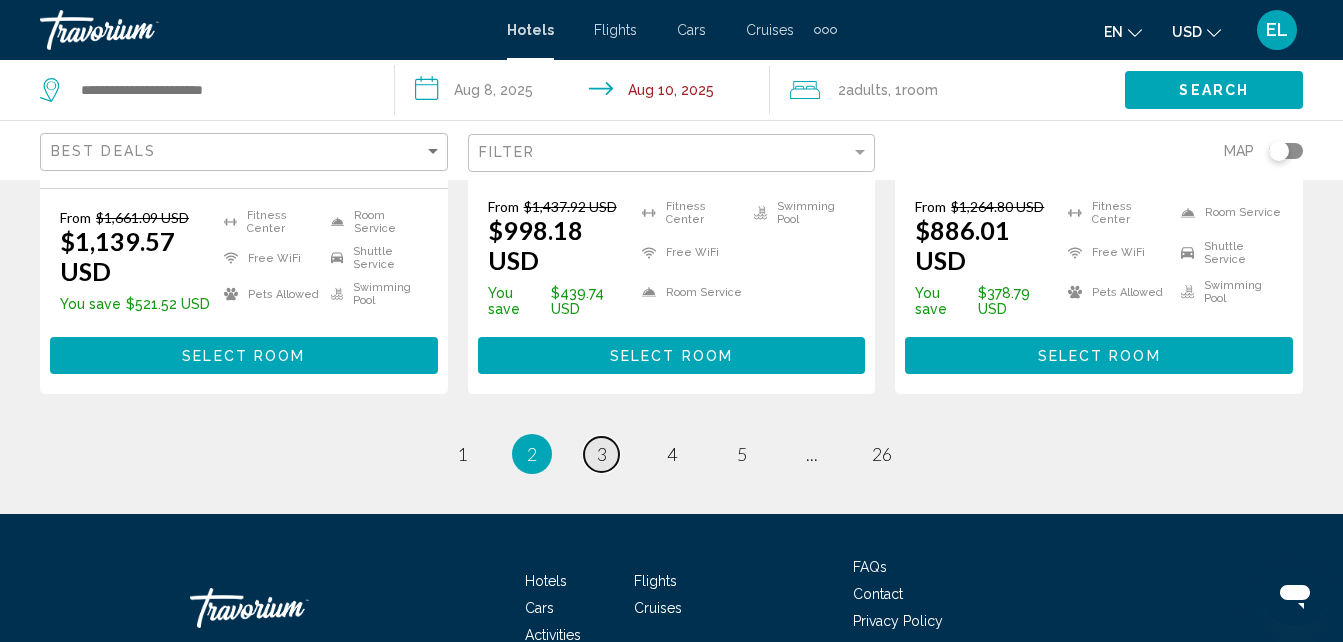 click on "page  3" at bounding box center (601, 454) 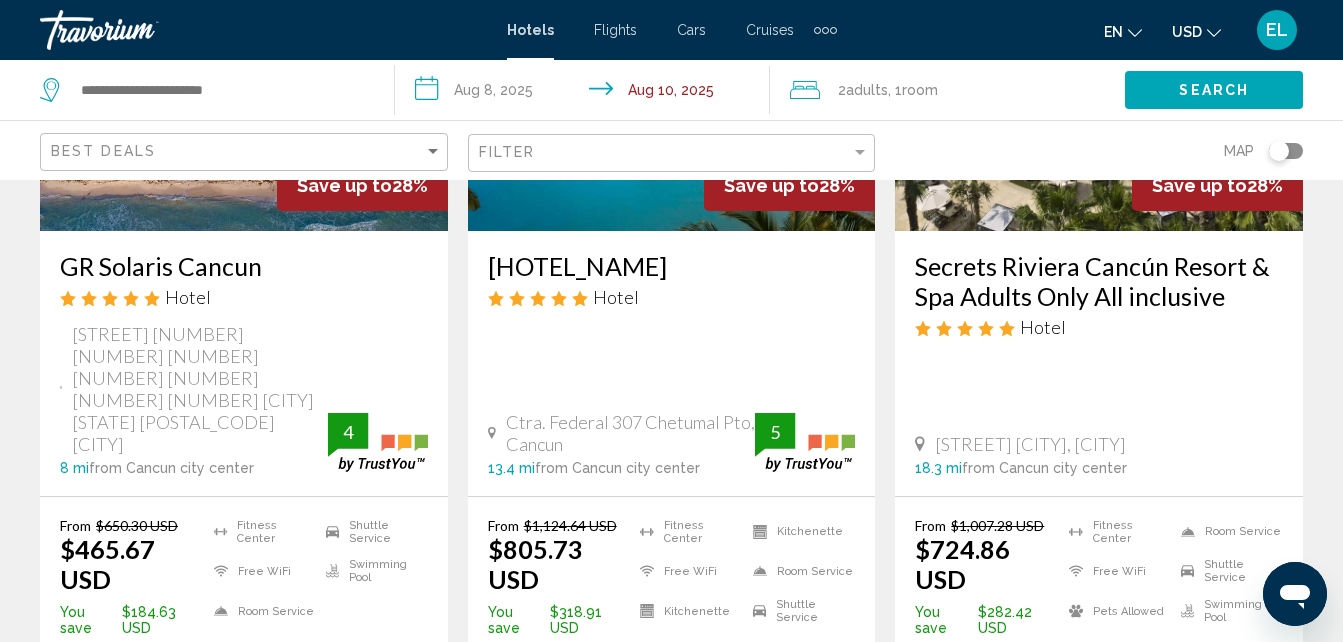 scroll, scrollTop: 0, scrollLeft: 0, axis: both 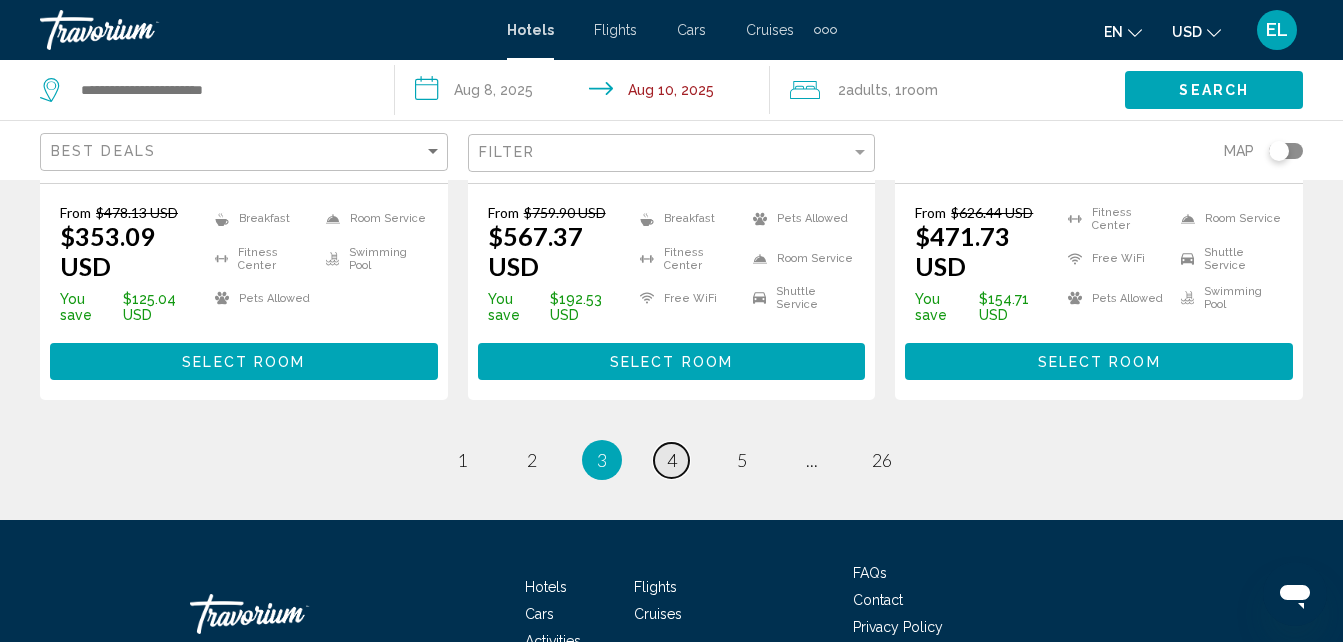 click on "4" at bounding box center [672, 460] 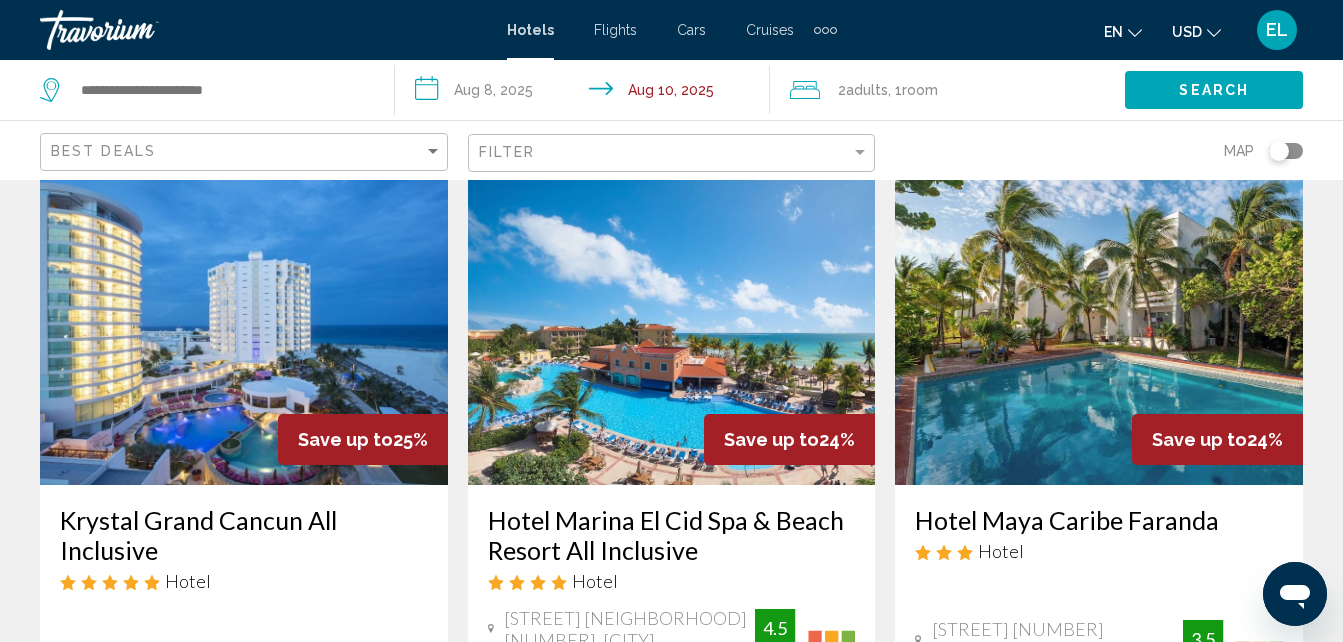 scroll, scrollTop: 0, scrollLeft: 0, axis: both 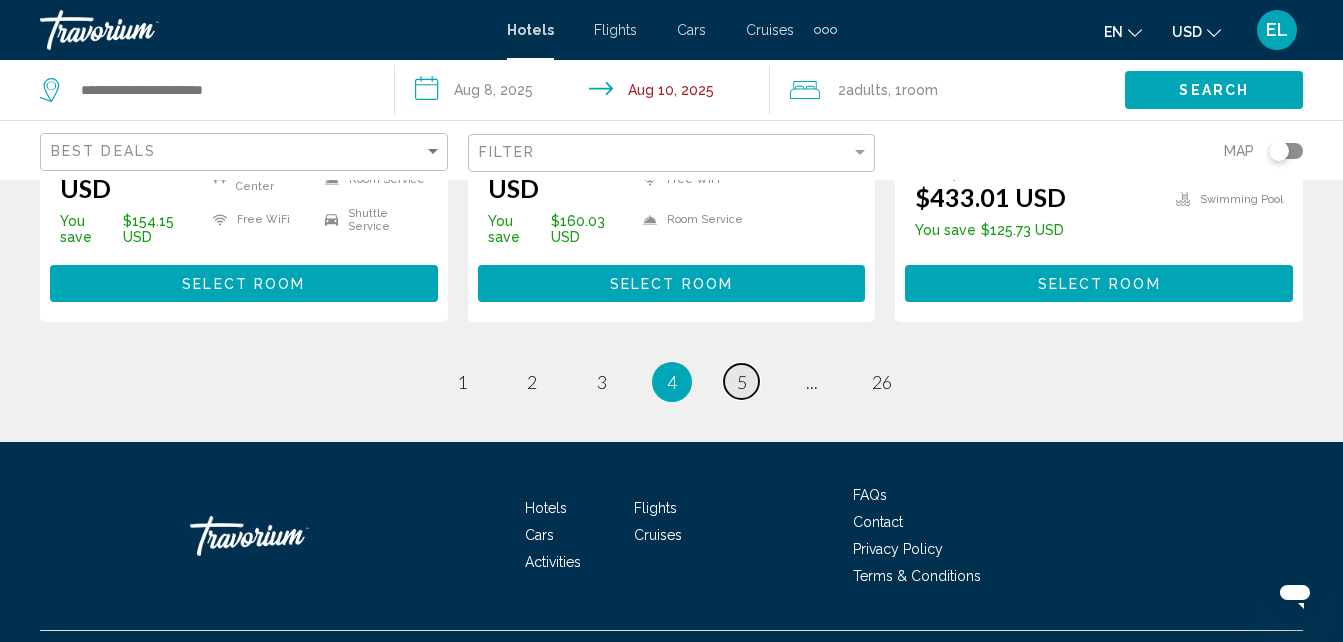 click on "5" at bounding box center [742, 382] 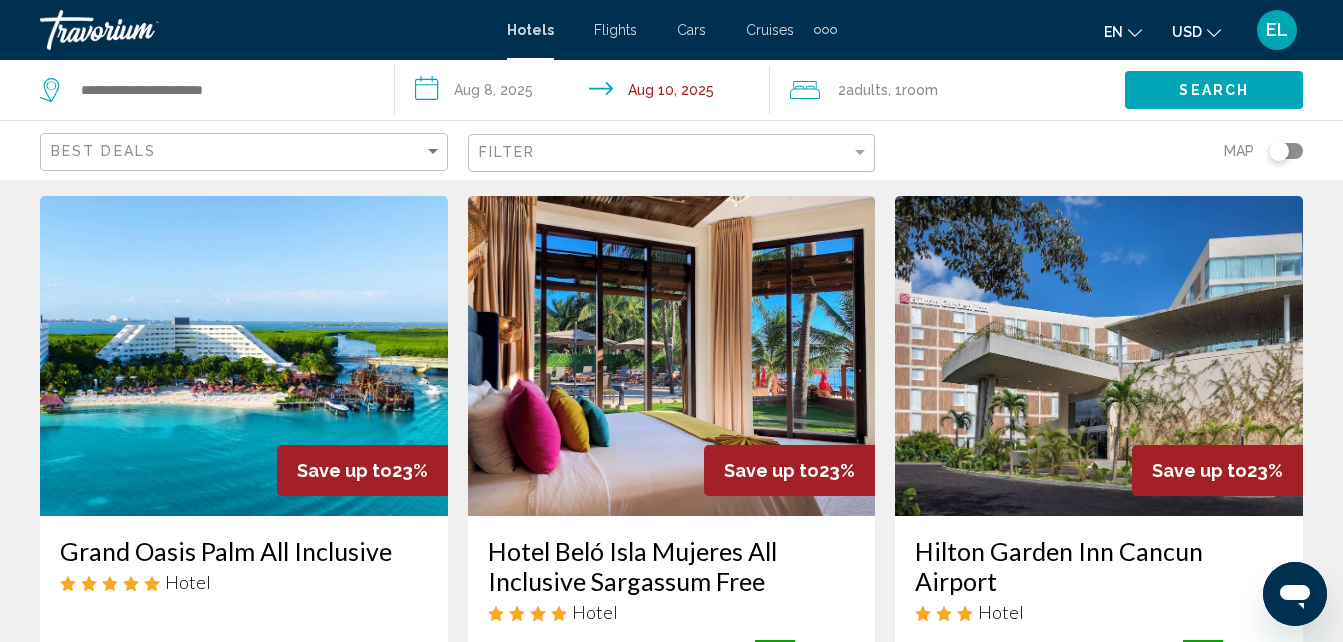 scroll, scrollTop: 0, scrollLeft: 0, axis: both 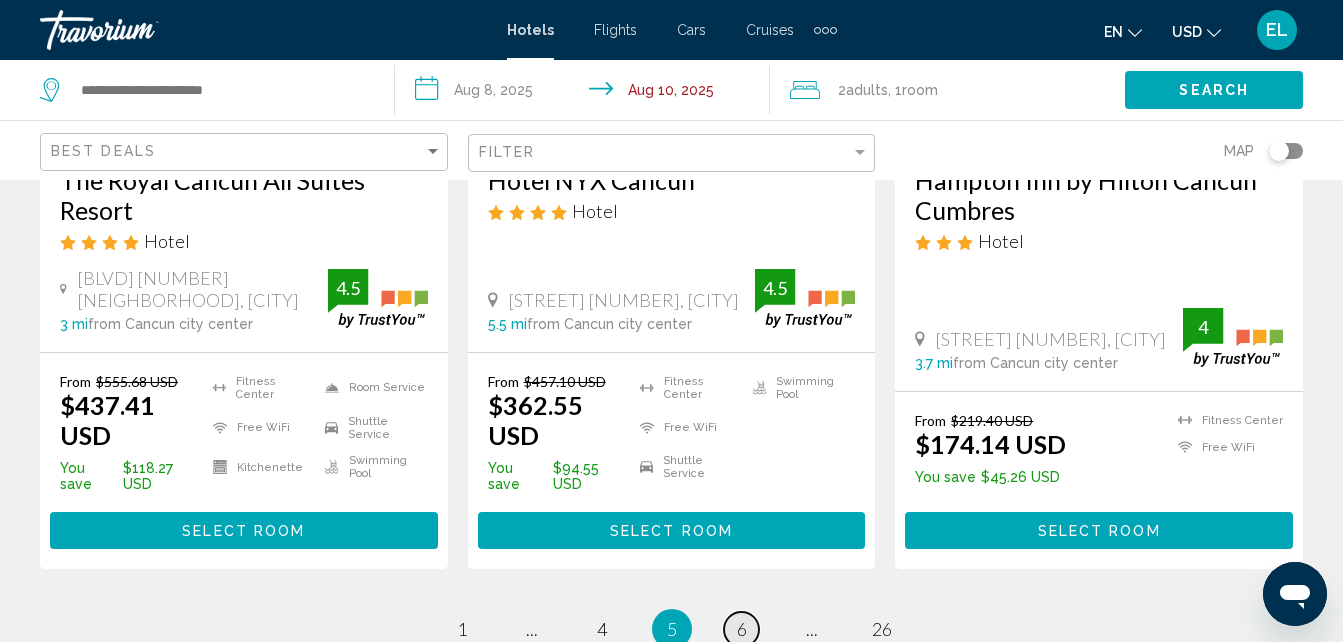 click on "page  6" at bounding box center [741, 629] 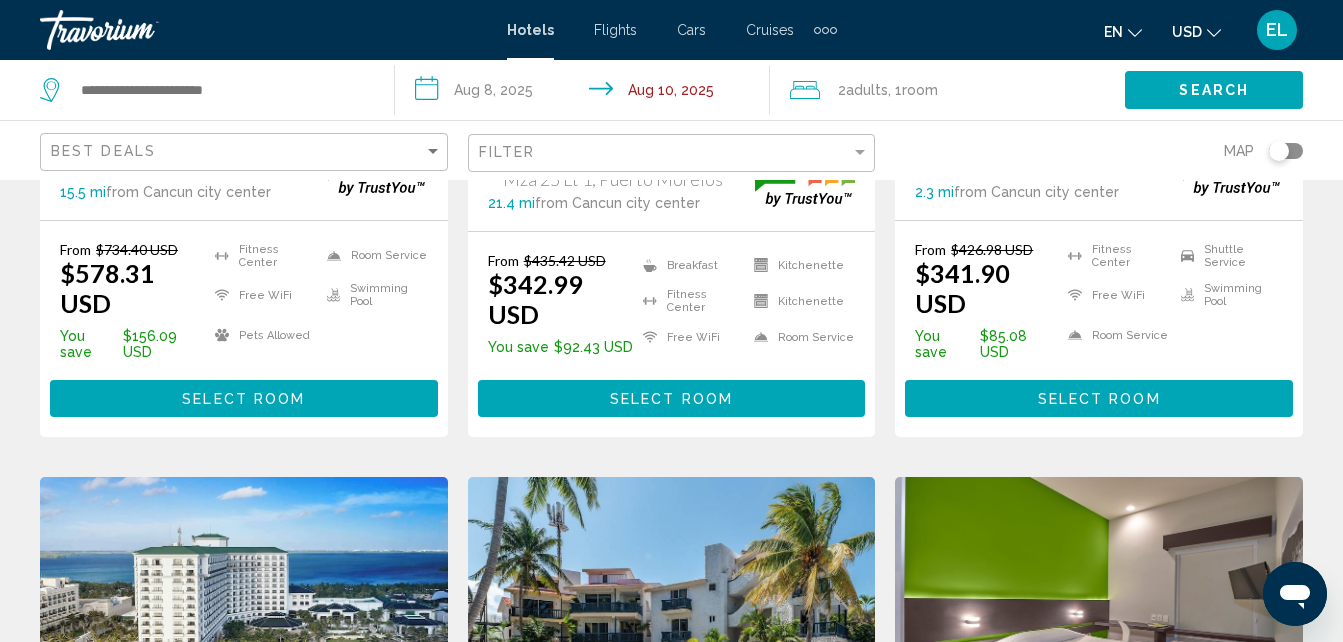 scroll, scrollTop: 0, scrollLeft: 0, axis: both 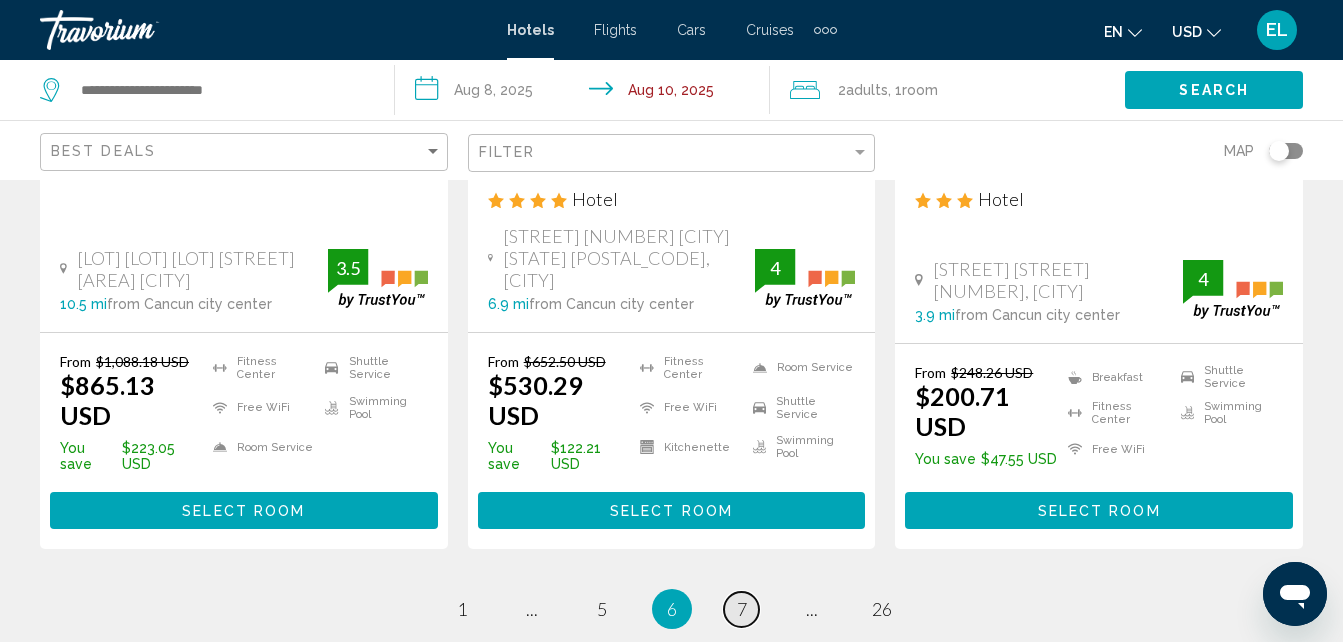 click on "7" at bounding box center (742, 609) 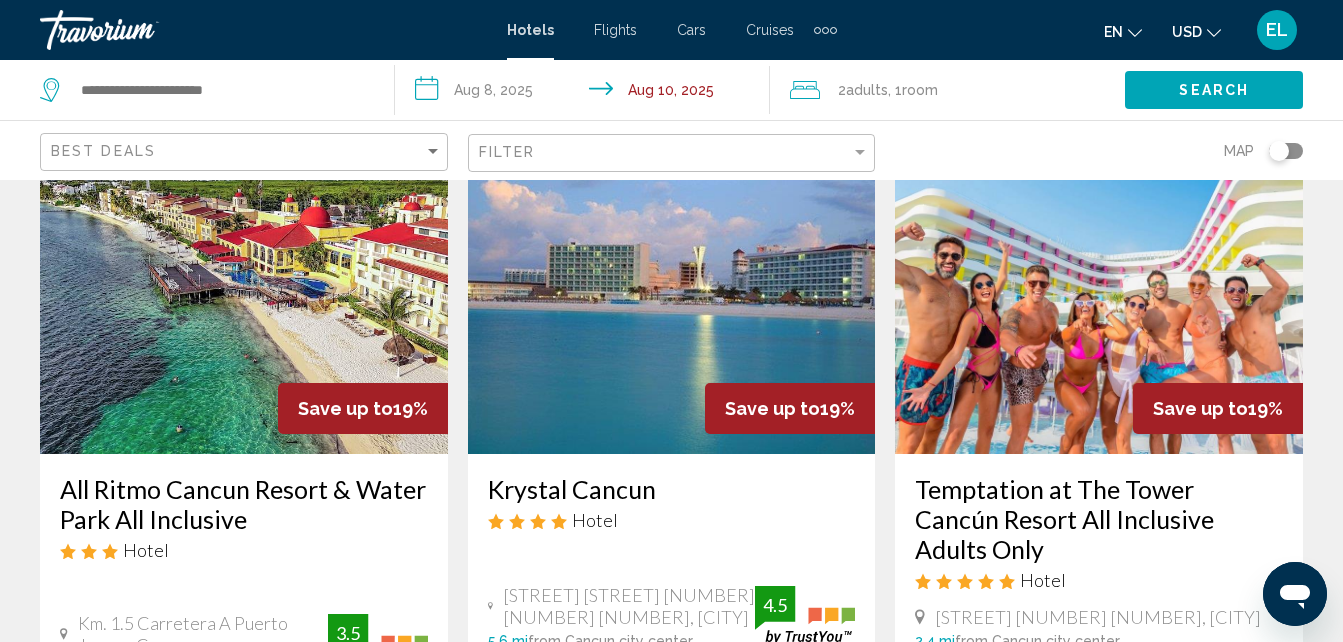 scroll, scrollTop: 0, scrollLeft: 0, axis: both 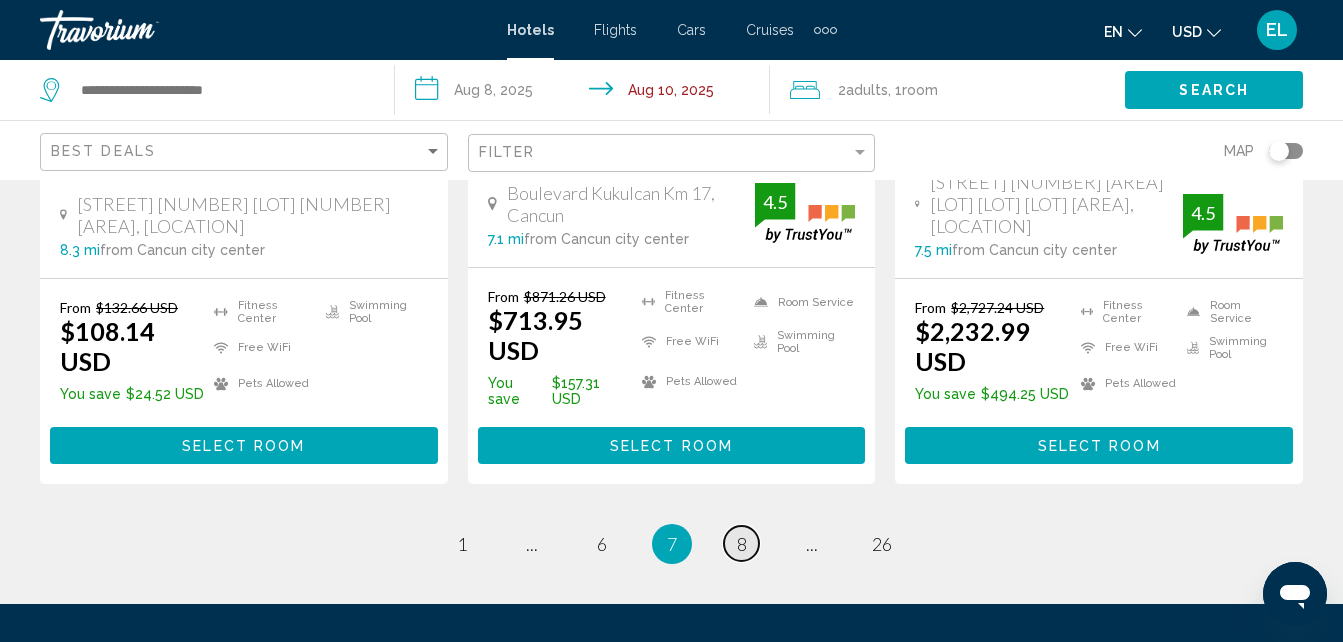click on "page  8" at bounding box center (741, 543) 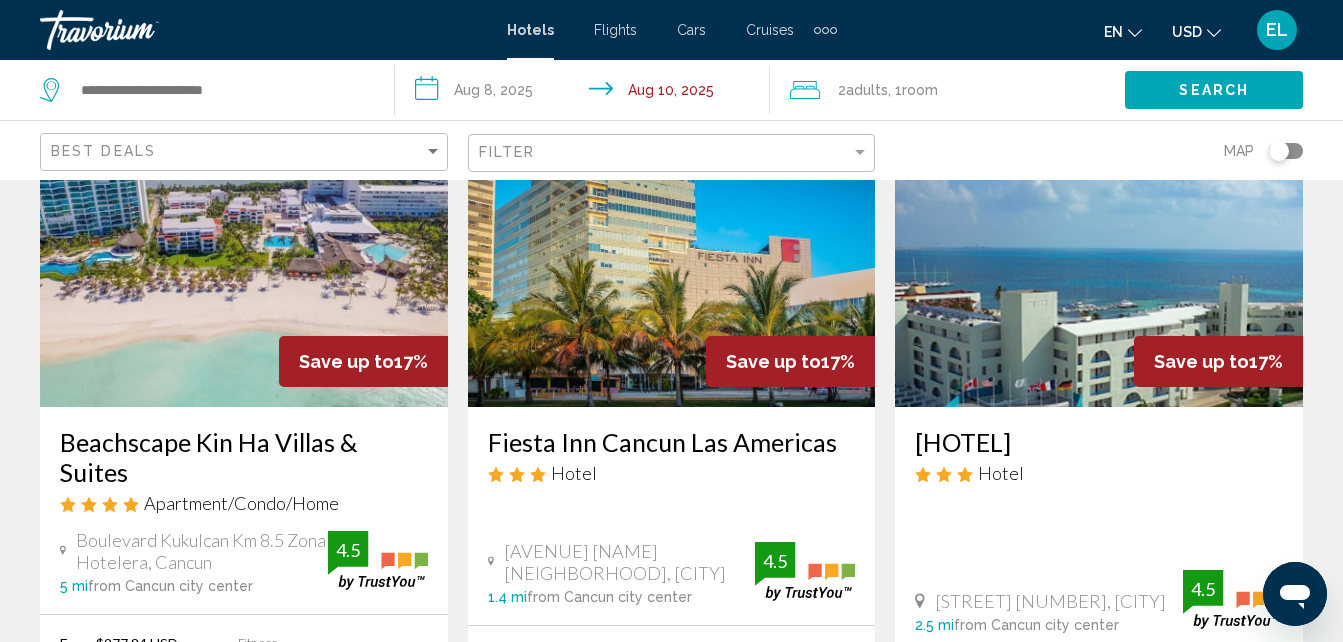scroll, scrollTop: 0, scrollLeft: 0, axis: both 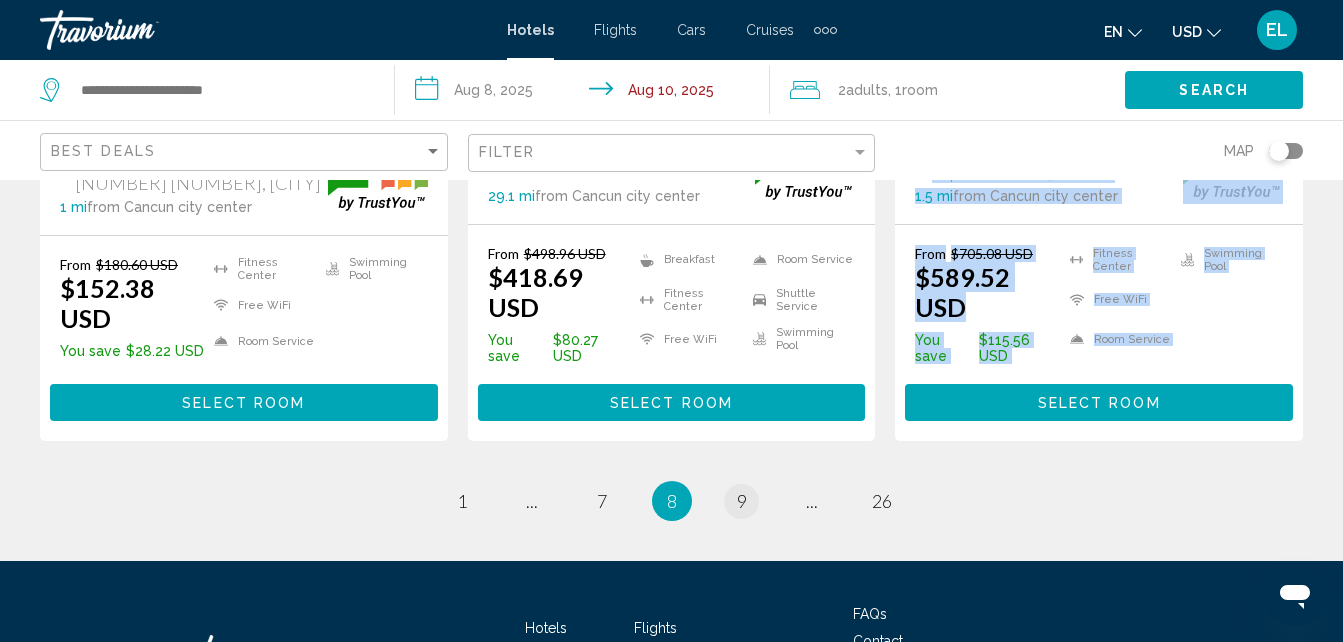 drag, startPoint x: 761, startPoint y: 396, endPoint x: 742, endPoint y: 415, distance: 26.870058 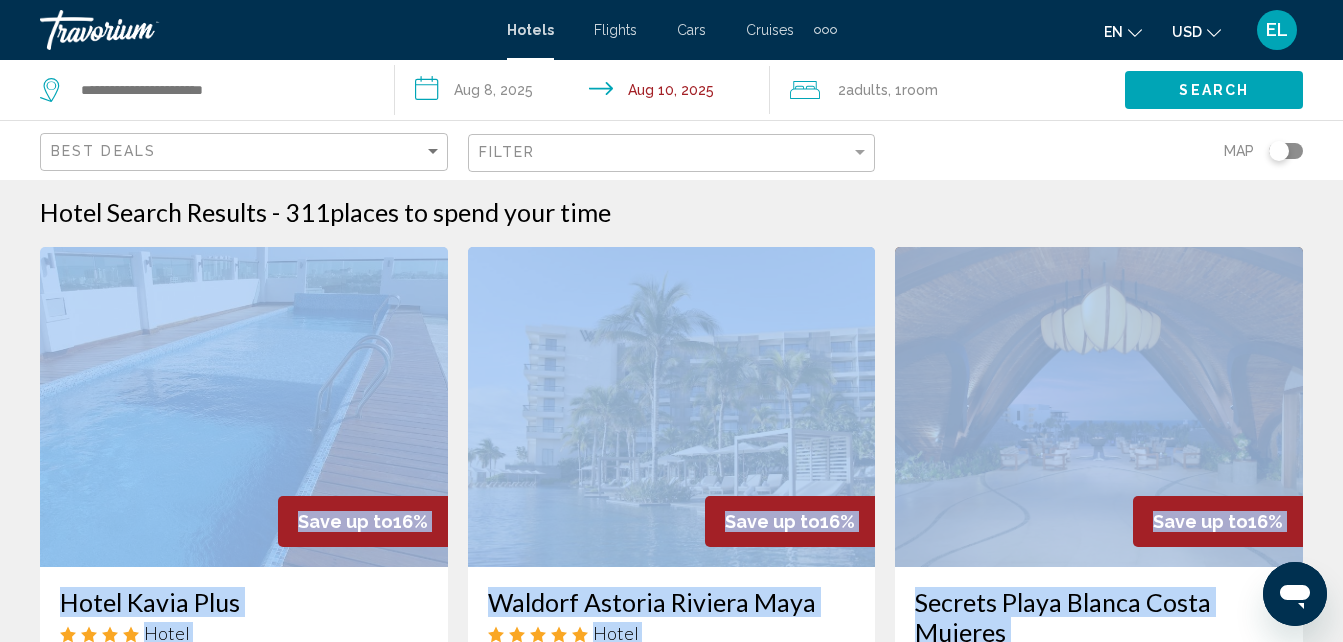 scroll, scrollTop: 0, scrollLeft: 0, axis: both 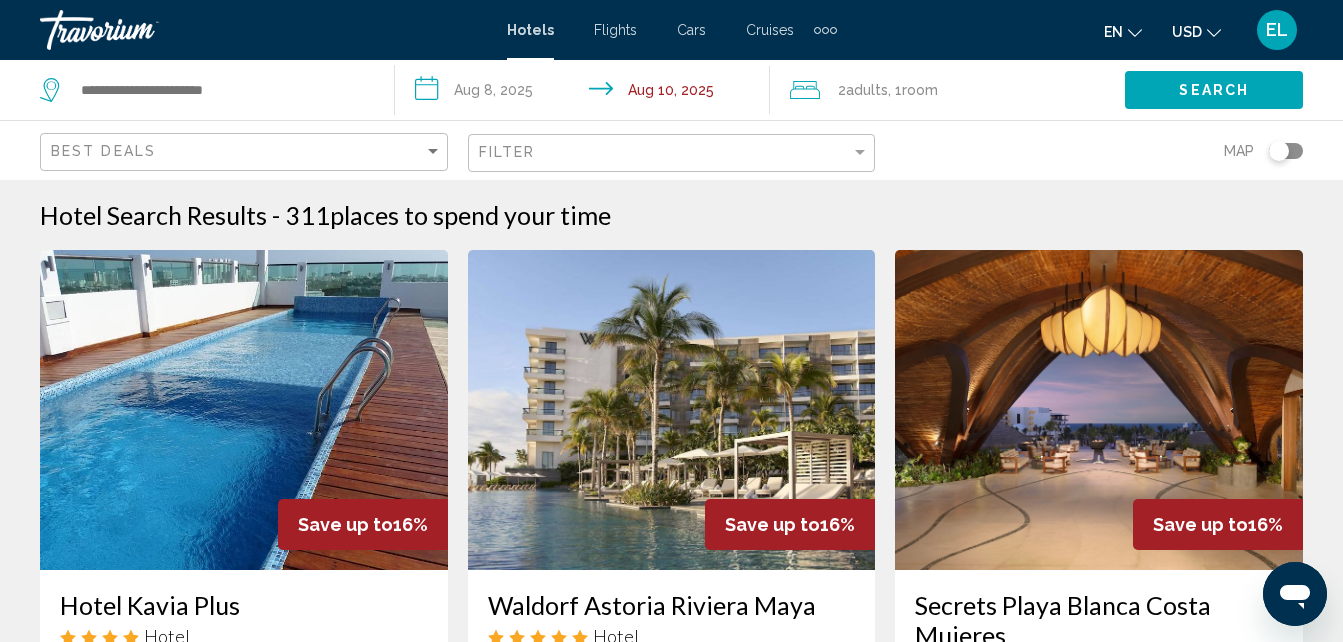 click on "Best Deals Filter Map" 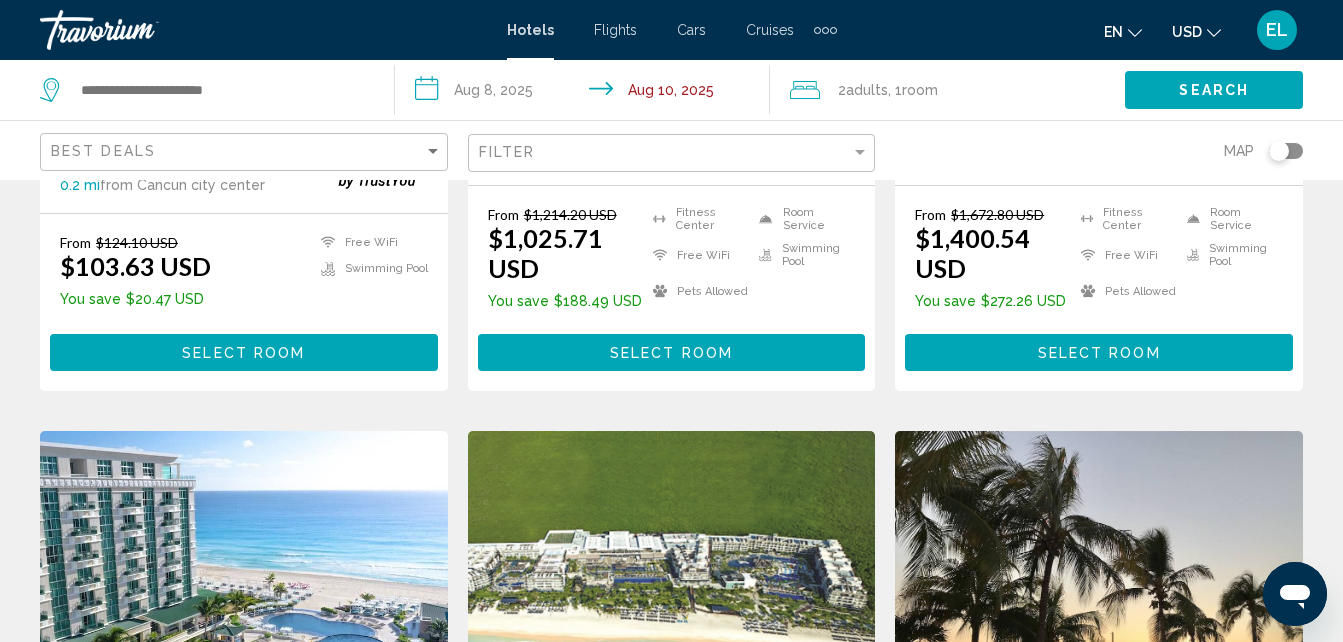 scroll, scrollTop: 634, scrollLeft: 0, axis: vertical 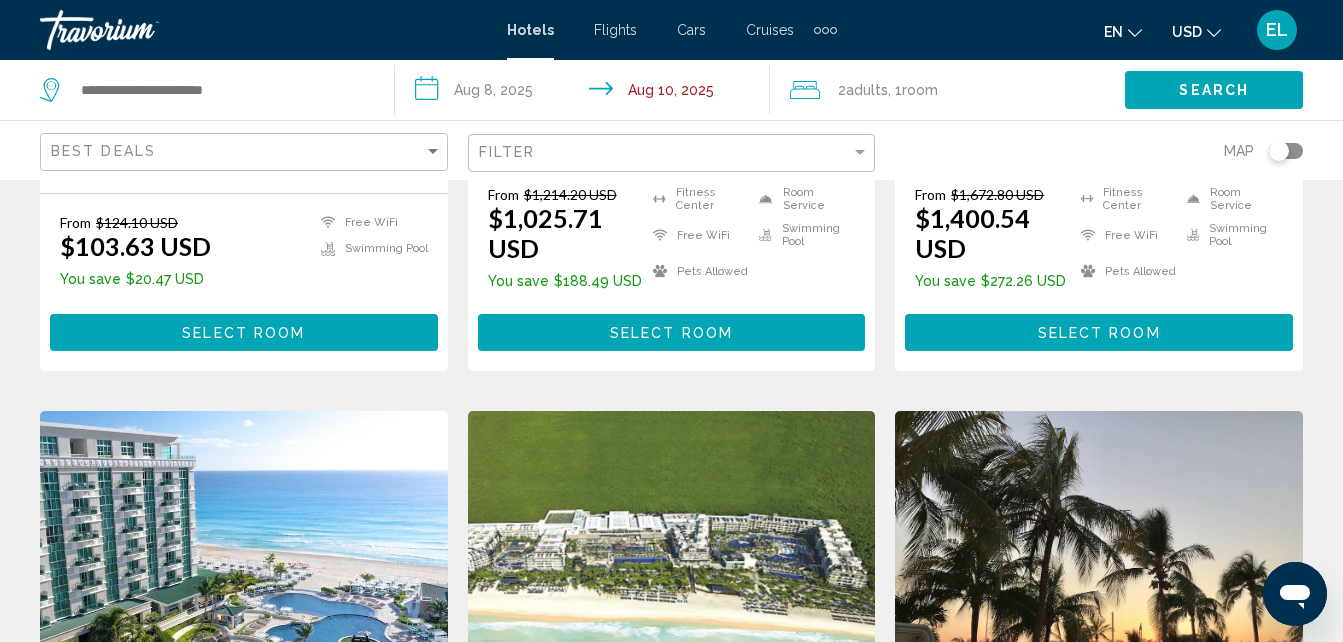 click on "Hotel Search Results  -   311  places to spend your time Save up to  16%   Hotel Kavia Plus
Hotel
[STREET] [NUMBER] [STREET], [CITY] [DISTANCE]  from [CITY] city center from hotel 4 From [PRICE] [PRICE]  You save  [PRICE]
Free WiFi
Swimming Pool  4 Select Room Save up to  16%   Waldorf Astoria Riviera Maya
Hotel
[STREET] [NUMBER] [CITY] [DISTANCE]  from [CITY] city center from hotel From [PRICE] [PRICE]  You save  [PRICE]
Fitness Center
5" at bounding box center (671, 1258) 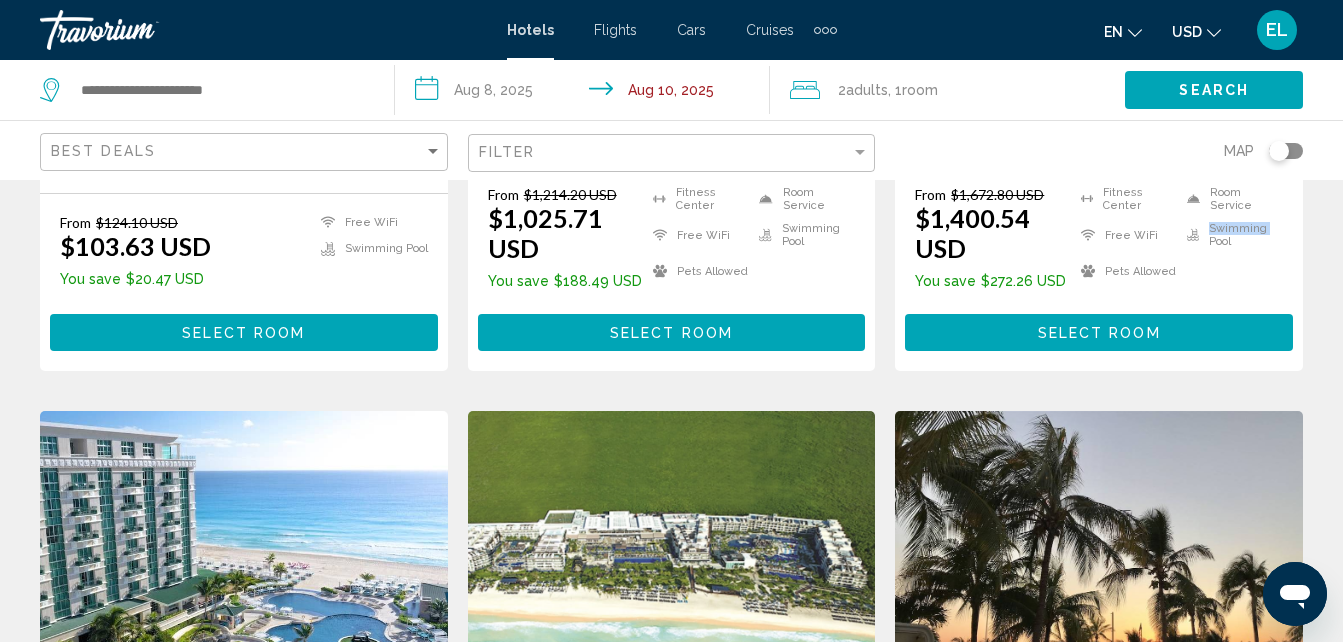 click on "Hotel Search Results  -   311  places to spend your time Save up to  16%   Hotel Kavia Plus
Hotel
[STREET] [NUMBER] [STREET], [CITY] [DISTANCE]  from [CITY] city center from hotel 4 From [PRICE] [PRICE]  You save  [PRICE]
Free WiFi
Swimming Pool  4 Select Room Save up to  16%   Waldorf Astoria Riviera Maya
Hotel
[STREET] [NUMBER] [CITY] [DISTANCE]  from [CITY] city center from hotel From [PRICE] [PRICE]  You save  [PRICE]
Fitness Center
5" at bounding box center [671, 1258] 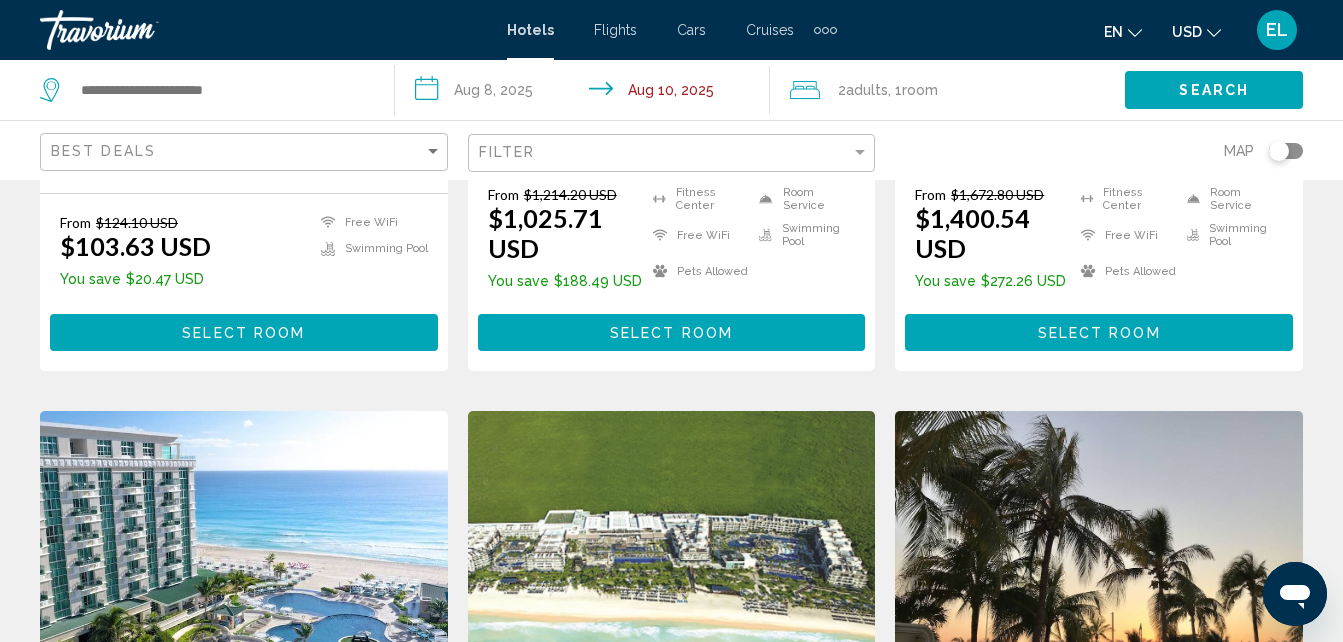 click on "Hotel Search Results  -   311  places to spend your time Save up to  16%   Hotel Kavia Plus
Hotel
[STREET] [NUMBER] [STREET], [CITY] [DISTANCE]  from [CITY] city center from hotel 4 From [PRICE] [PRICE]  You save  [PRICE]
Free WiFi
Swimming Pool  4 Select Room Save up to  16%   Waldorf Astoria Riviera Maya
Hotel
[STREET] [NUMBER] [CITY] [DISTANCE]  from [CITY] city center from hotel From [PRICE] [PRICE]  You save  [PRICE]
Fitness Center
5" at bounding box center [671, 1258] 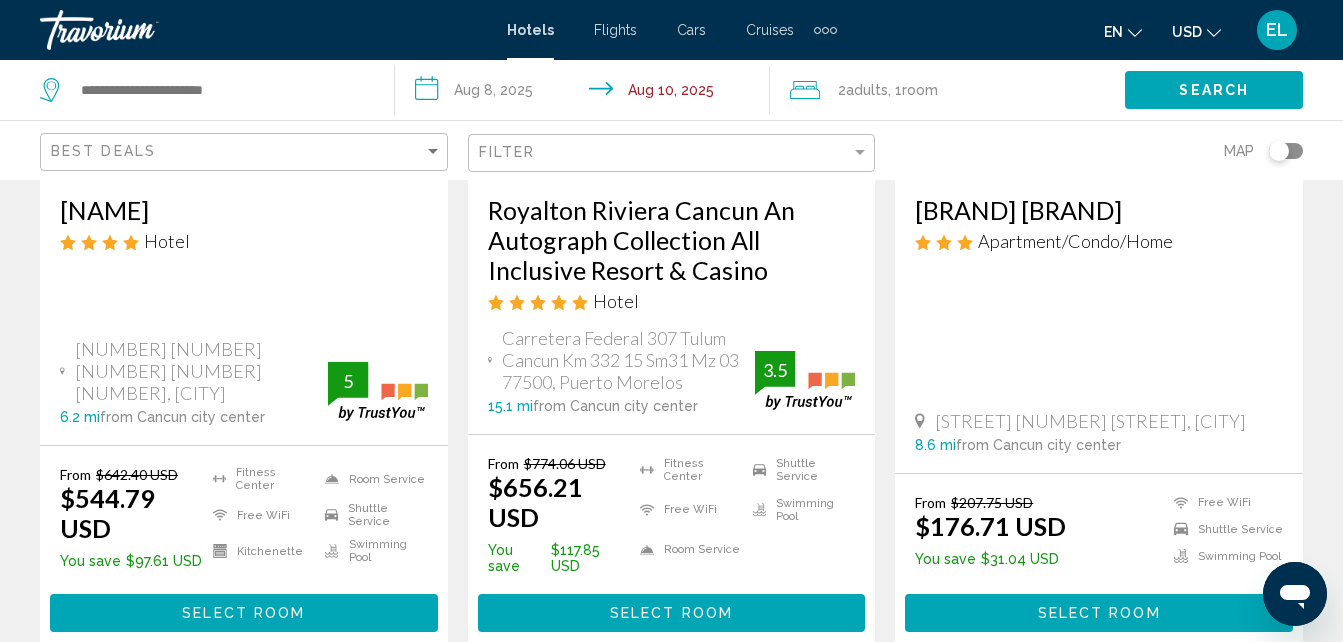 scroll, scrollTop: 1267, scrollLeft: 0, axis: vertical 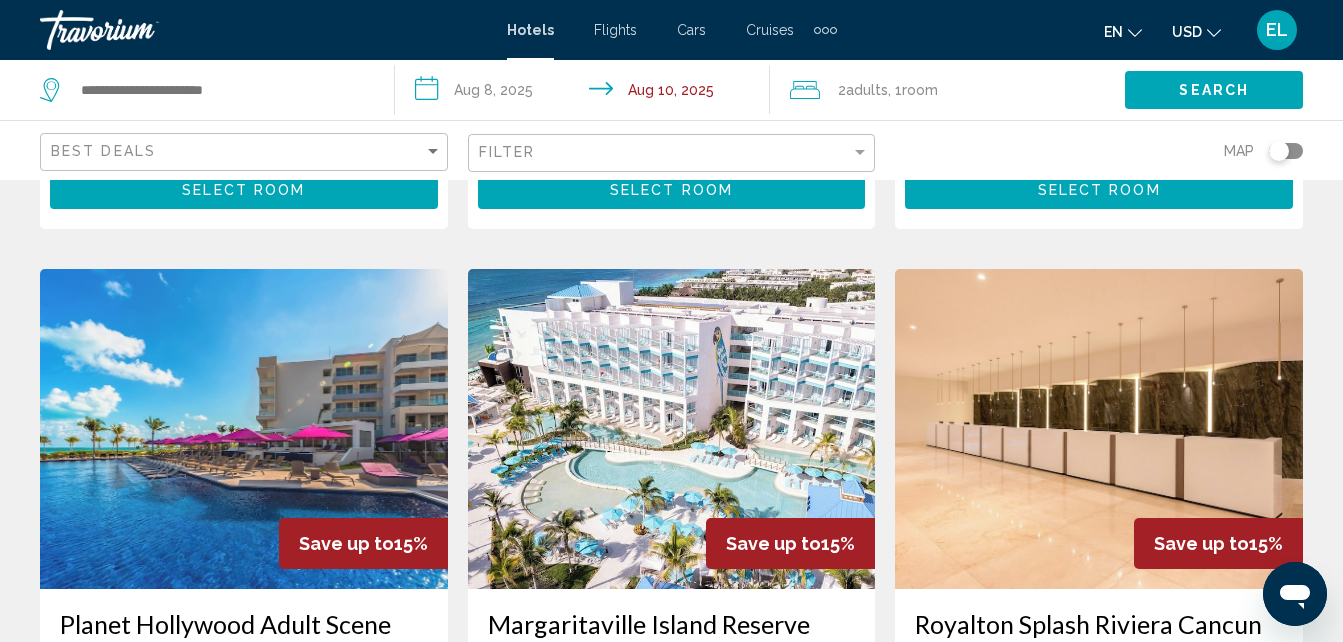drag, startPoint x: 1333, startPoint y: 360, endPoint x: 1309, endPoint y: 441, distance: 84.48077 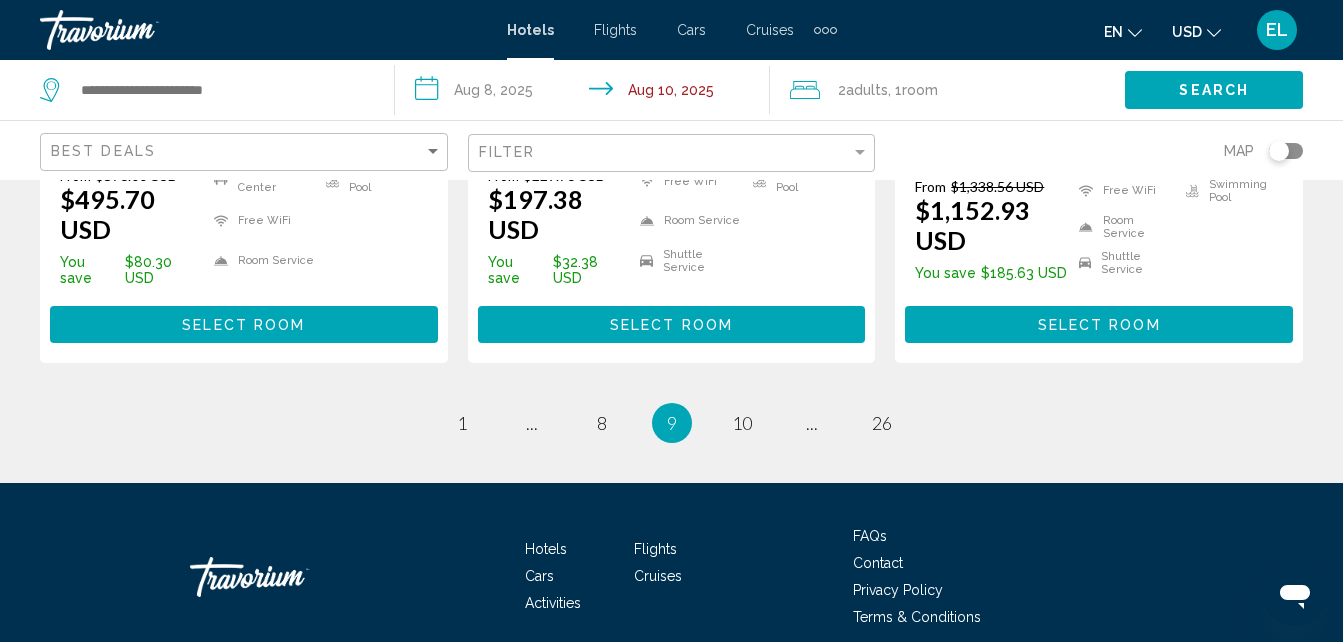 scroll, scrollTop: 3110, scrollLeft: 0, axis: vertical 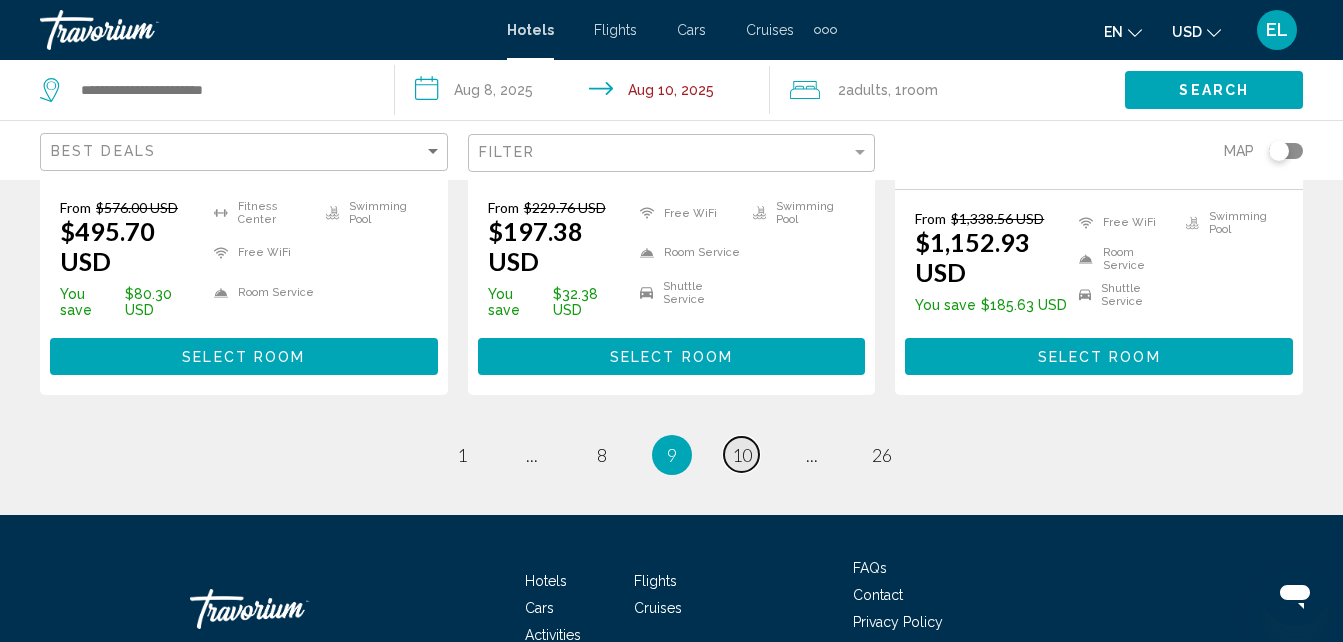 click on "10" at bounding box center [742, 455] 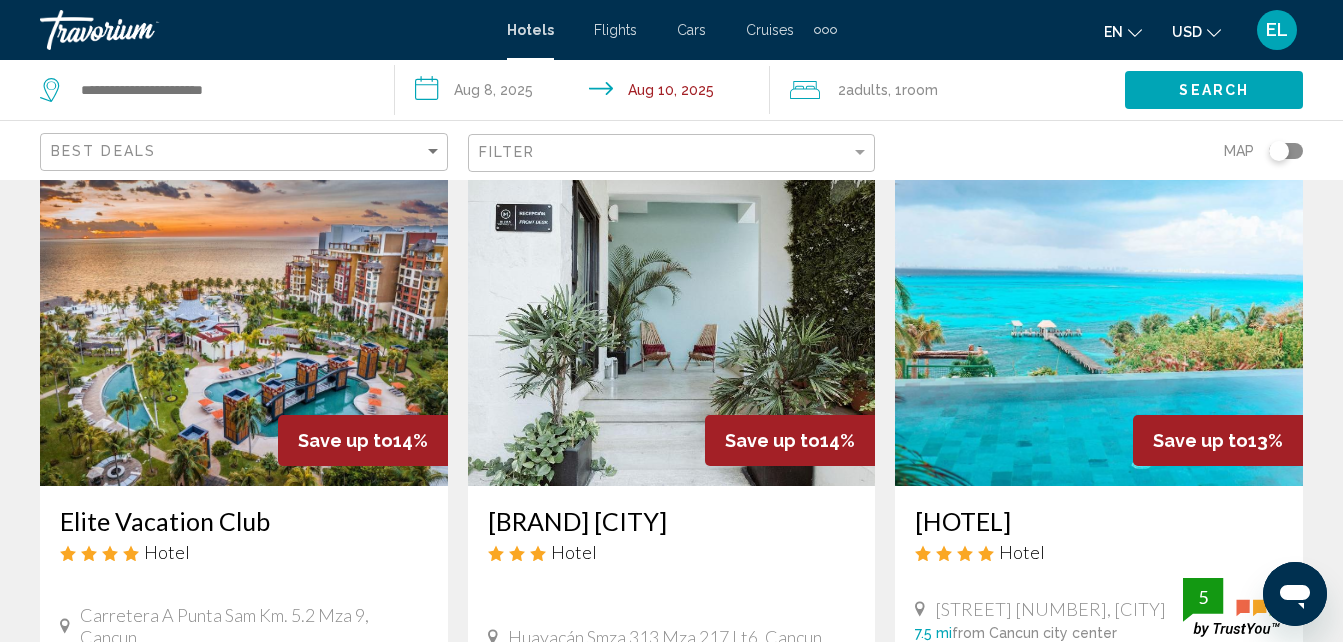 scroll, scrollTop: 0, scrollLeft: 0, axis: both 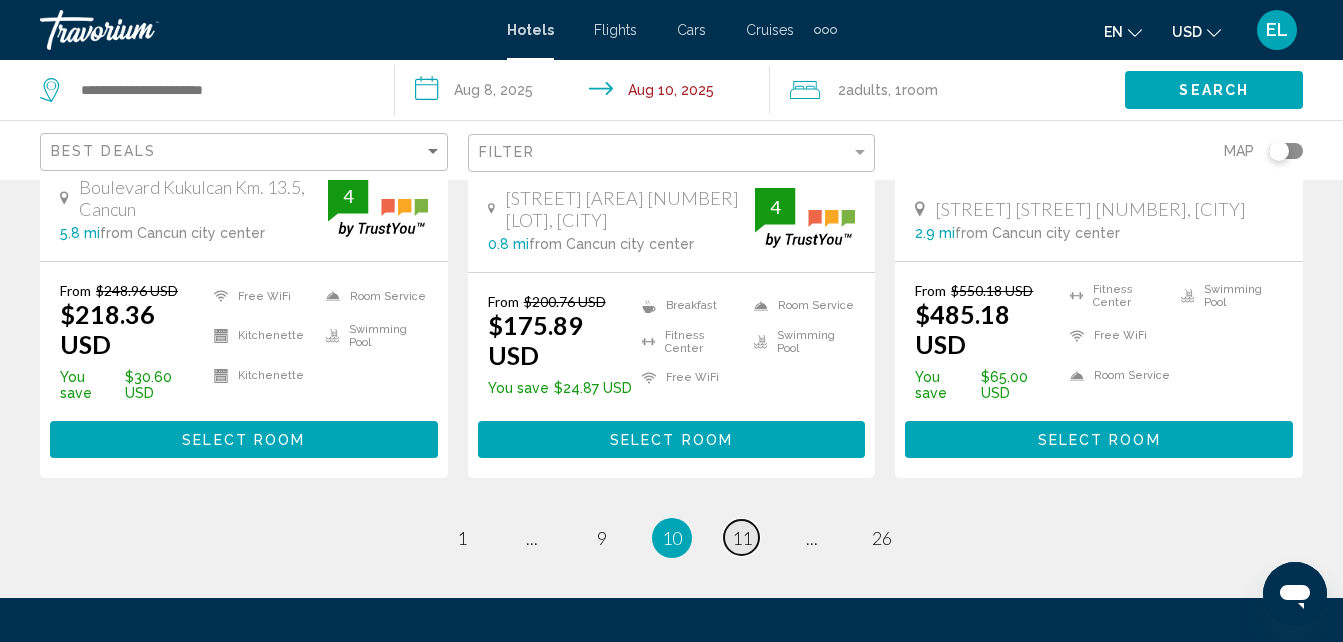 click on "11" at bounding box center (742, 538) 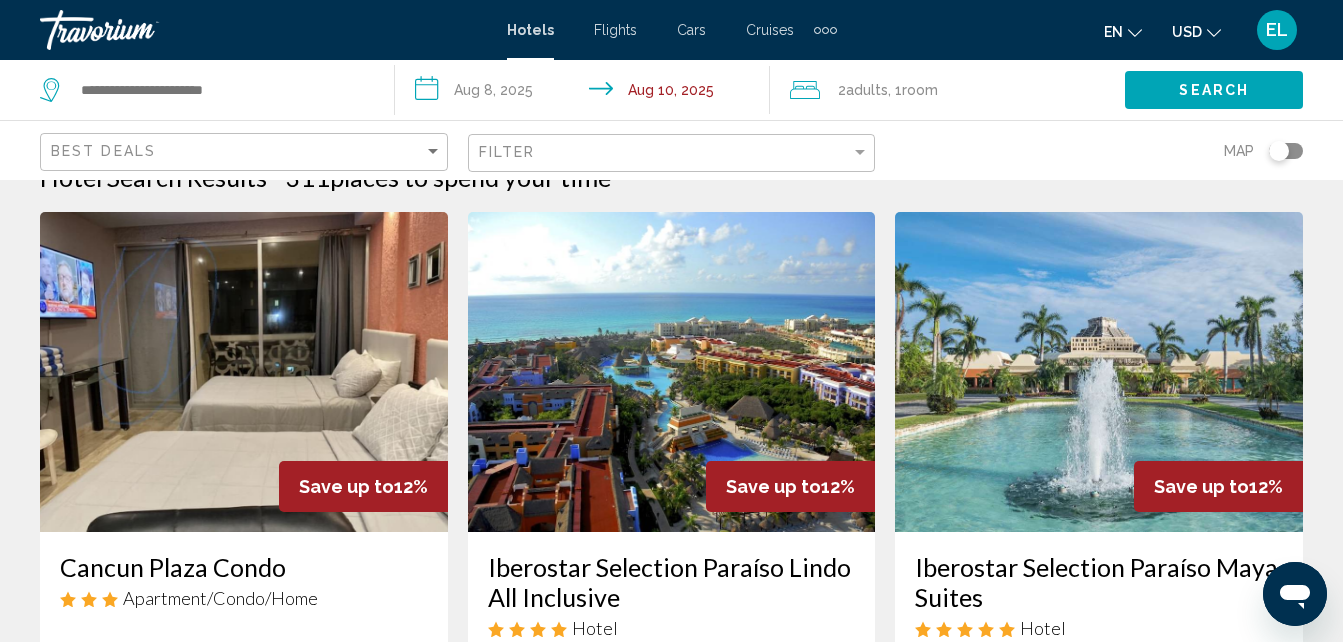 scroll, scrollTop: 0, scrollLeft: 0, axis: both 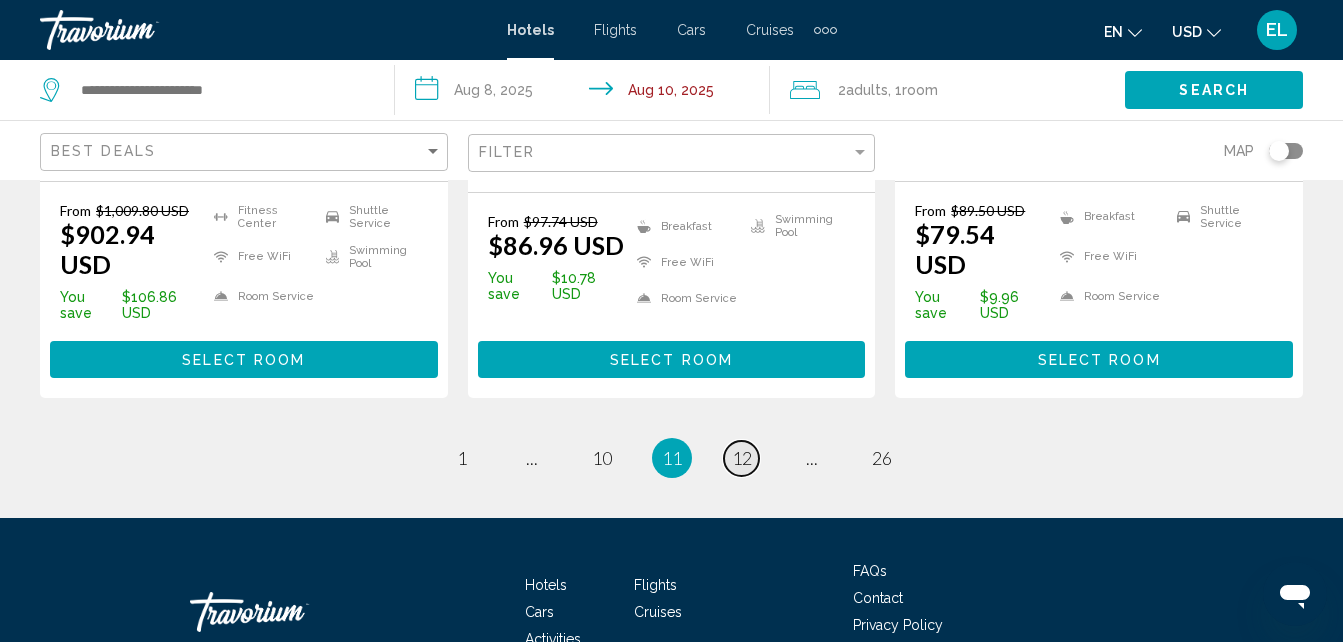 click on "page  12" at bounding box center (741, 458) 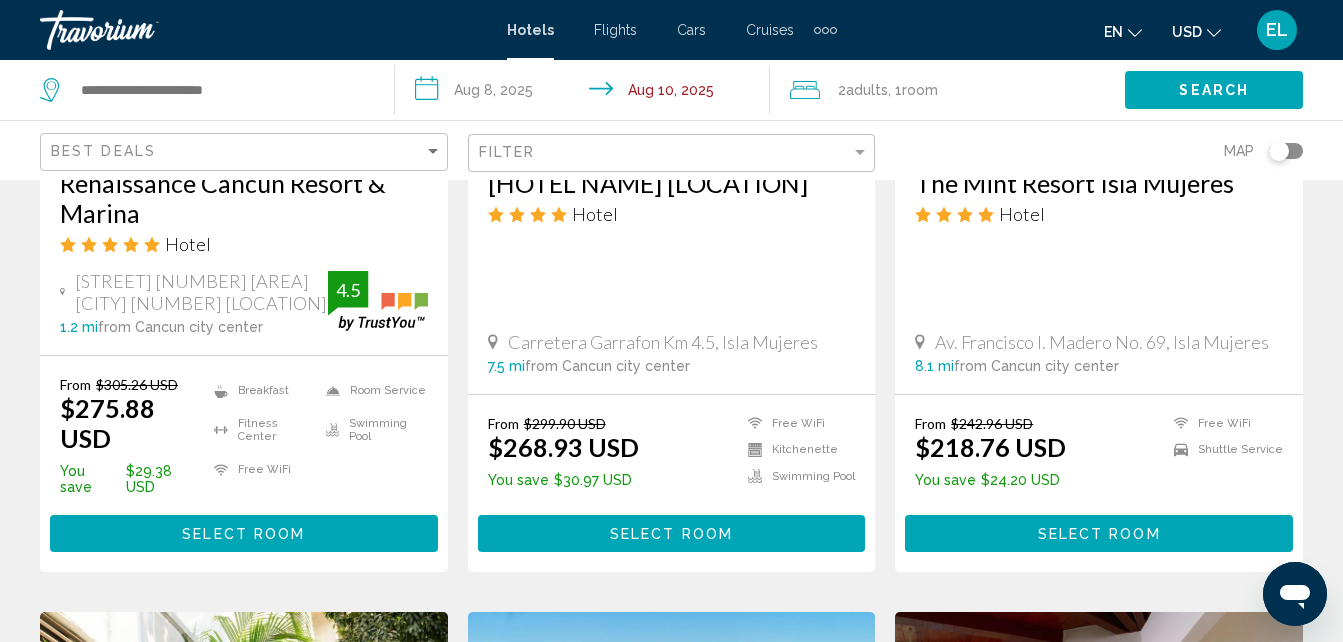 click on "Save up to  11%   Fairfield Inn & Suites by Marriott Cancun Downtown
Hotel
[STREET] [NUMBER] [NUMBER], [CITY] 1.1 mi  from Cancun city center from hotel 4 From $197.26 USD $175.89 USD  You save  $21.37 USD
Breakfast
Fitness Center
Free WiFi
Room Service  4 Select Room Save up to  10%   Ambiance Suites Cancun
Hotel
[STREET] [NUMBER] [NUMBER] [NUMBER], [CITY] 0.9 mi  from Cancun city center from hotel 4 From $147.82 USD $132.73 USD  You save  $15.09 USD
Breakfast
4 5" at bounding box center (671, -173) 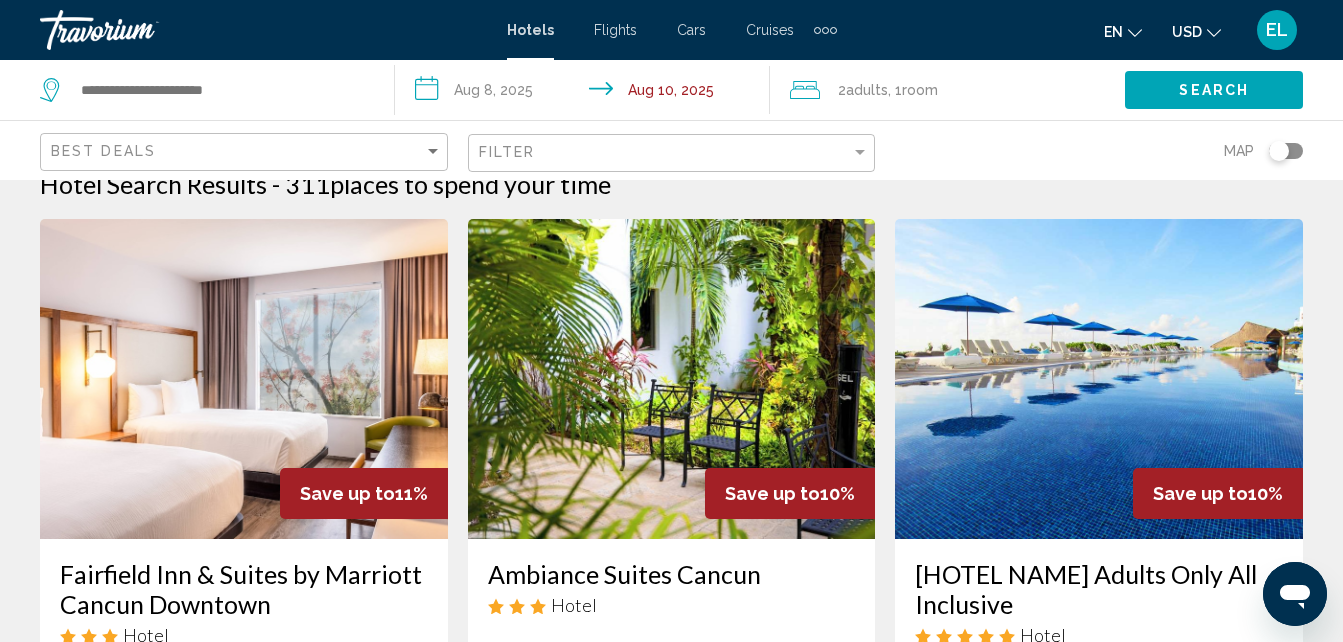 scroll, scrollTop: 0, scrollLeft: 0, axis: both 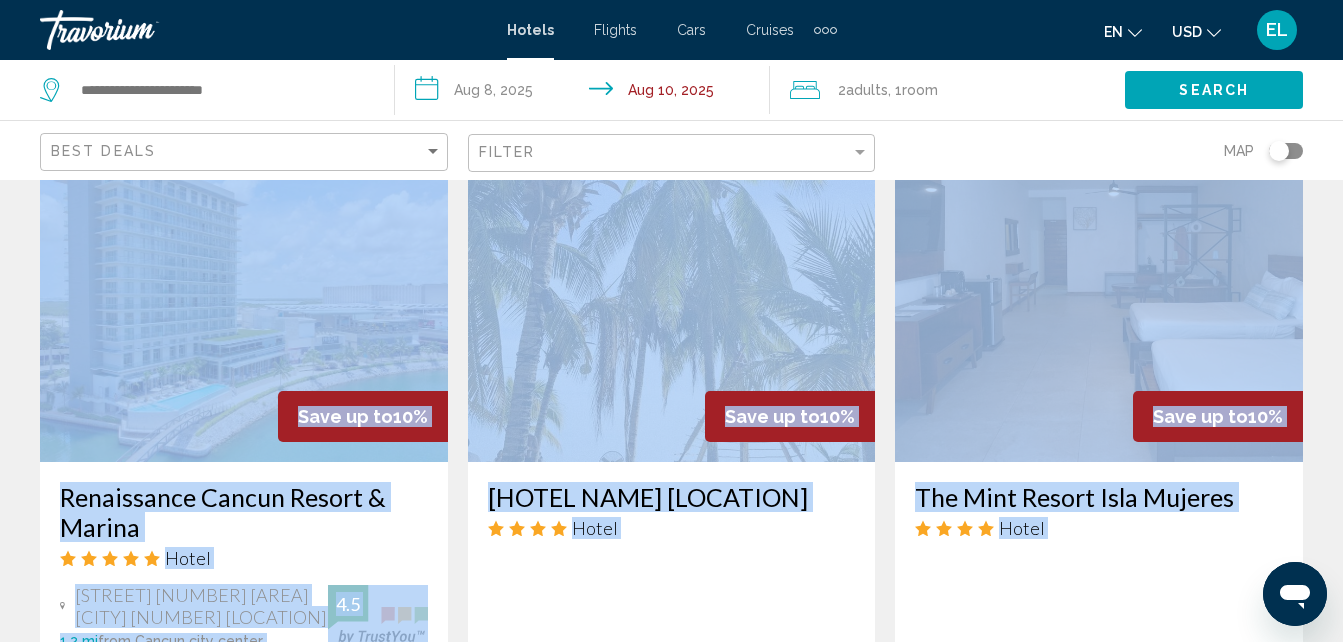 click on "Save up to  10%   The Mint Resort Isla Mujeres
Hotel
Av. Francisco I. Madero No. 69, Isla Mujeres 8.1 mi  from Cancun city center from hotel From $242.96 USD $218.76 USD  You save  $24.20 USD
Free WiFi
Shuttle Service  Select Room" at bounding box center [1099, 514] 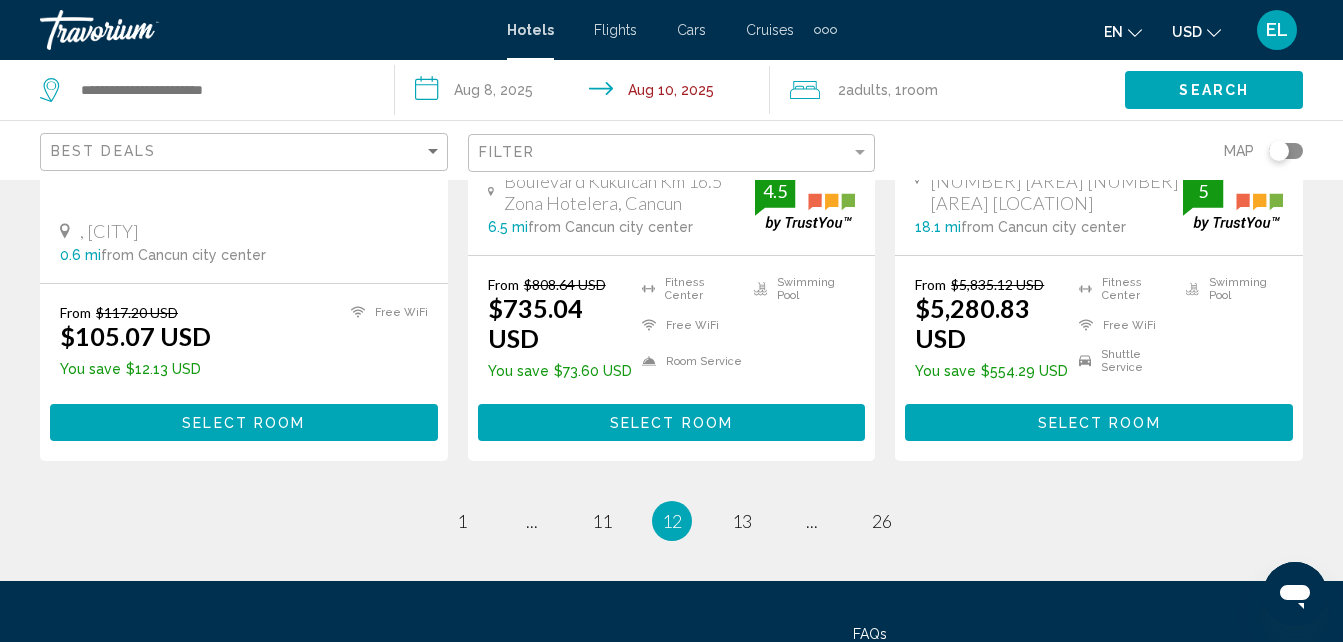 scroll, scrollTop: 2921, scrollLeft: 0, axis: vertical 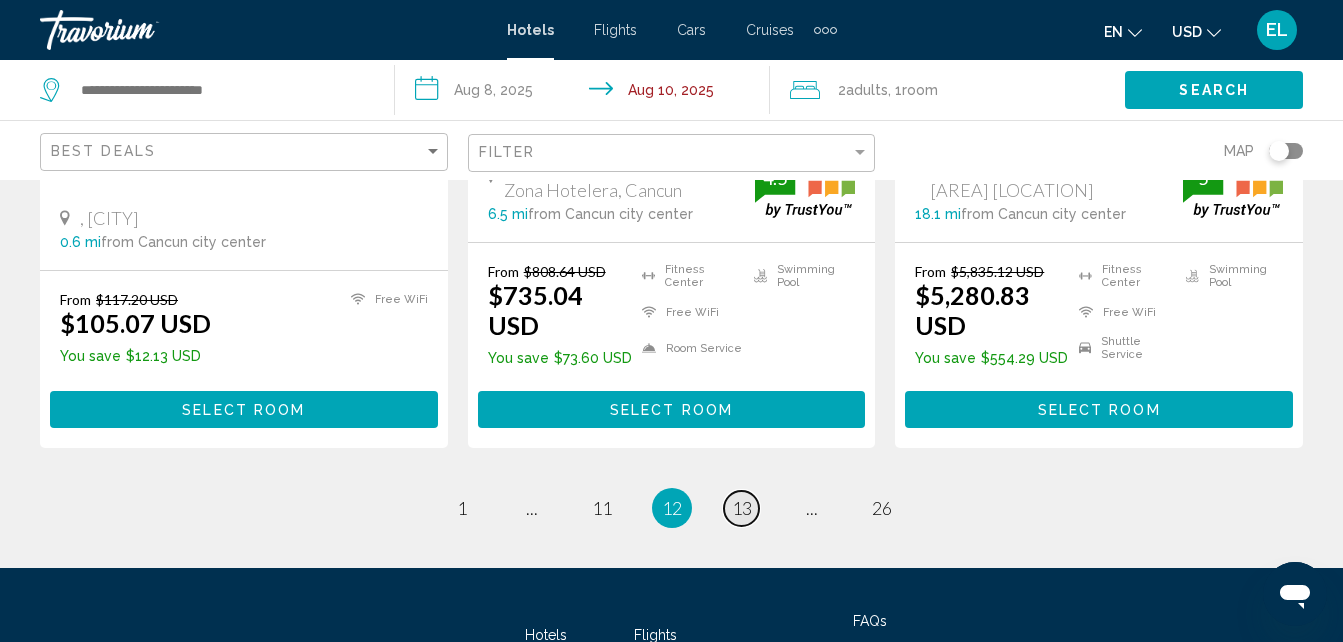 click on "13" at bounding box center [742, 508] 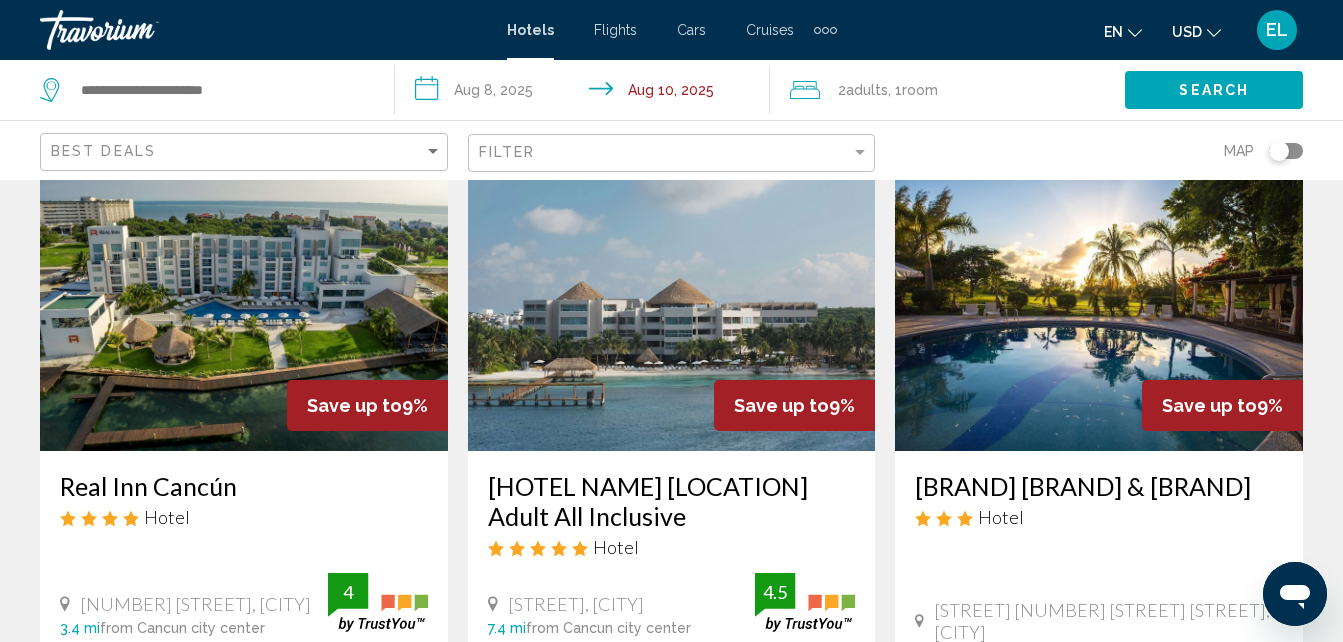 scroll, scrollTop: 0, scrollLeft: 0, axis: both 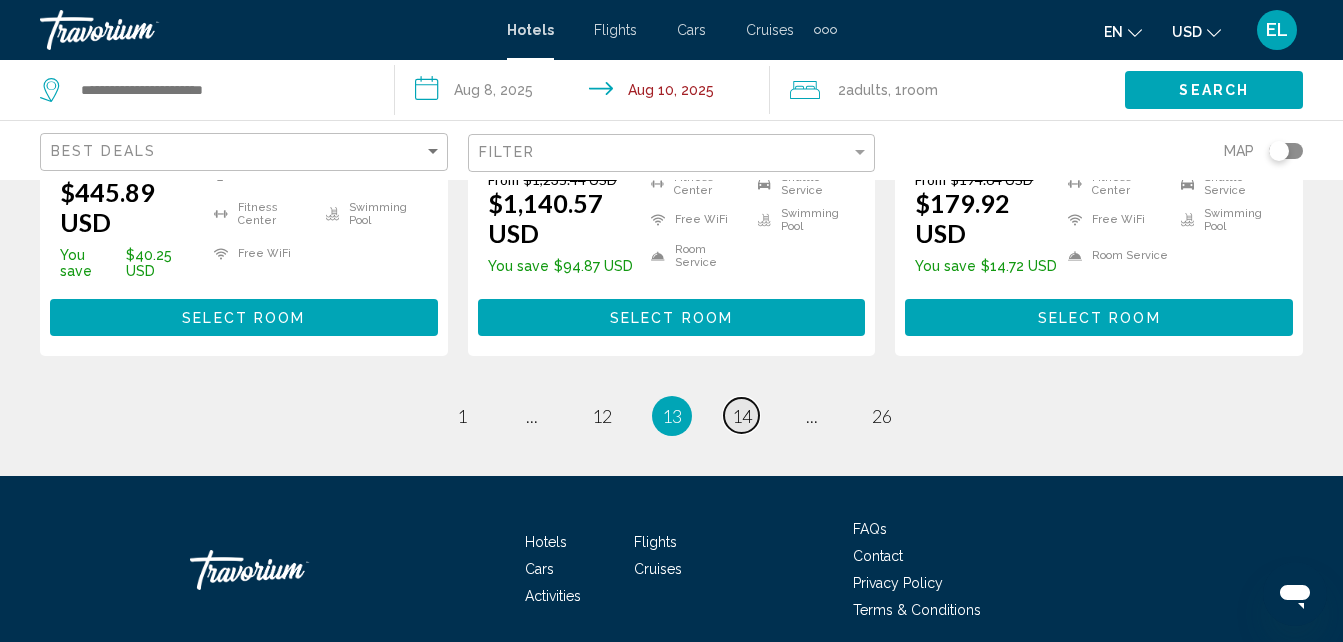 click on "page  14" at bounding box center (741, 415) 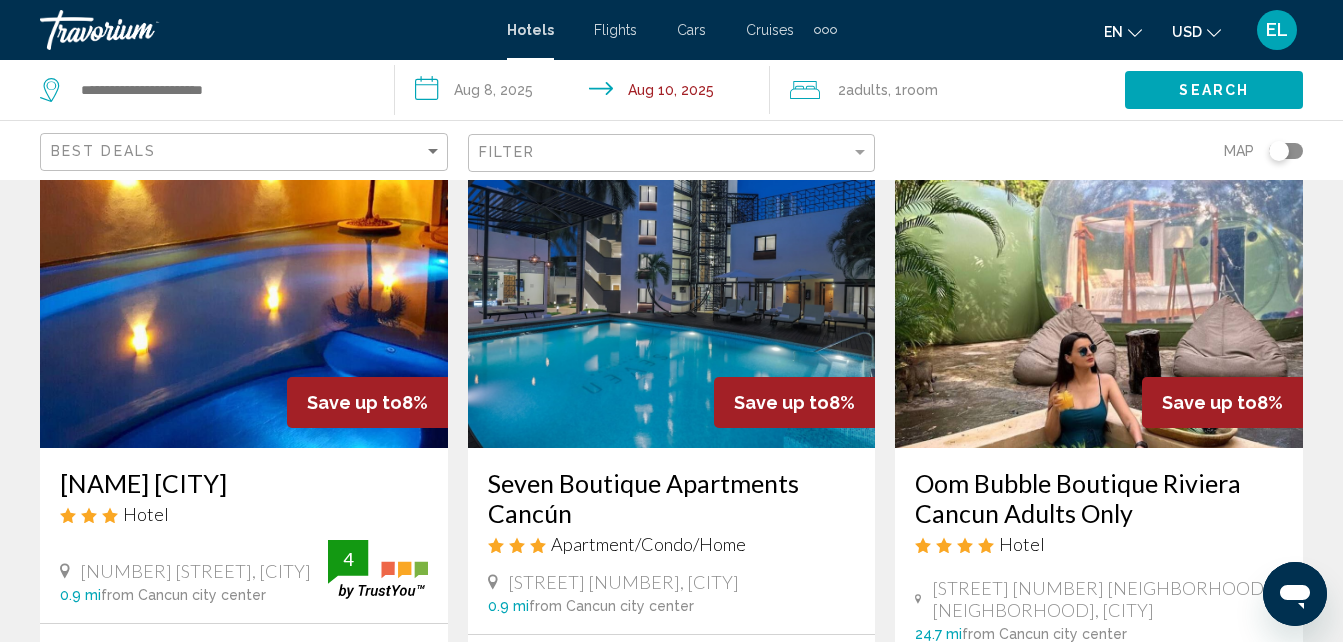 scroll, scrollTop: 0, scrollLeft: 0, axis: both 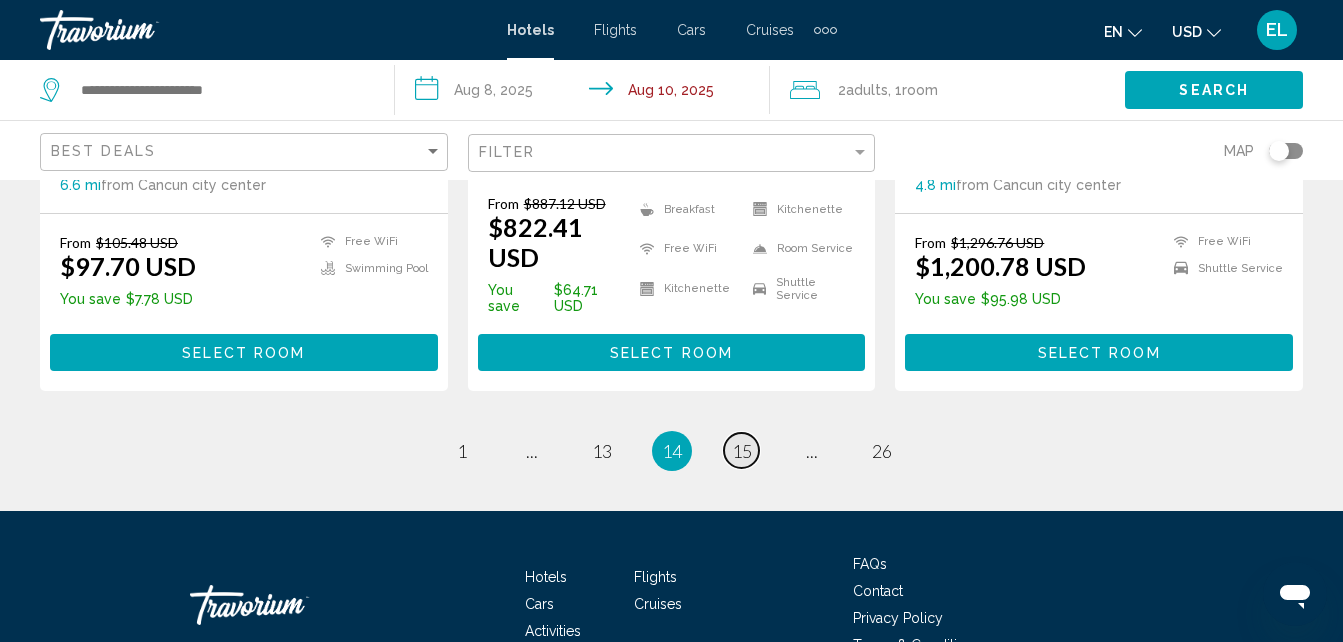 click on "15" at bounding box center (742, 451) 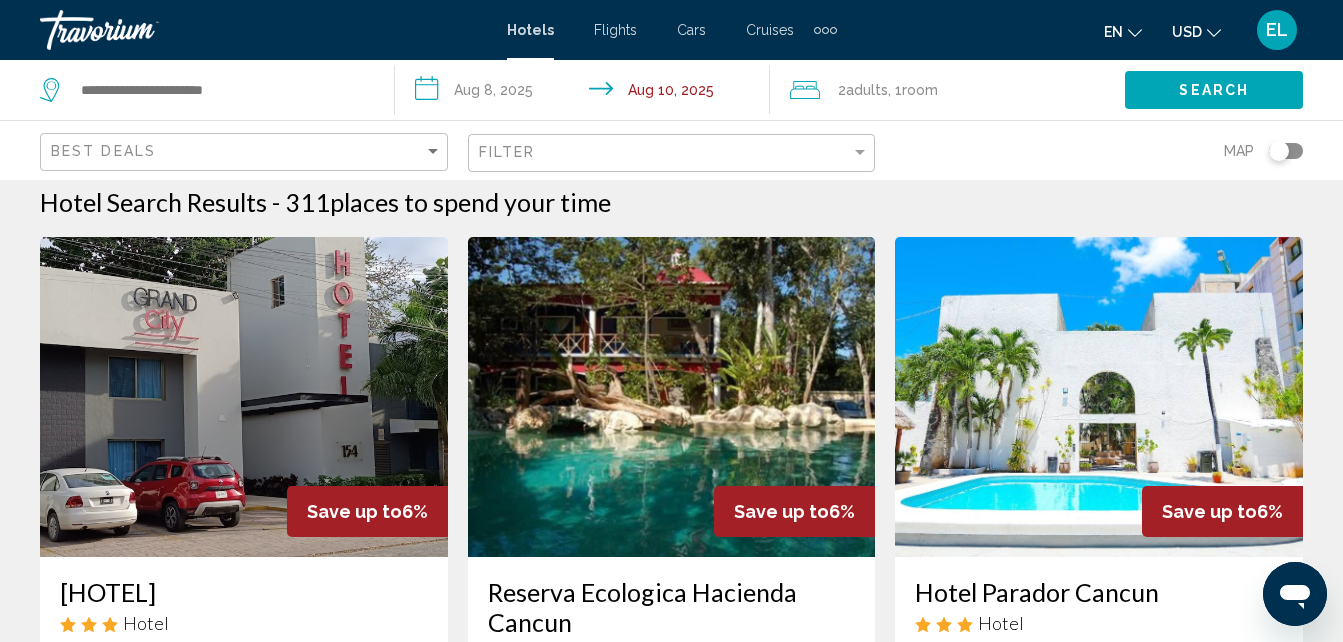 scroll, scrollTop: 0, scrollLeft: 0, axis: both 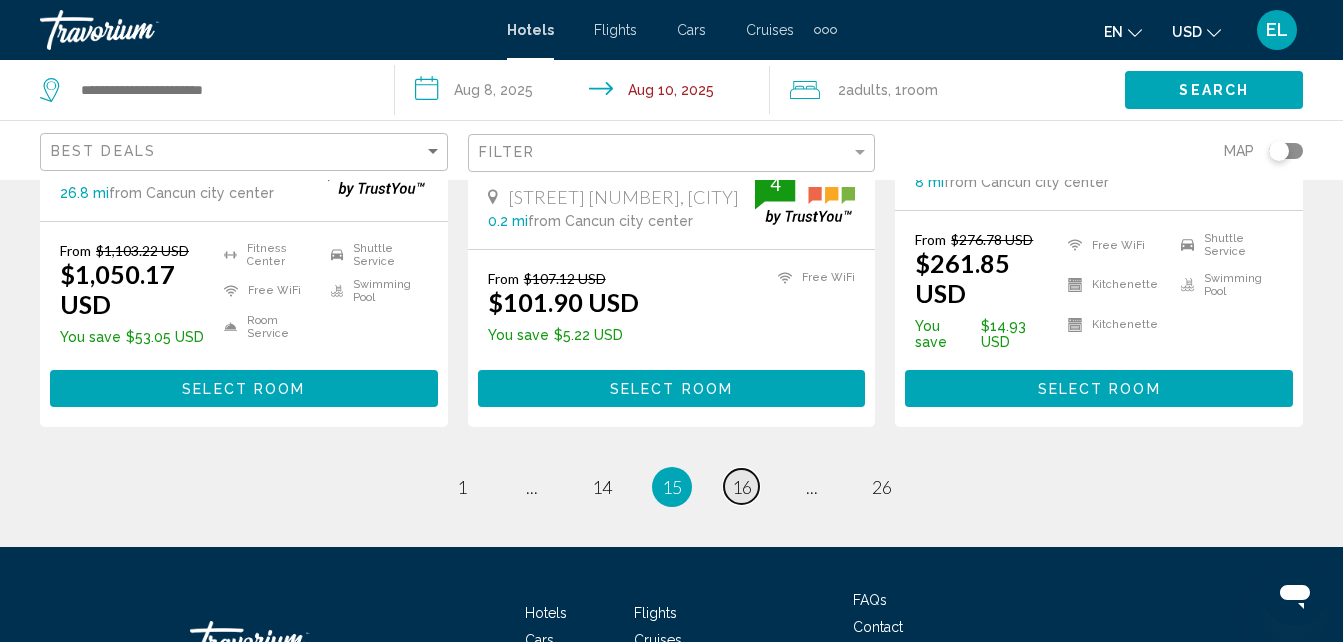 click on "16" at bounding box center [742, 487] 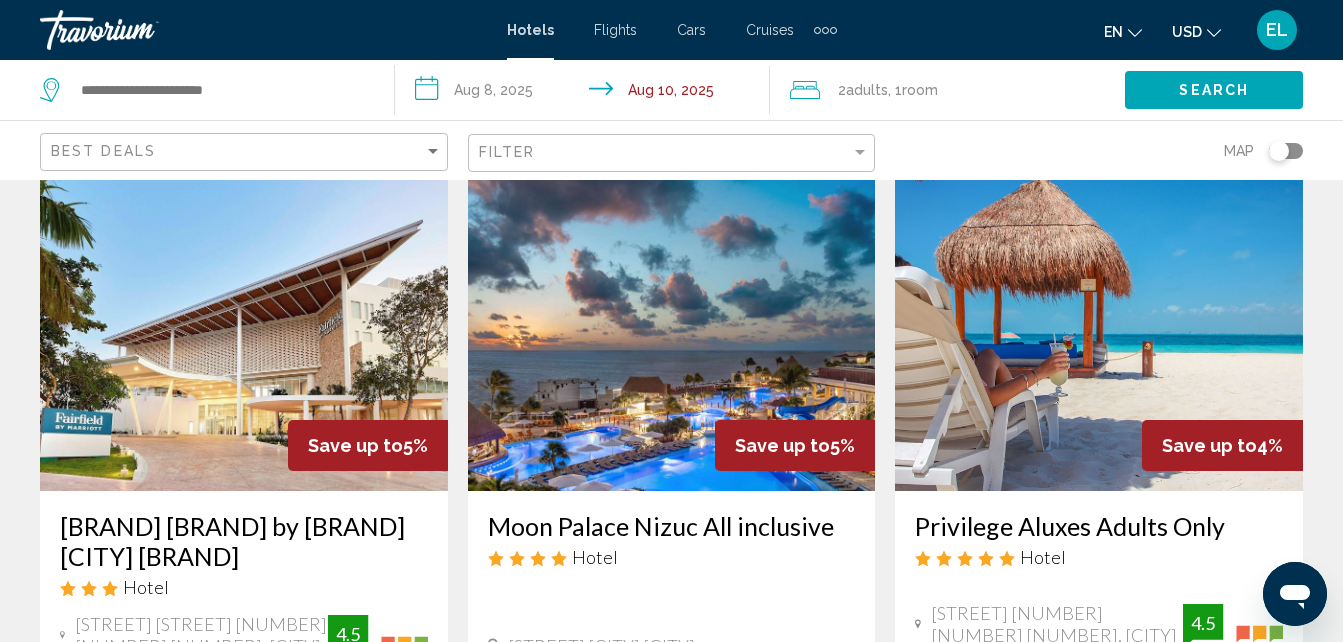 scroll, scrollTop: 0, scrollLeft: 0, axis: both 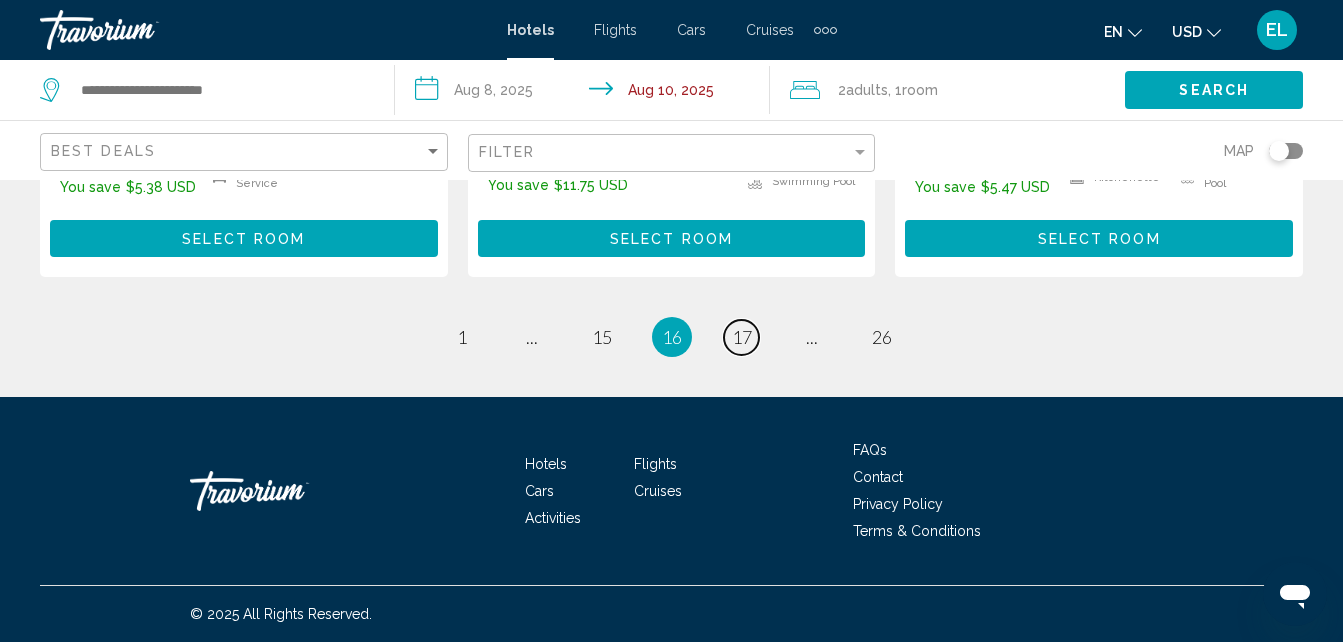 drag, startPoint x: 1352, startPoint y: 106, endPoint x: 12, endPoint y: 43, distance: 1341.4801 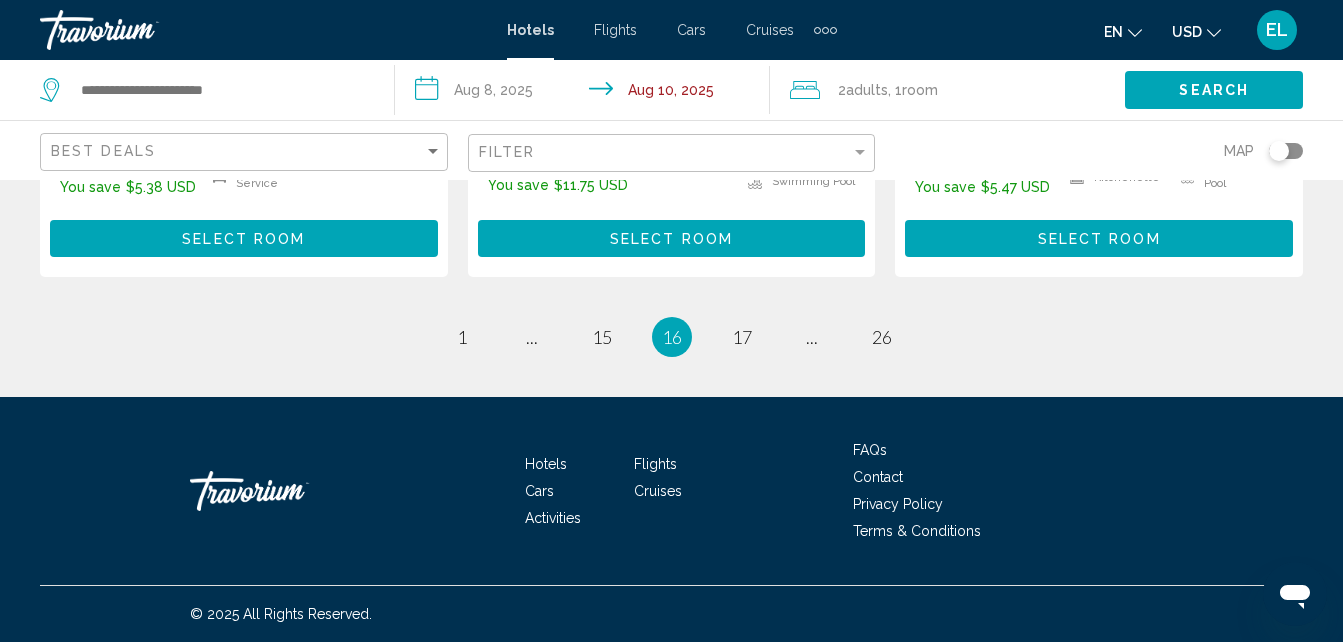 click on "page  17" at bounding box center (742, 337) 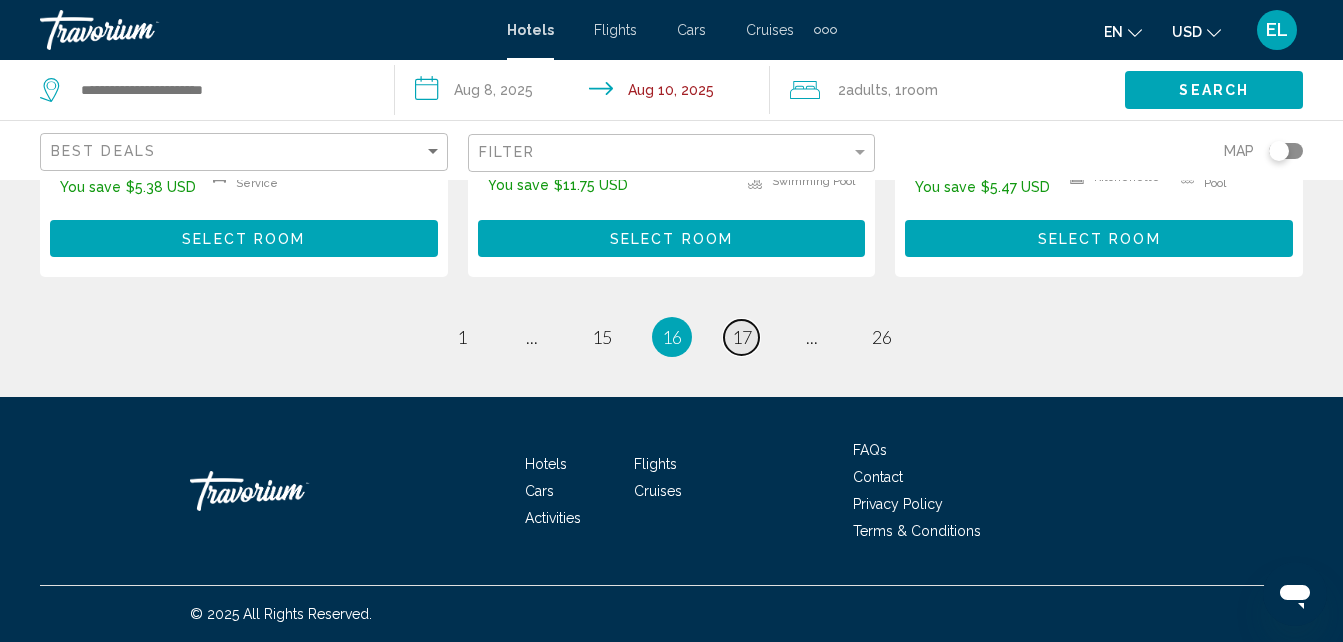 click on "17" at bounding box center [742, 337] 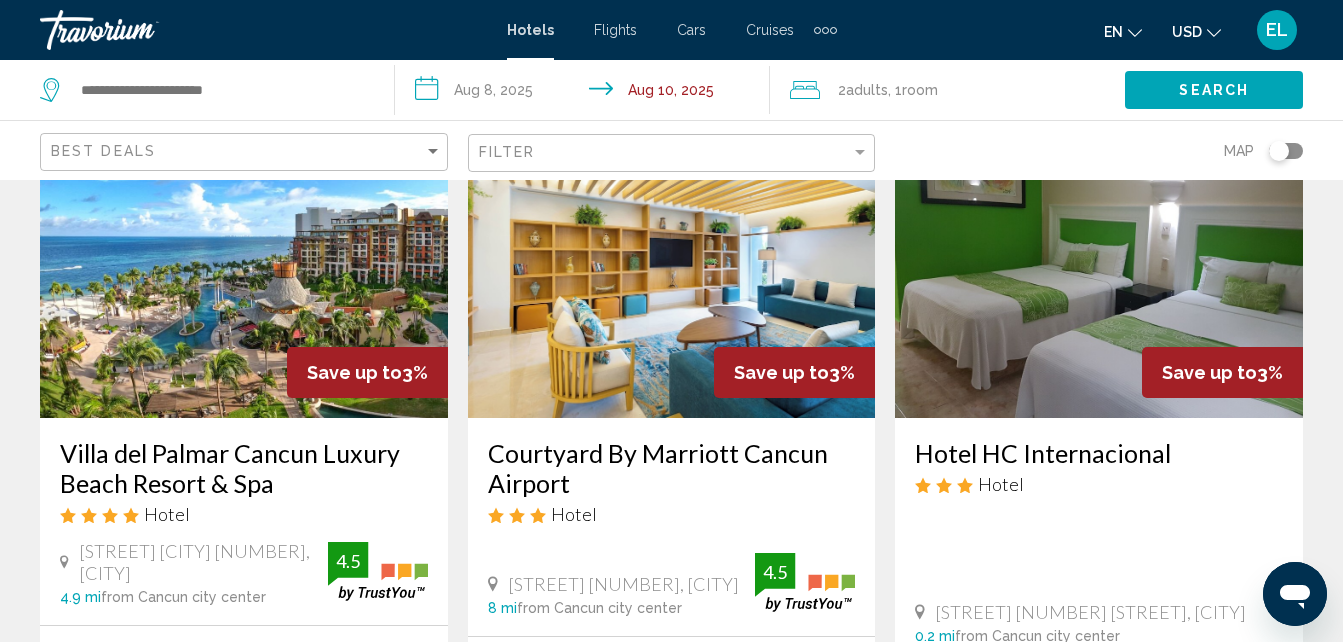 scroll, scrollTop: 0, scrollLeft: 0, axis: both 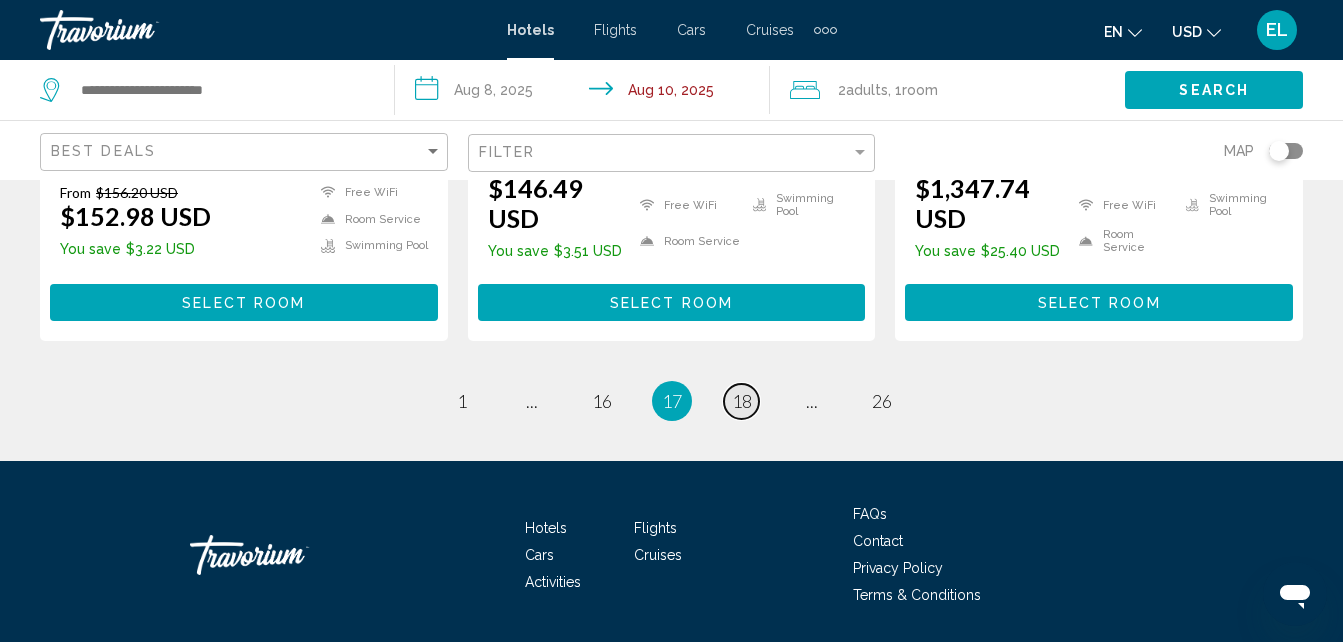 click on "18" at bounding box center [742, 401] 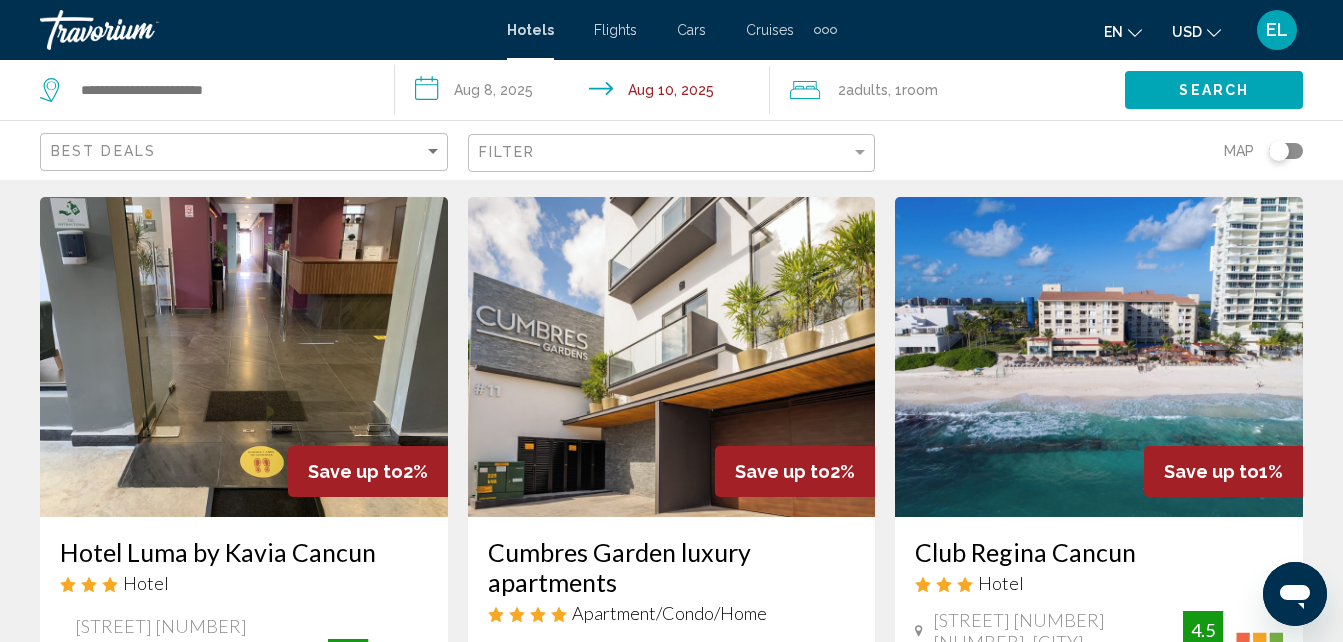 scroll, scrollTop: 0, scrollLeft: 0, axis: both 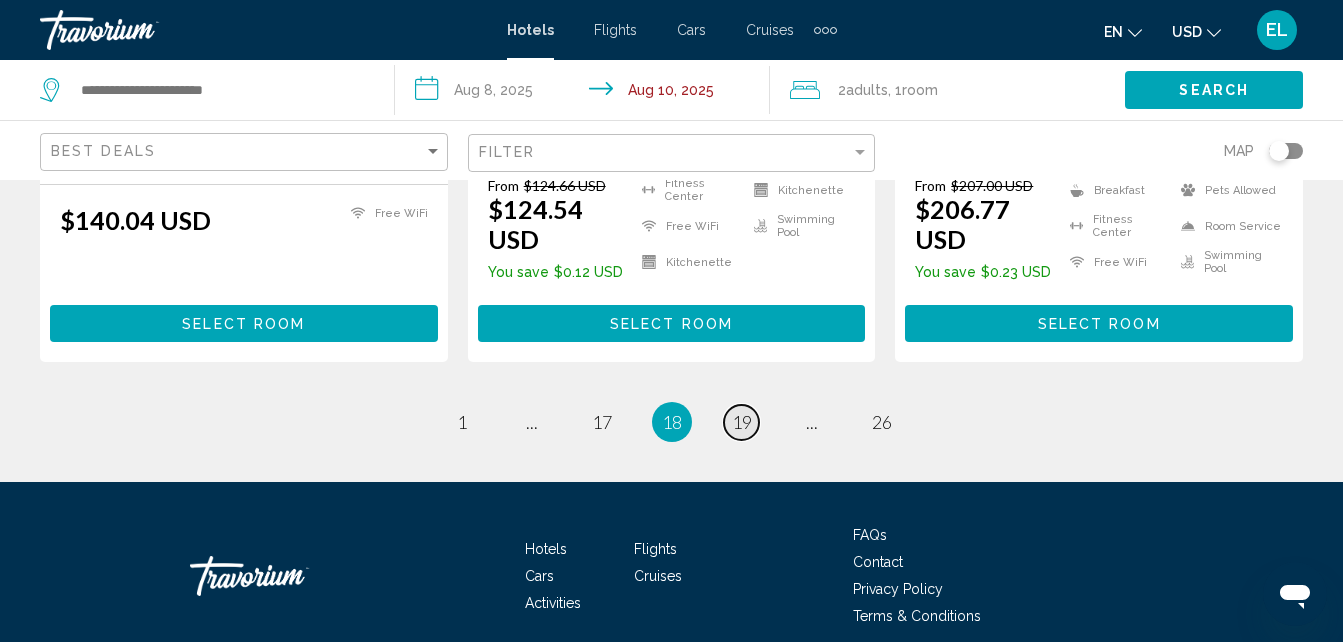click on "19" at bounding box center (742, 422) 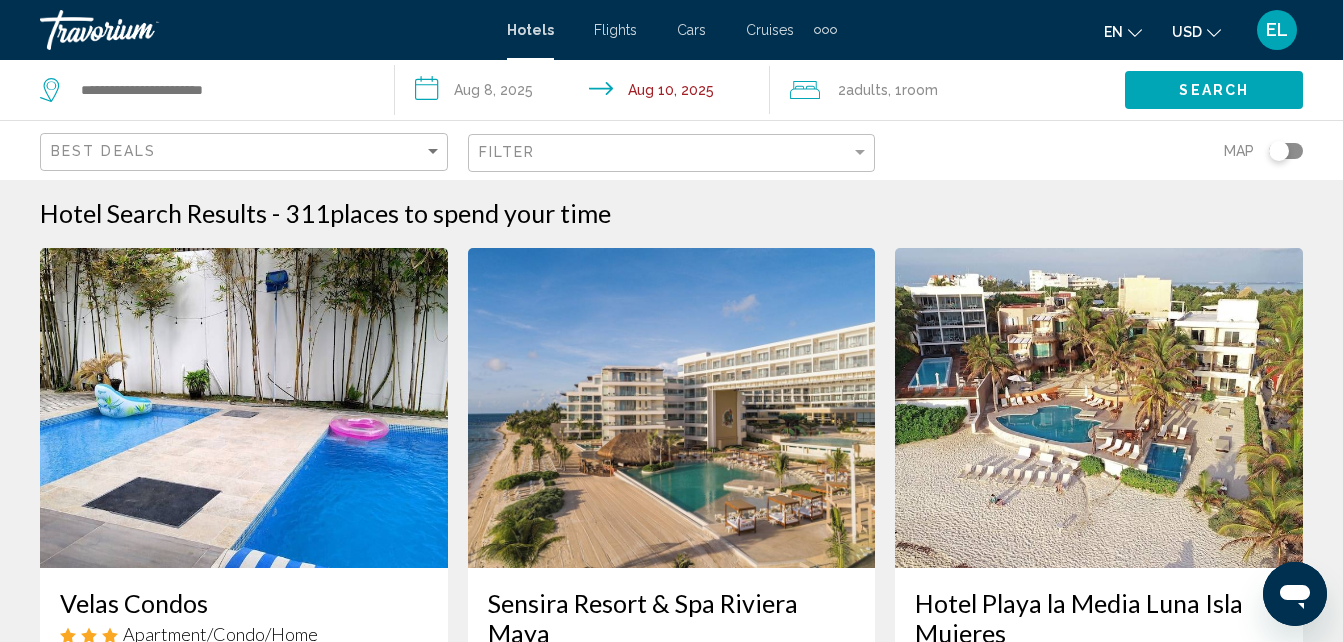 scroll, scrollTop: 0, scrollLeft: 0, axis: both 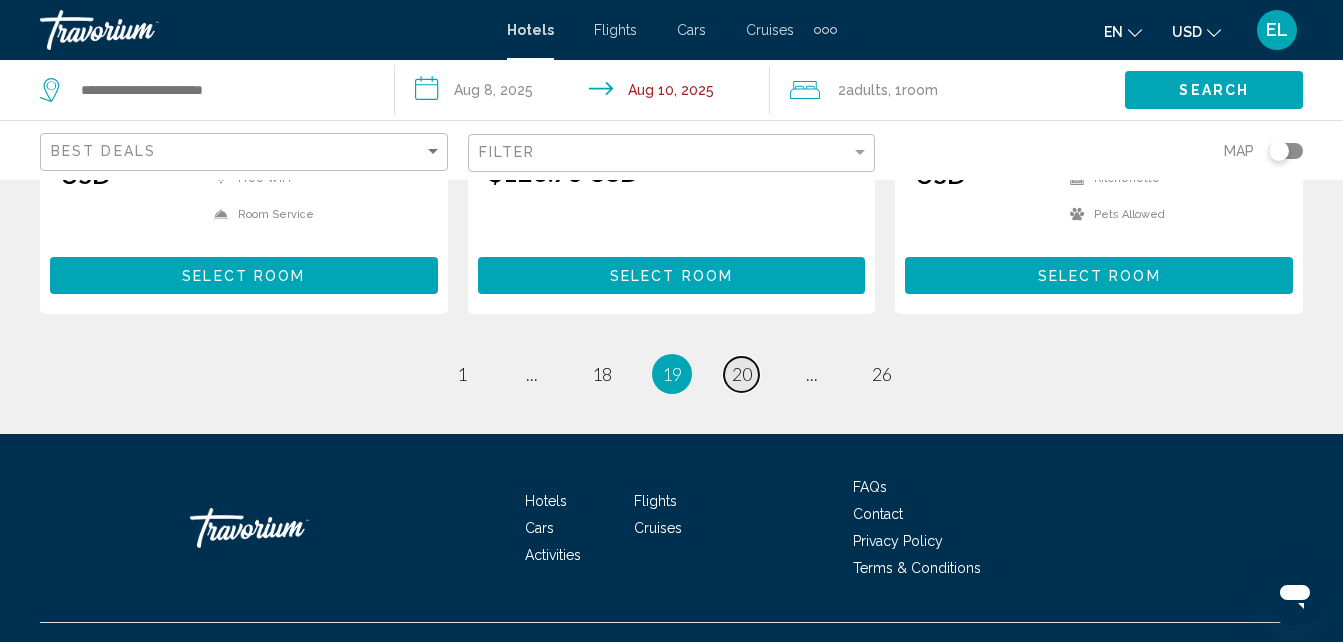 click on "20" at bounding box center (742, 374) 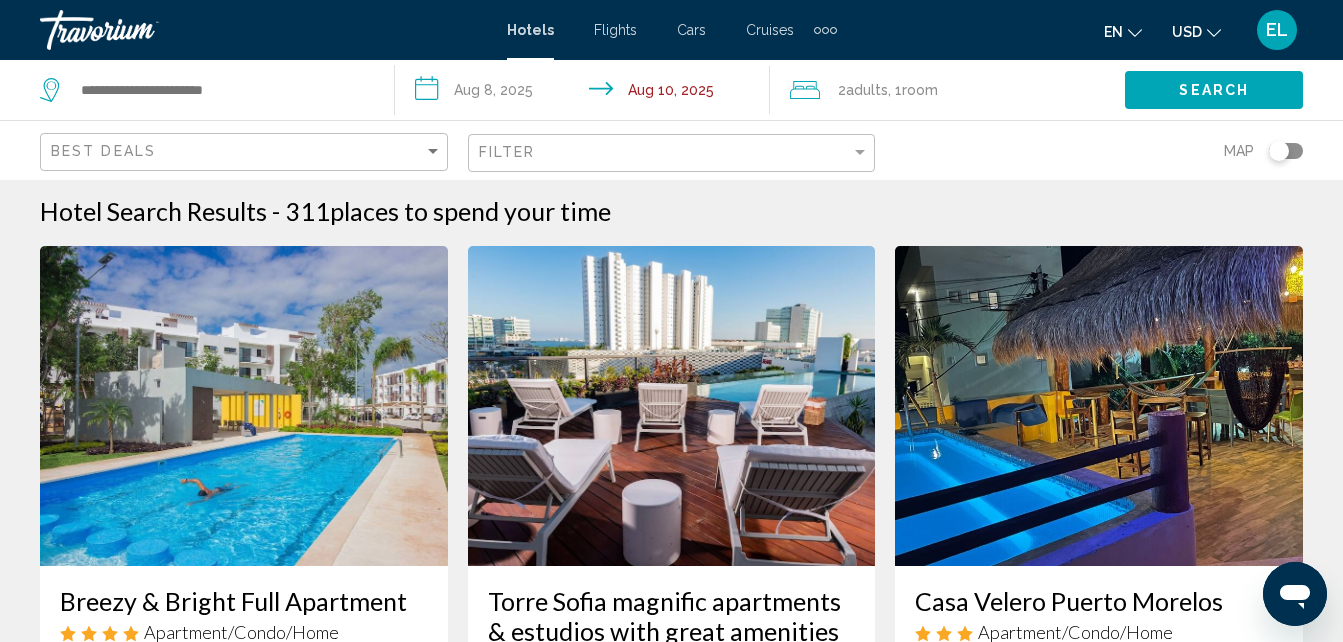 scroll, scrollTop: 0, scrollLeft: 0, axis: both 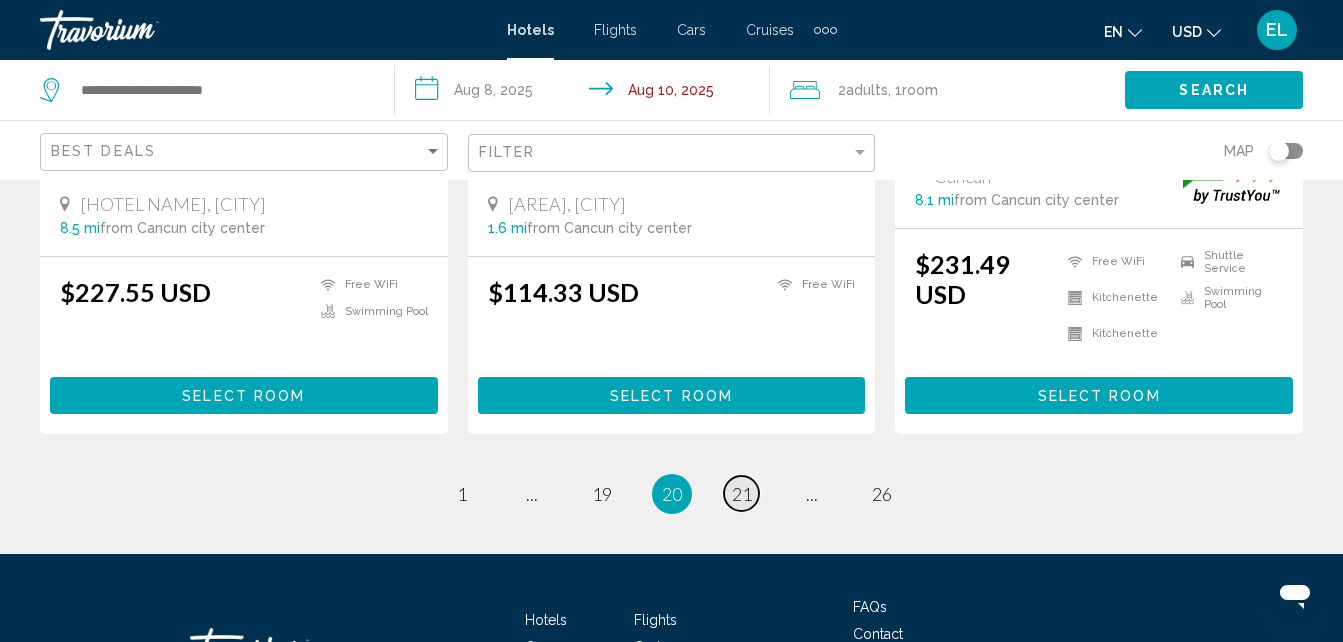 click on "21" at bounding box center [742, 494] 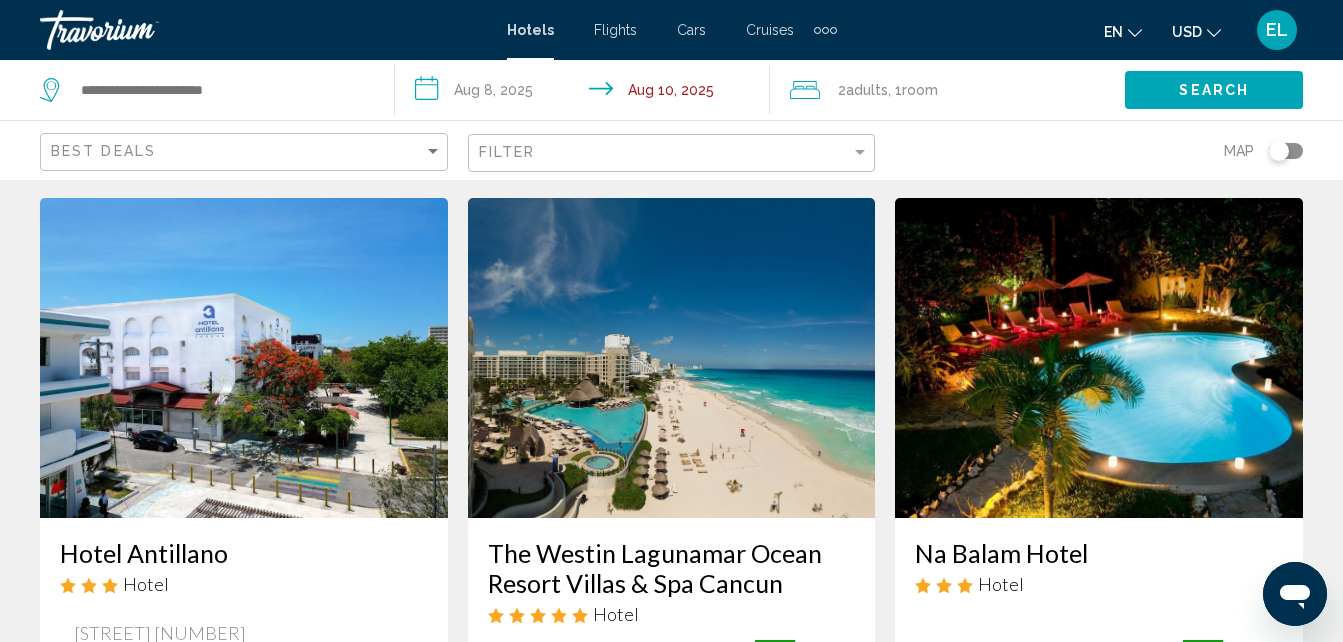 scroll, scrollTop: 0, scrollLeft: 0, axis: both 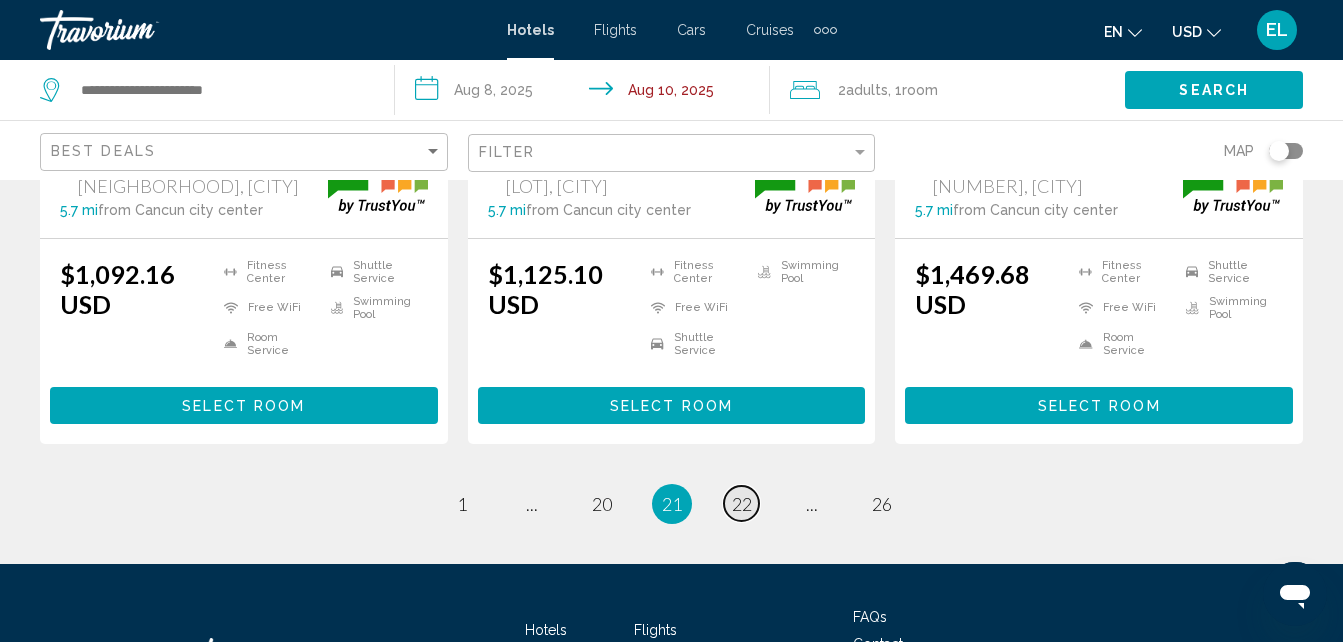click on "page  22" at bounding box center (741, 503) 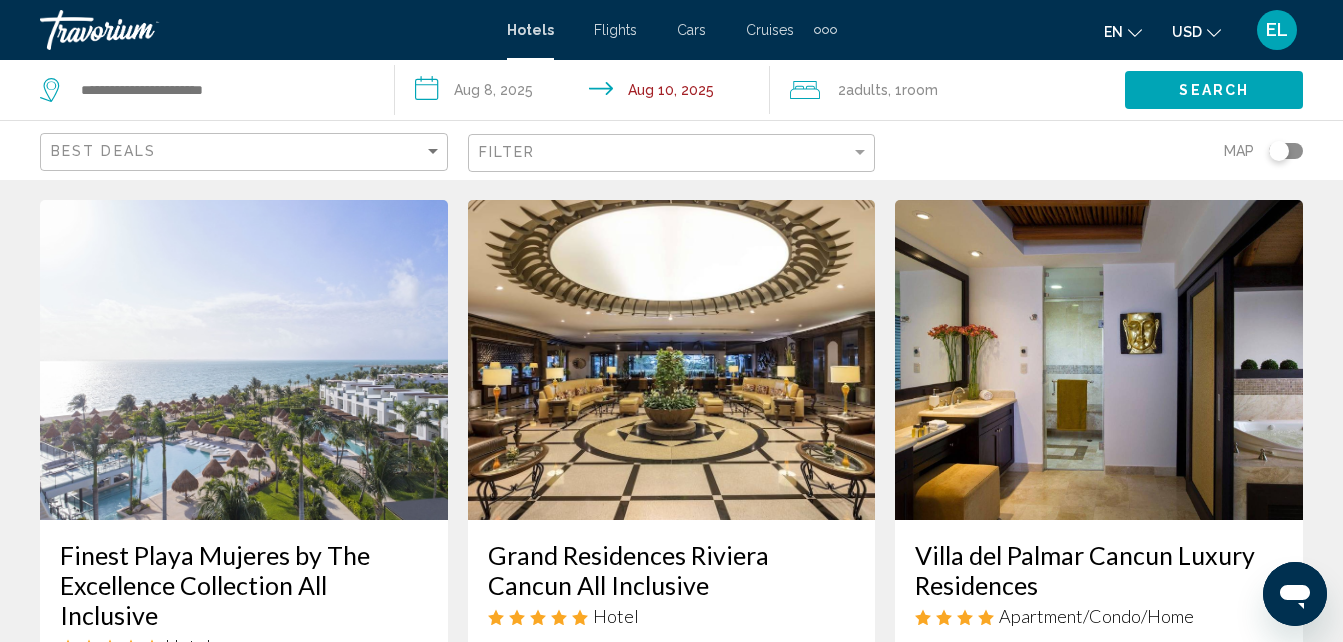 scroll, scrollTop: 0, scrollLeft: 0, axis: both 